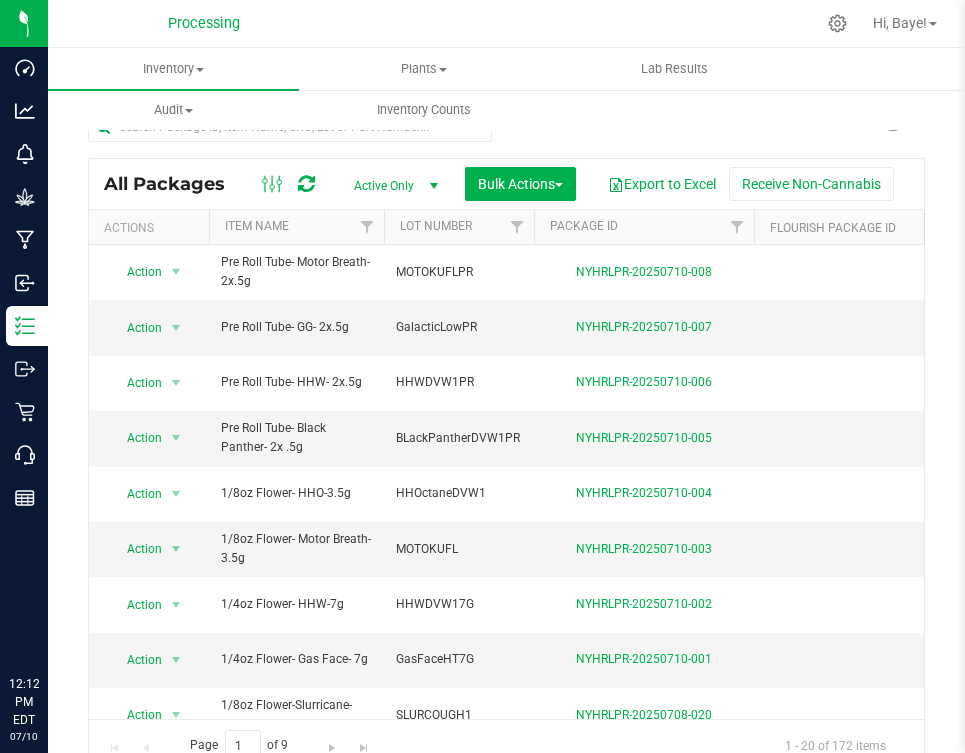 scroll, scrollTop: 0, scrollLeft: 0, axis: both 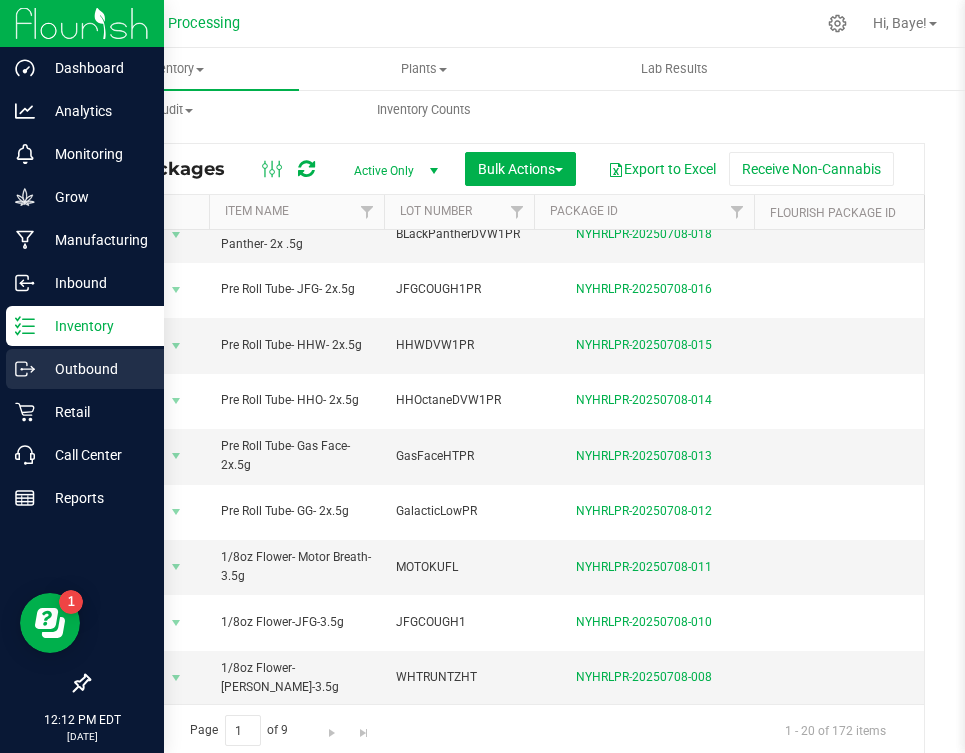 click on "Outbound" at bounding box center [95, 369] 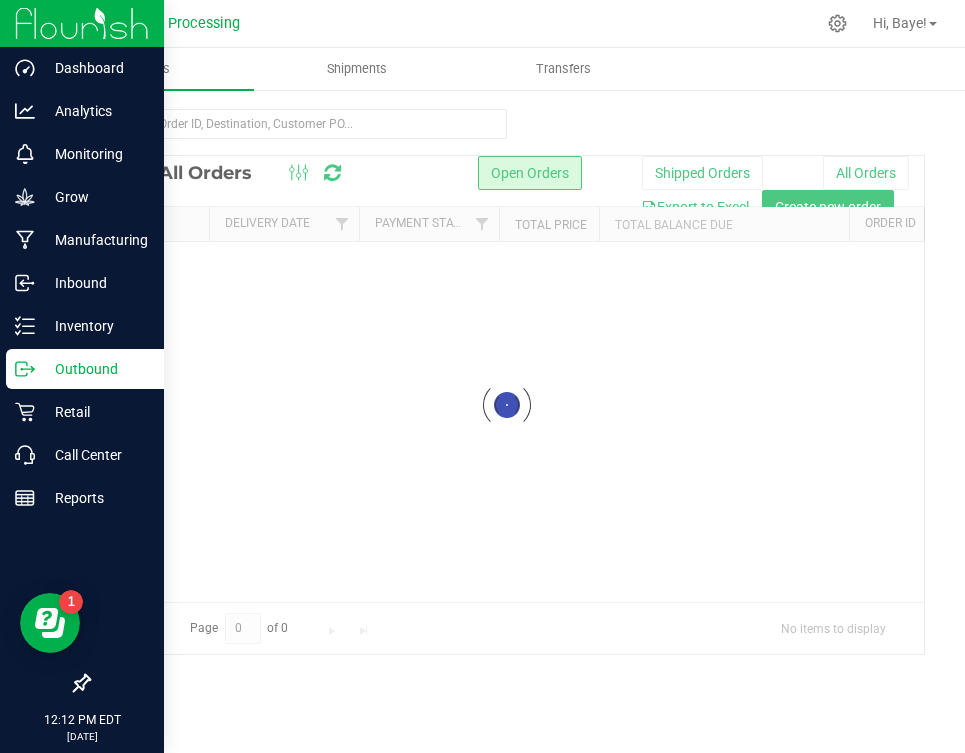 scroll, scrollTop: 0, scrollLeft: 0, axis: both 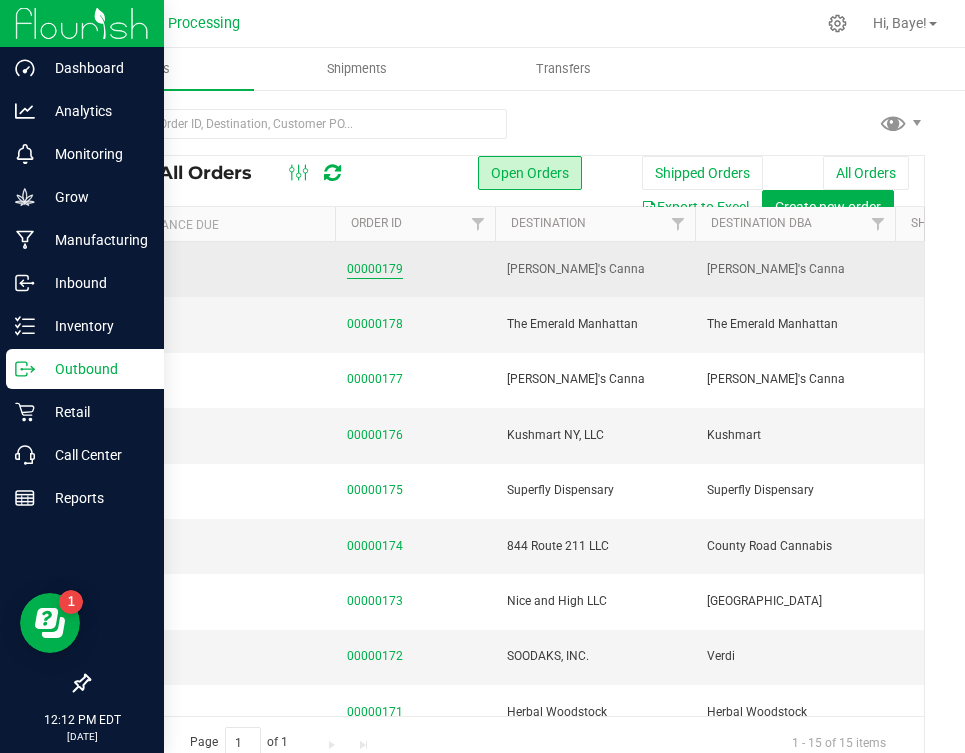 click on "00000179" at bounding box center [375, 269] 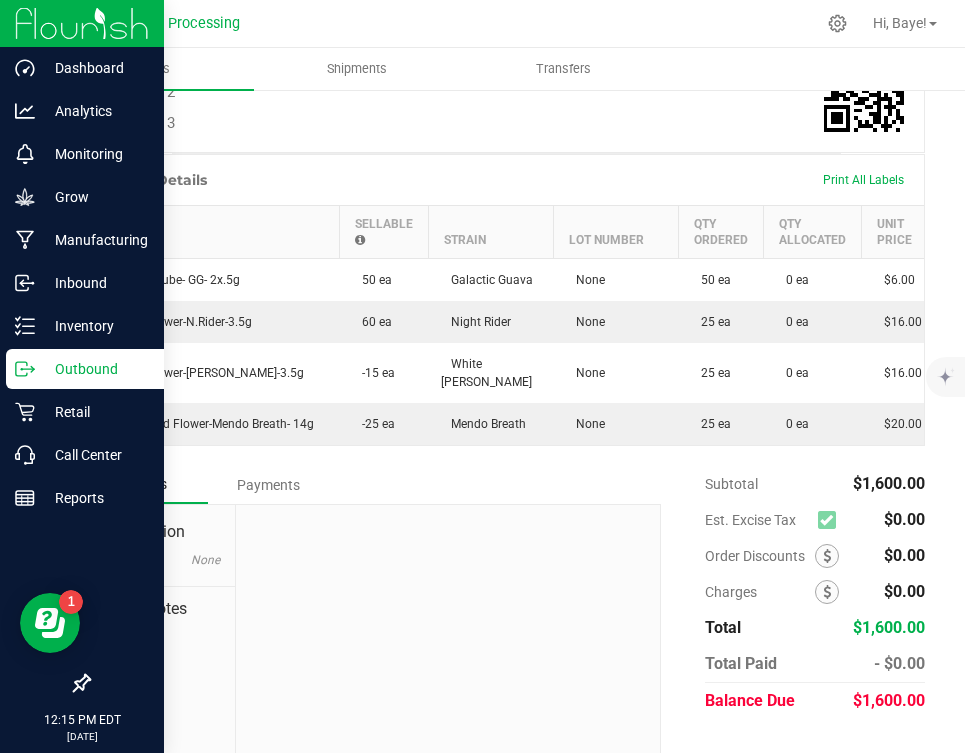 scroll, scrollTop: 686, scrollLeft: 0, axis: vertical 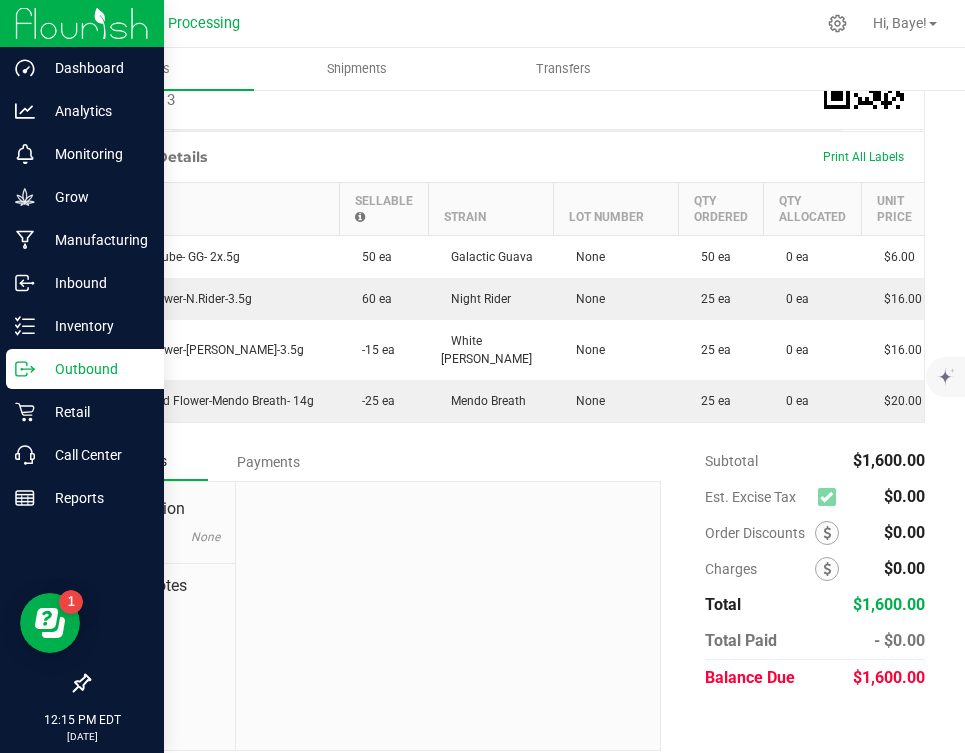 click at bounding box center [826, 497] 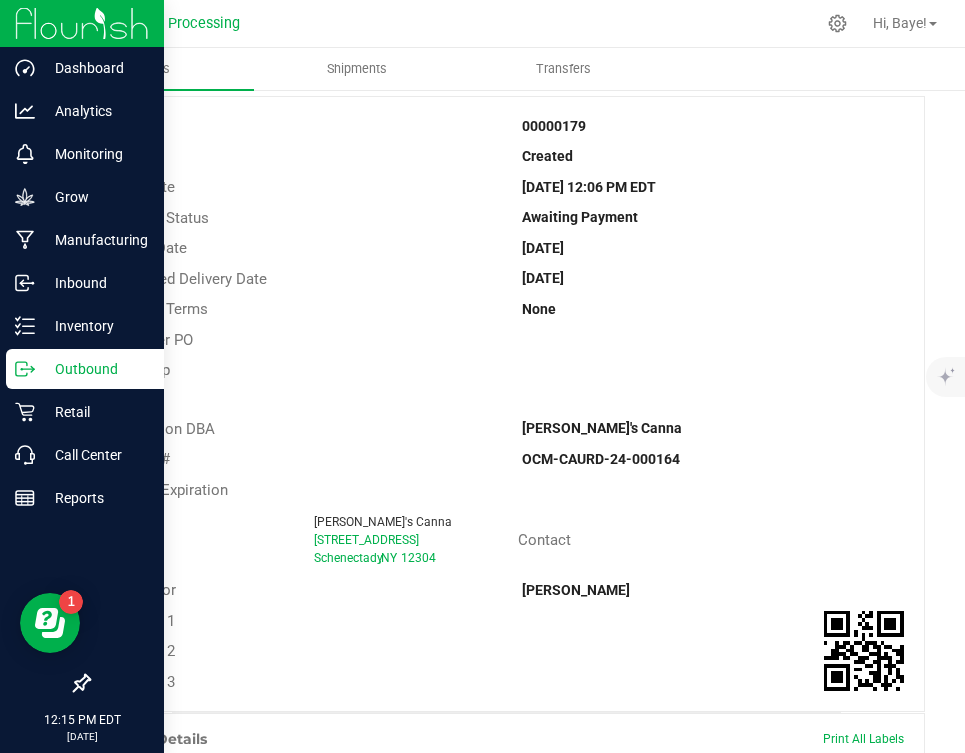 scroll, scrollTop: 0, scrollLeft: 0, axis: both 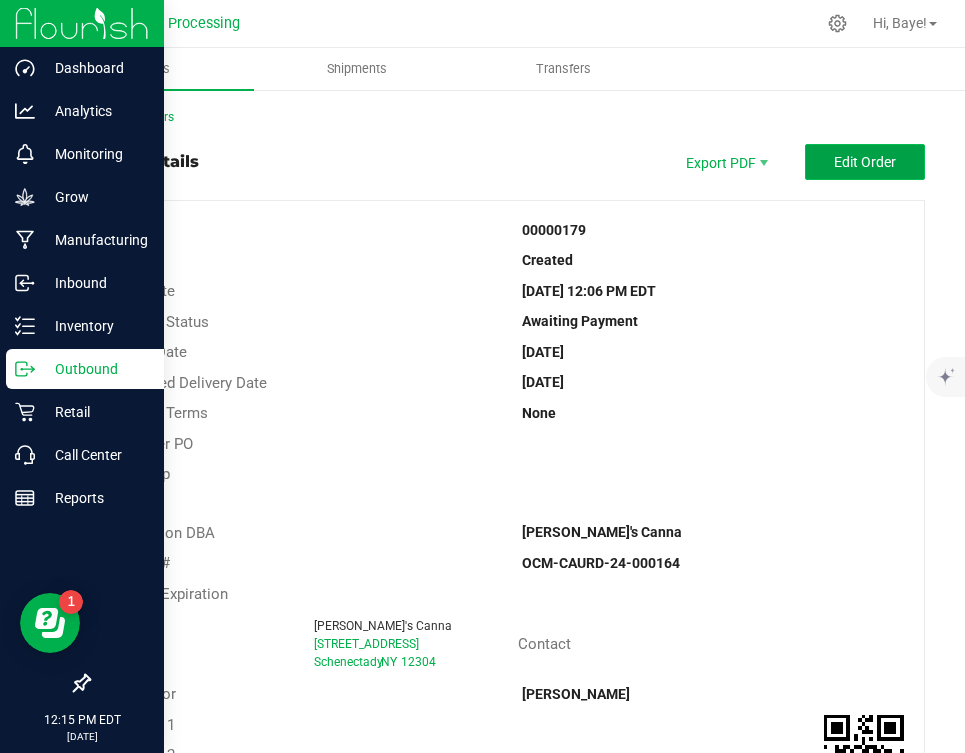 click on "Edit Order" at bounding box center [865, 162] 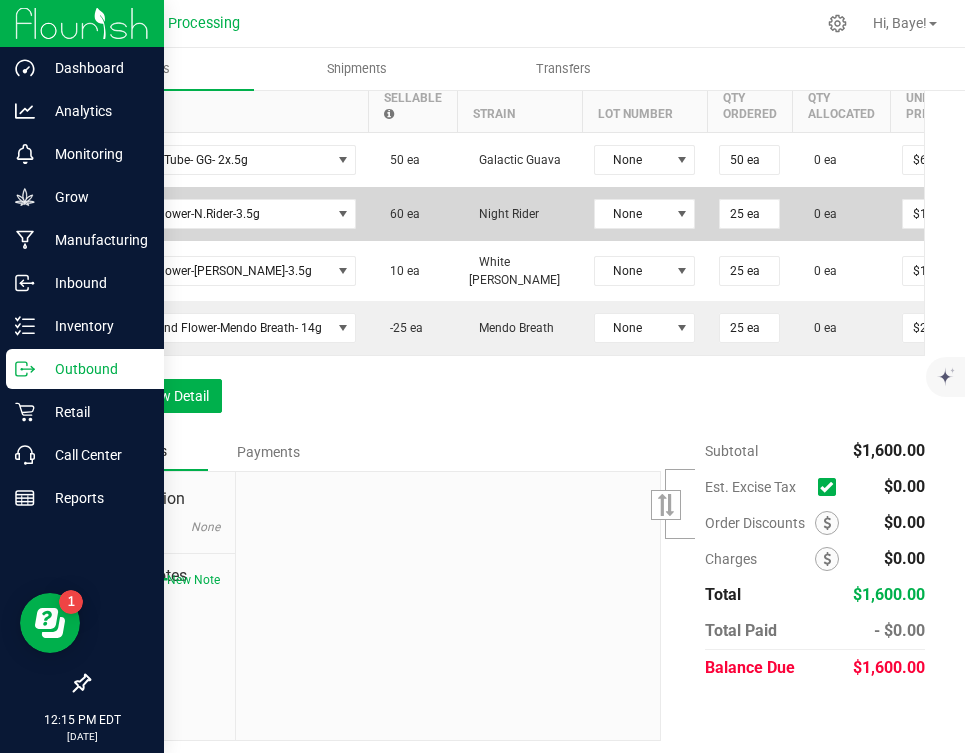 scroll, scrollTop: 882, scrollLeft: 0, axis: vertical 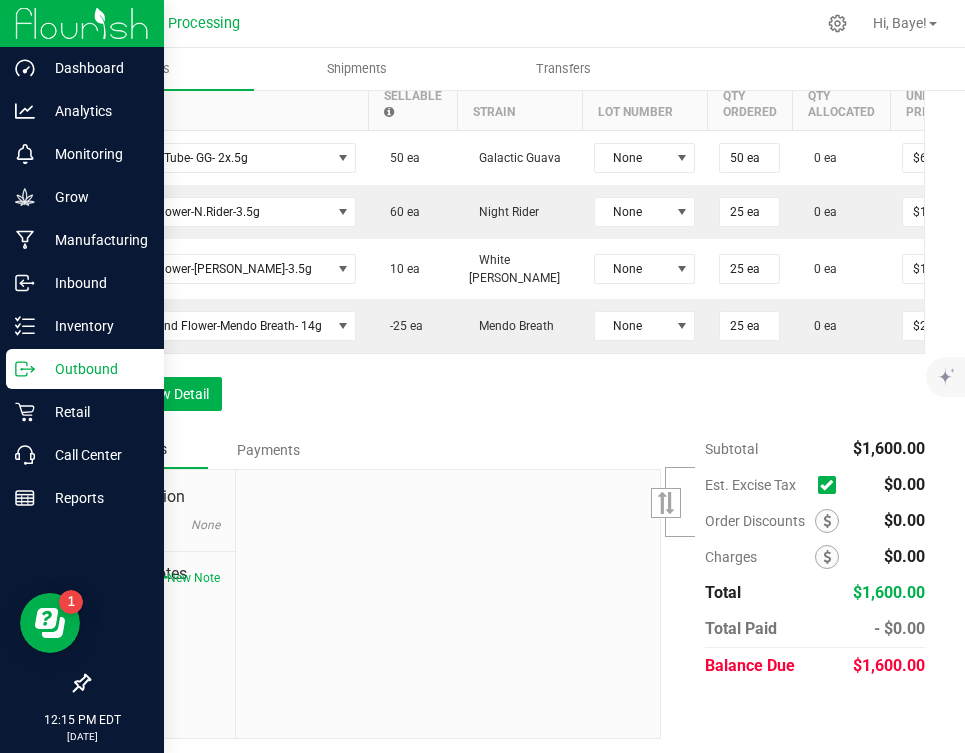 click at bounding box center (826, 485) 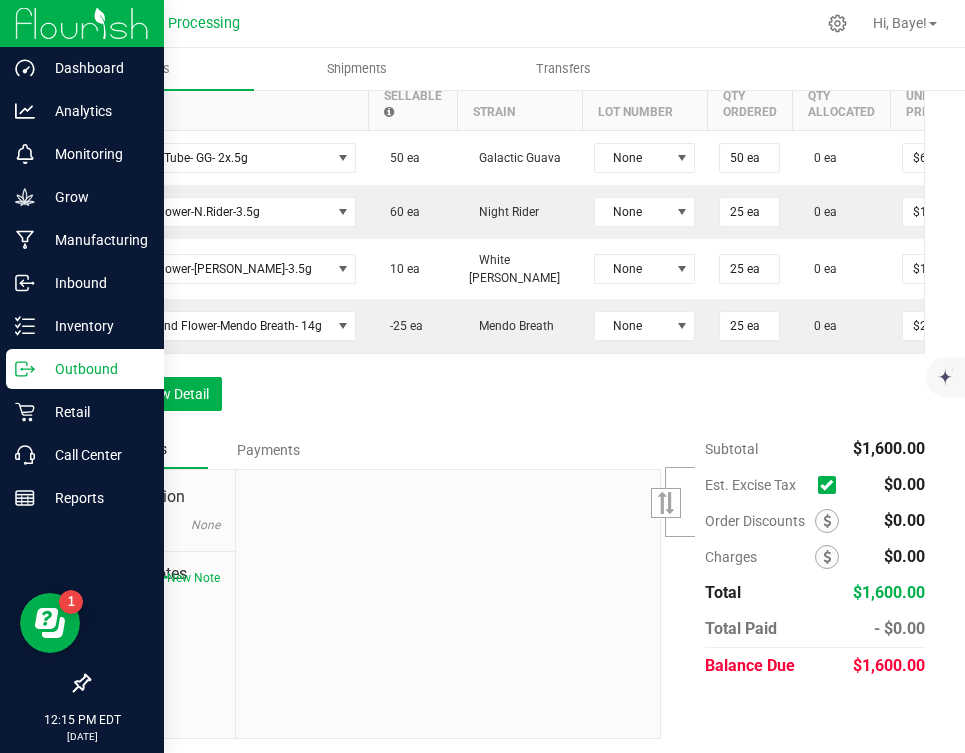 click at bounding box center [0, 0] 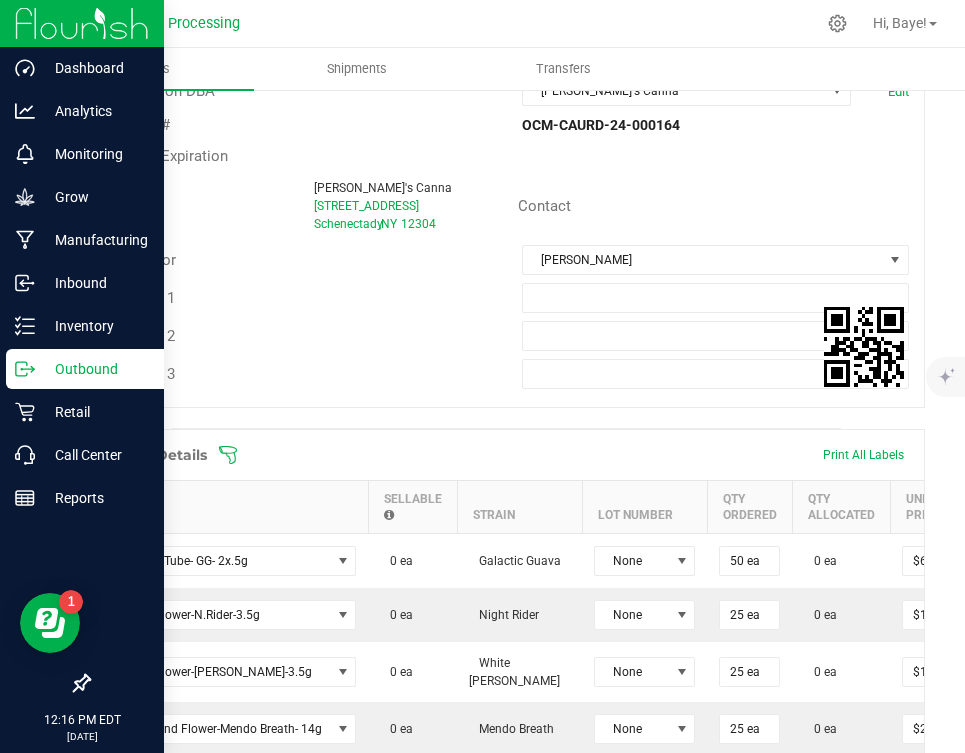 scroll, scrollTop: 882, scrollLeft: 0, axis: vertical 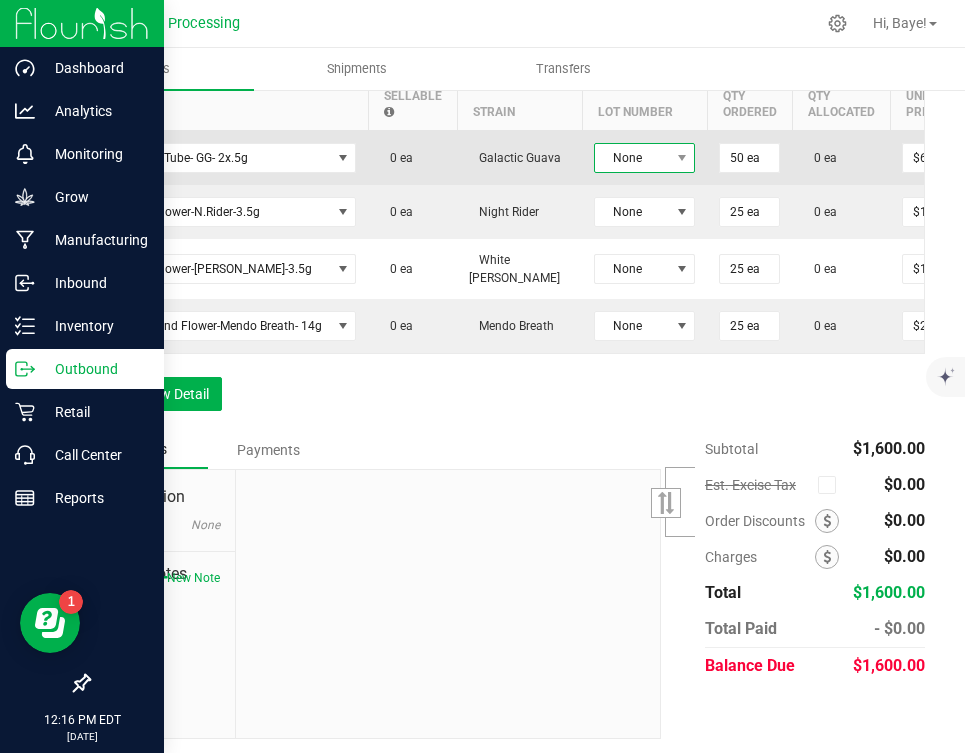 click on "None" at bounding box center [632, 158] 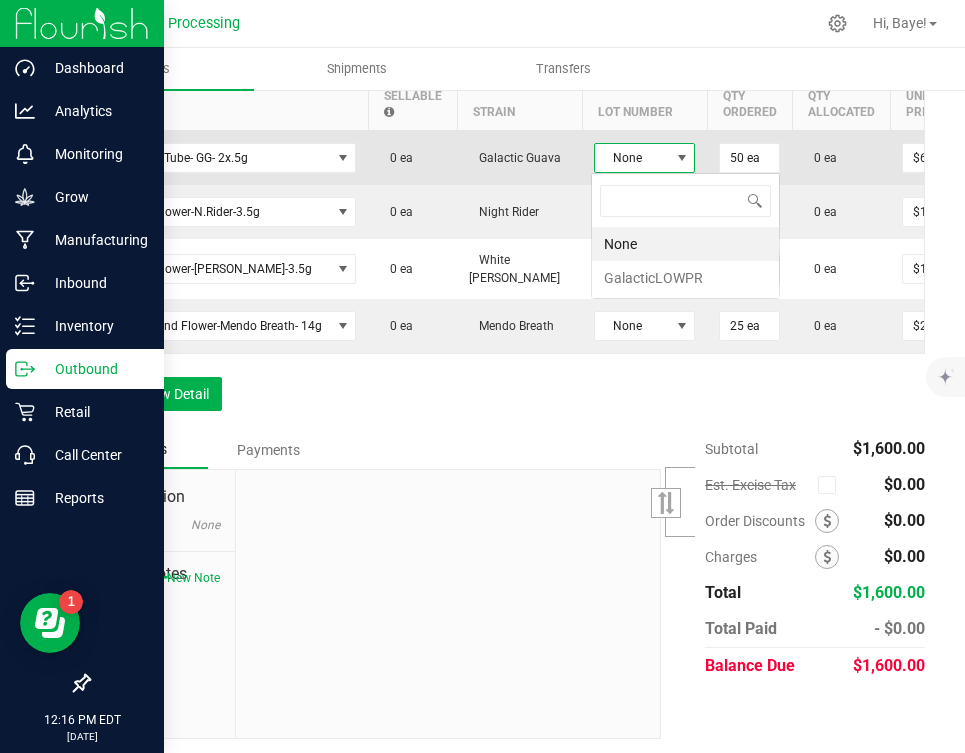 scroll, scrollTop: 99970, scrollLeft: 99899, axis: both 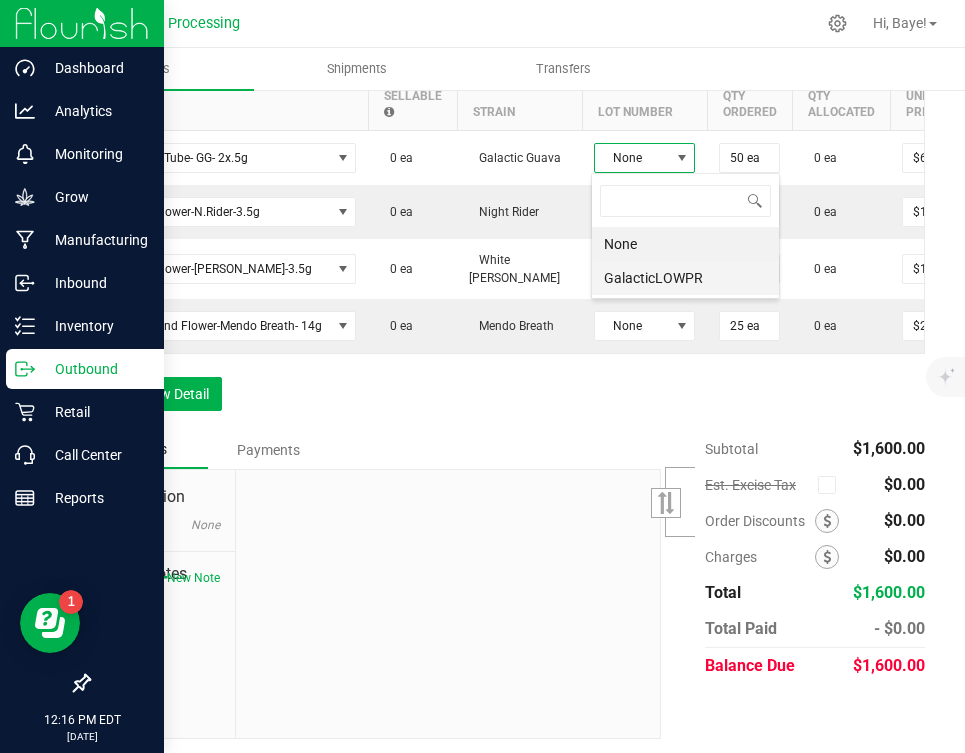 click on "GalacticLOWPR" at bounding box center [685, 278] 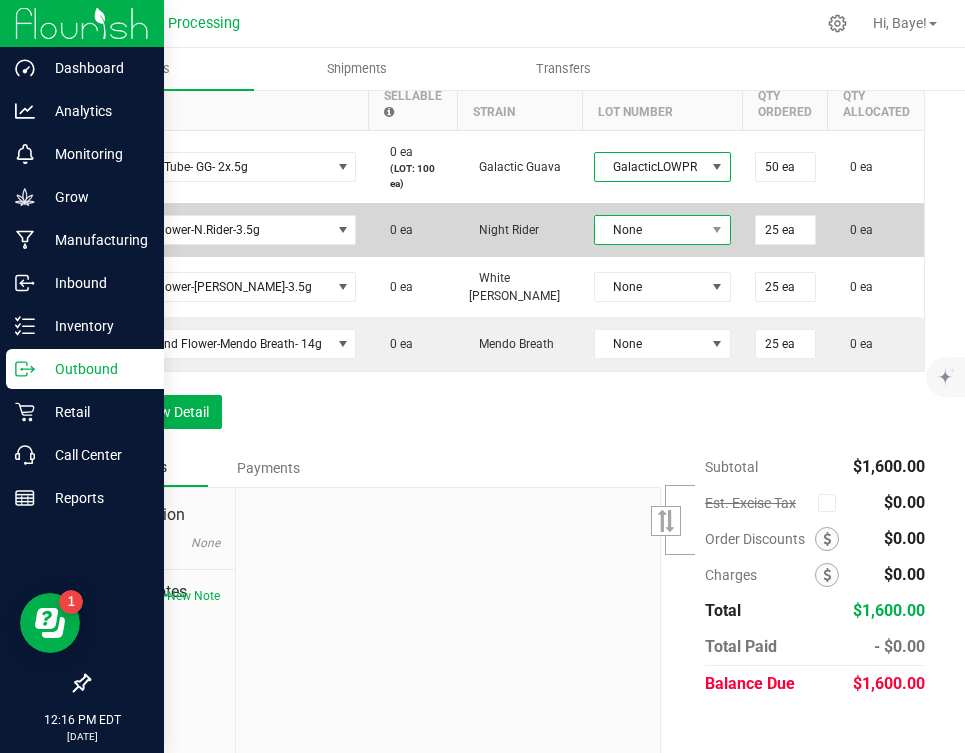 click on "None" at bounding box center (650, 230) 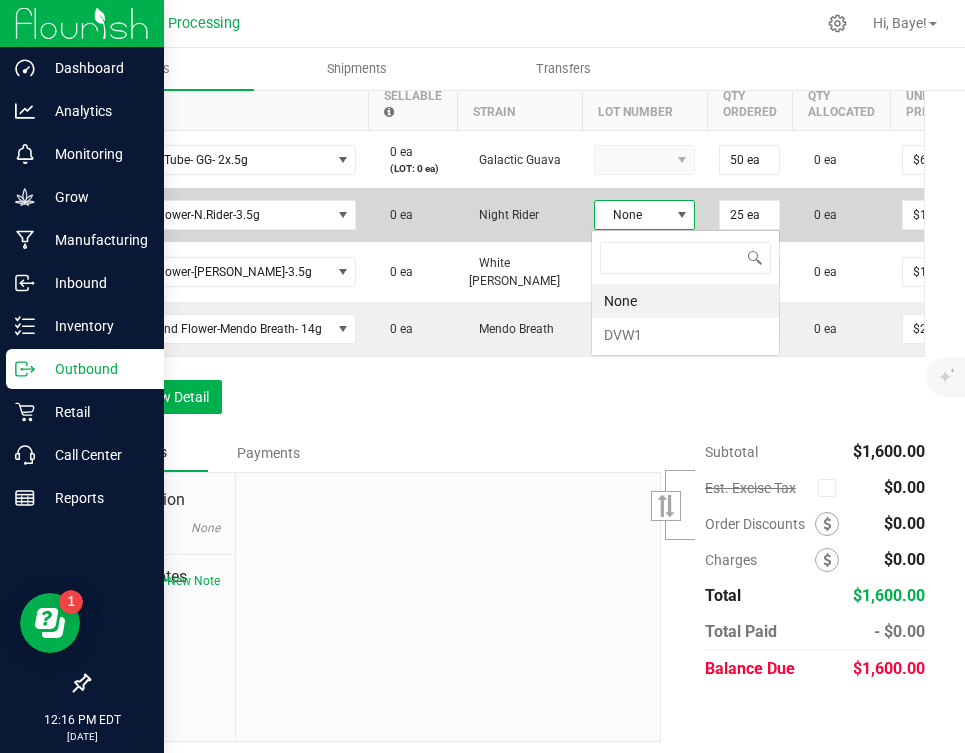 scroll, scrollTop: 30, scrollLeft: 136, axis: both 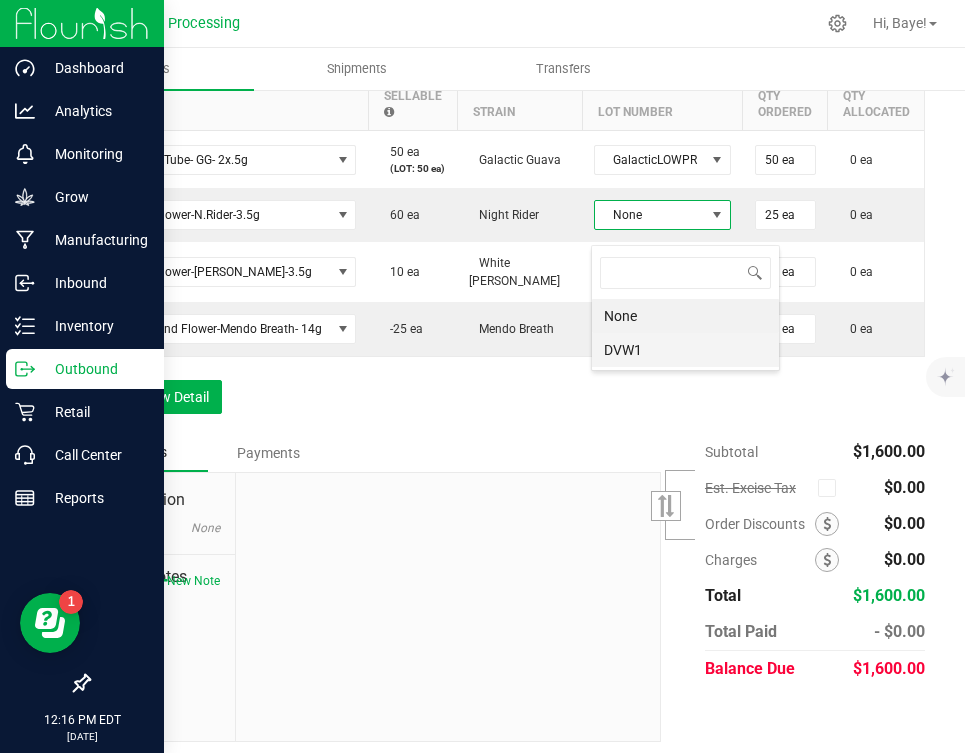 click on "DVW1" at bounding box center (685, 350) 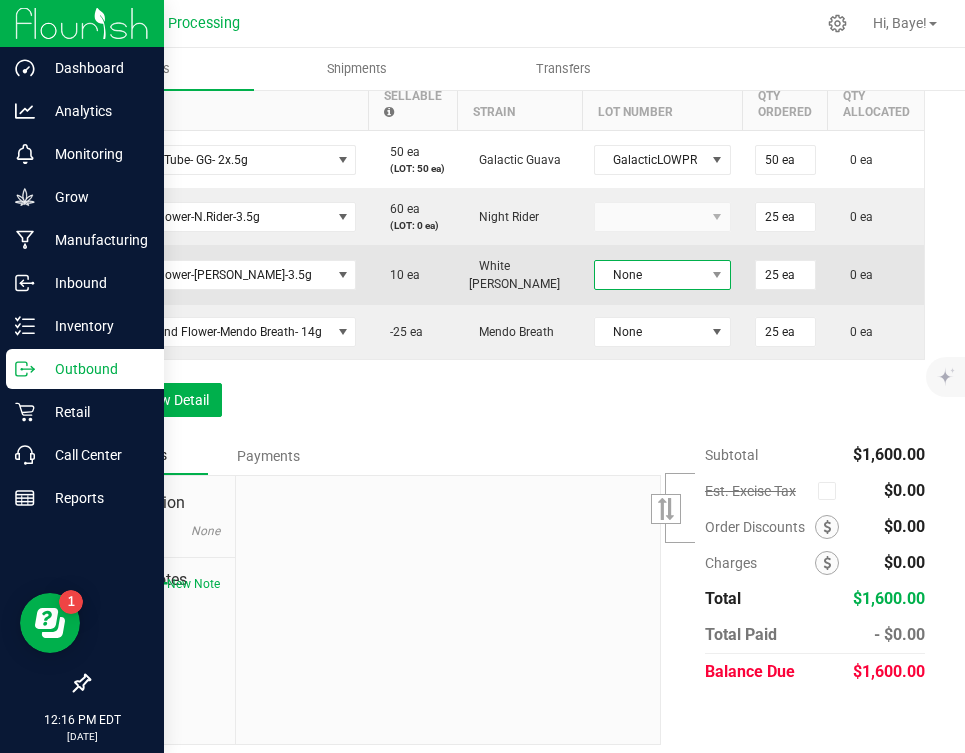 click on "None" at bounding box center [650, 275] 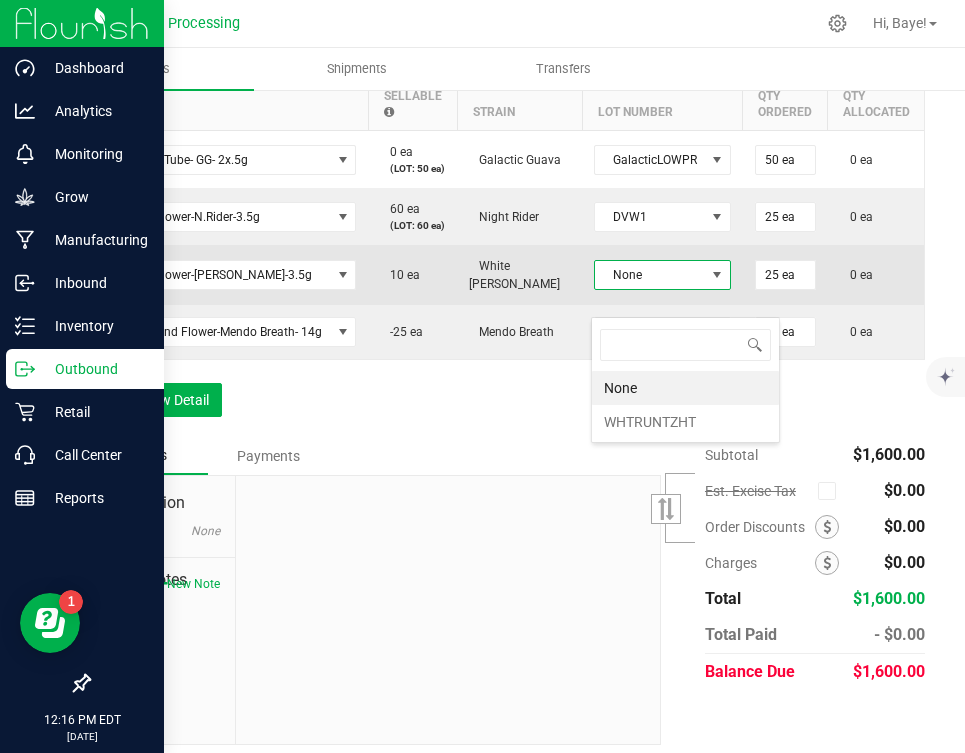 scroll, scrollTop: 99970, scrollLeft: 99864, axis: both 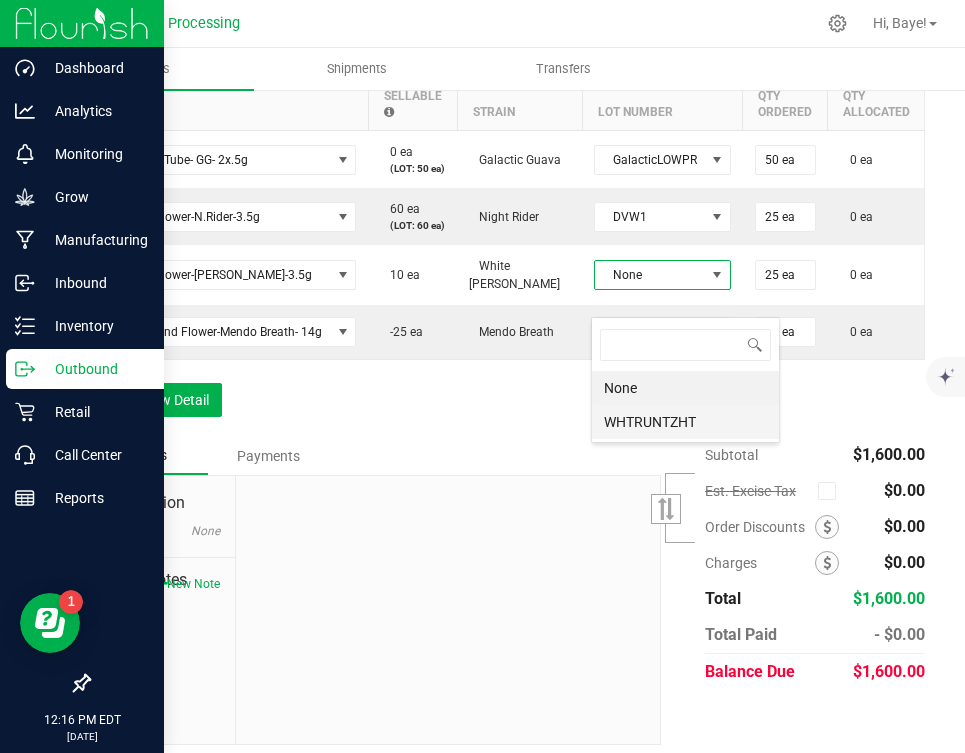 click on "WHTRUNTZHT" at bounding box center [685, 422] 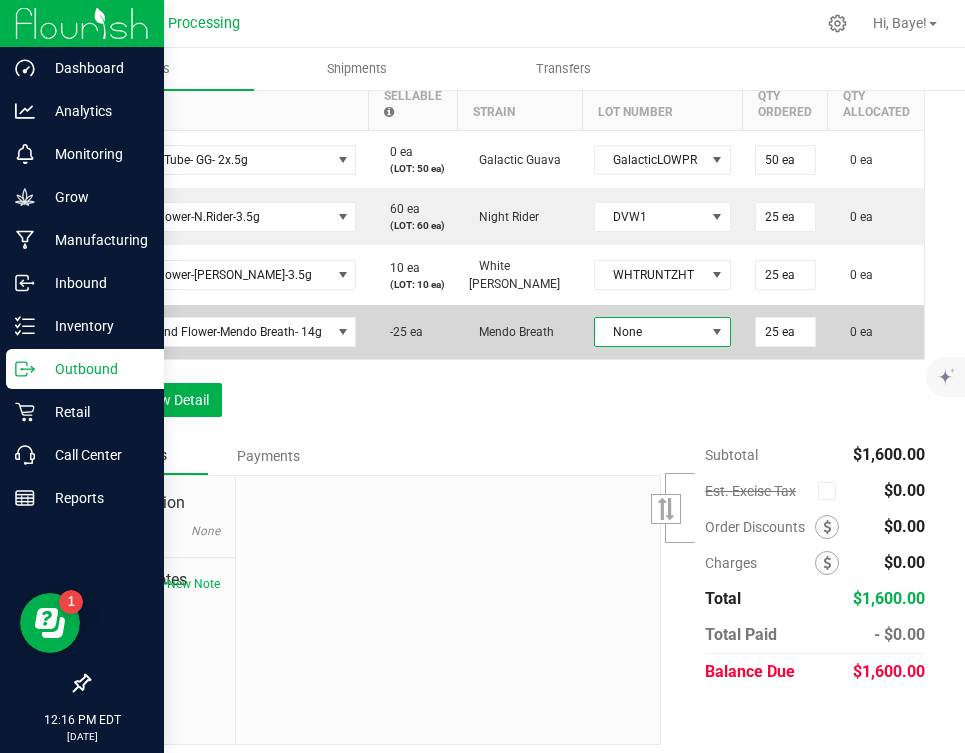 click on "None" at bounding box center [650, 332] 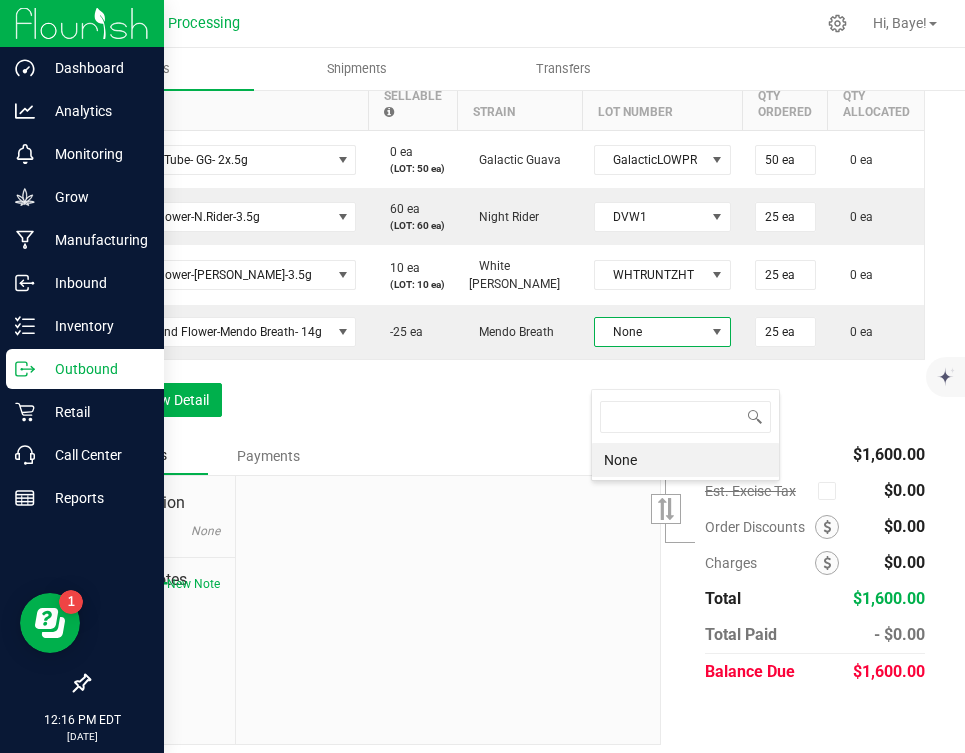 scroll, scrollTop: 99970, scrollLeft: 99864, axis: both 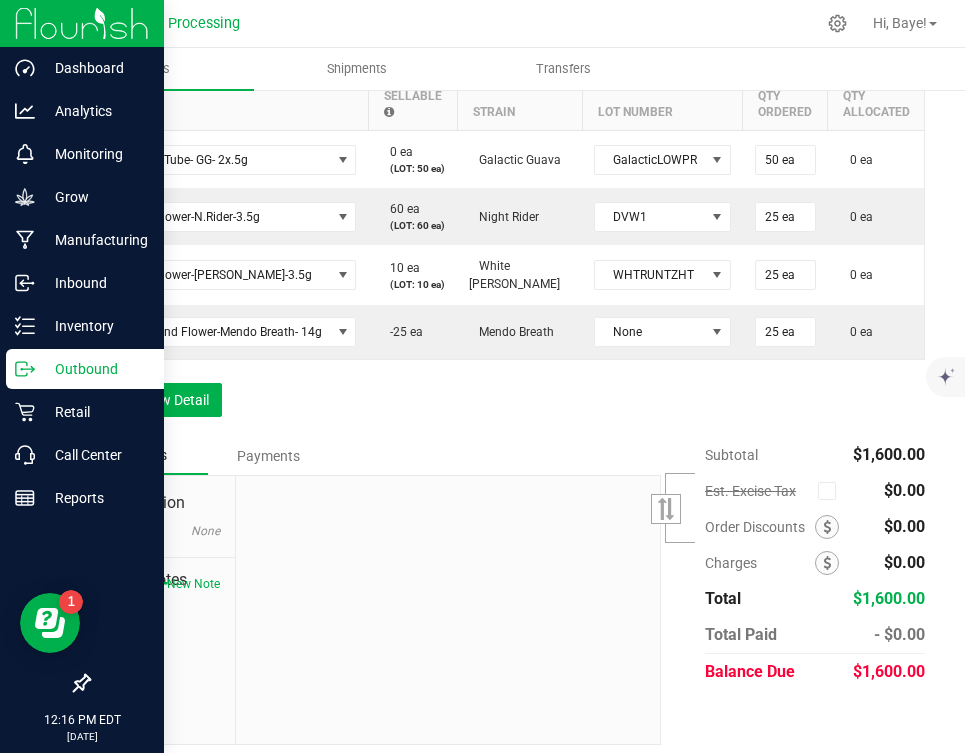 click on "Order Details Print All Labels Item  Sellable  Strain  Lot Number  Qty Ordered Qty Allocated Unit Price Line Discount Total Actions Pre Roll Tube- GG- 2x.5g  0 ea   (LOT: 50 ea)   Galactic Guava  GalacticLOWPR 50 ea  0 ea  $6.00000 $0.00 $300.00 1/8oz Flower-N.Rider-3.5g  60 ea   (LOT: 60 ea)   Night Rider  DVW1 25 ea  0 ea  $16.00000 $0.00 $400.00 1/8oz Flower-W.Runtz-3.5g  10 ea   (LOT: 10 ea)   White Runtz  WHTRUNTZHT 25 ea  0 ea  $16.00000 $0.00 $400.00 PreGround Flower-Mendo Breath- 14g  -25 ea   Mendo Breath  None 25 ea  0 ea  $20.00000 $0.00 $500.00
Add New Detail" at bounding box center (506, 231) 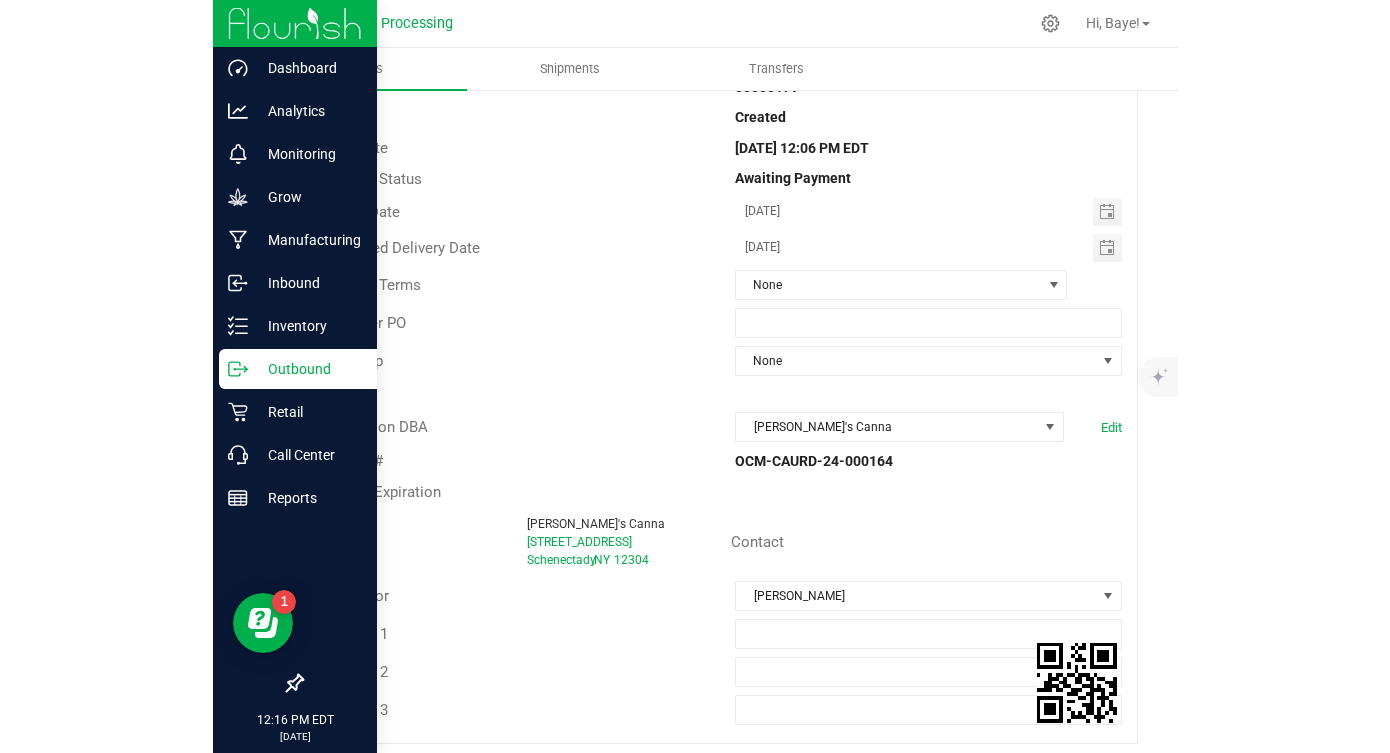 scroll, scrollTop: 0, scrollLeft: 0, axis: both 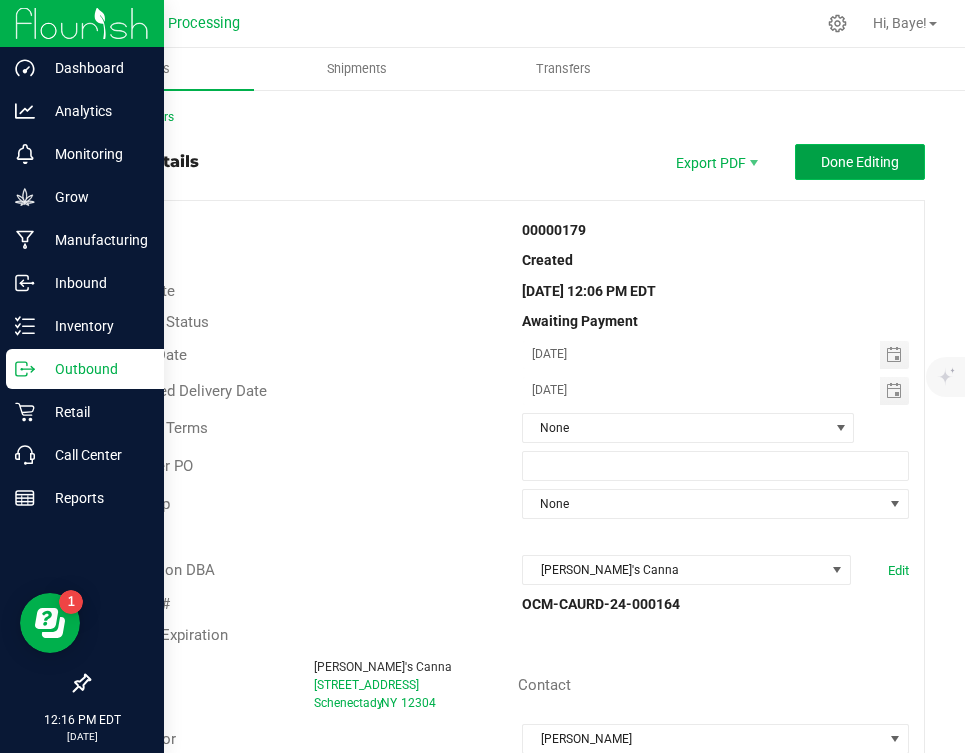 click on "Done Editing" at bounding box center [860, 162] 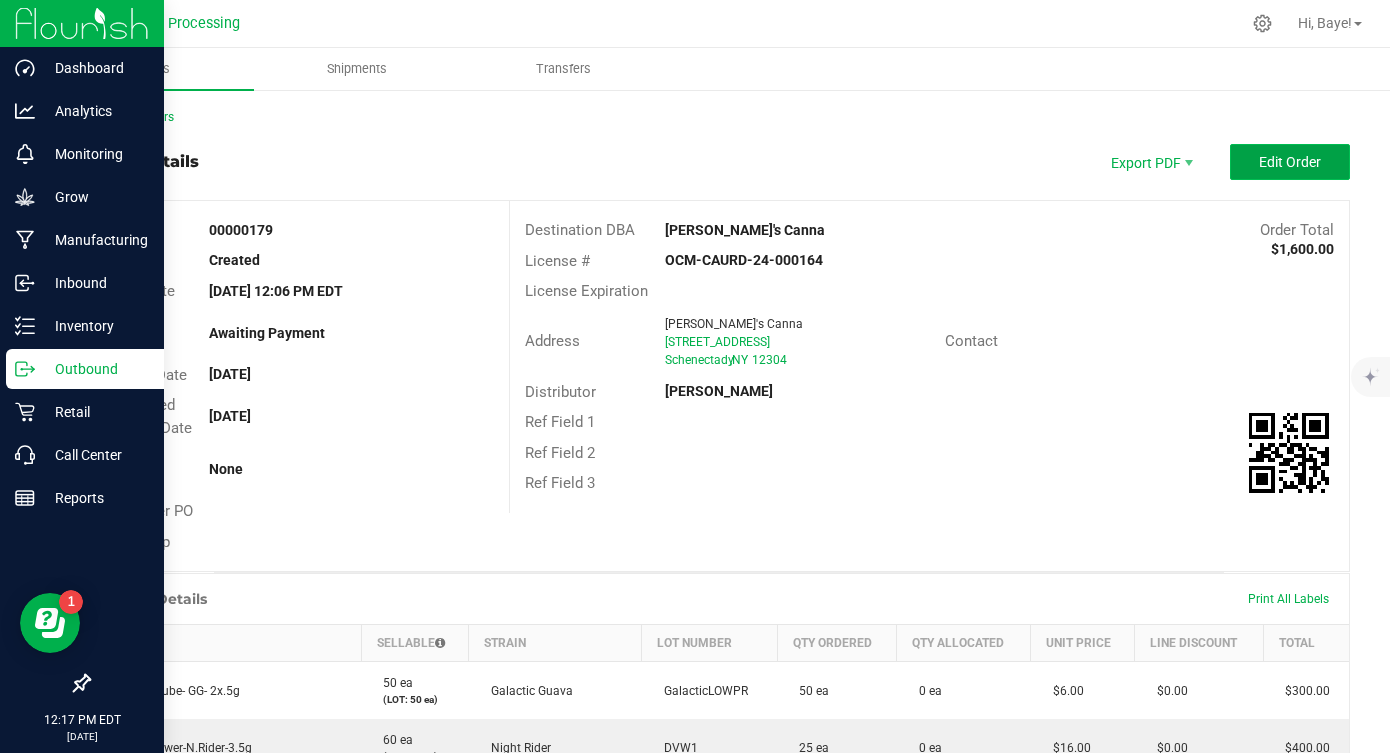 click on "Edit Order" at bounding box center [1290, 162] 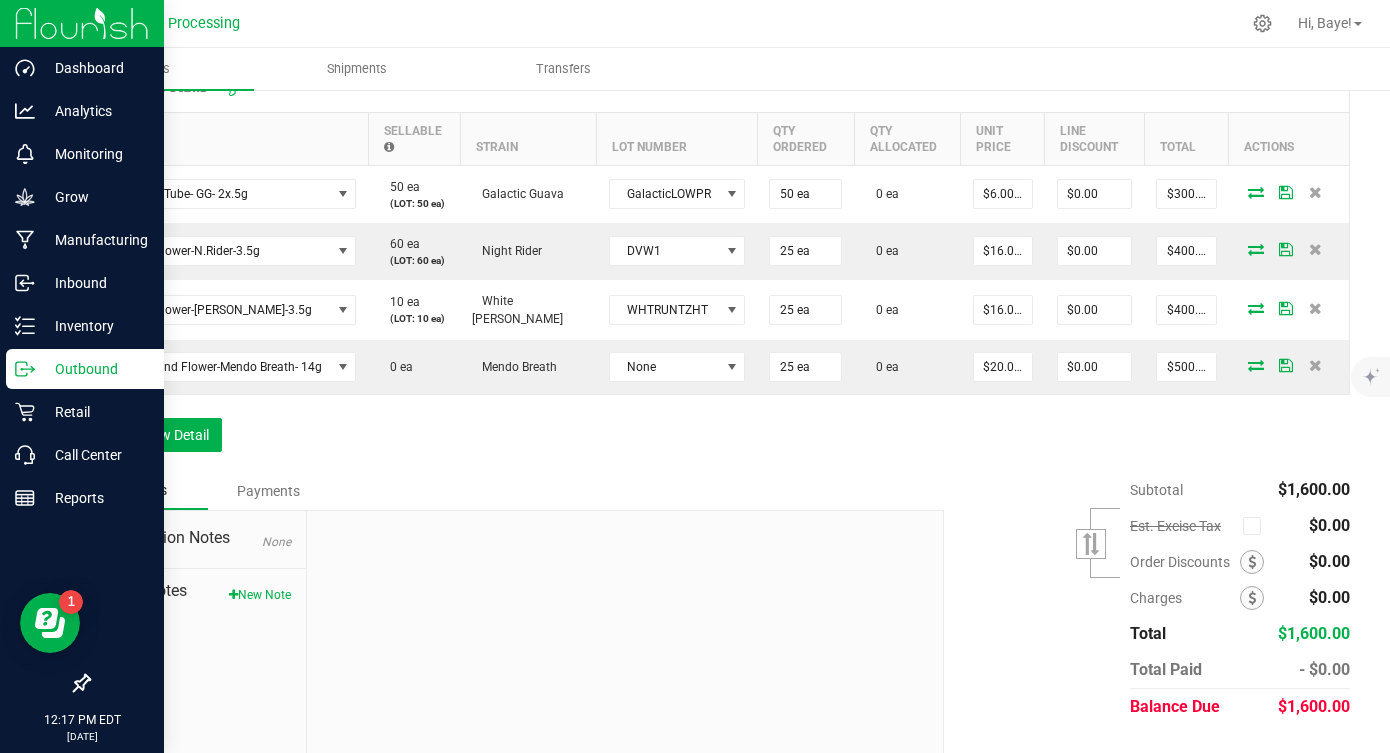 scroll, scrollTop: 596, scrollLeft: 0, axis: vertical 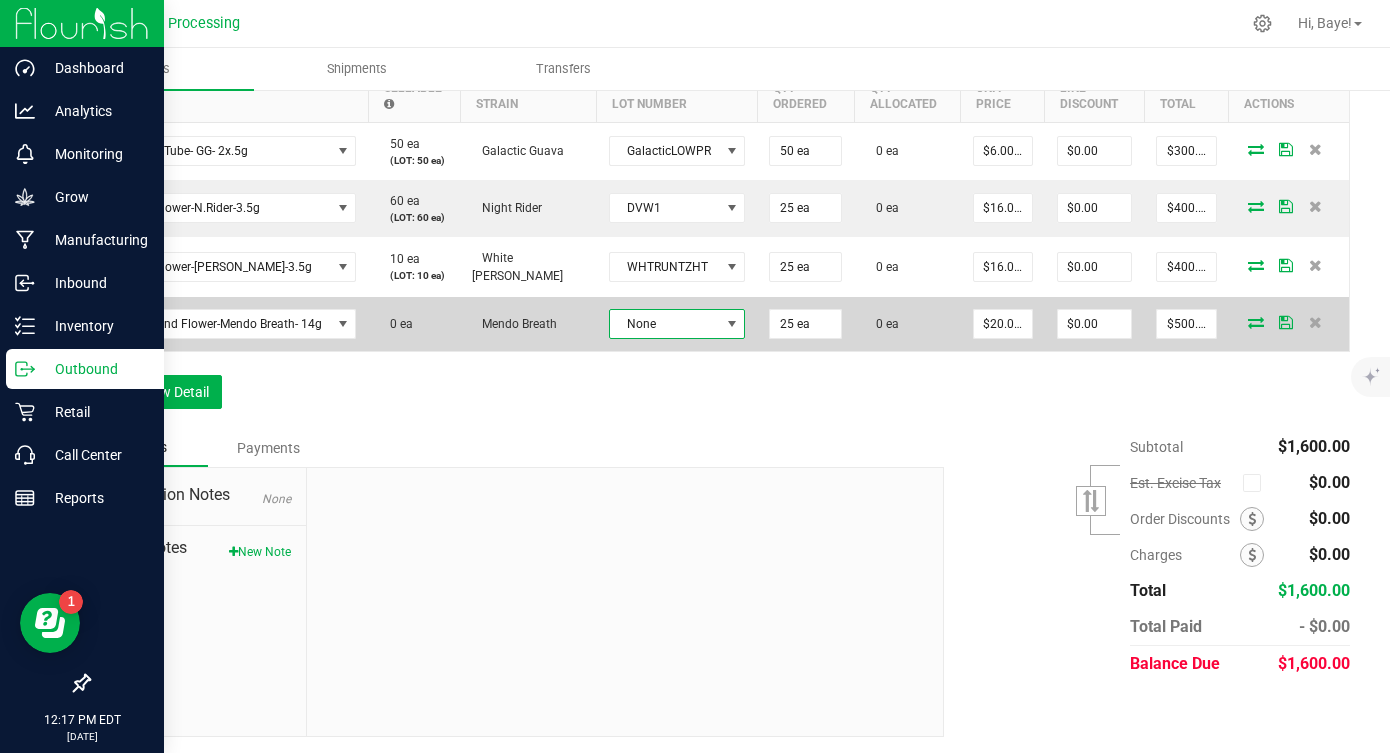 click on "None" at bounding box center [665, 324] 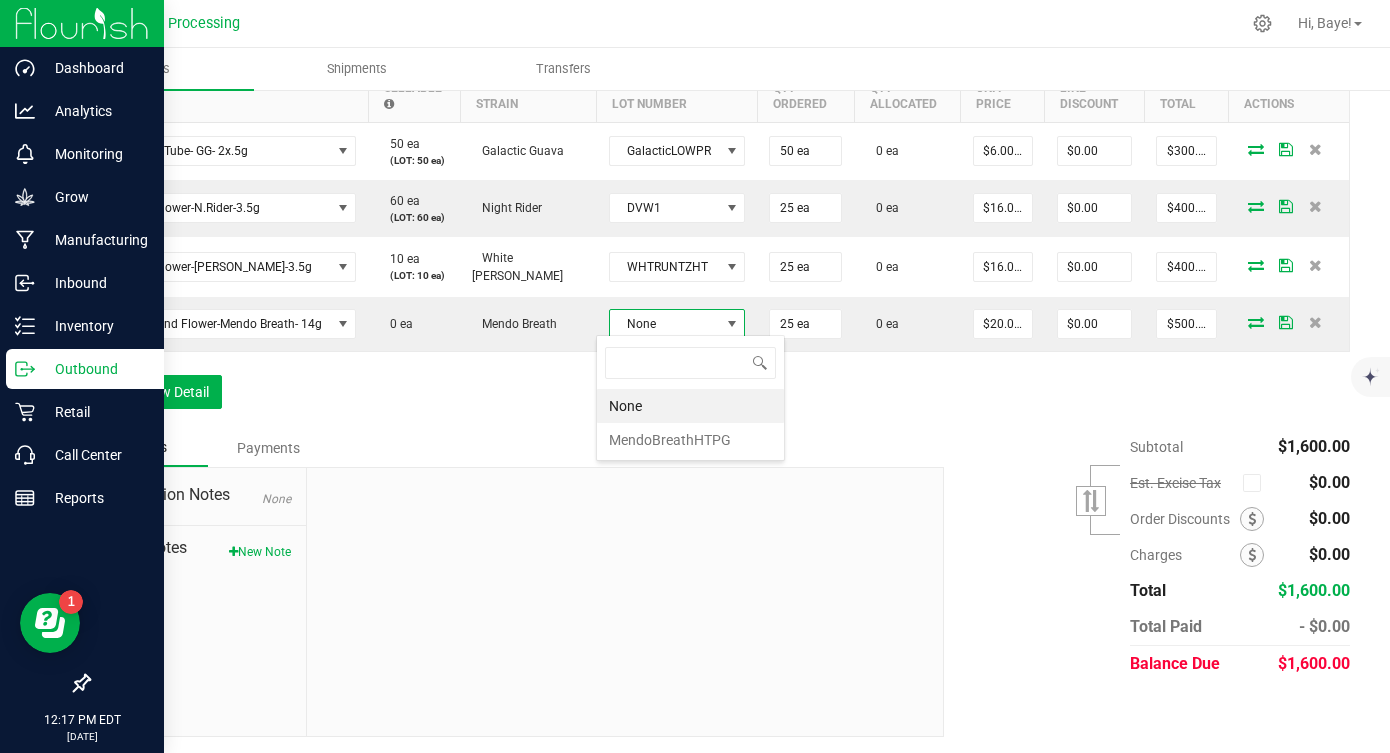 scroll, scrollTop: 99970, scrollLeft: 99864, axis: both 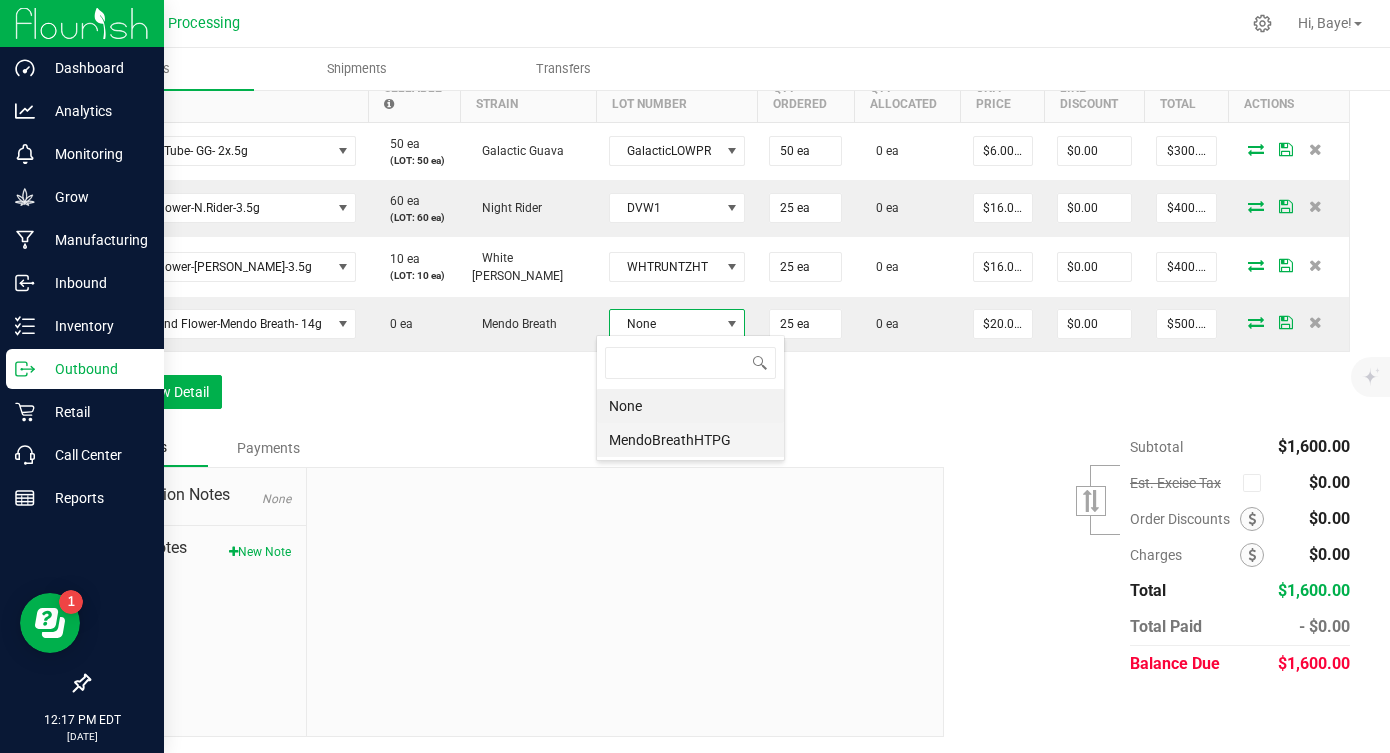 click on "MendoBreathHTPG" at bounding box center [690, 440] 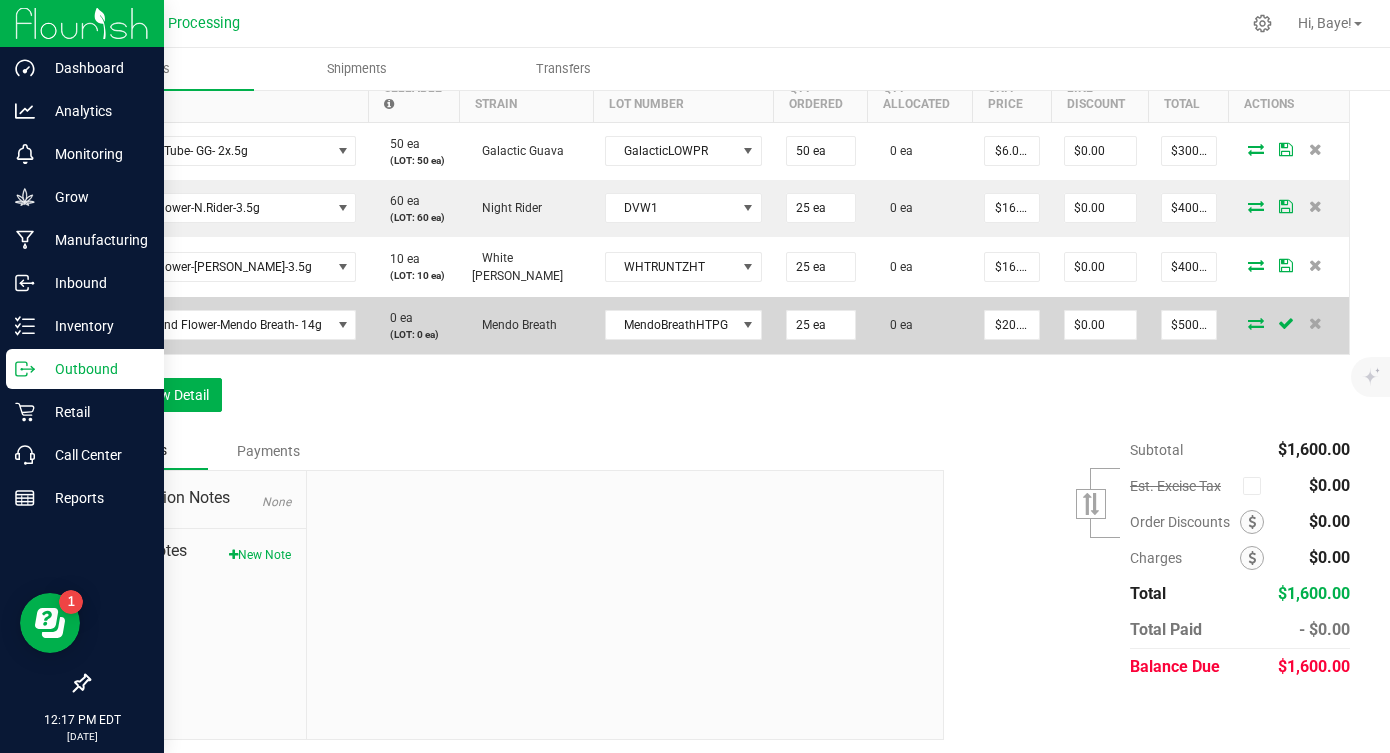 click at bounding box center (1256, 323) 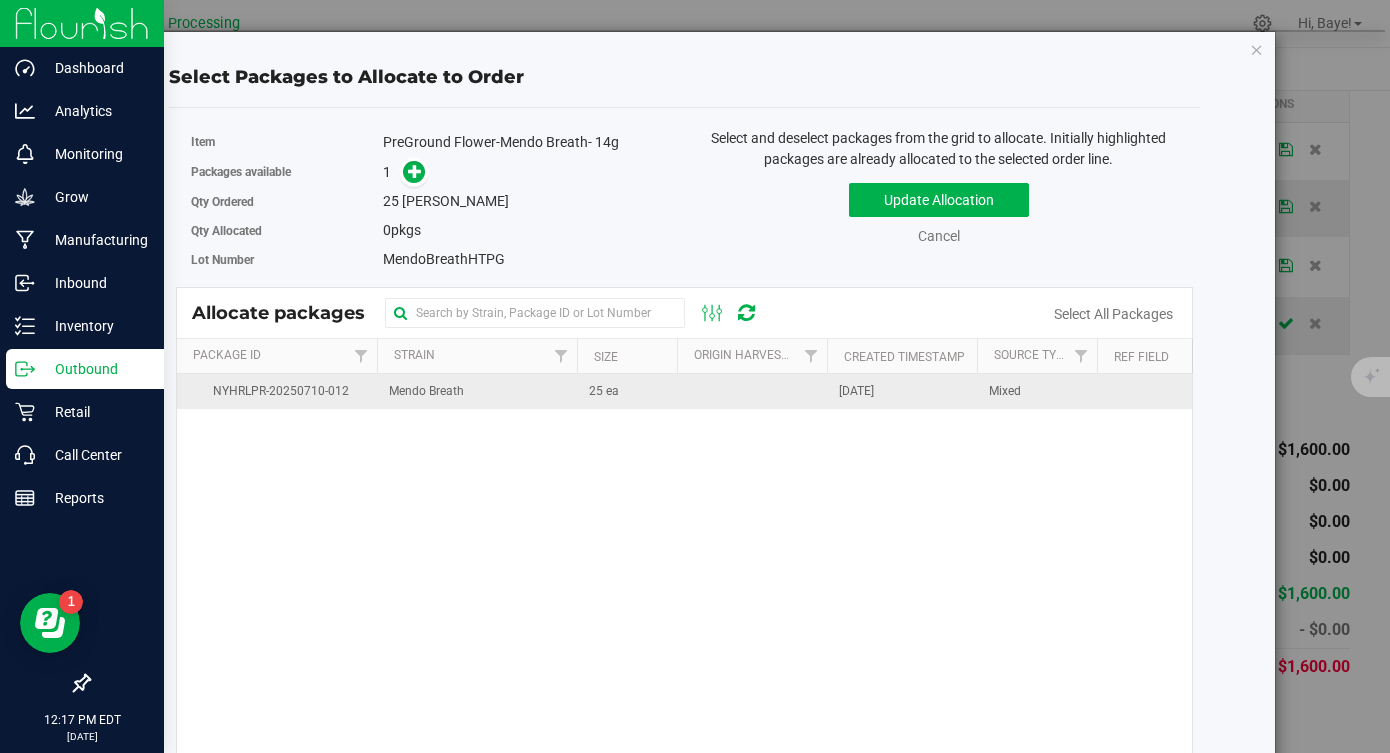 click on "25 ea" at bounding box center (627, 391) 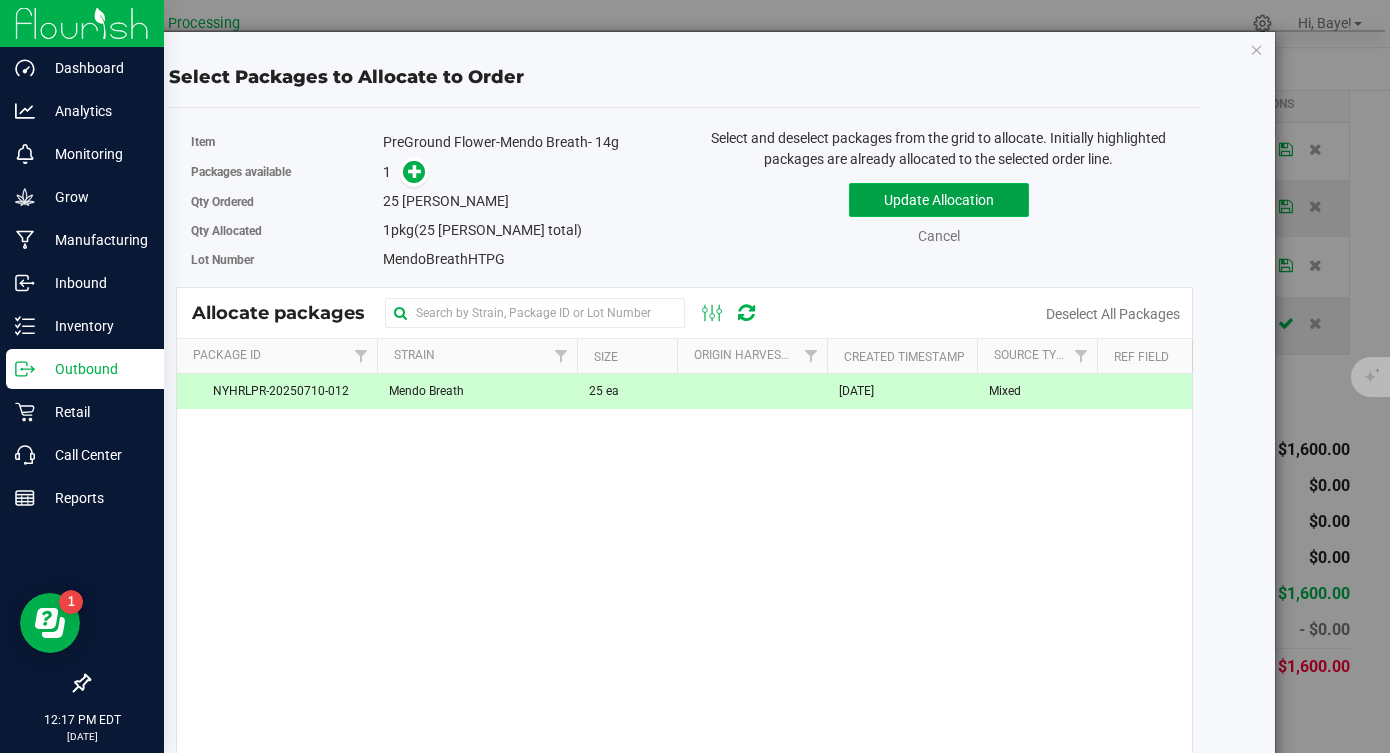 click on "Update Allocation" at bounding box center (939, 200) 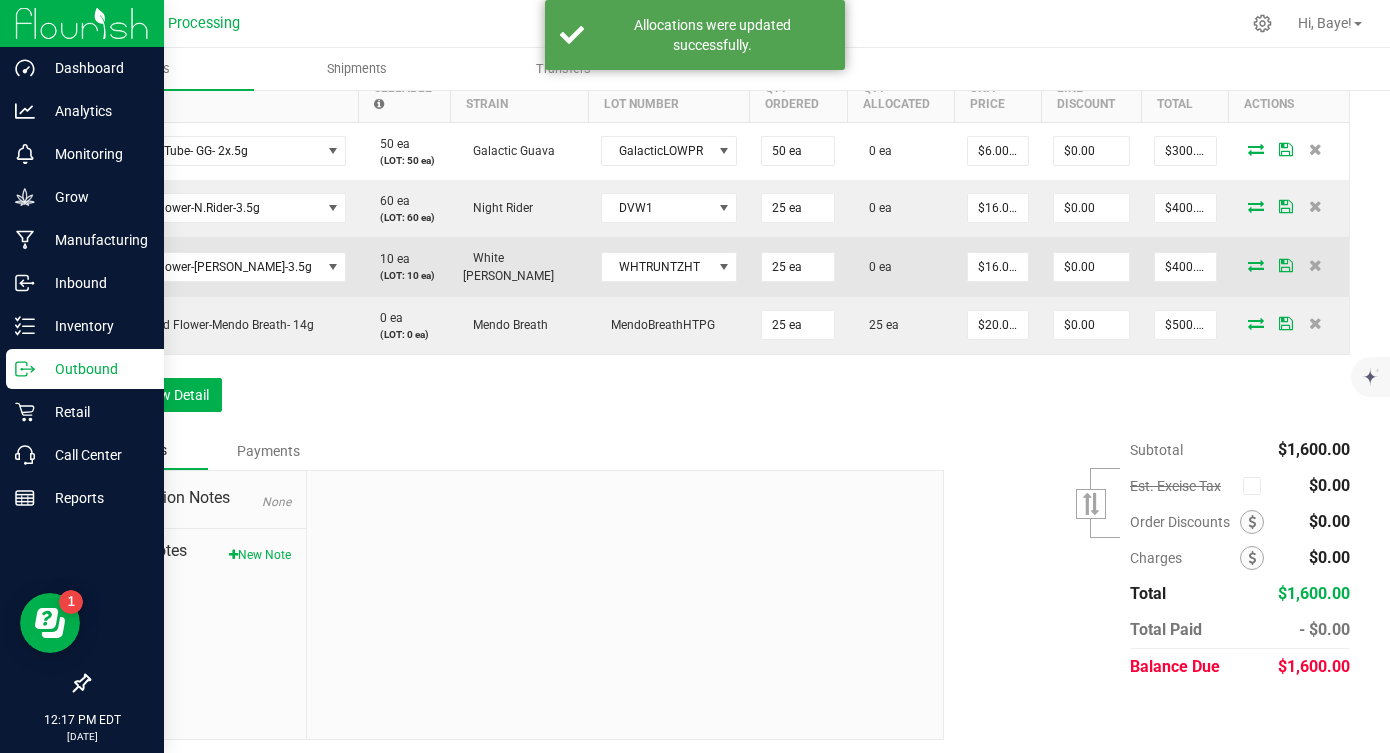 click at bounding box center [1256, 265] 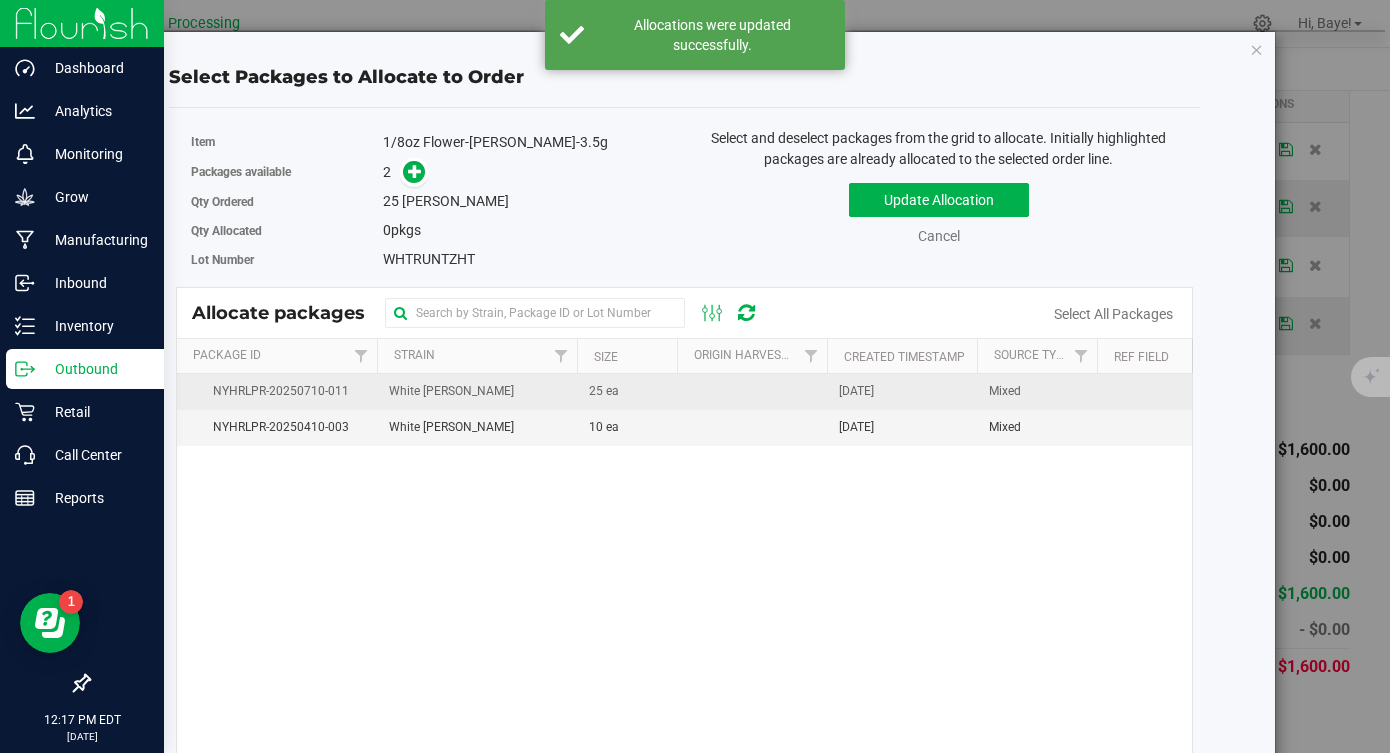 click on "Jul 10, 2025" at bounding box center [902, 392] 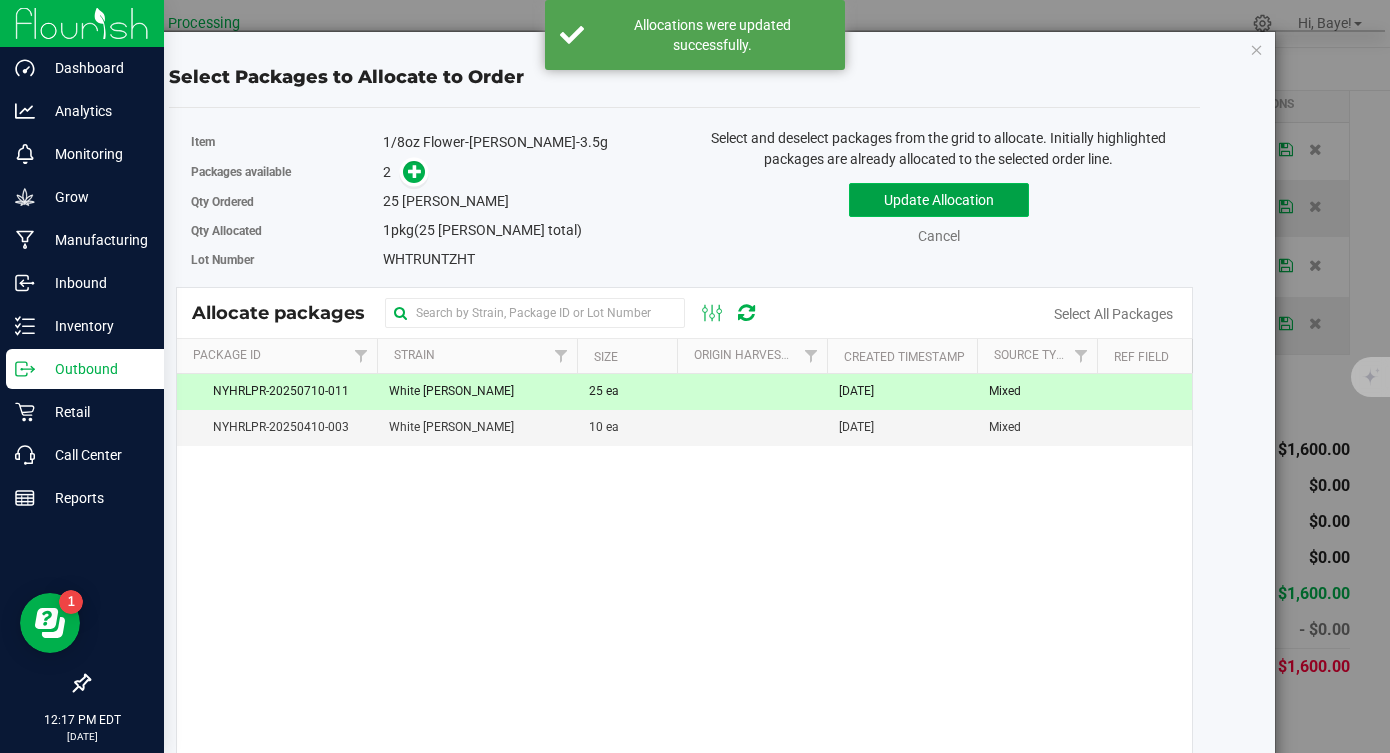 click on "Update Allocation" at bounding box center (939, 200) 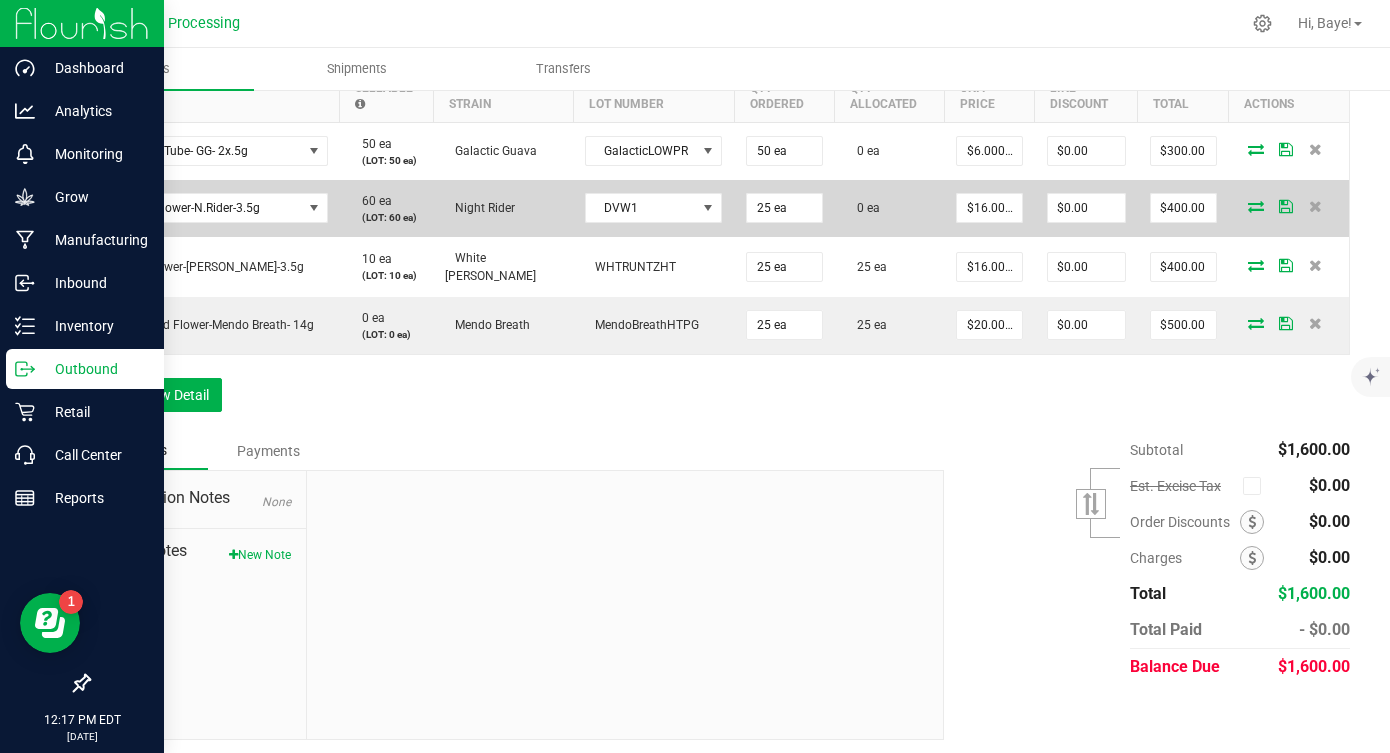 click at bounding box center [1256, 206] 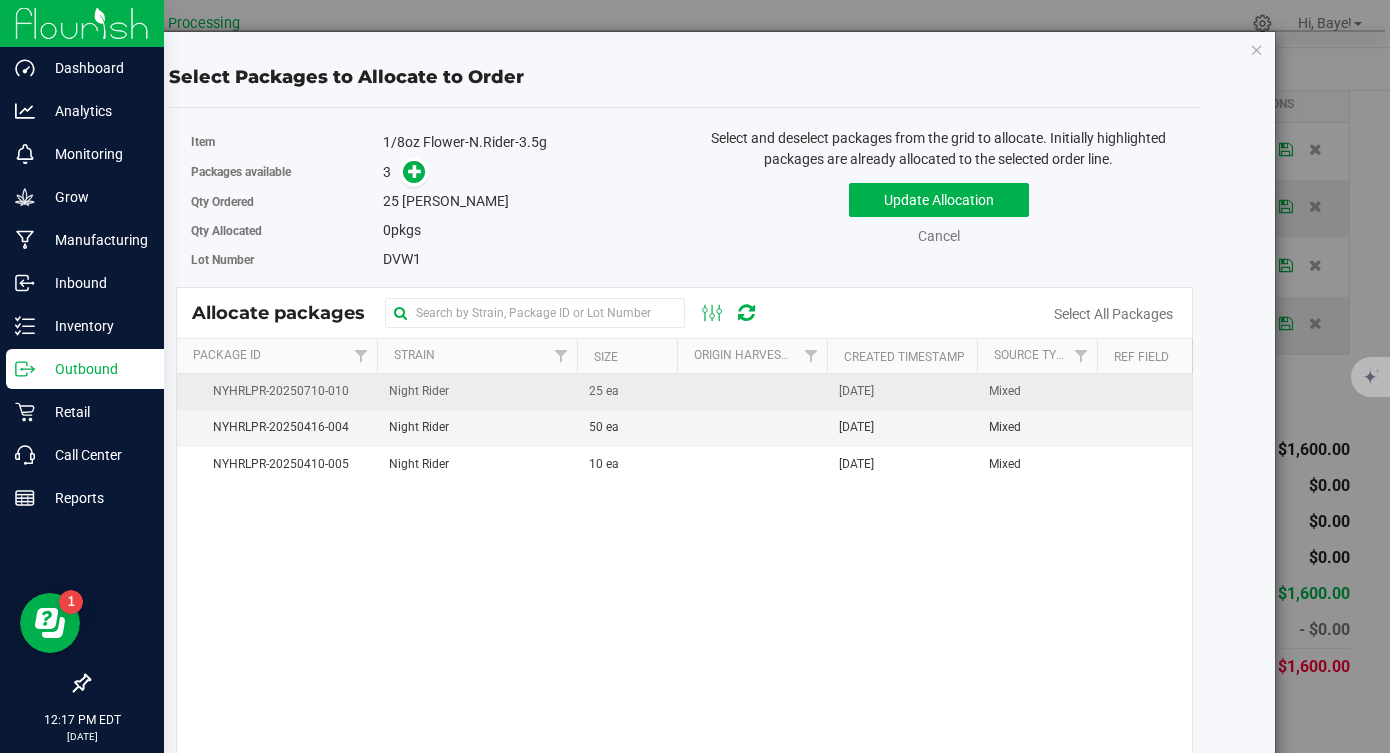 click on "Night Rider" at bounding box center (477, 392) 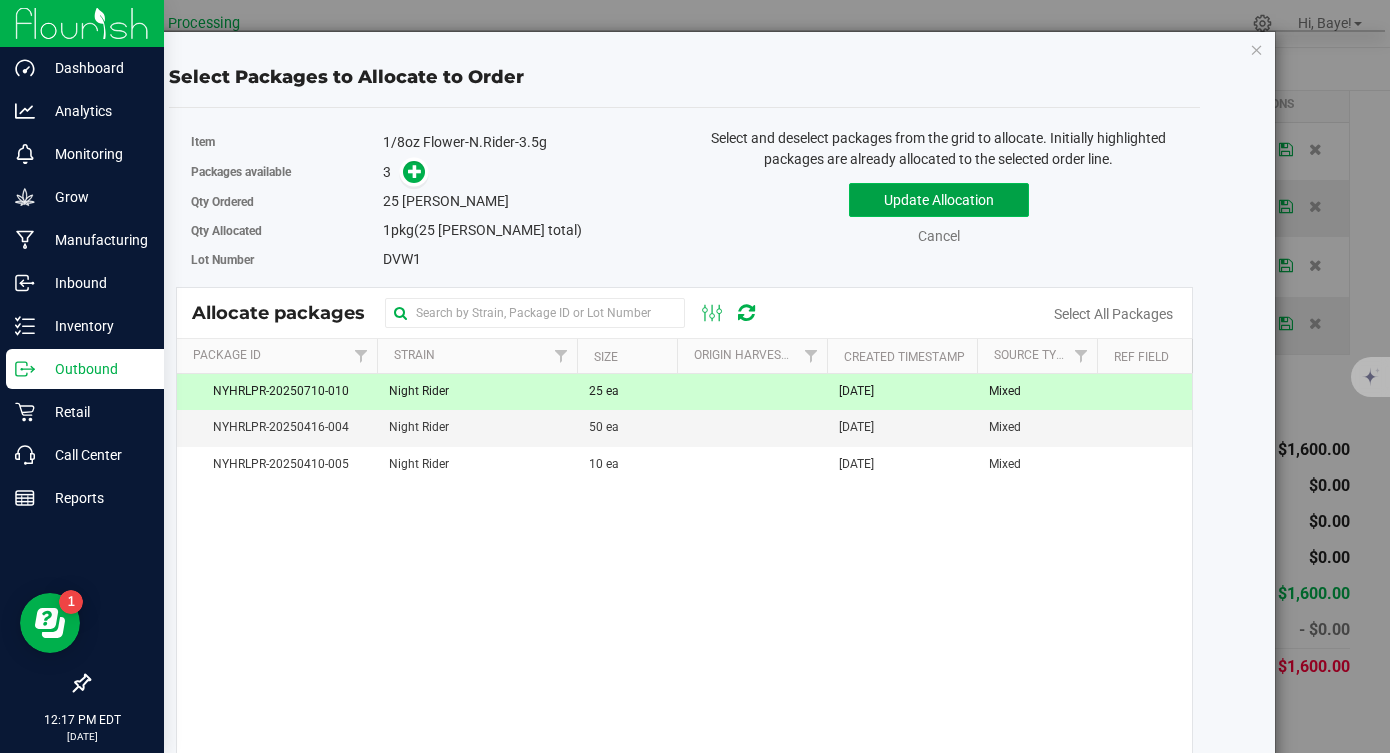 click on "Update Allocation" at bounding box center [939, 200] 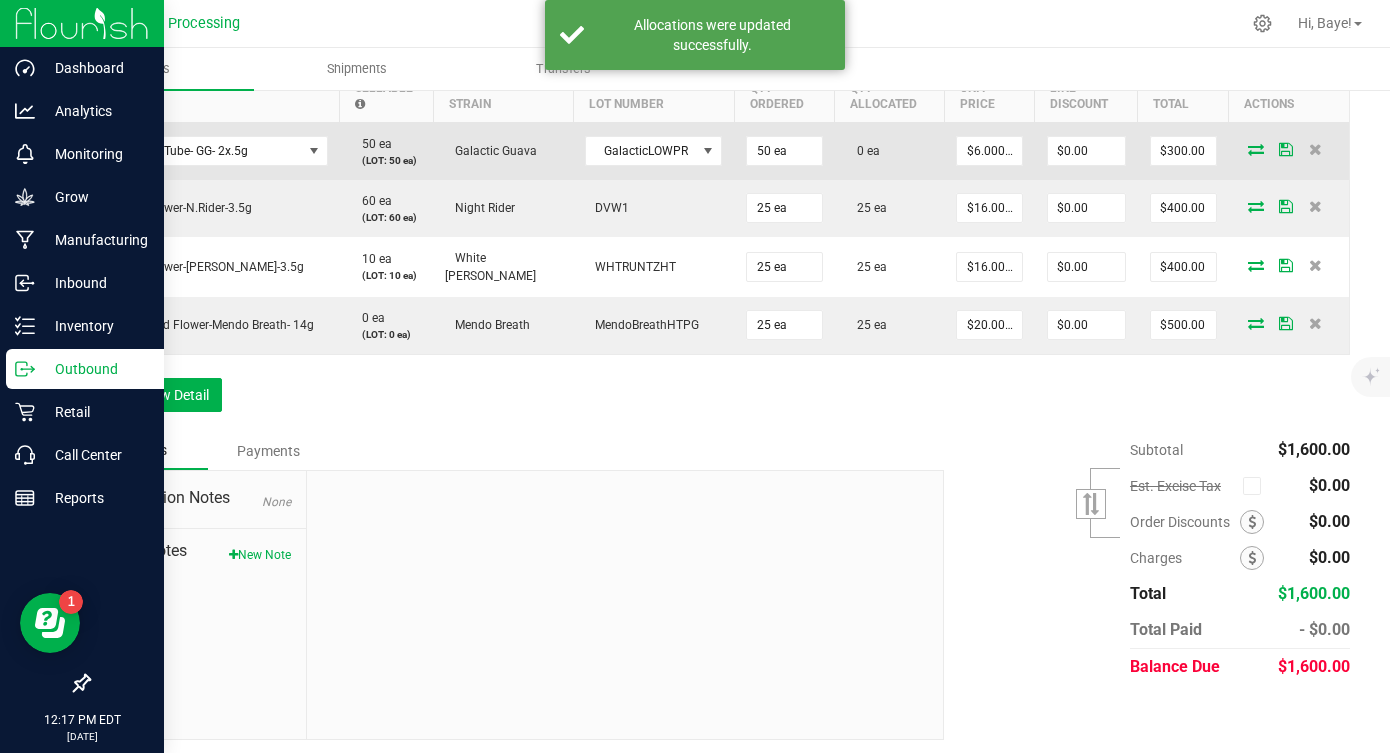 click at bounding box center (1256, 149) 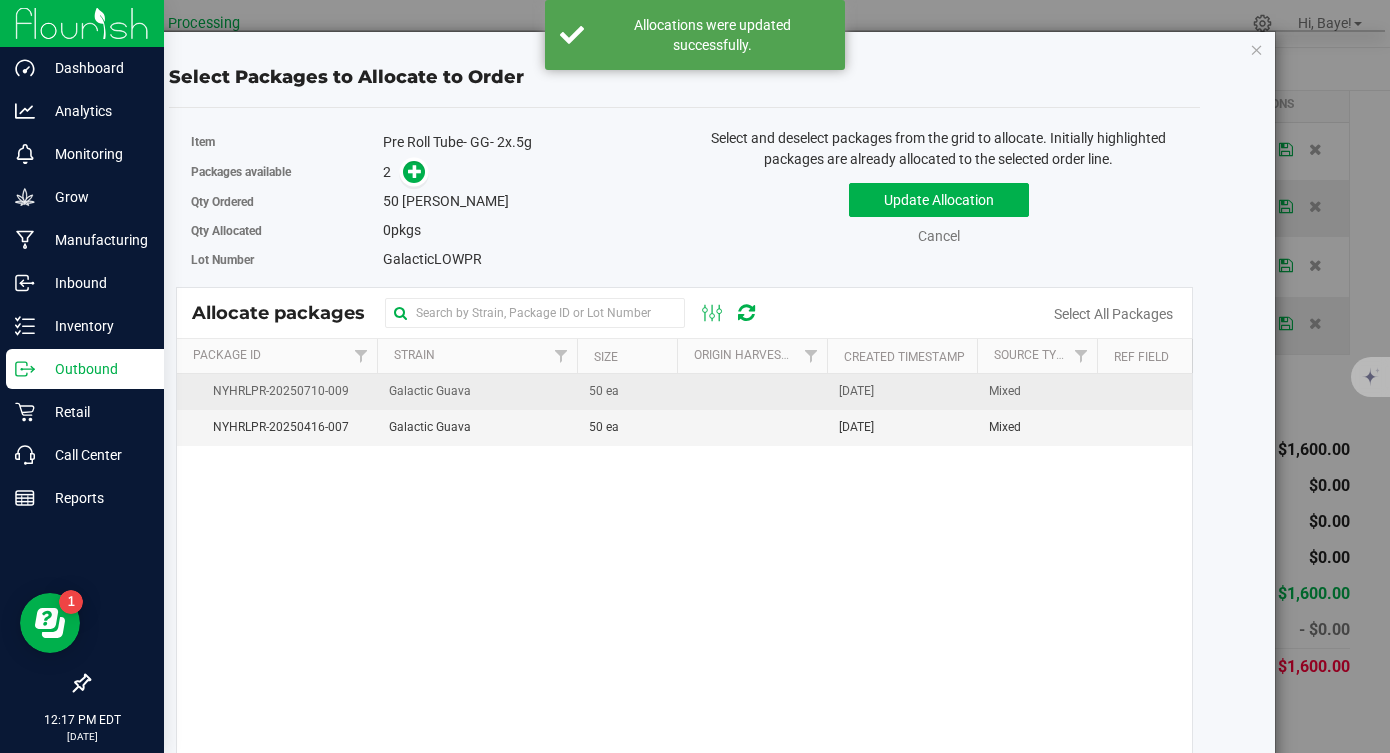 click on "Galactic Guava" at bounding box center [477, 392] 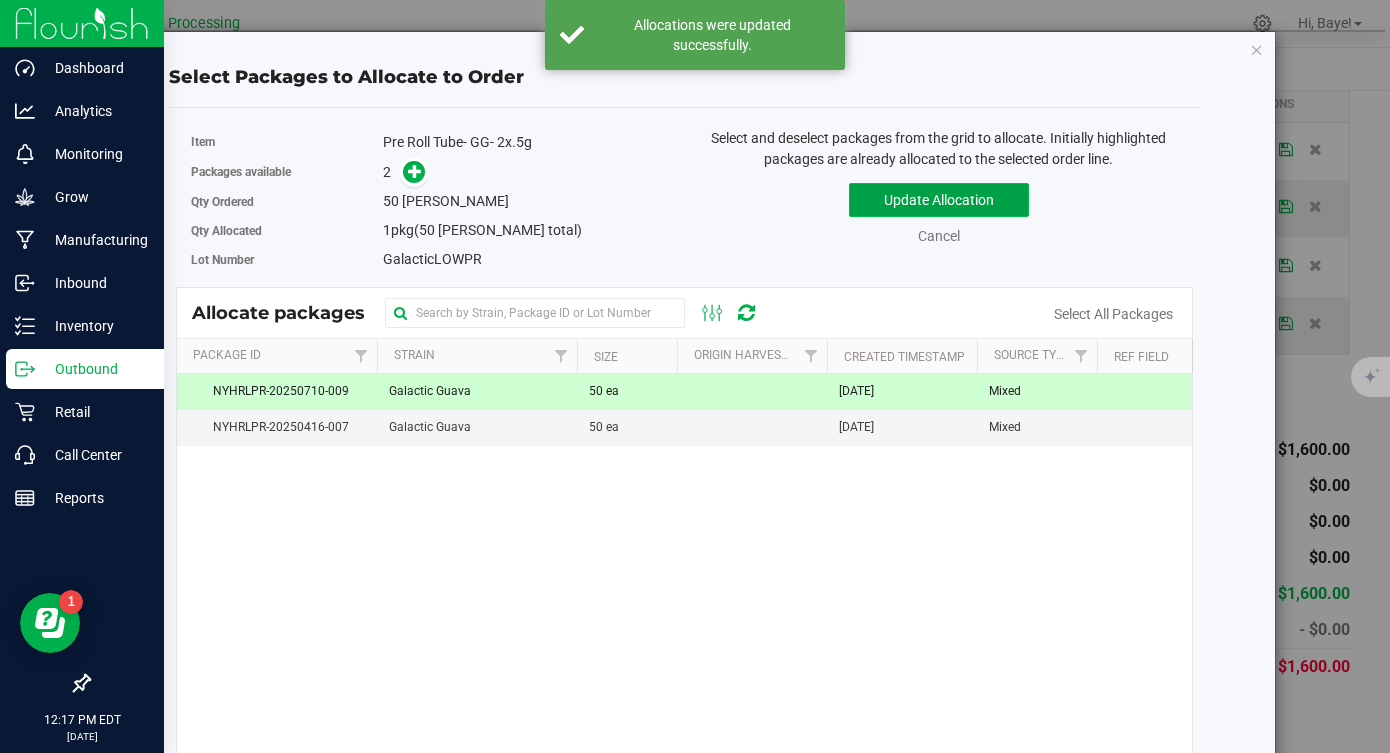 click on "Update Allocation" at bounding box center (939, 200) 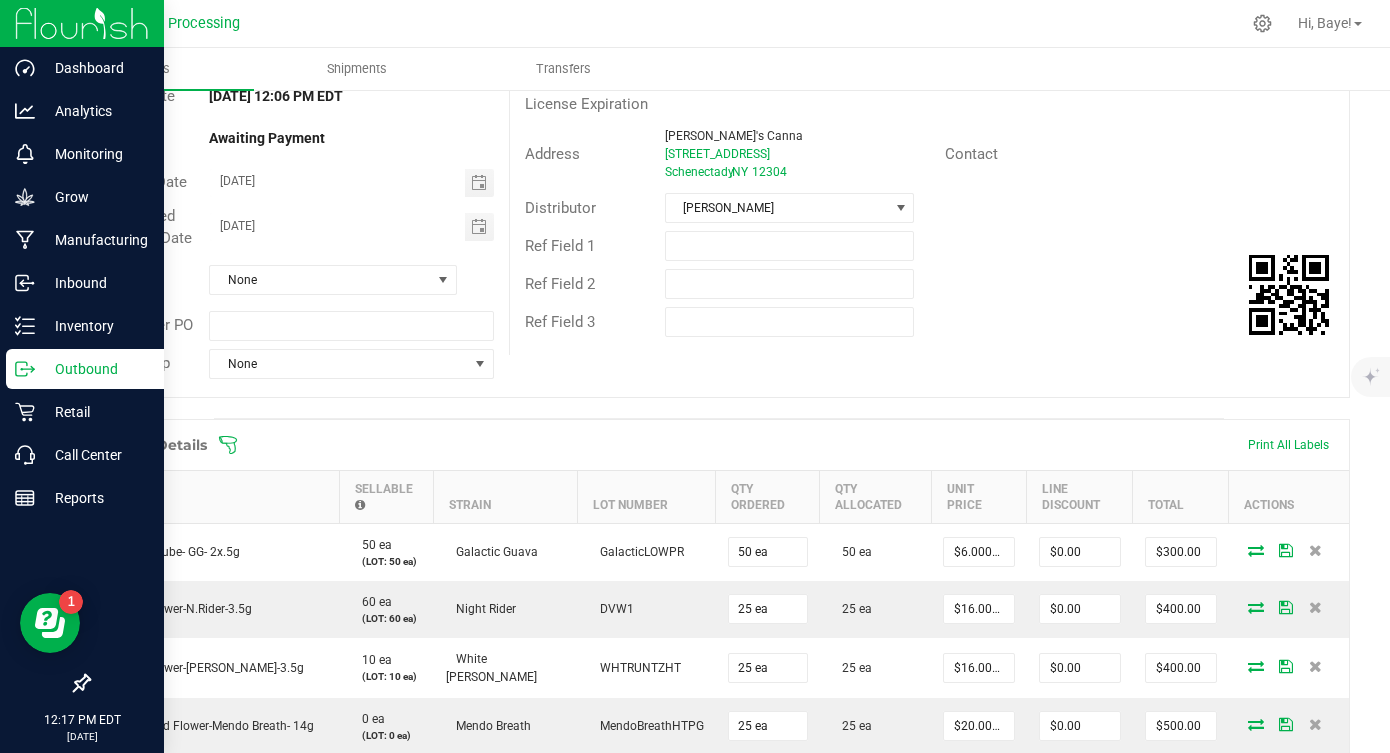 scroll, scrollTop: 0, scrollLeft: 0, axis: both 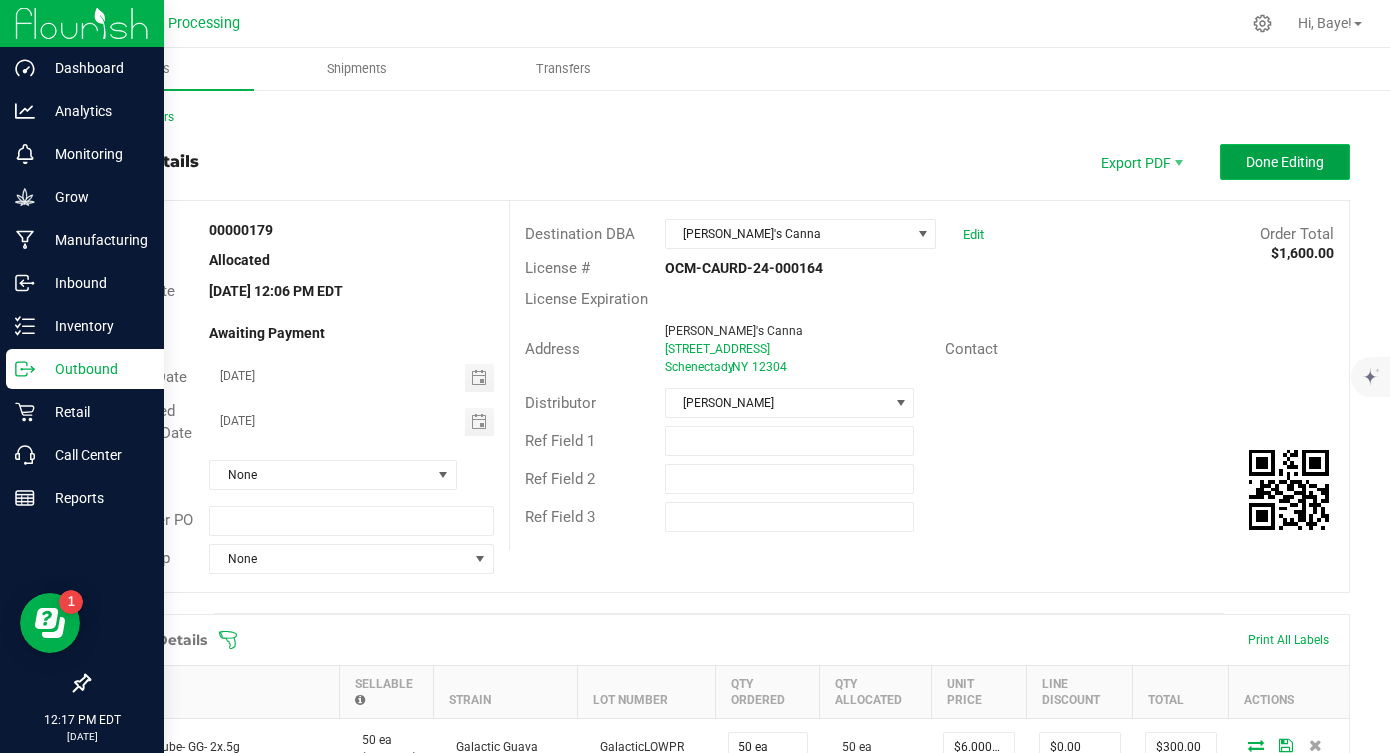 click on "Done Editing" at bounding box center [1285, 162] 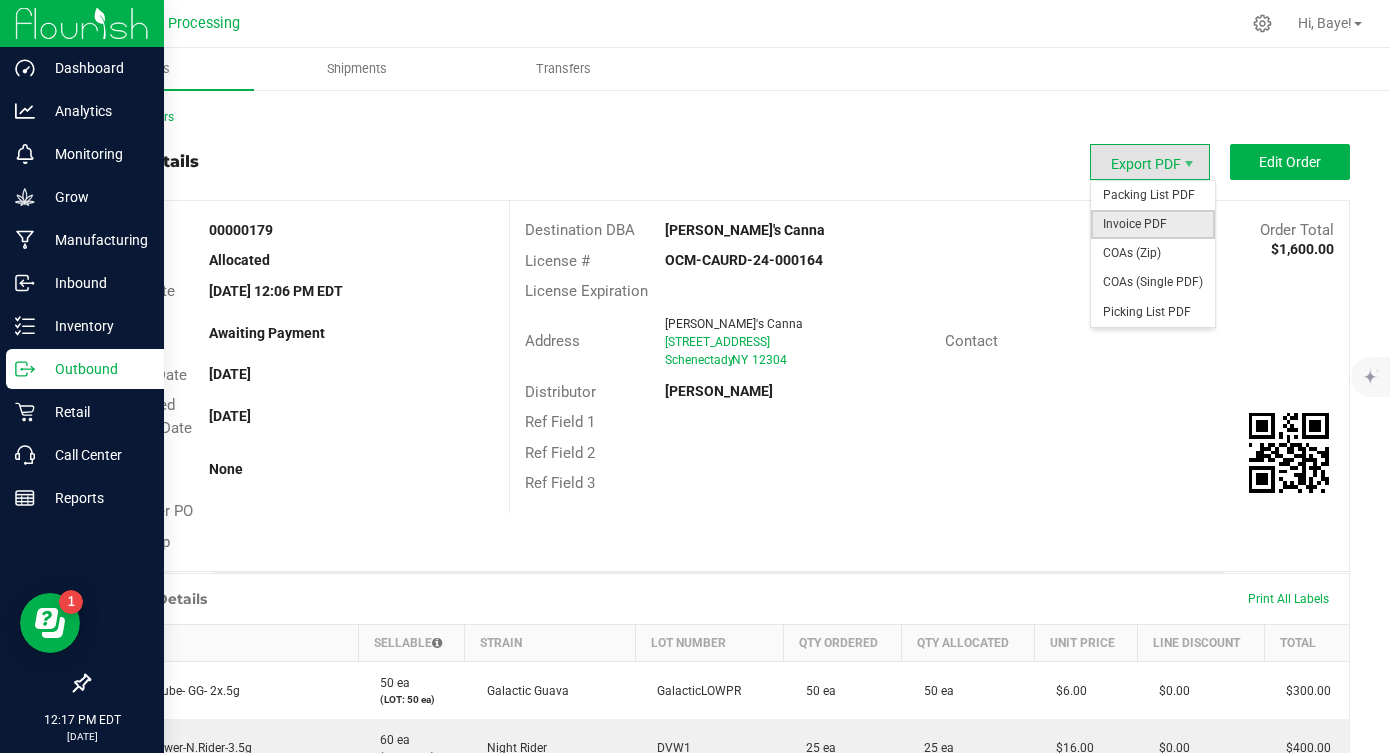 click on "Invoice PDF" at bounding box center [1153, 224] 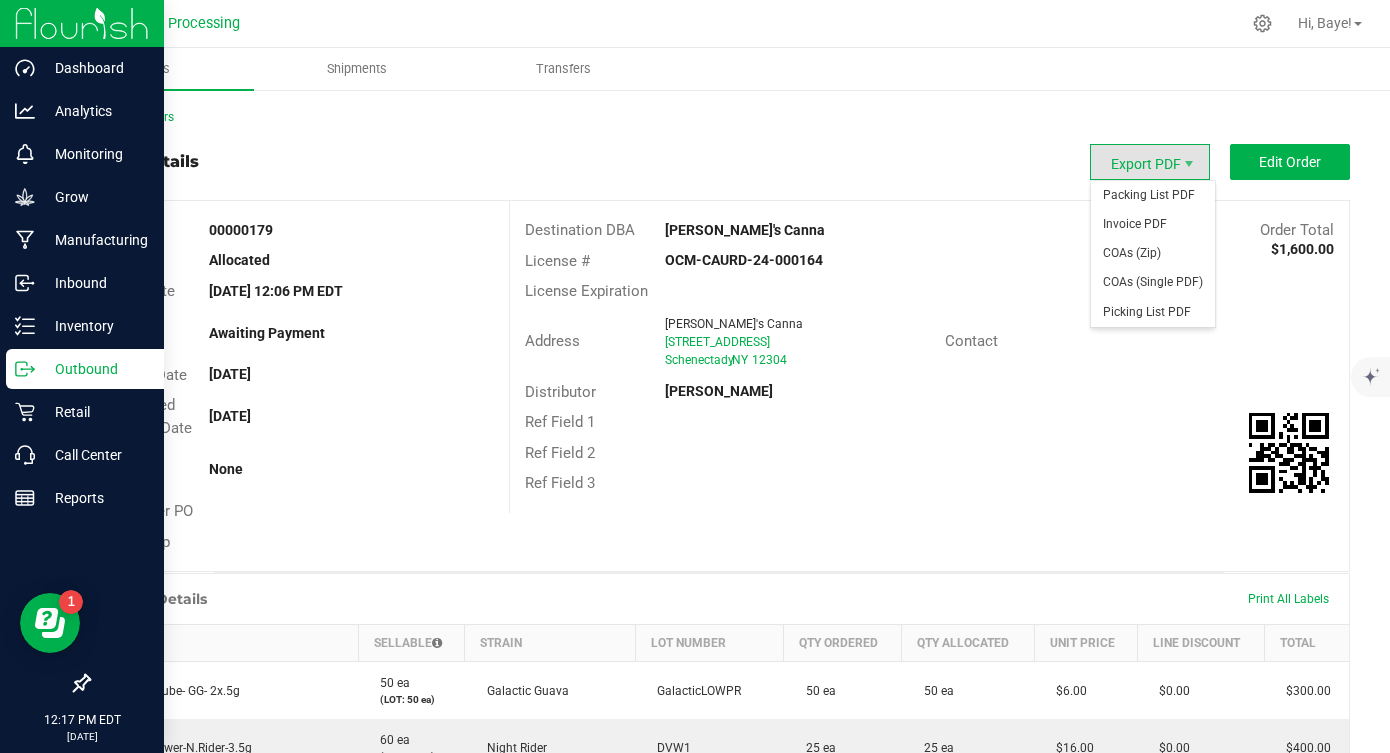 click on "Export PDF" at bounding box center [1150, 162] 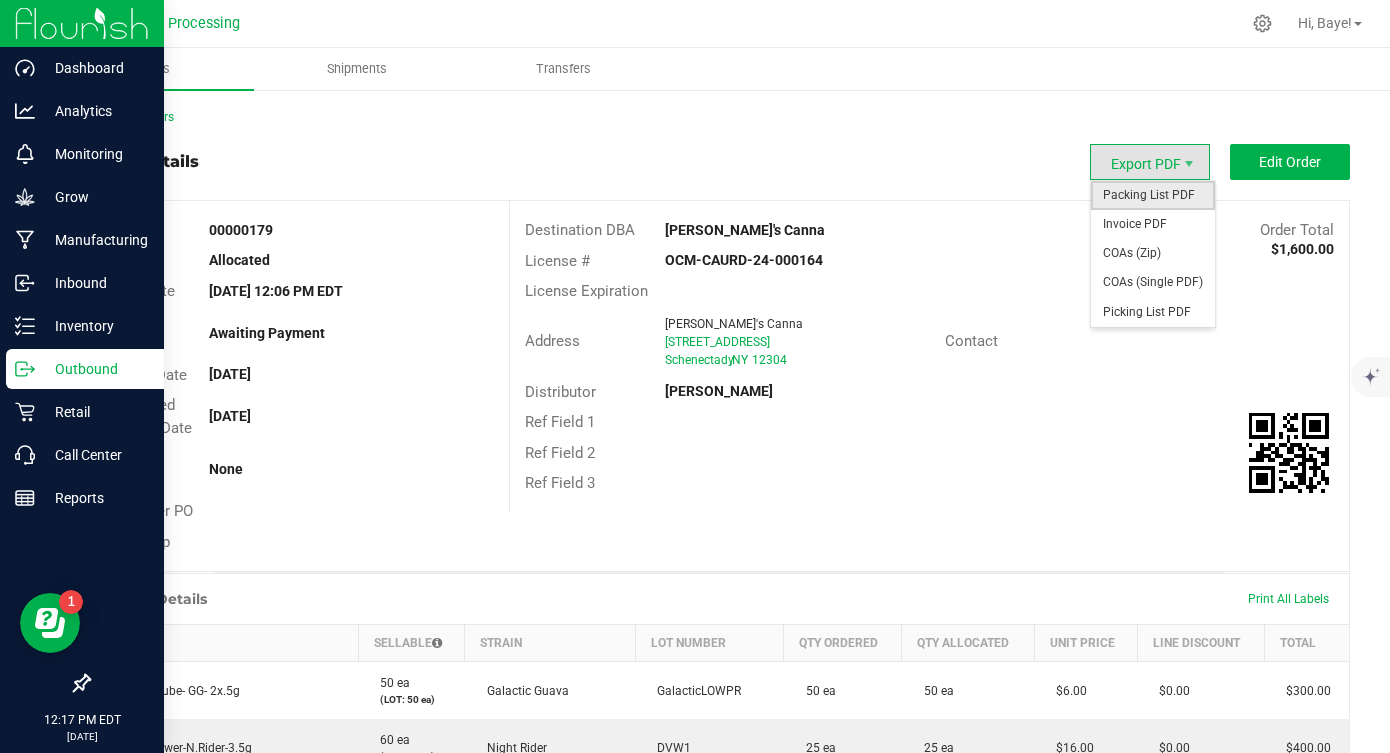 click on "Packing List PDF" at bounding box center [1153, 195] 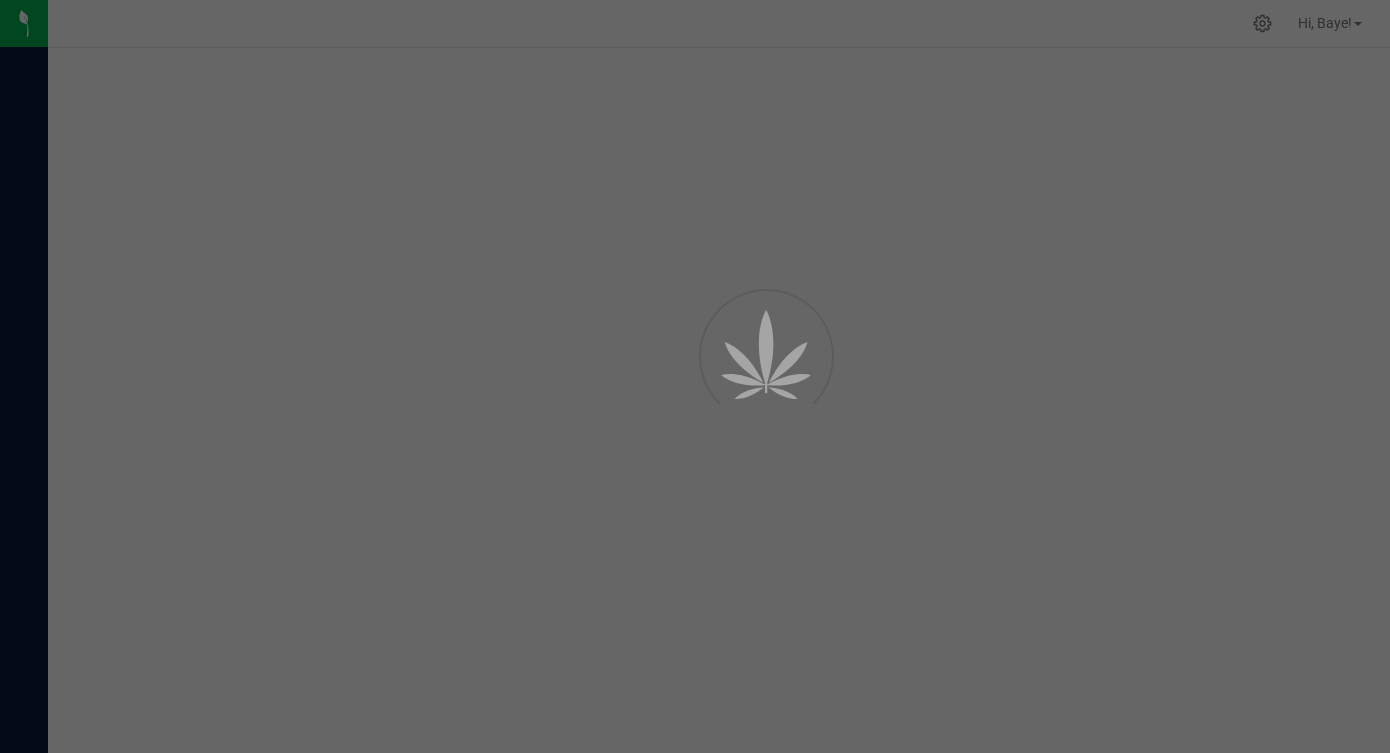 scroll, scrollTop: 0, scrollLeft: 0, axis: both 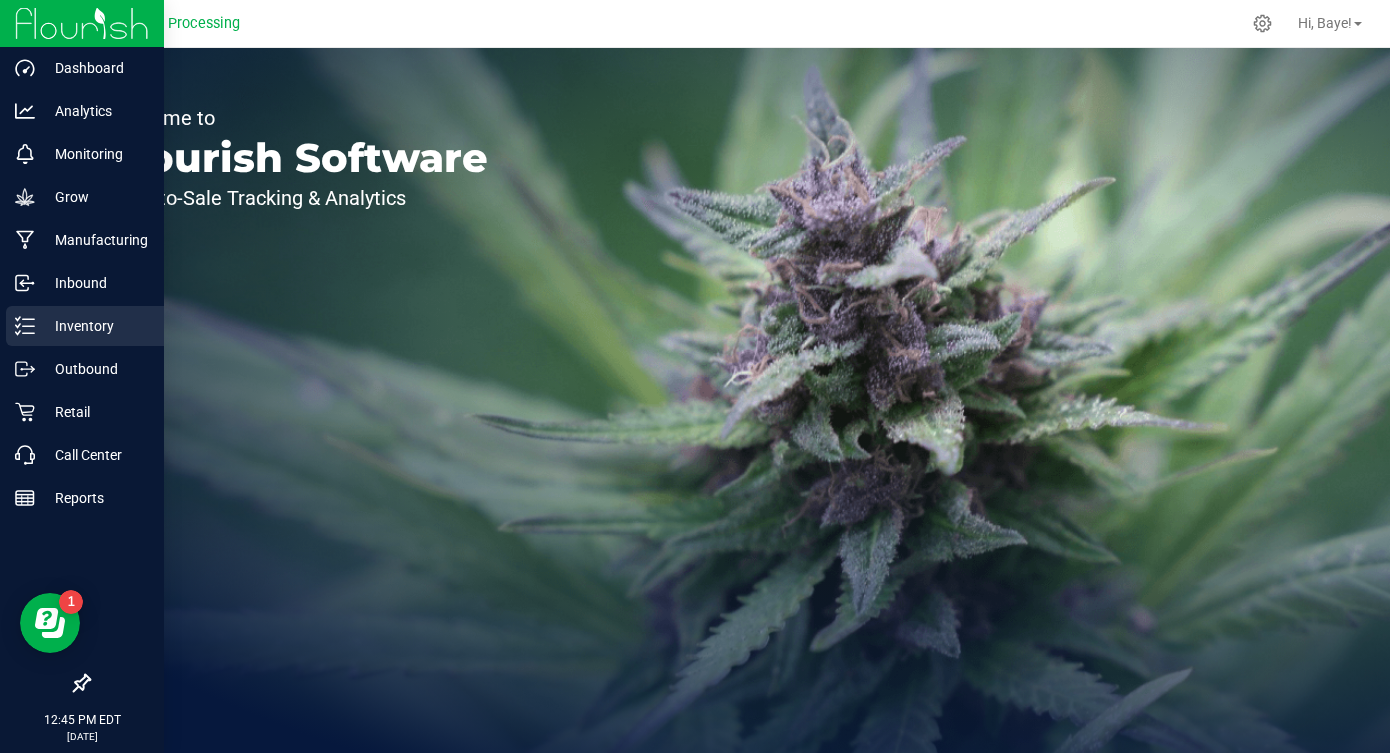click on "Inventory" at bounding box center (95, 326) 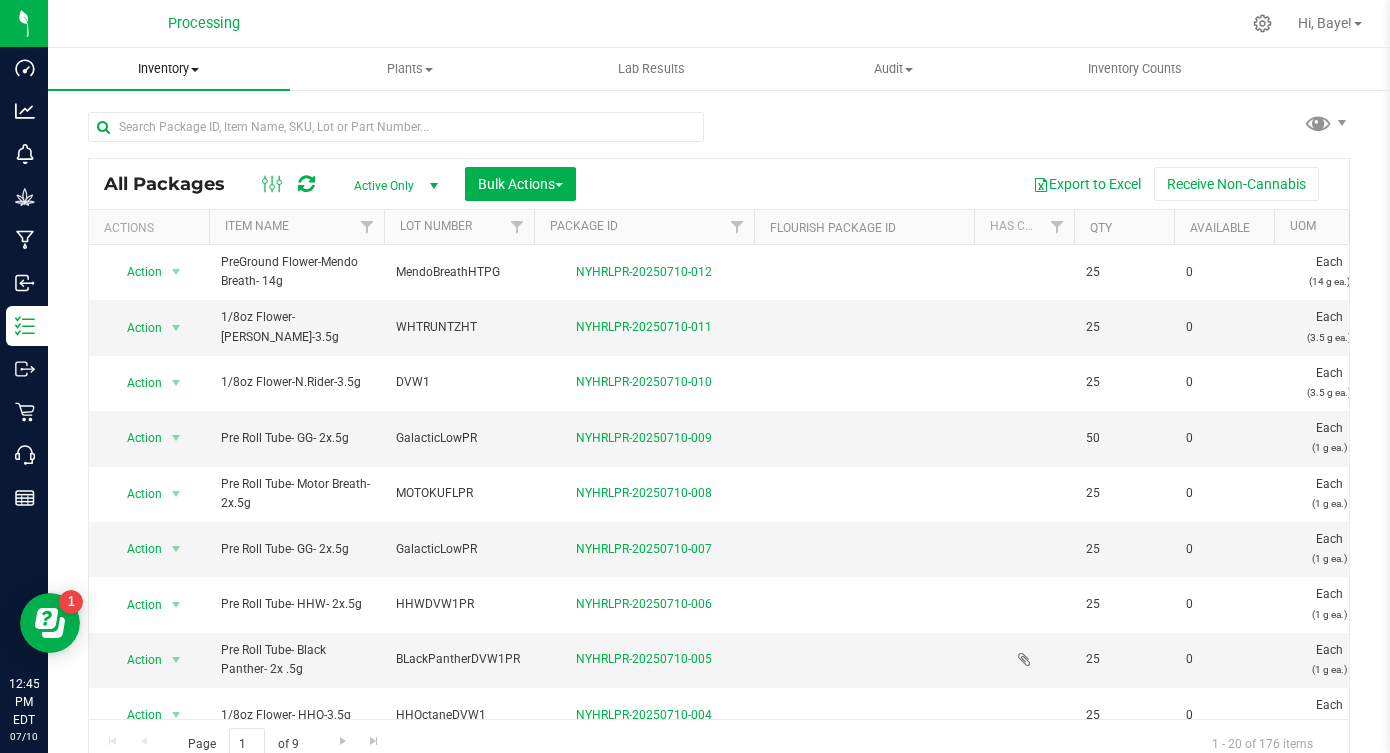 click on "Inventory
All packages
All inventory
Waste log
Create inventory" at bounding box center [169, 69] 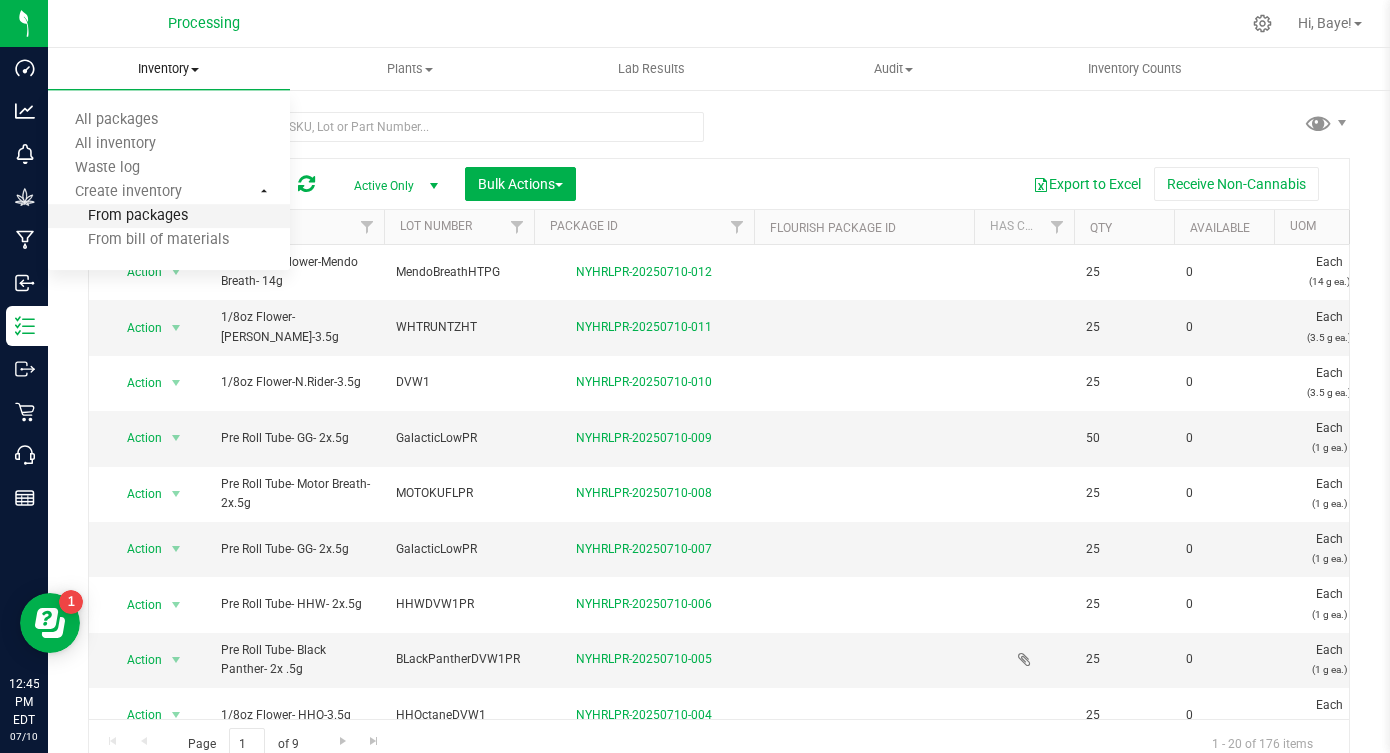 click on "From packages" at bounding box center (118, 216) 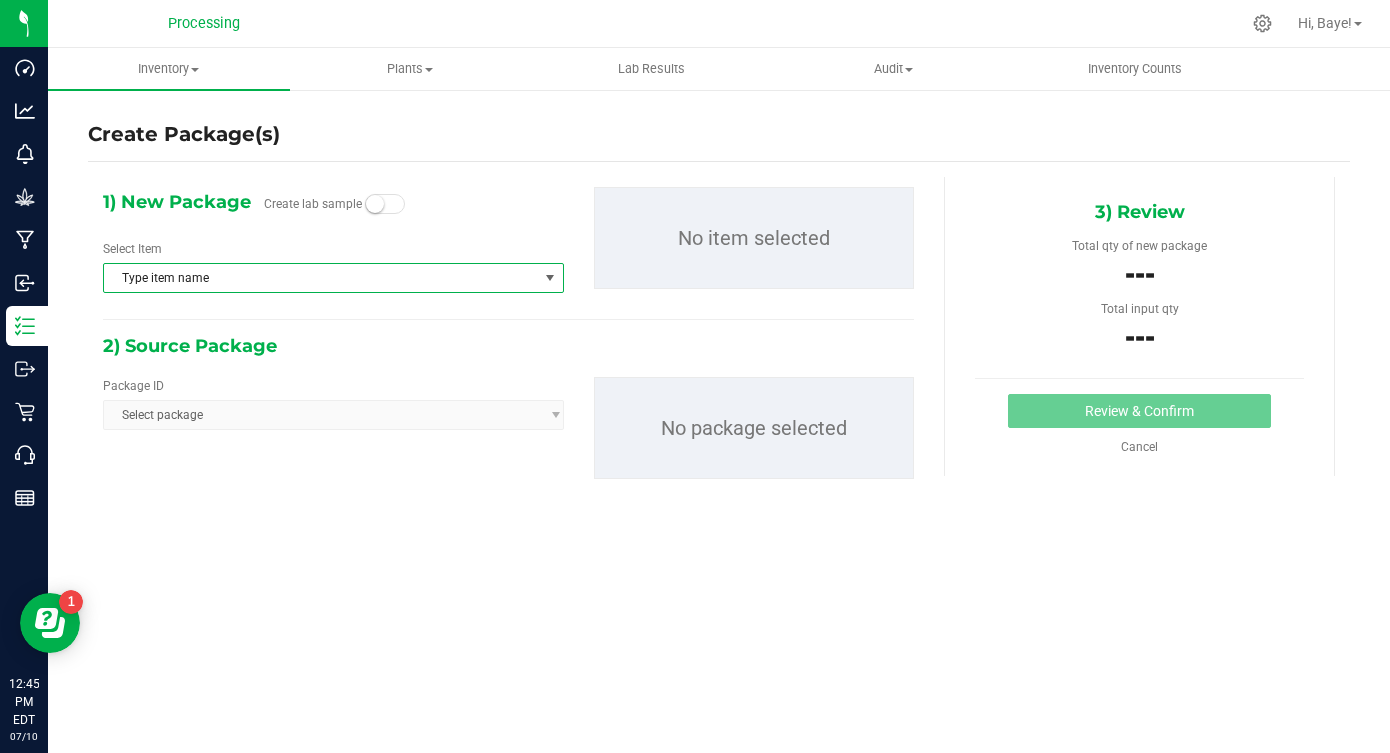 click on "Type item name" at bounding box center [321, 278] 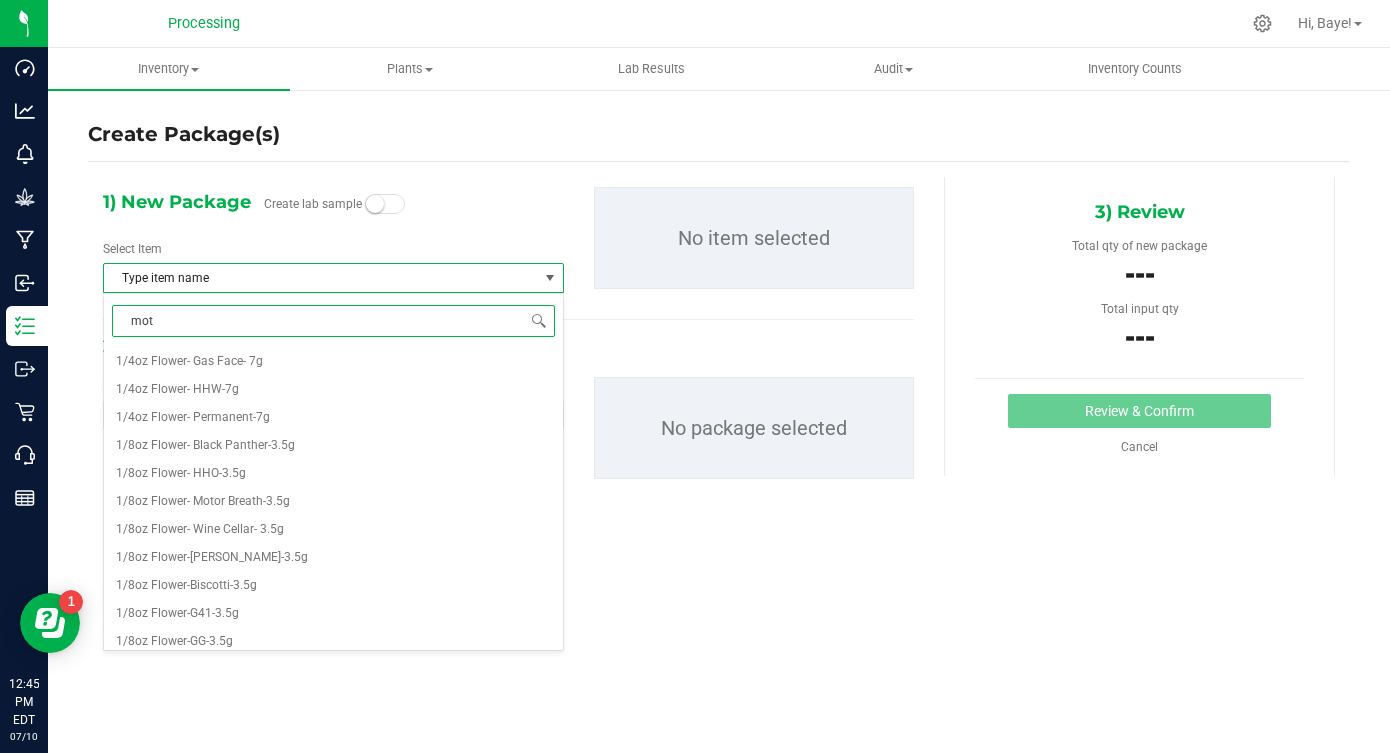 type on "moto" 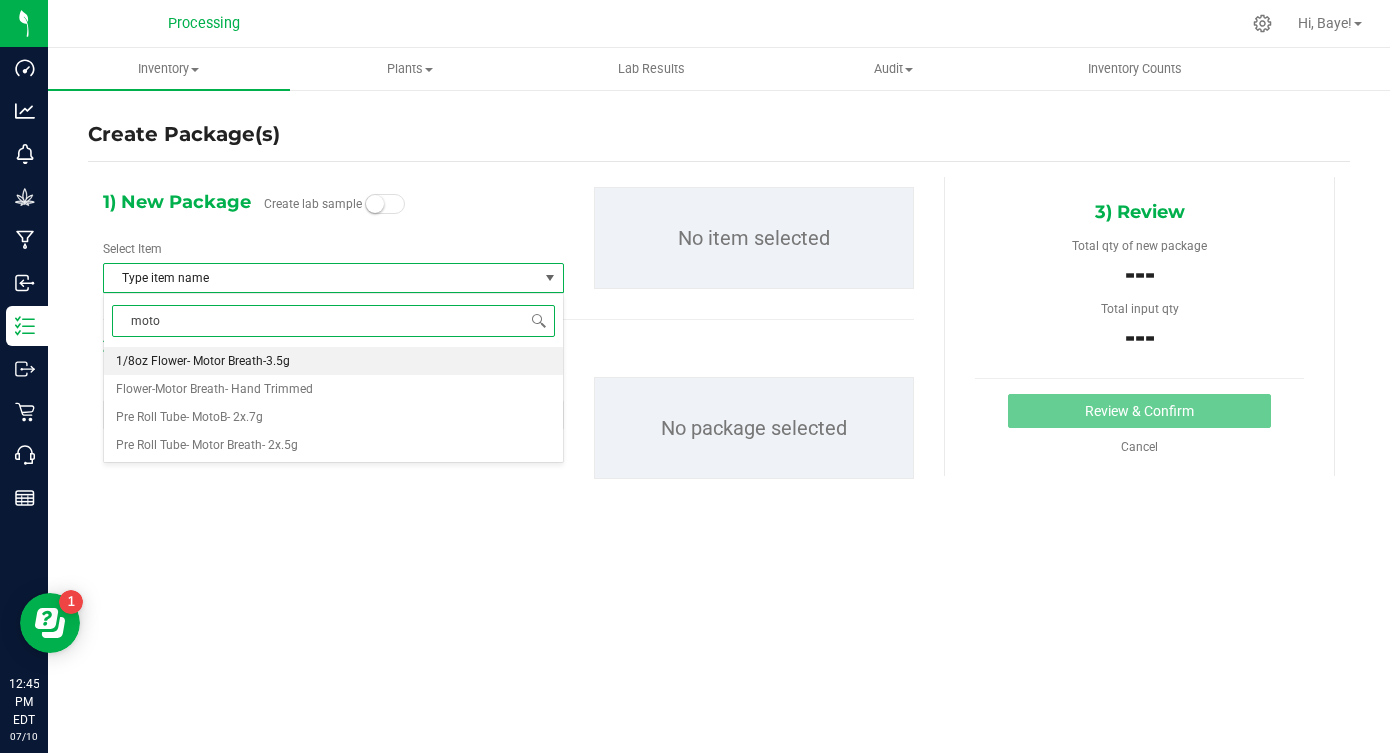 click on "1/8oz Flower- Motor Breath-3.5g" at bounding box center (203, 361) 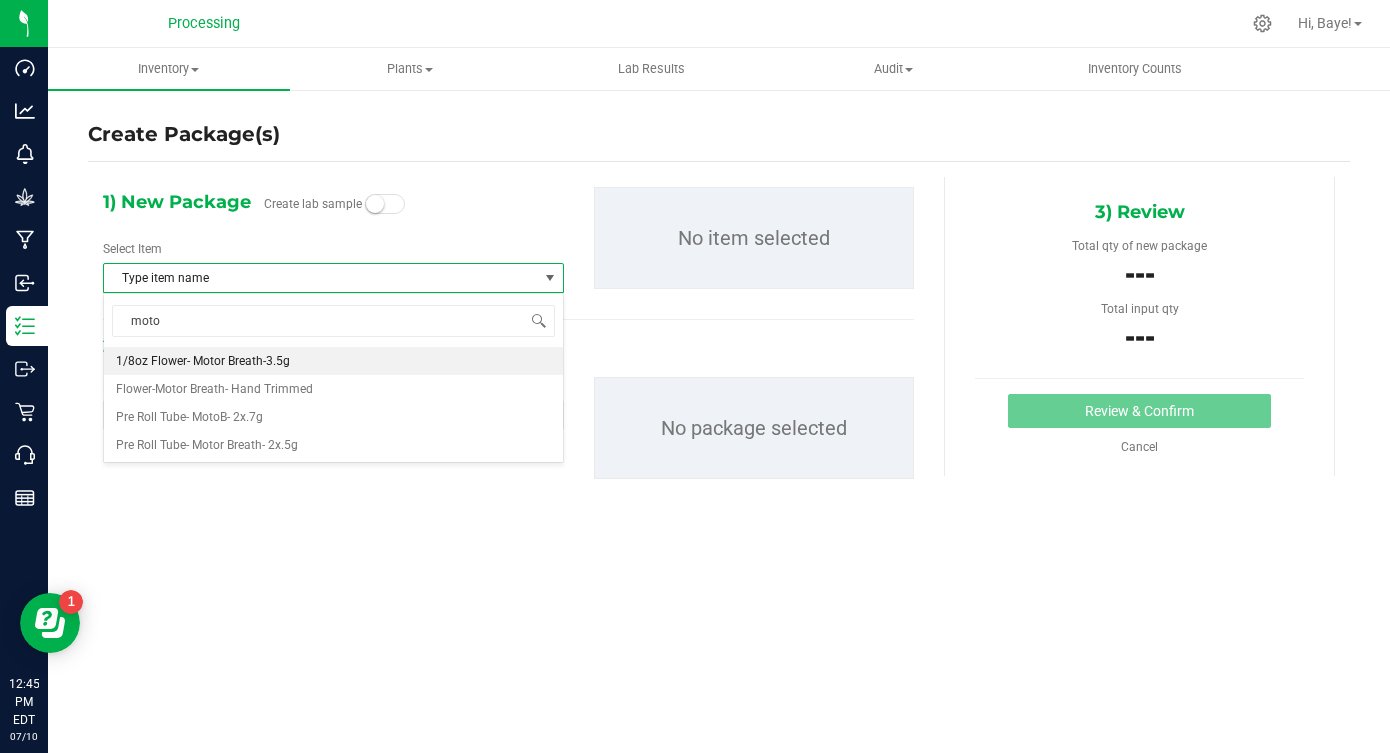 type 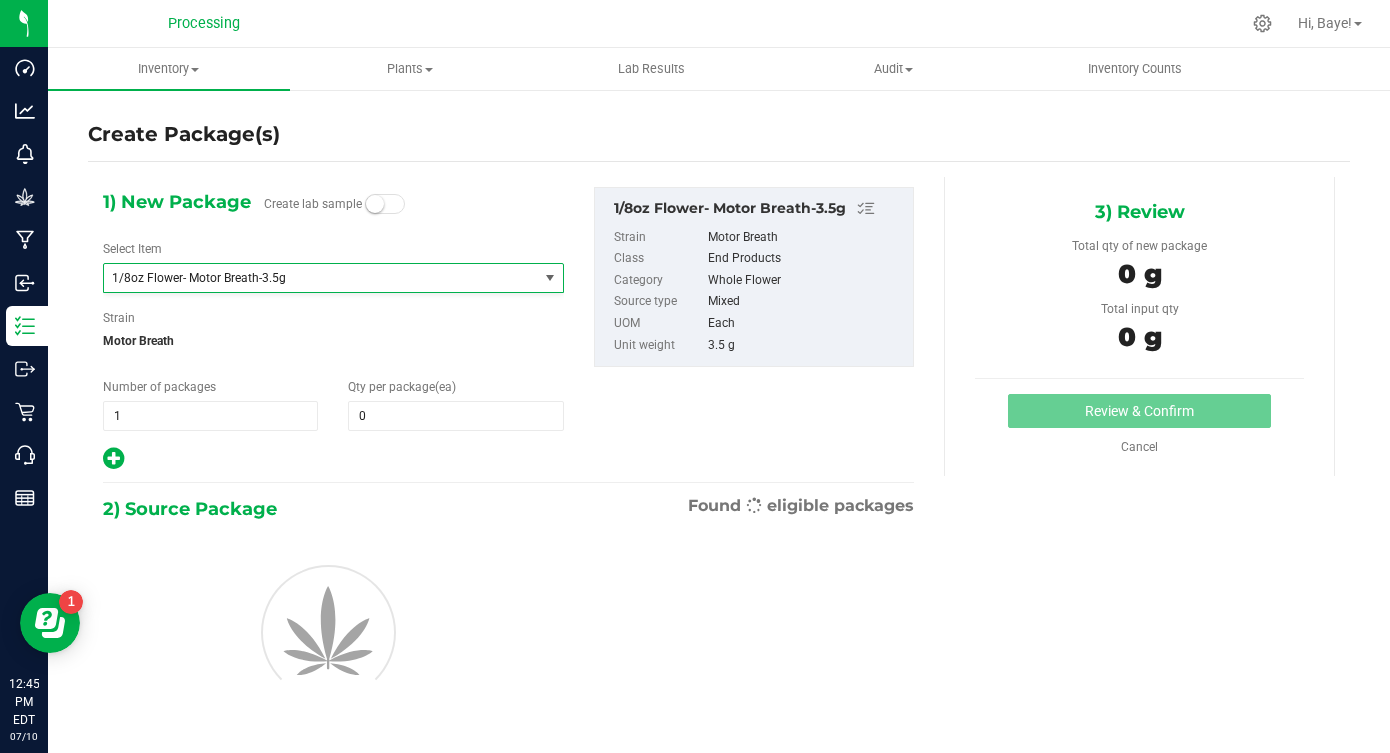 type on "0" 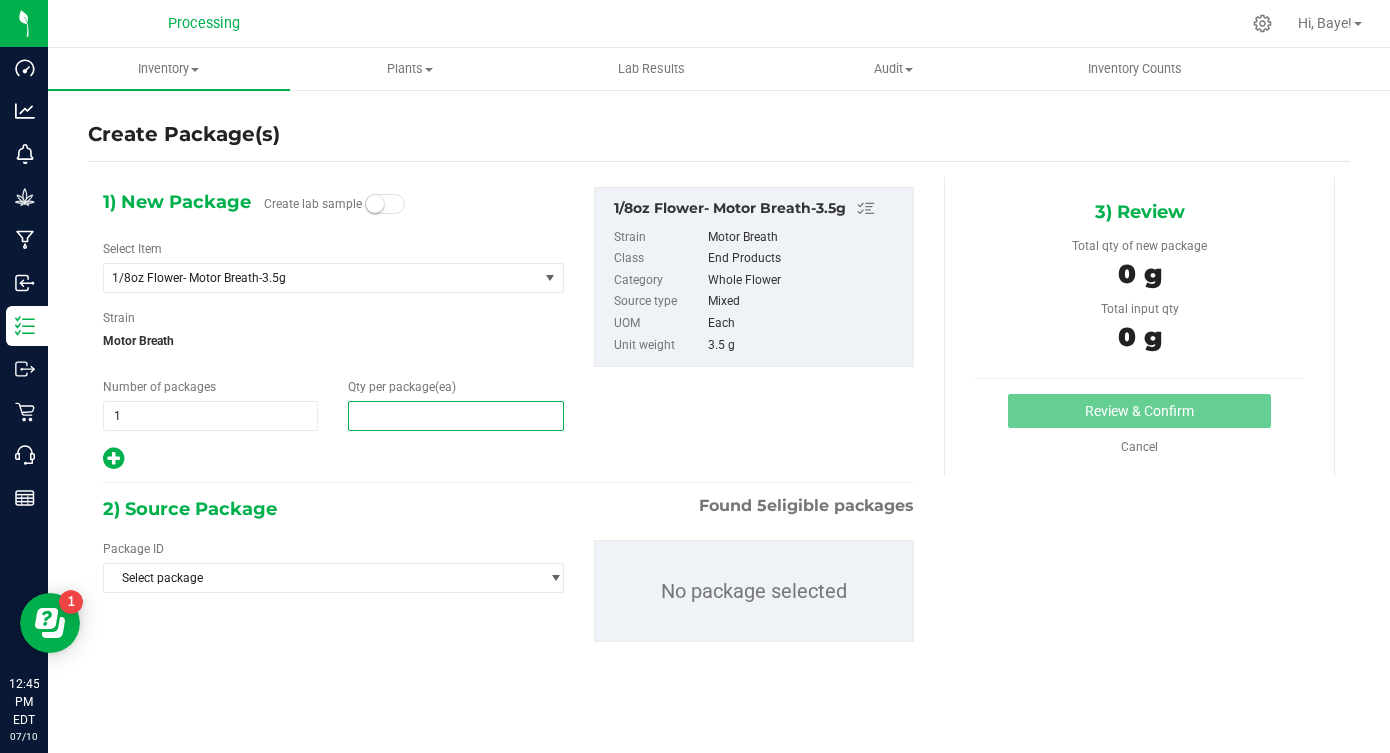 click at bounding box center (455, 416) 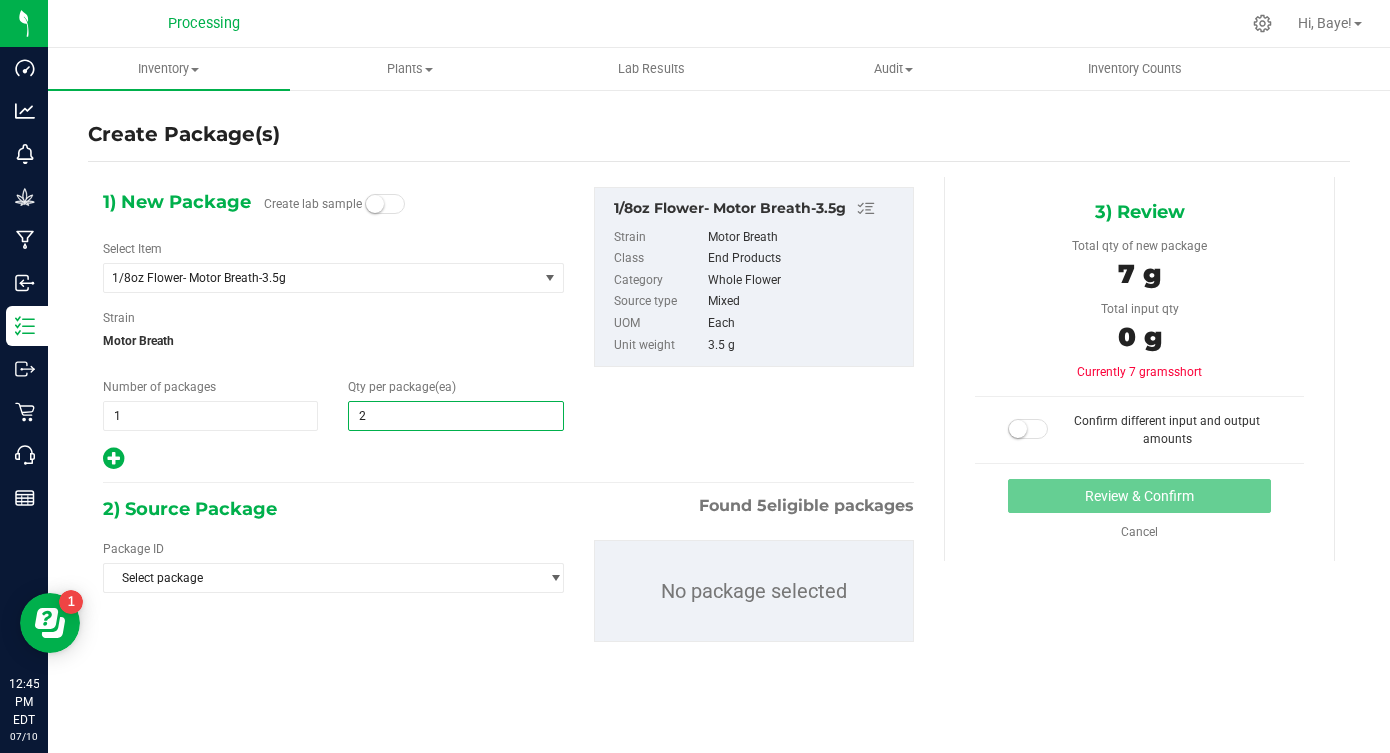 type on "25" 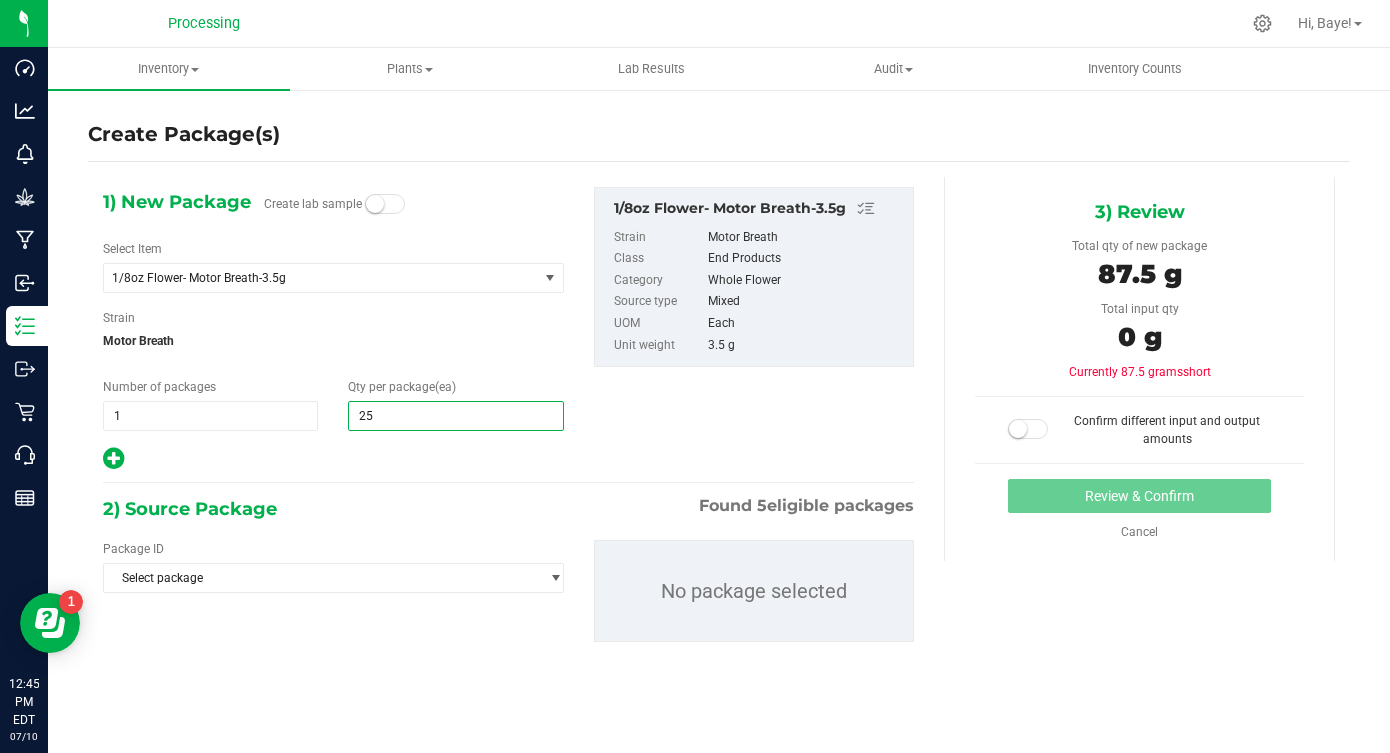 type on "25" 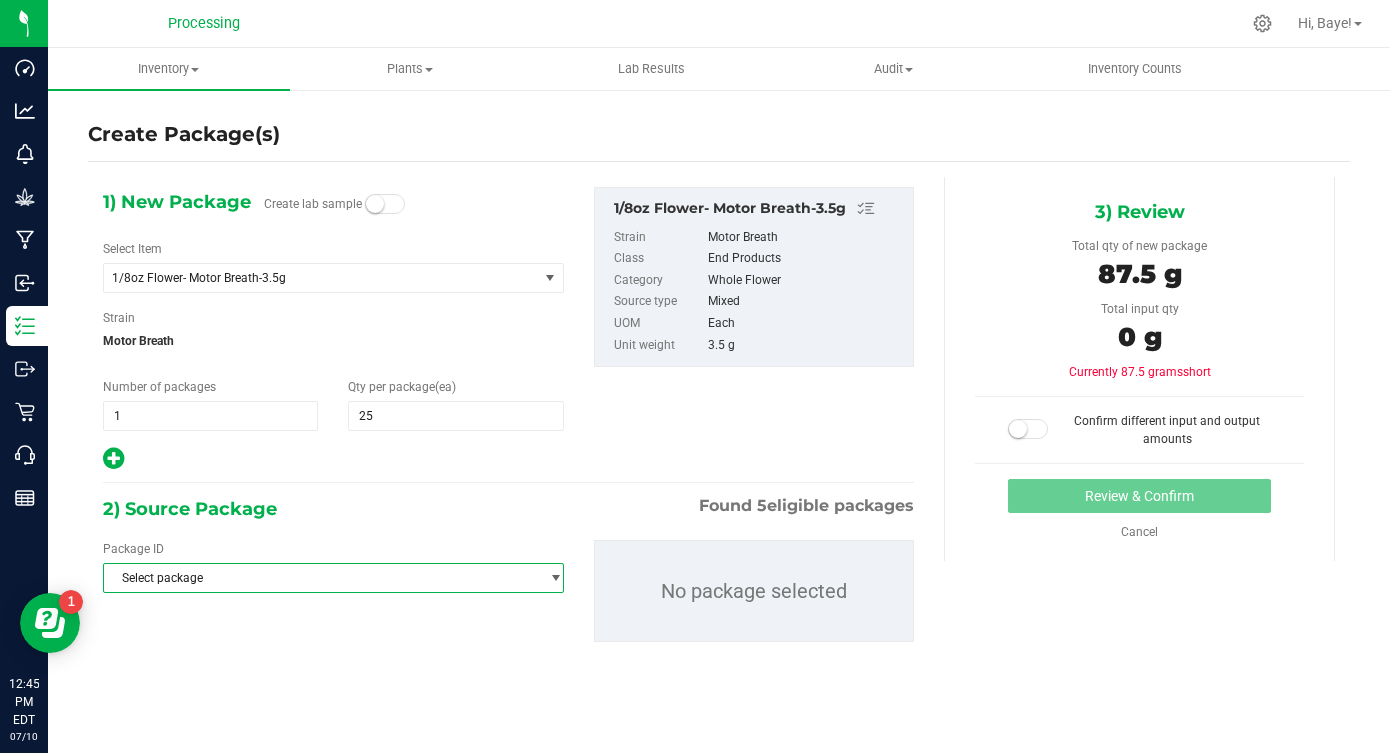 click on "Select package" at bounding box center [321, 578] 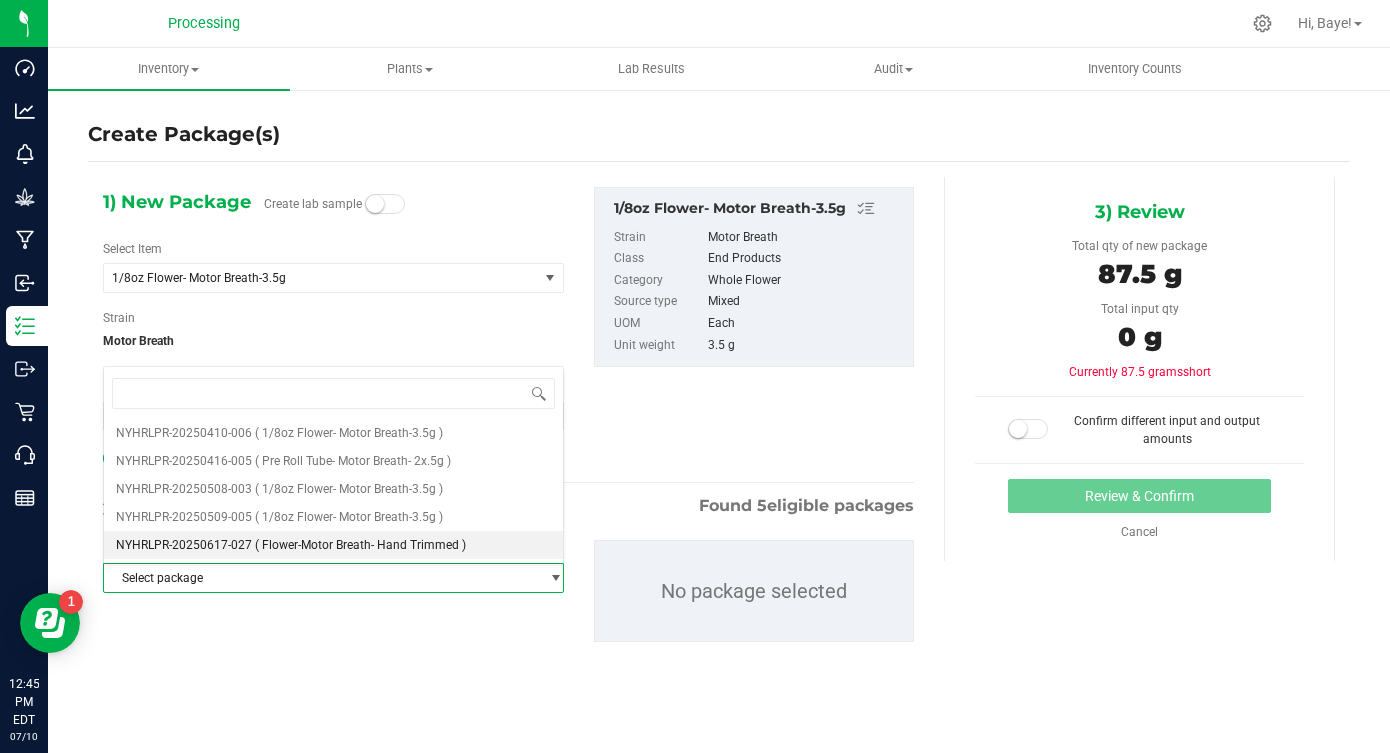 click on "NYHRLPR-20250617-027
(
Flower-Motor Breath- Hand Trimmed
)" at bounding box center [333, 545] 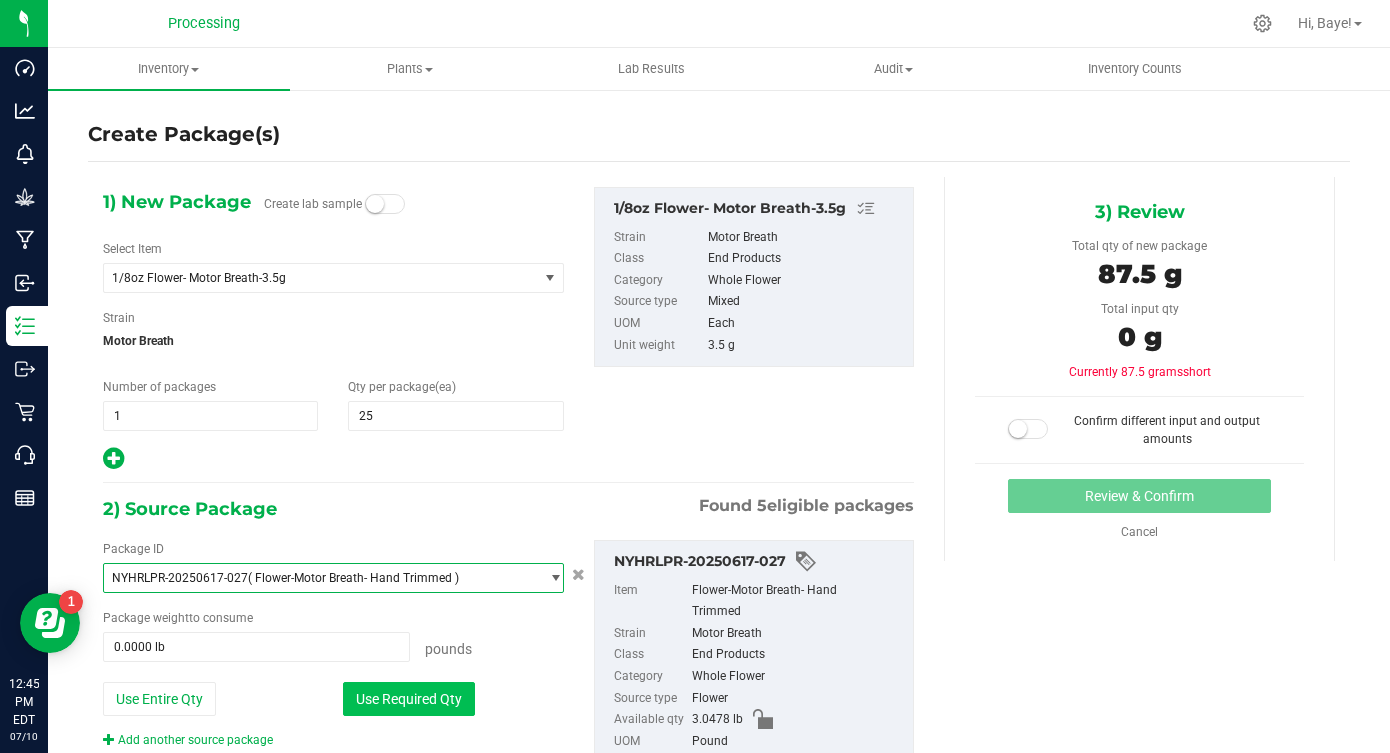 click on "Use Required Qty" at bounding box center (409, 699) 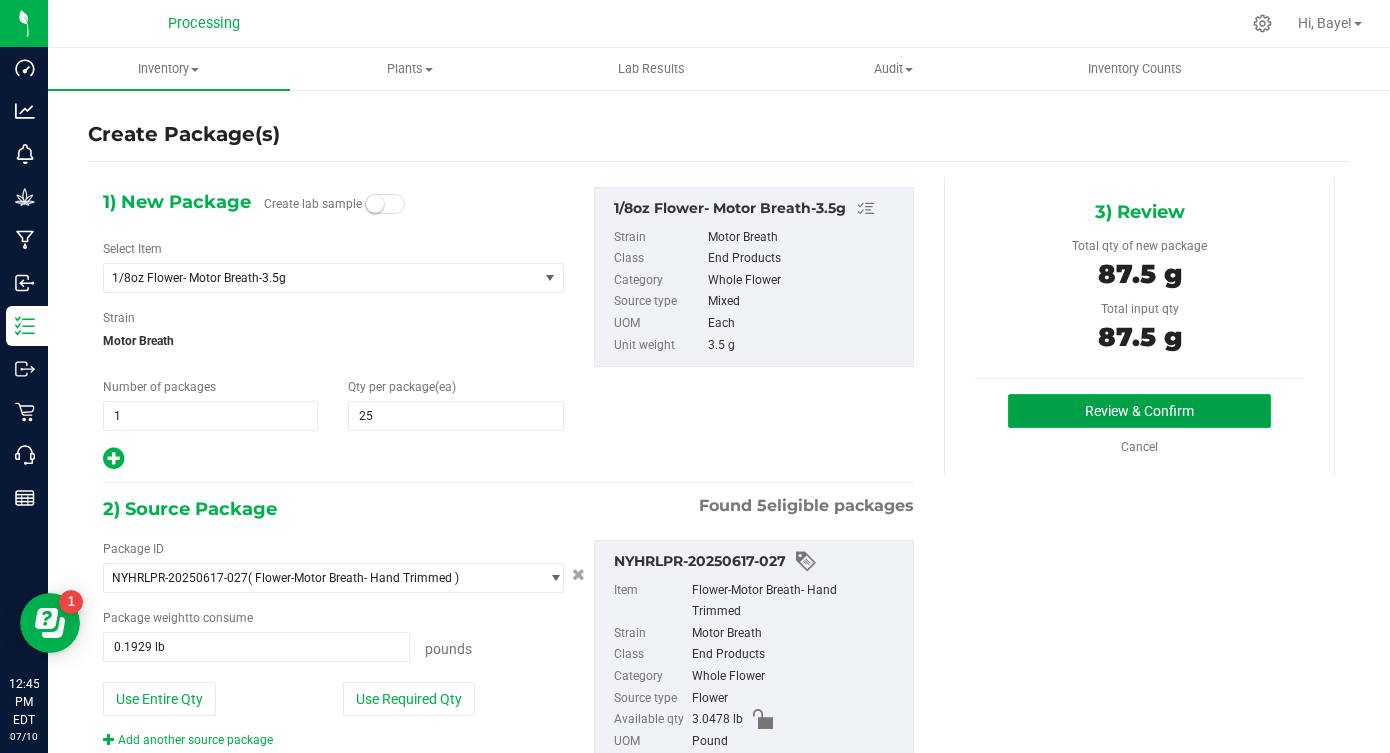 click on "Review & Confirm" at bounding box center (1139, 411) 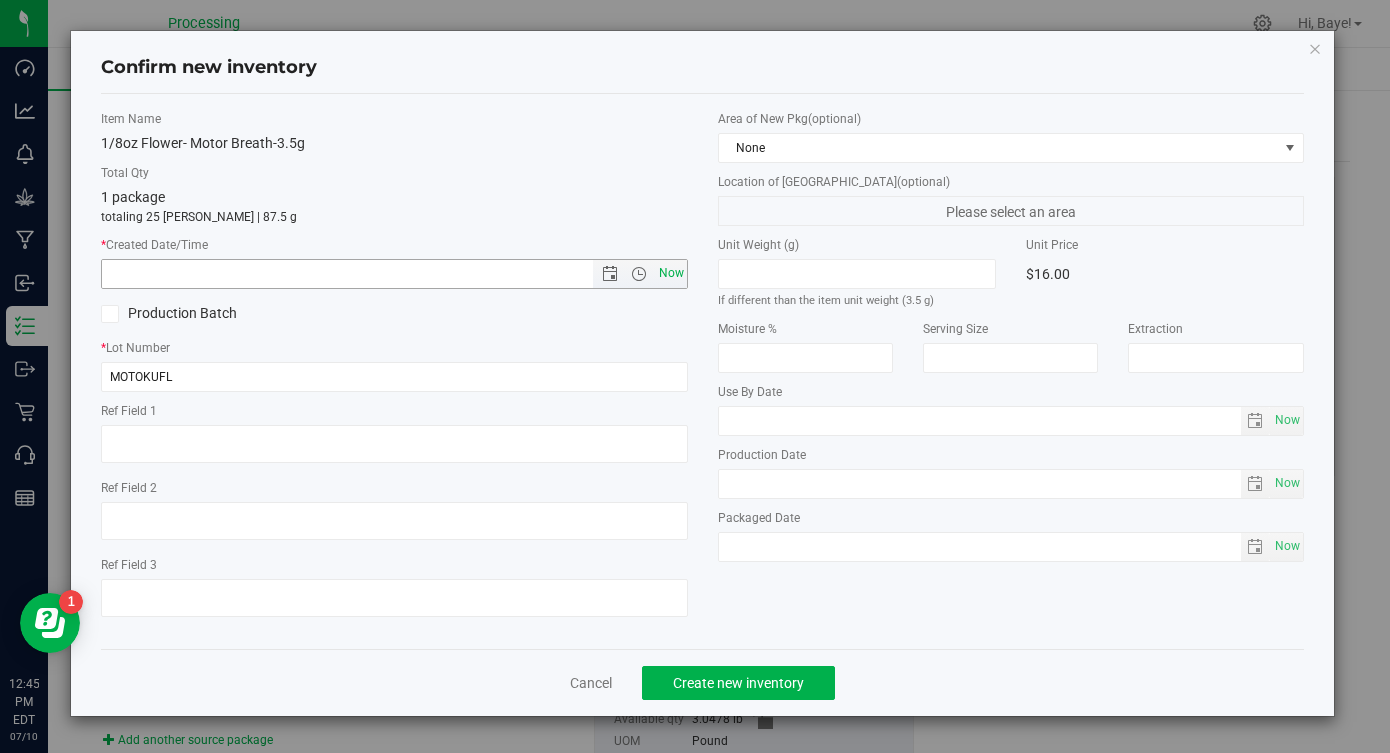 click on "Now" at bounding box center [671, 273] 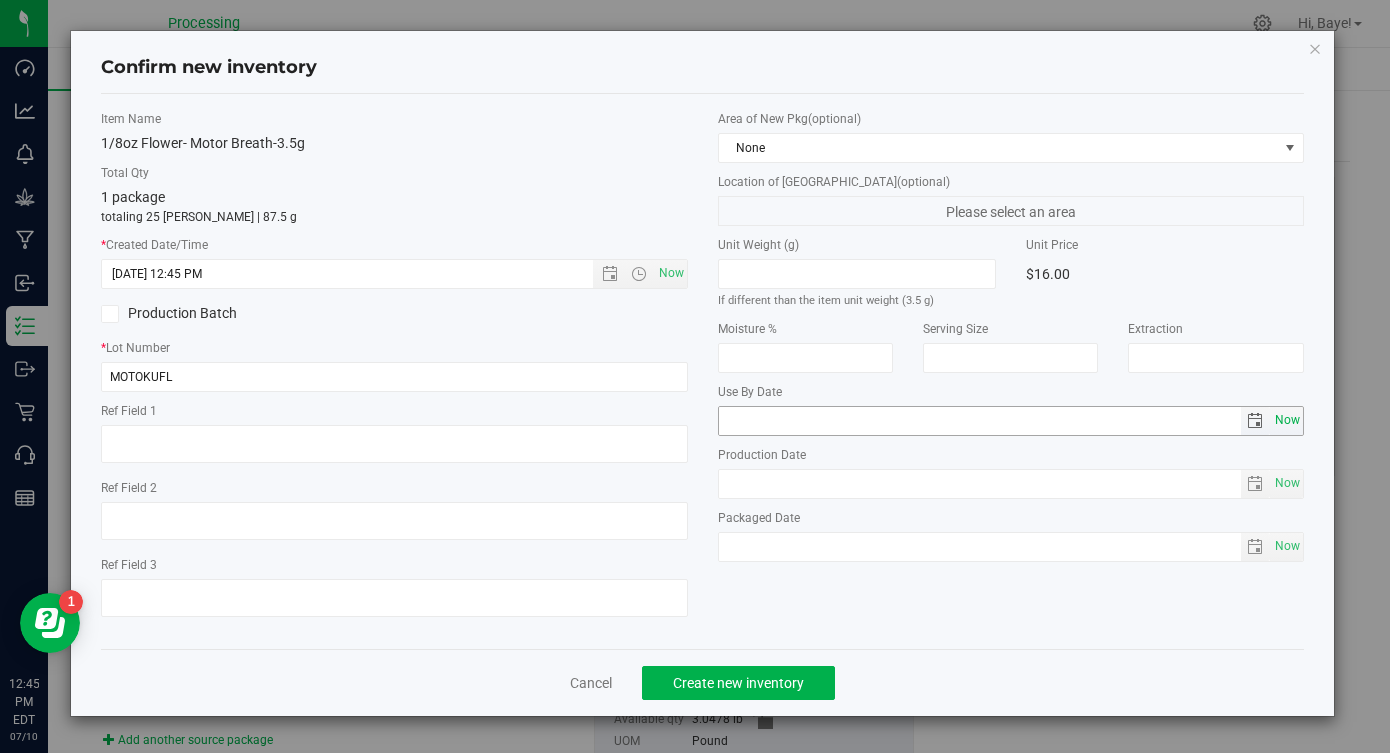 click on "Now" at bounding box center (1287, 420) 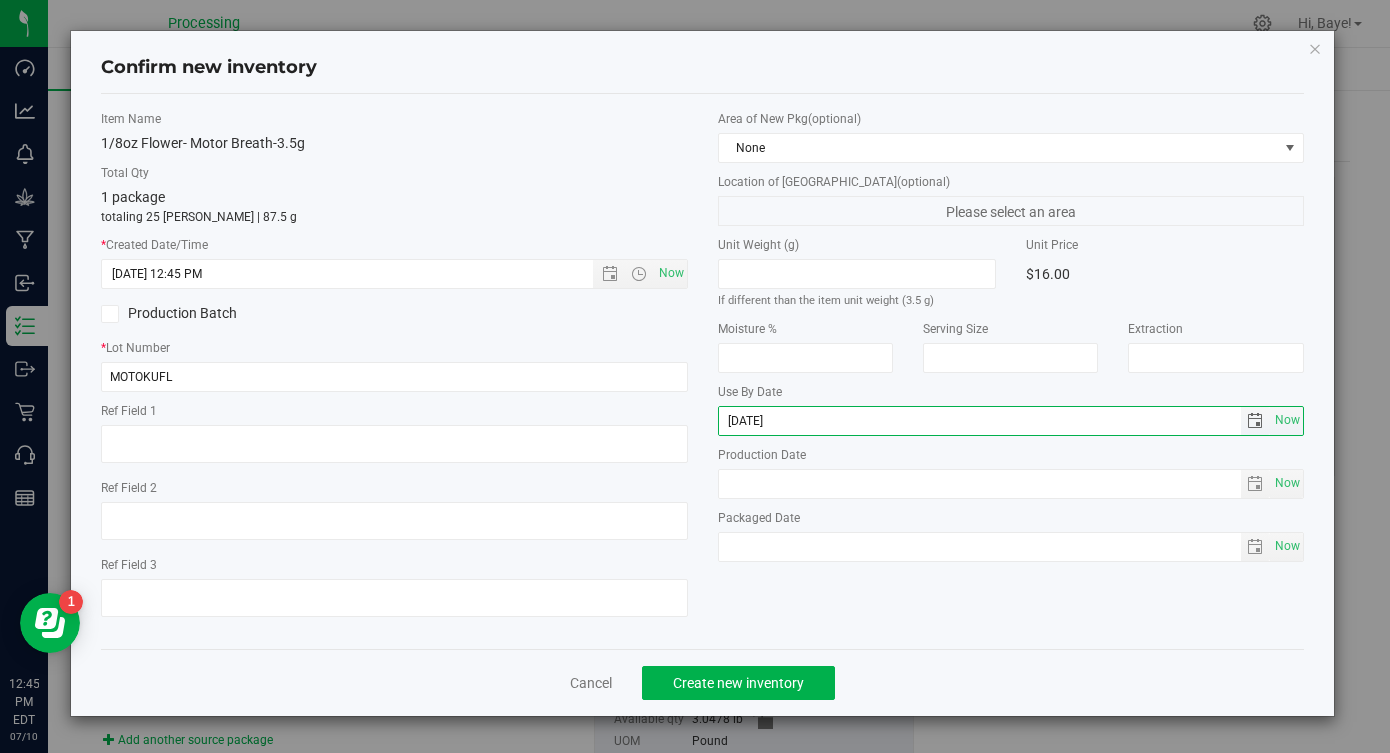 click on "[DATE]" at bounding box center [980, 421] 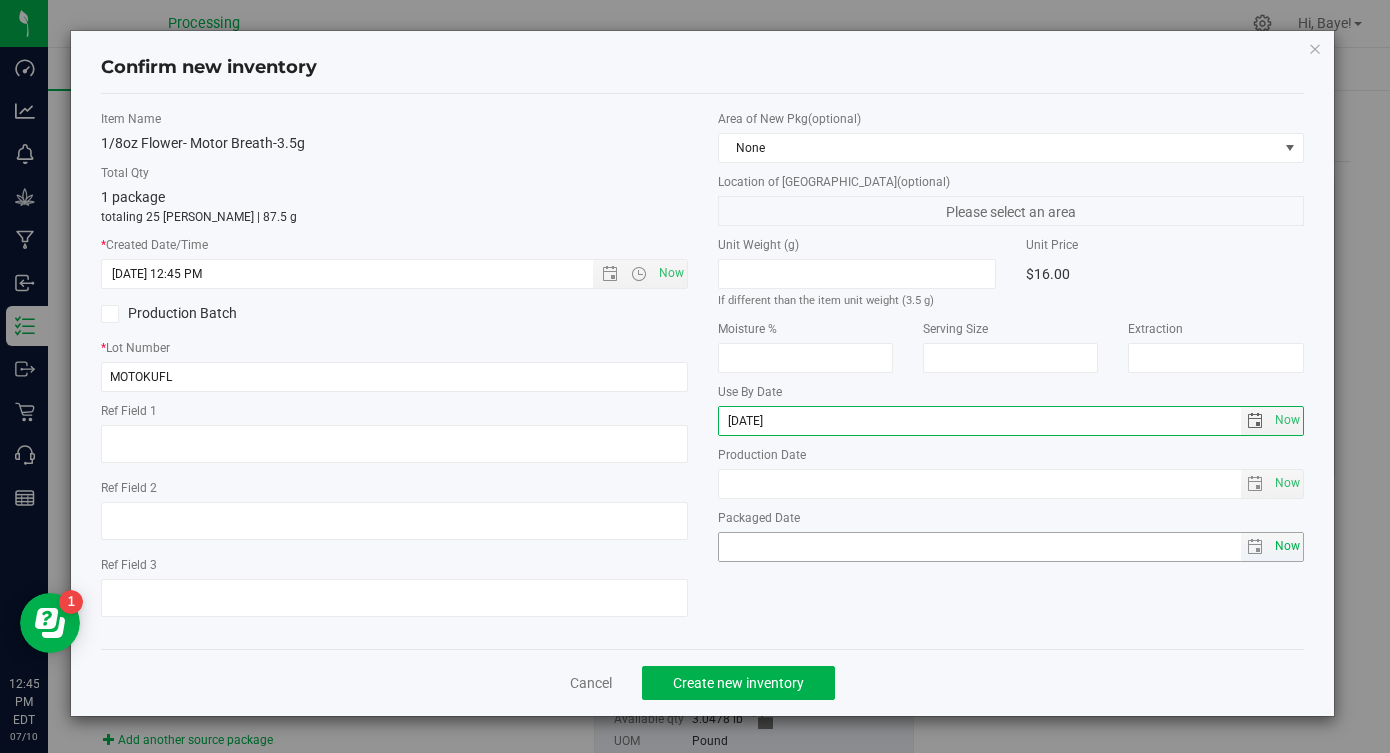 type on "[DATE]" 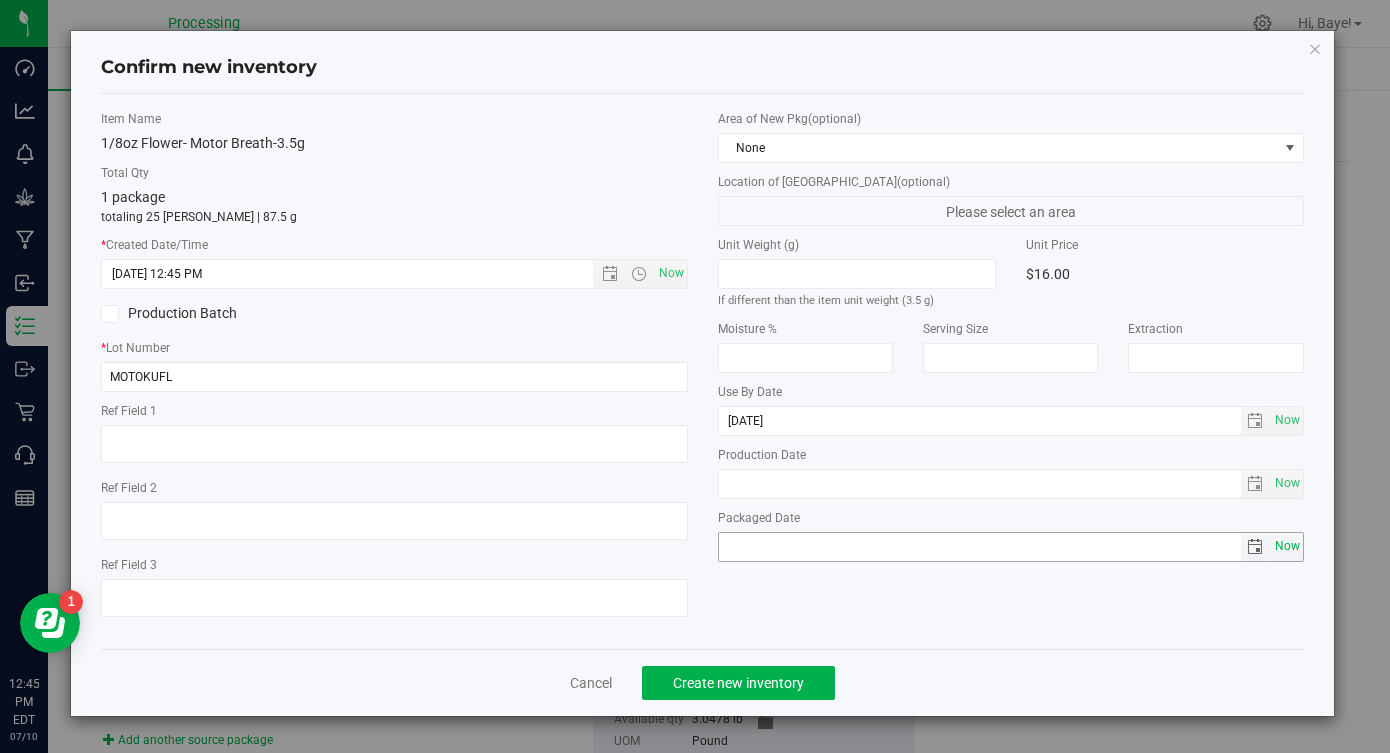 click on "Now" at bounding box center (1287, 546) 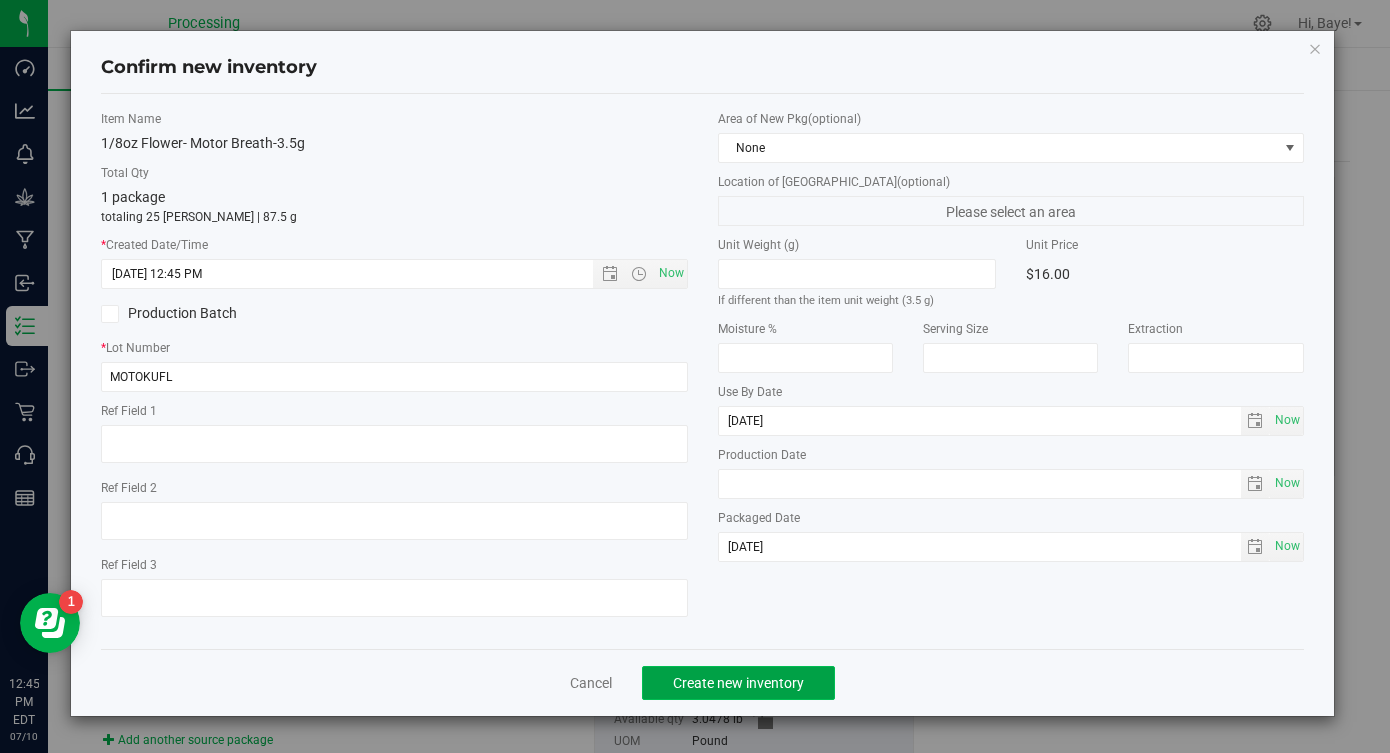 click on "Create new inventory" 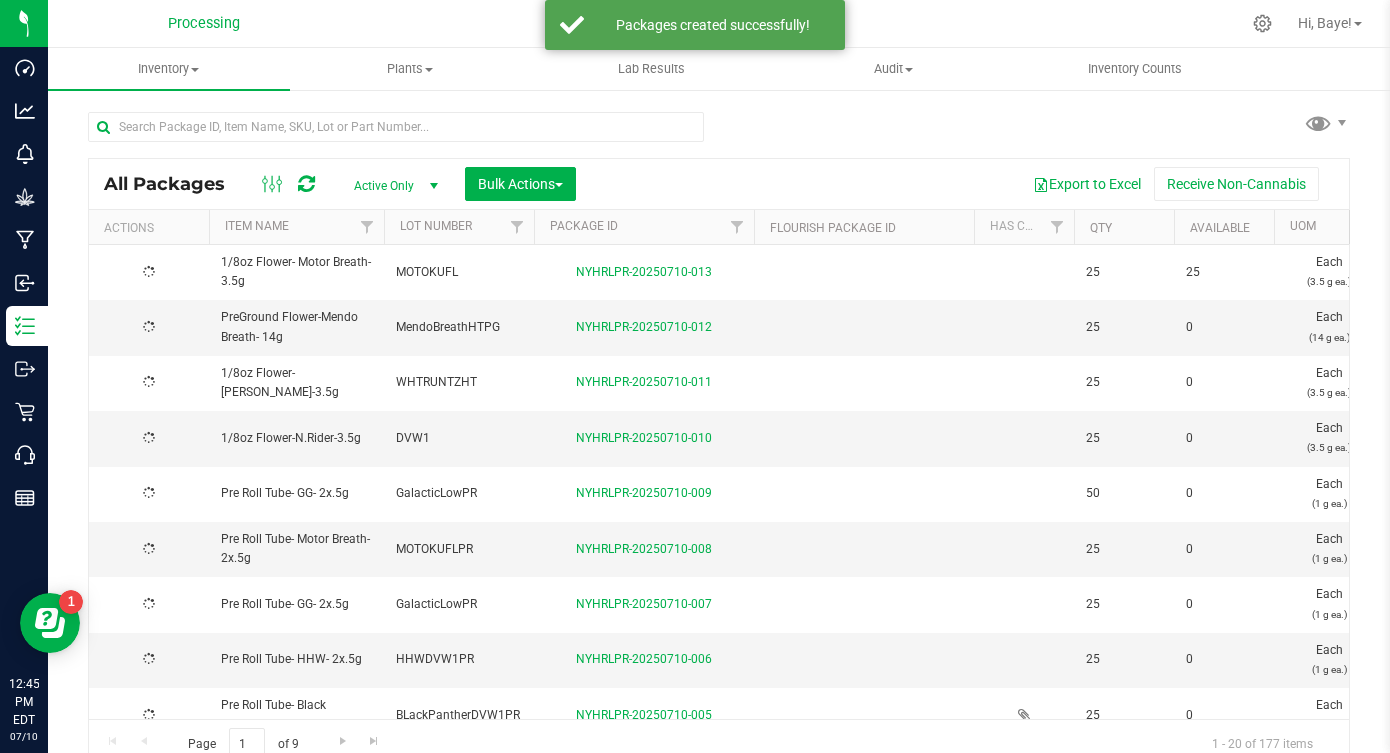 type on "[DATE]" 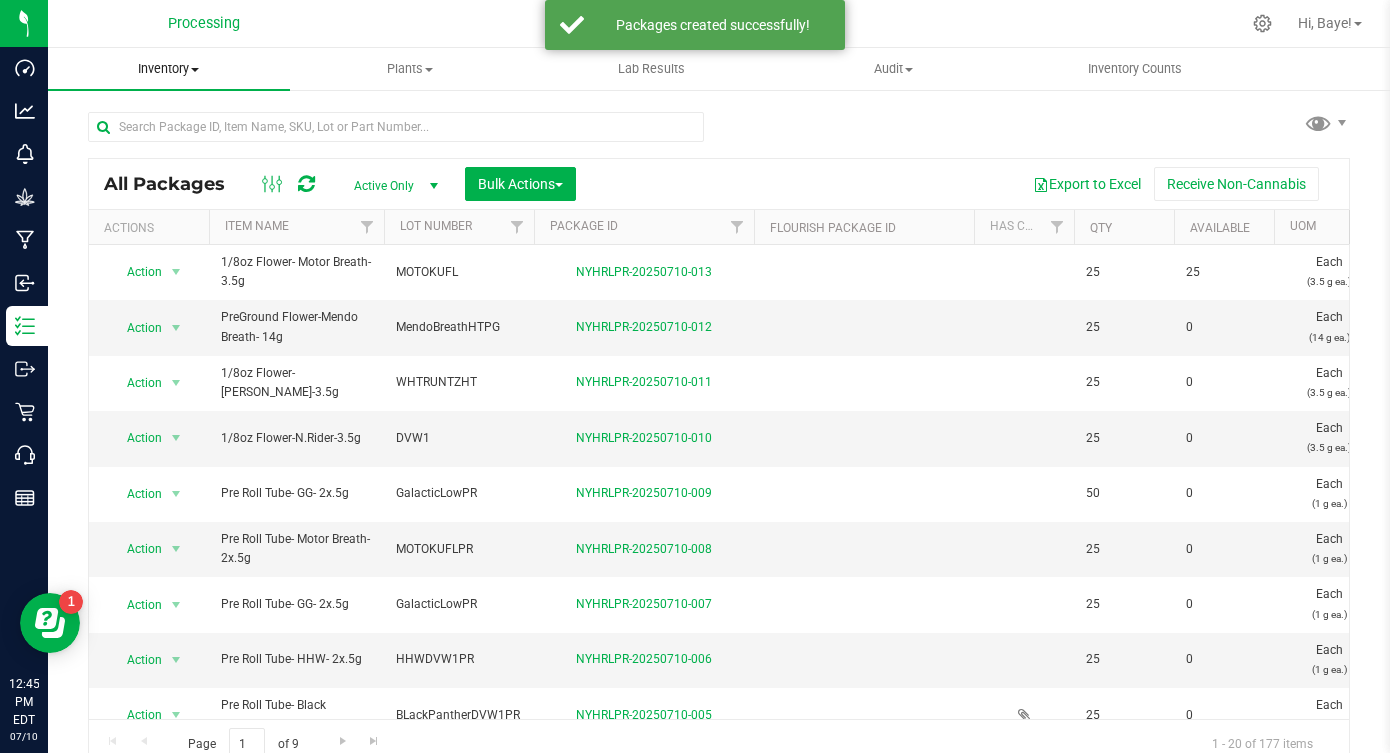 click on "Inventory" at bounding box center (169, 69) 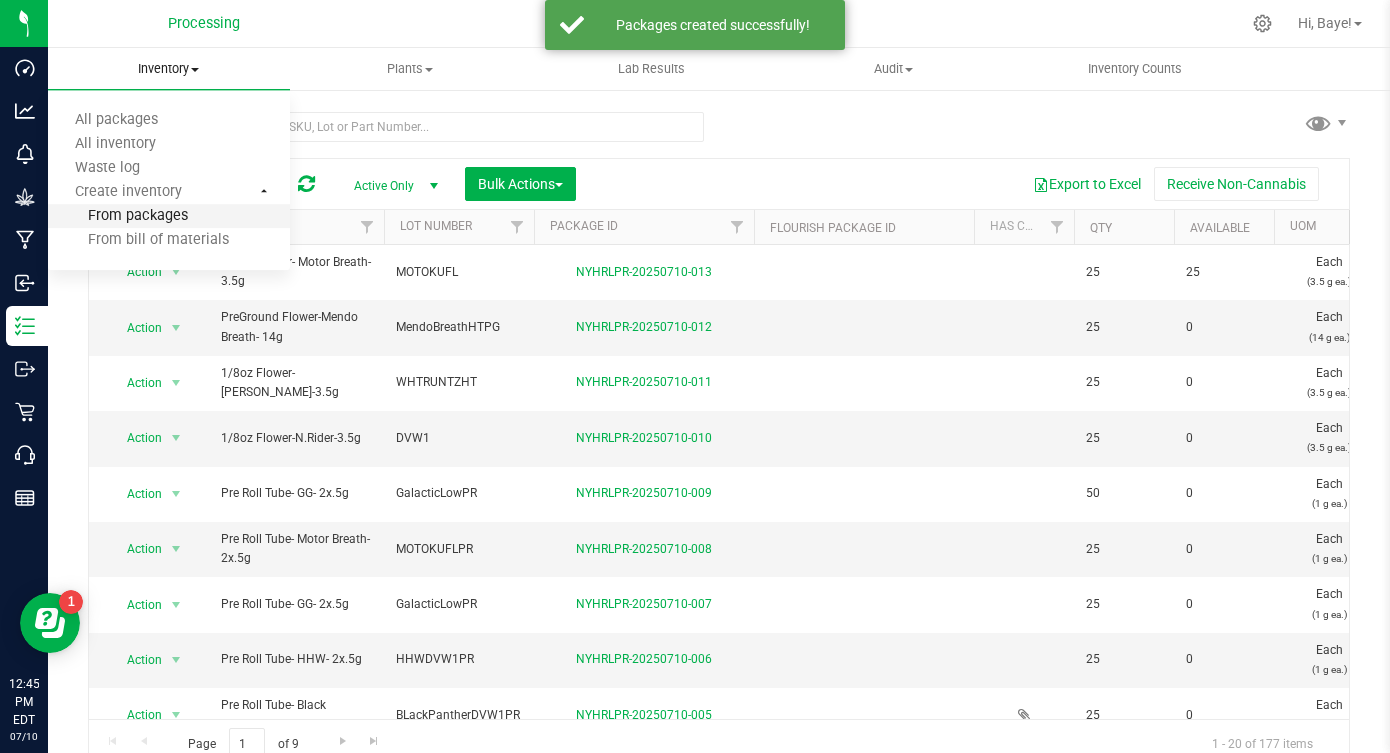 click on "From packages" at bounding box center [118, 216] 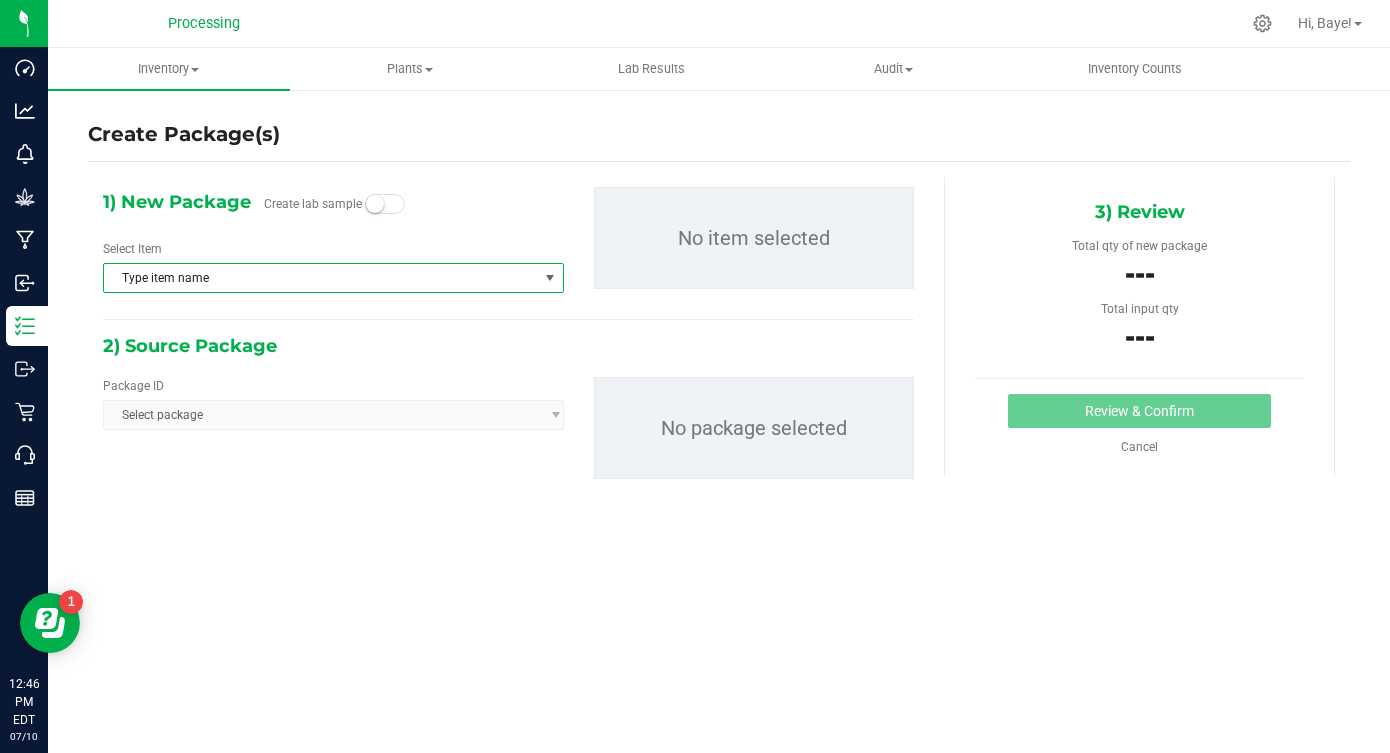 click on "Type item name" at bounding box center [321, 278] 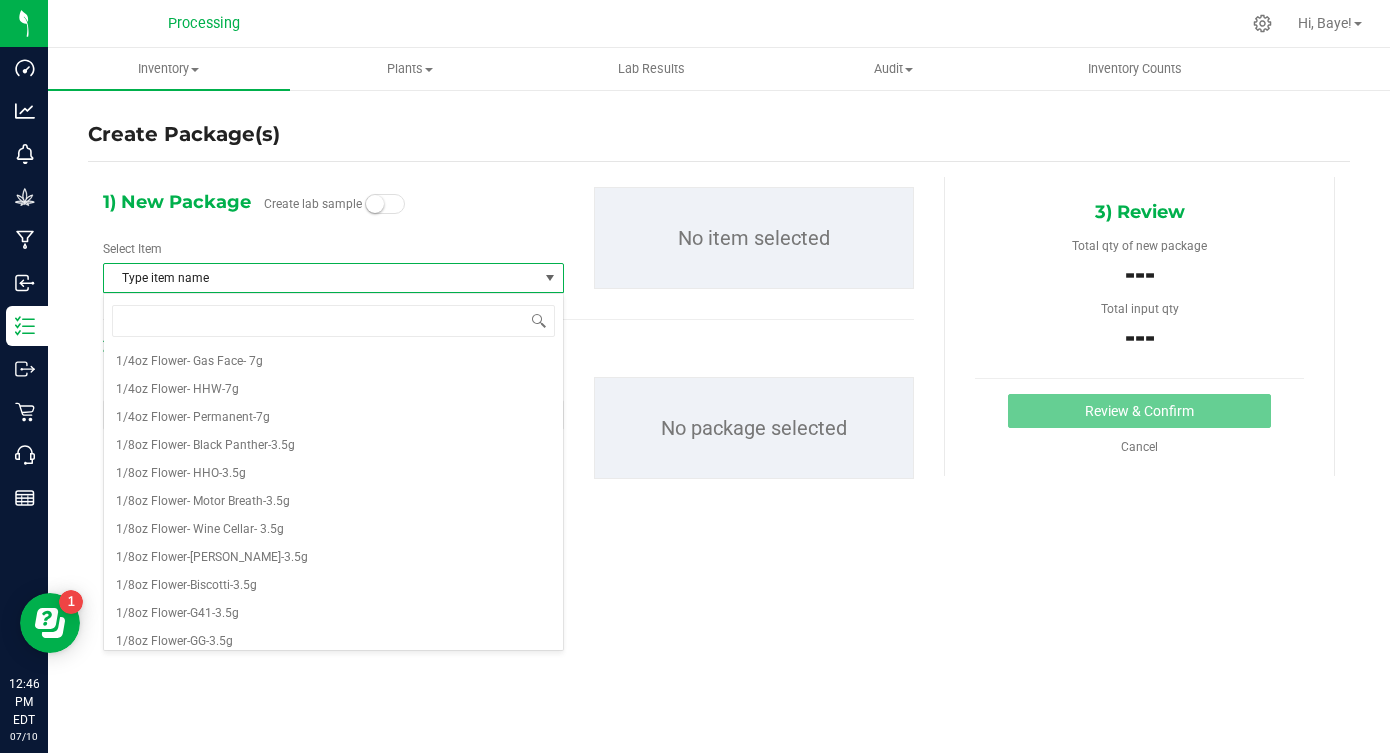 type on "n" 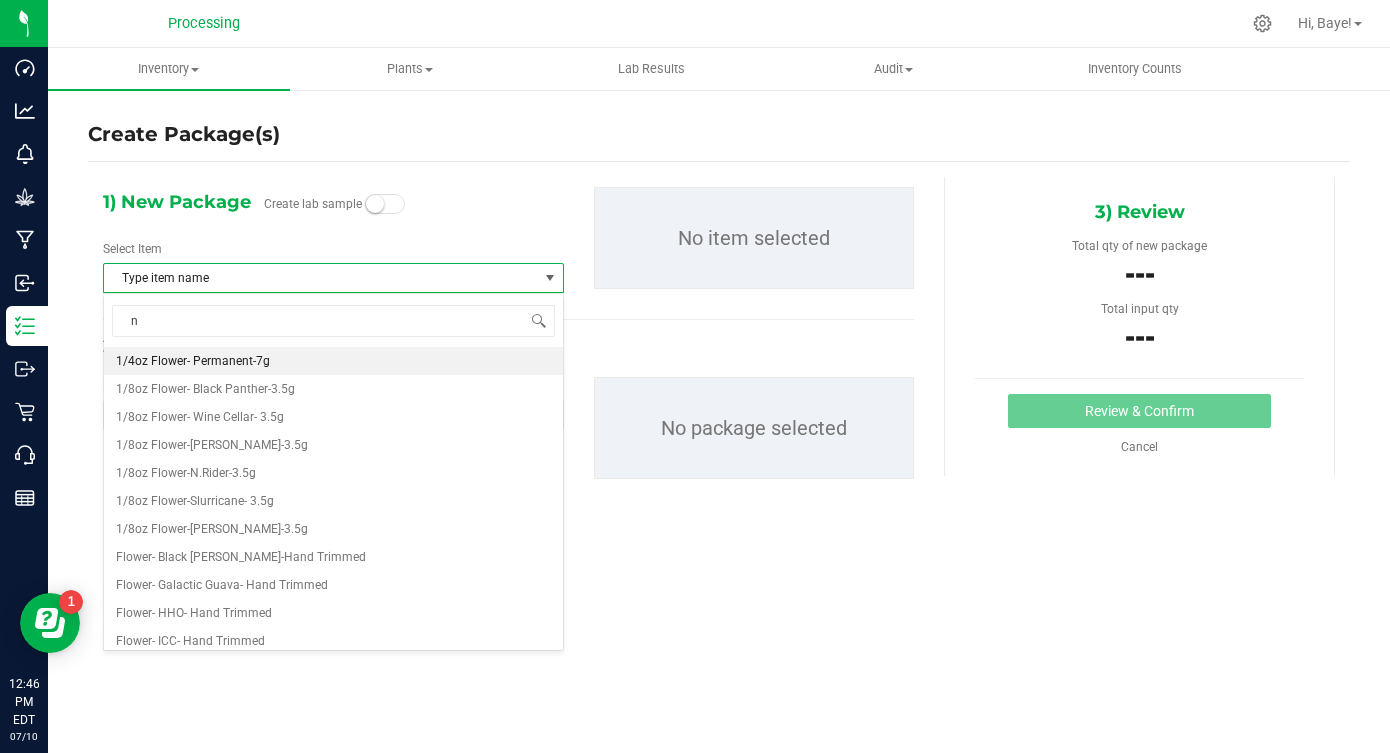 type 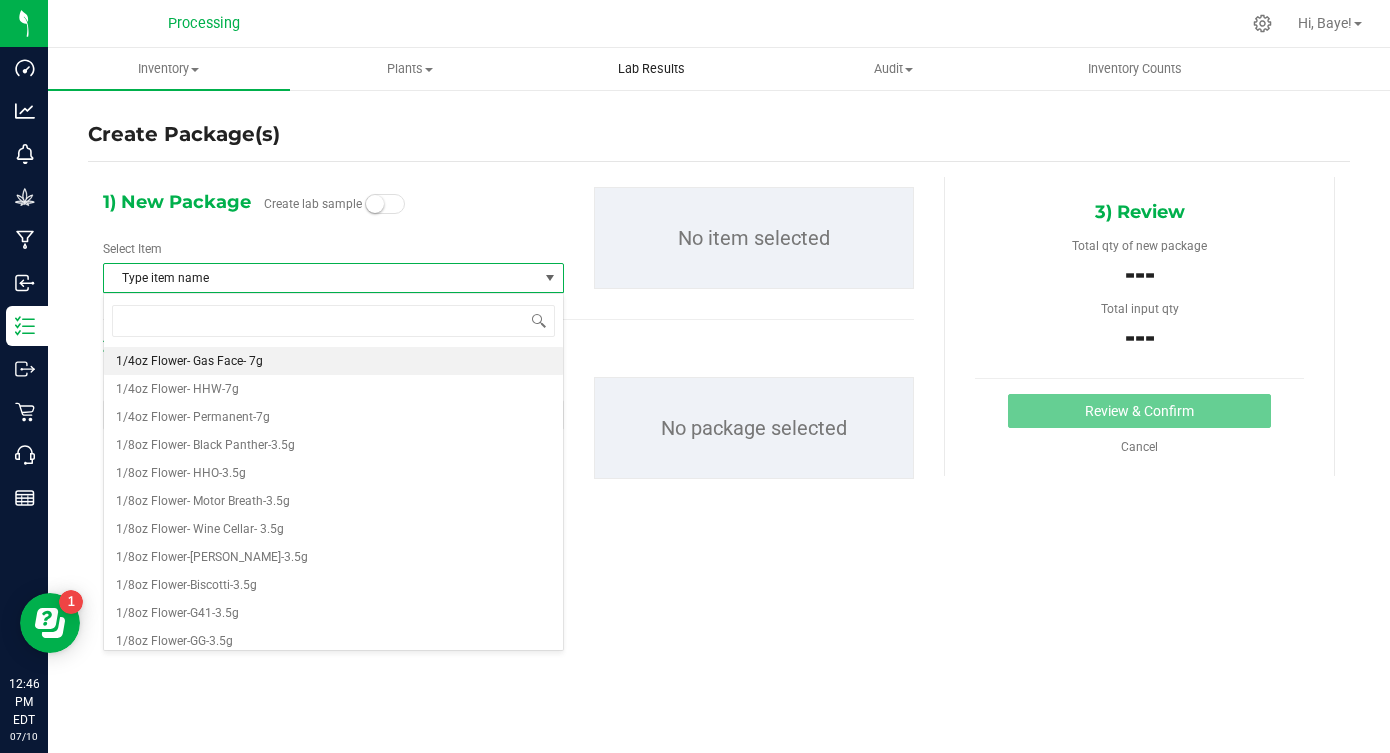 click on "Lab Results" at bounding box center [651, 69] 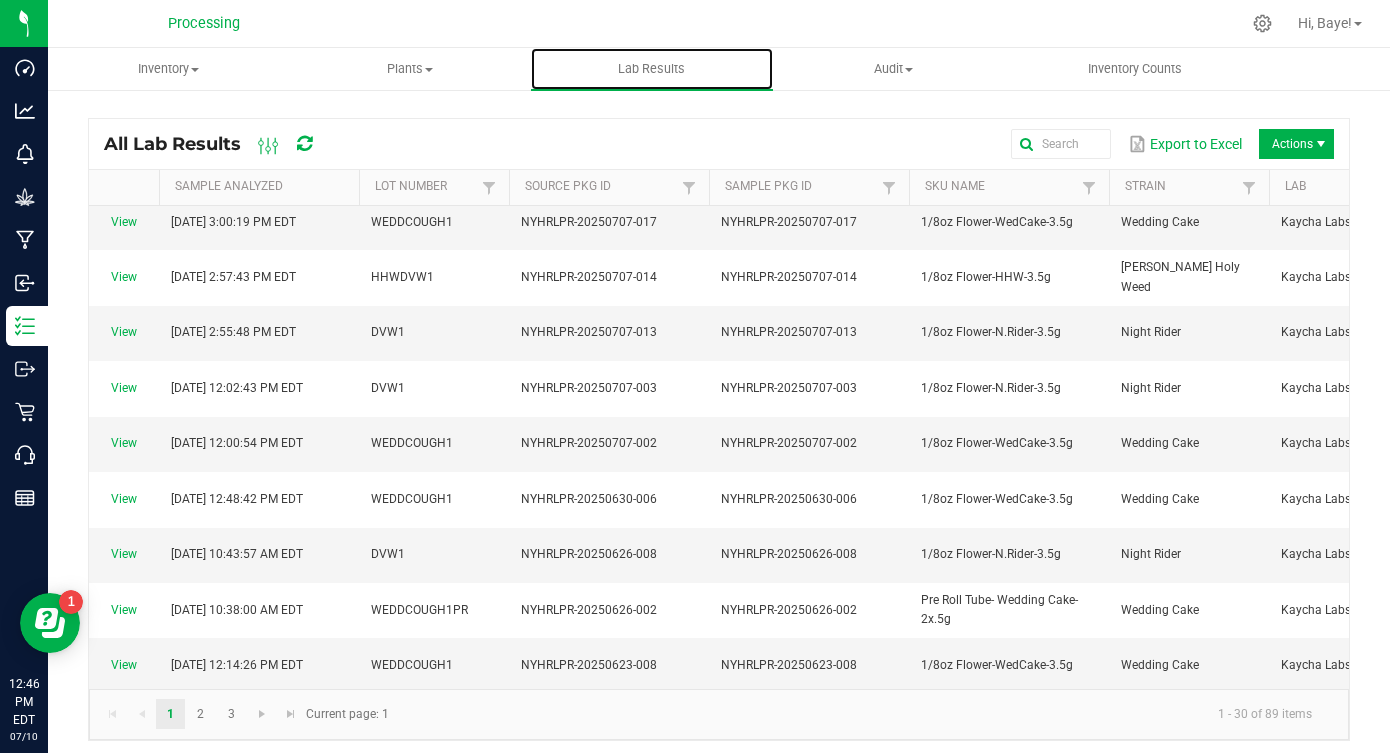scroll, scrollTop: 0, scrollLeft: 0, axis: both 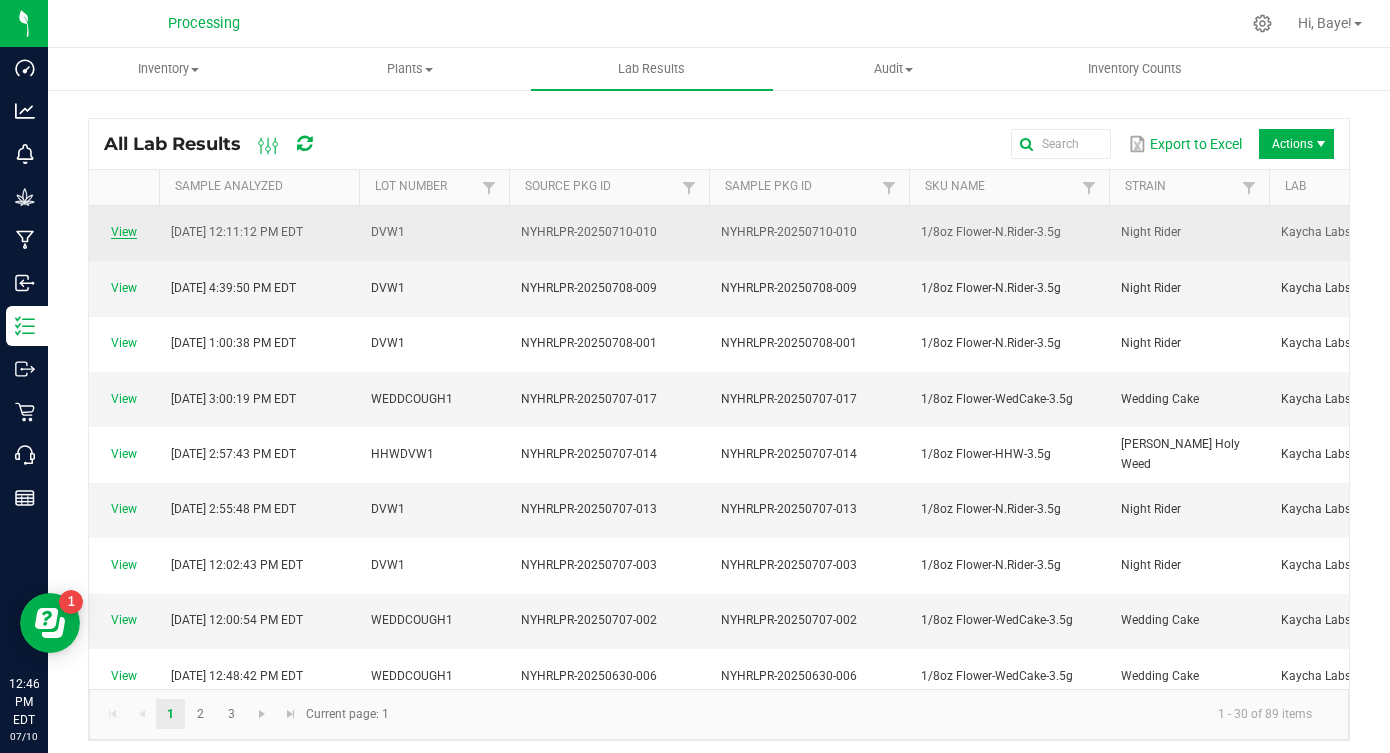 click on "View" at bounding box center (124, 232) 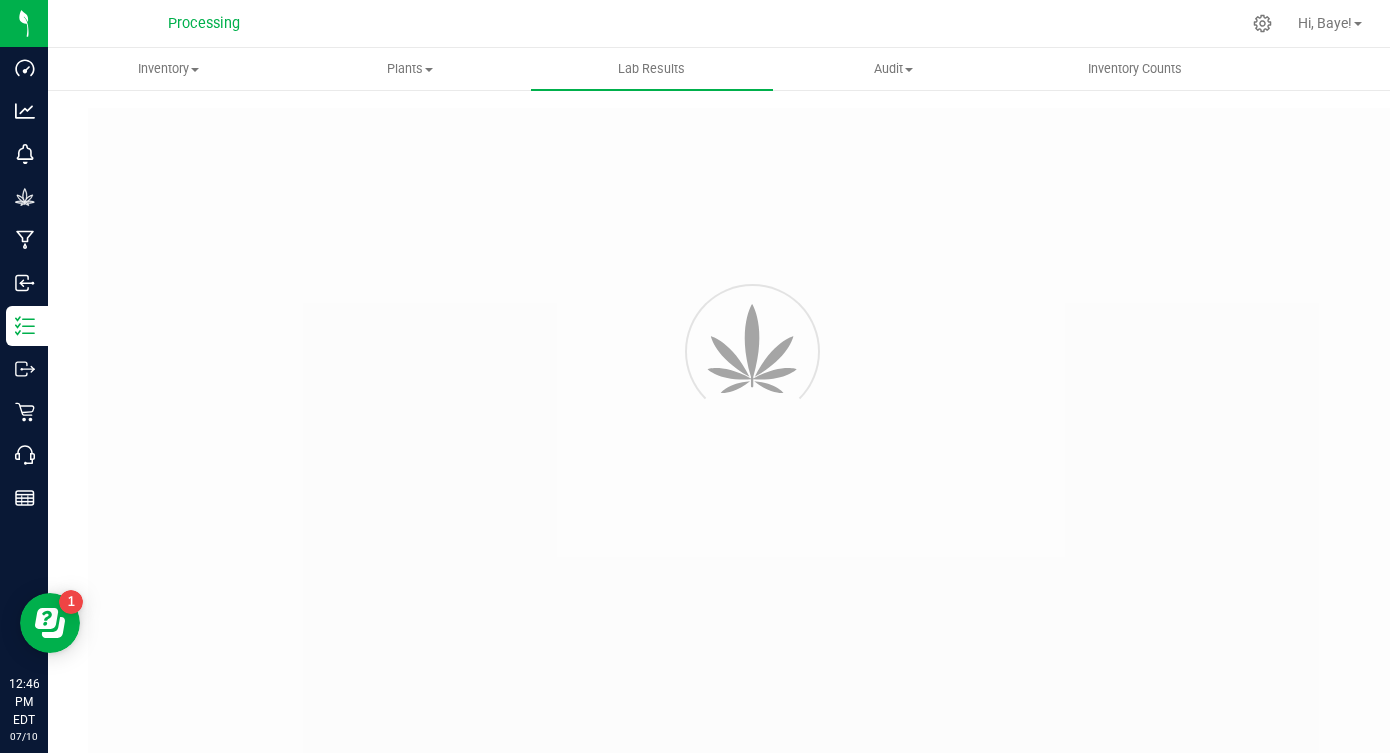 type on "NYHRLPR-20250710-010" 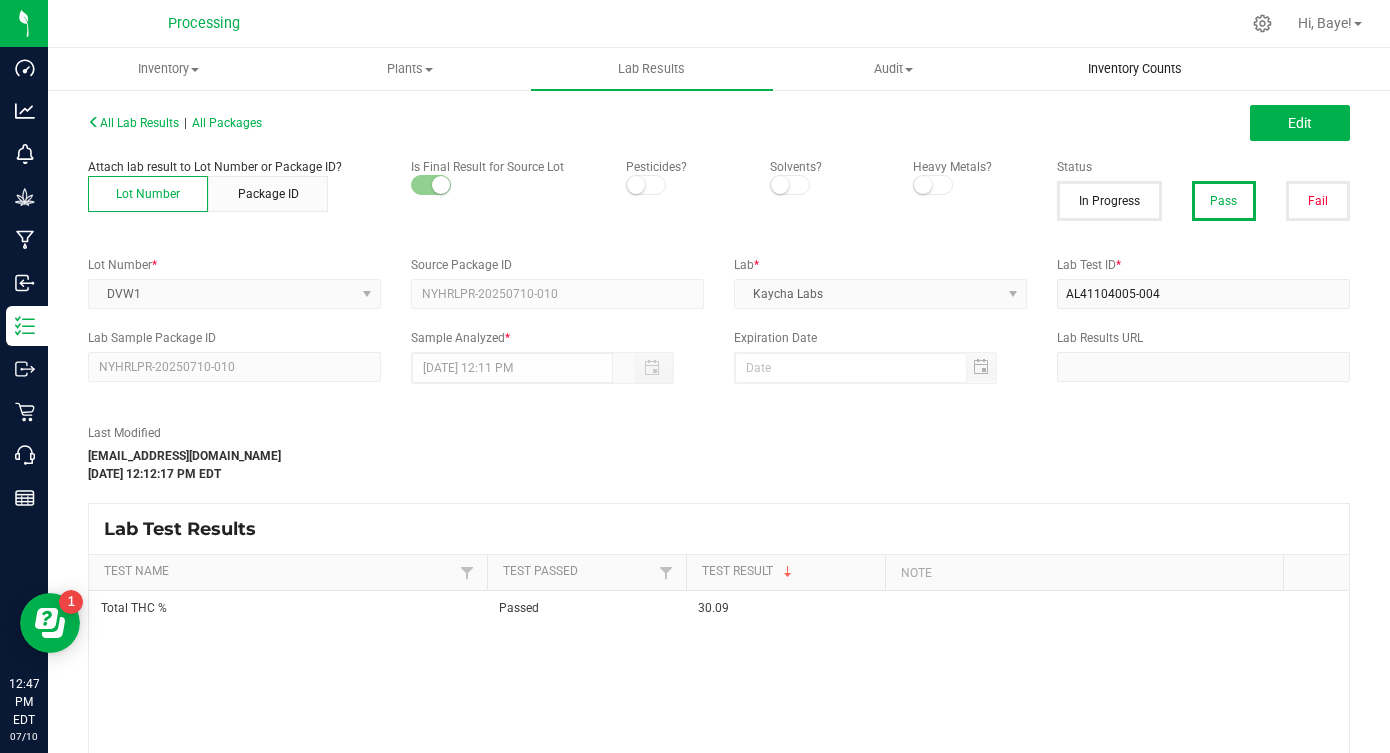 click on "Inventory Counts" at bounding box center [1135, 69] 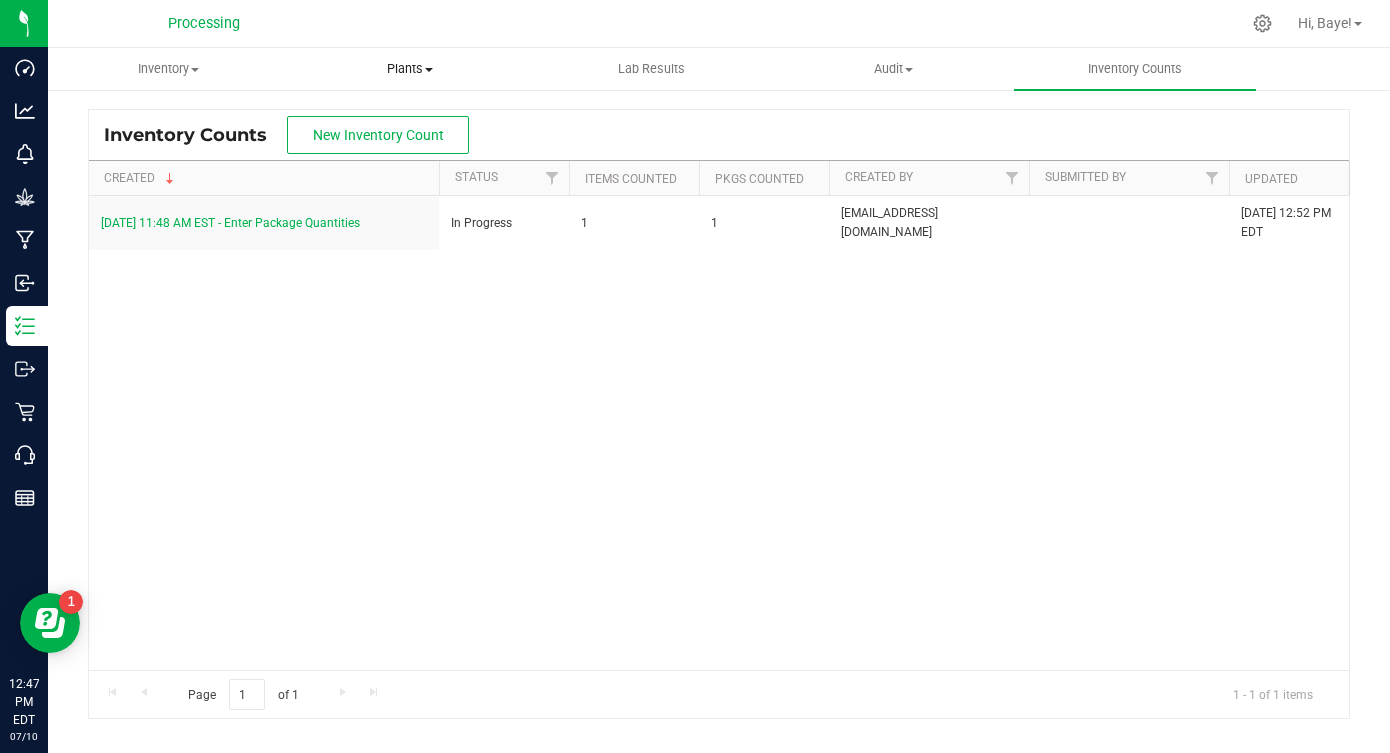 click on "Plants" at bounding box center (411, 69) 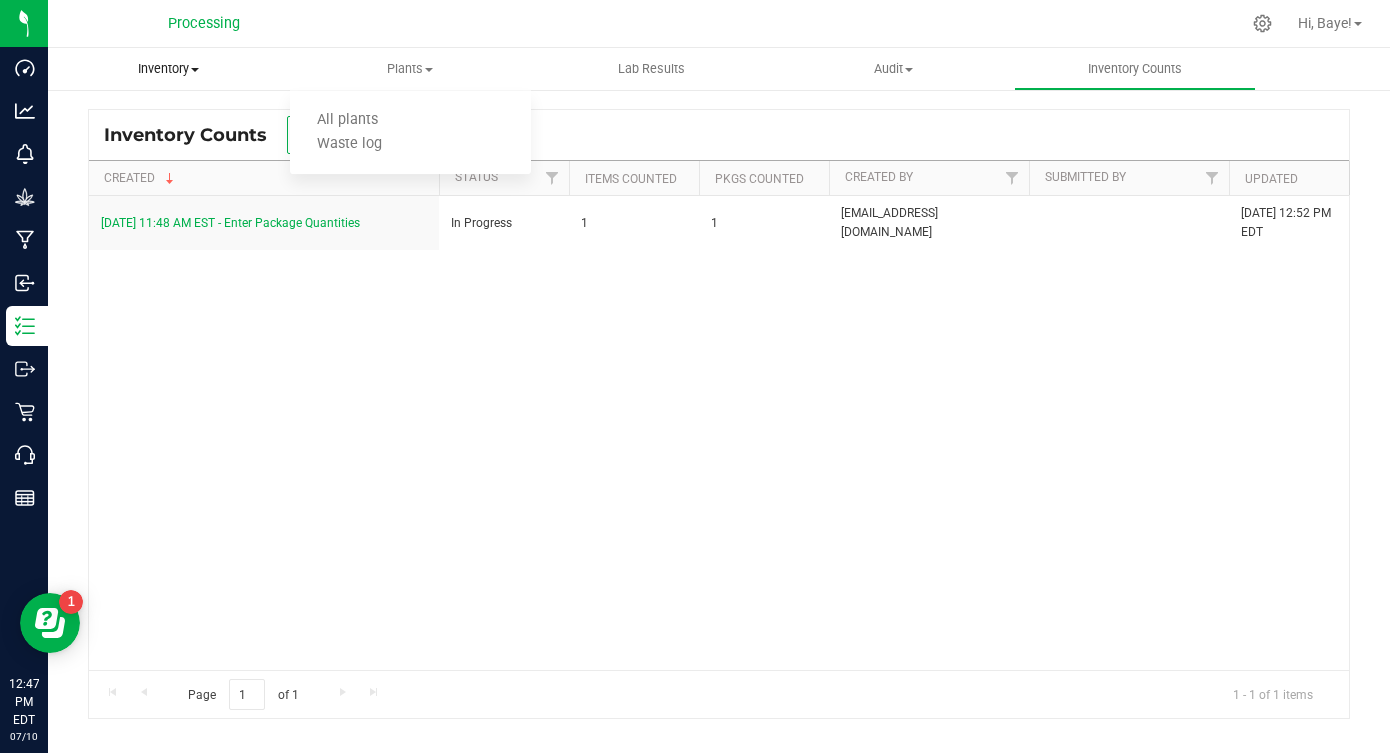 click on "Inventory
All packages
All inventory
Waste log
Create inventory" at bounding box center [169, 69] 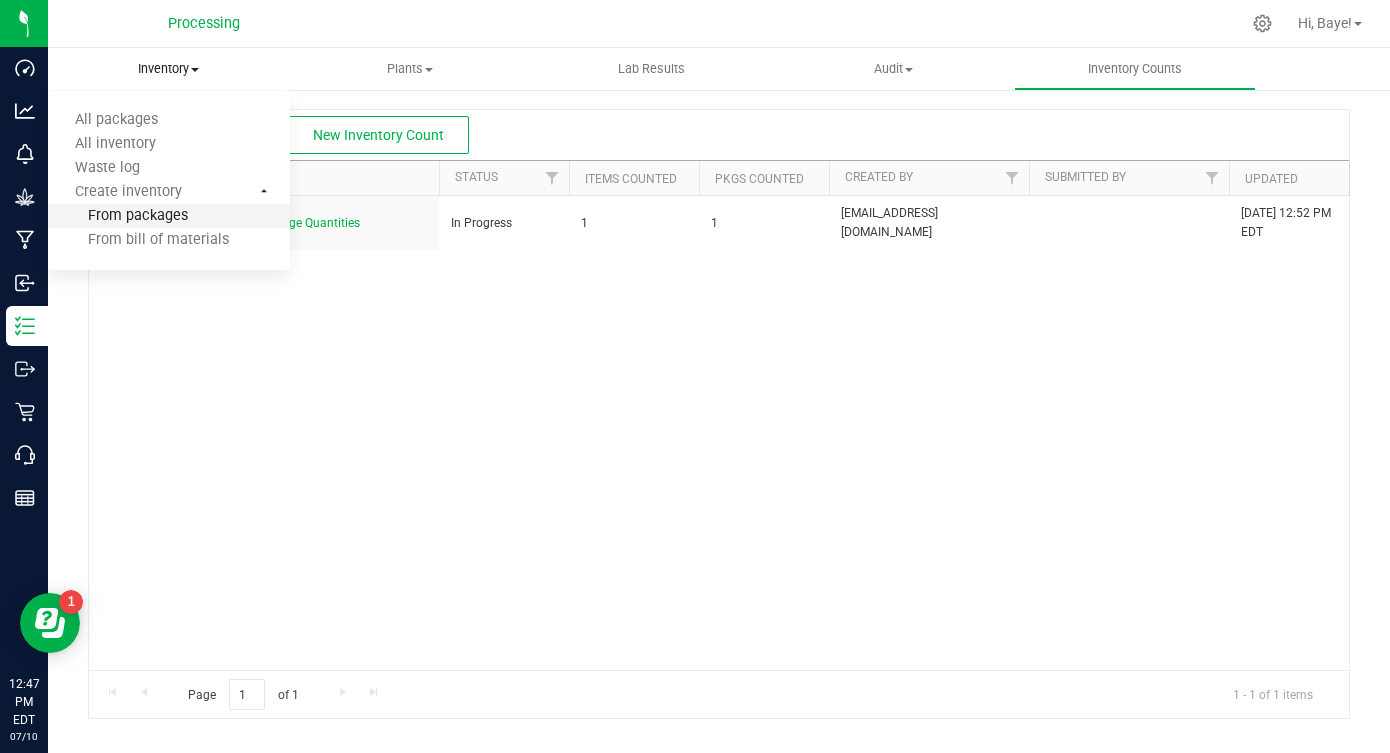 click on "From packages" at bounding box center [118, 216] 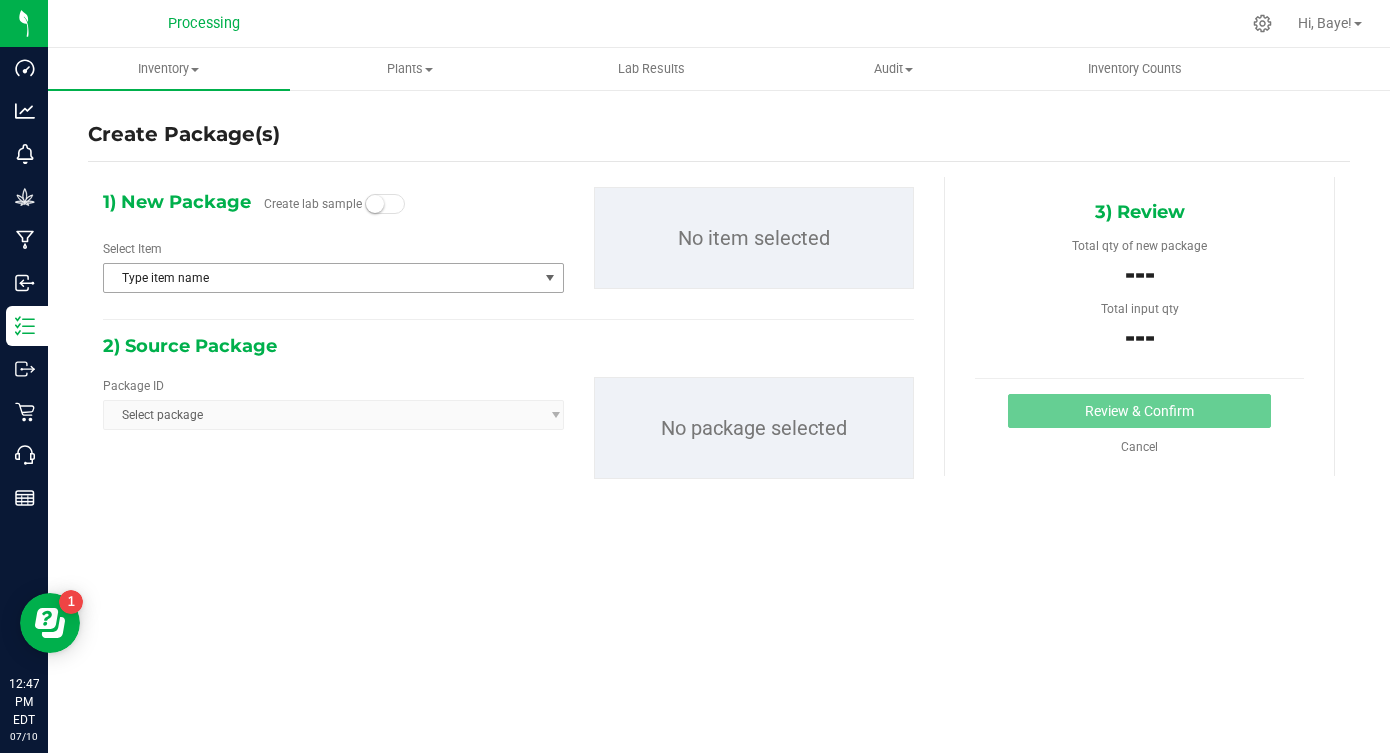 click on "Type item name" at bounding box center (321, 278) 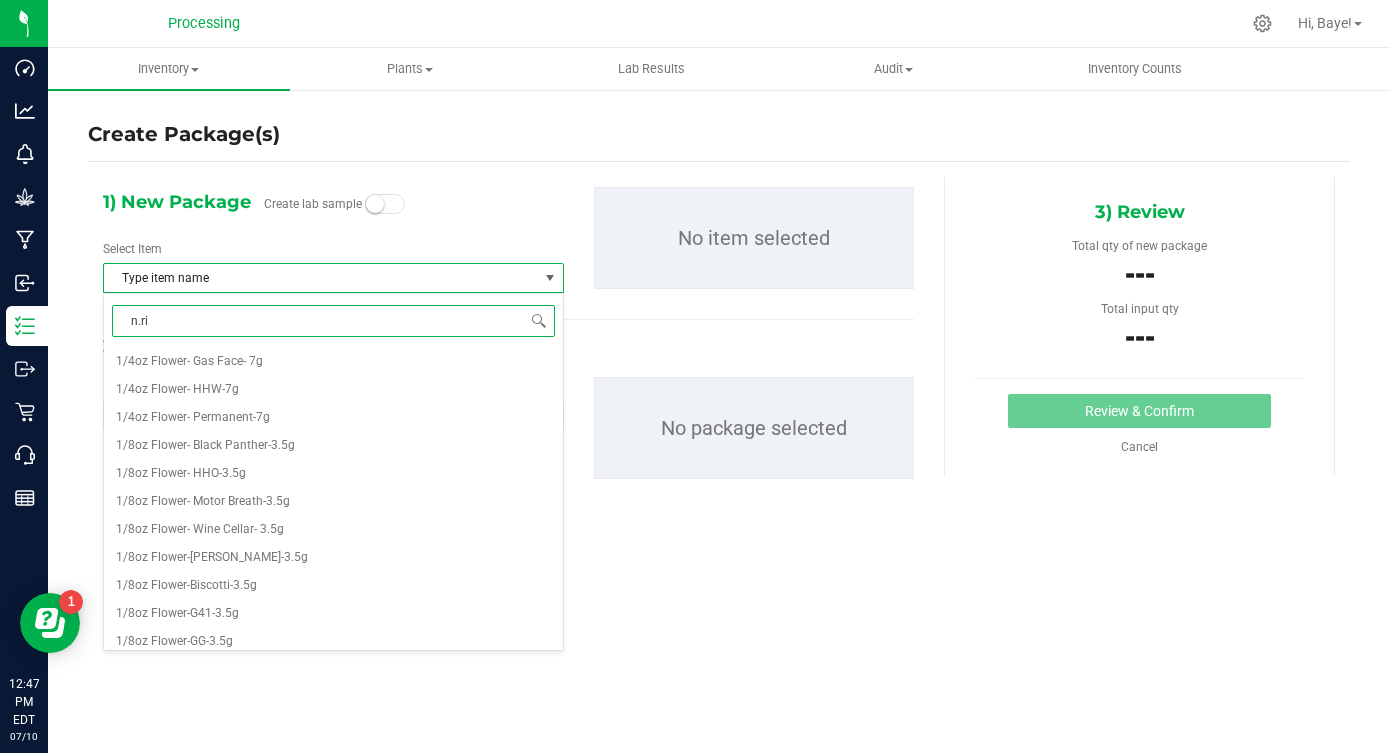 type on "n.rid" 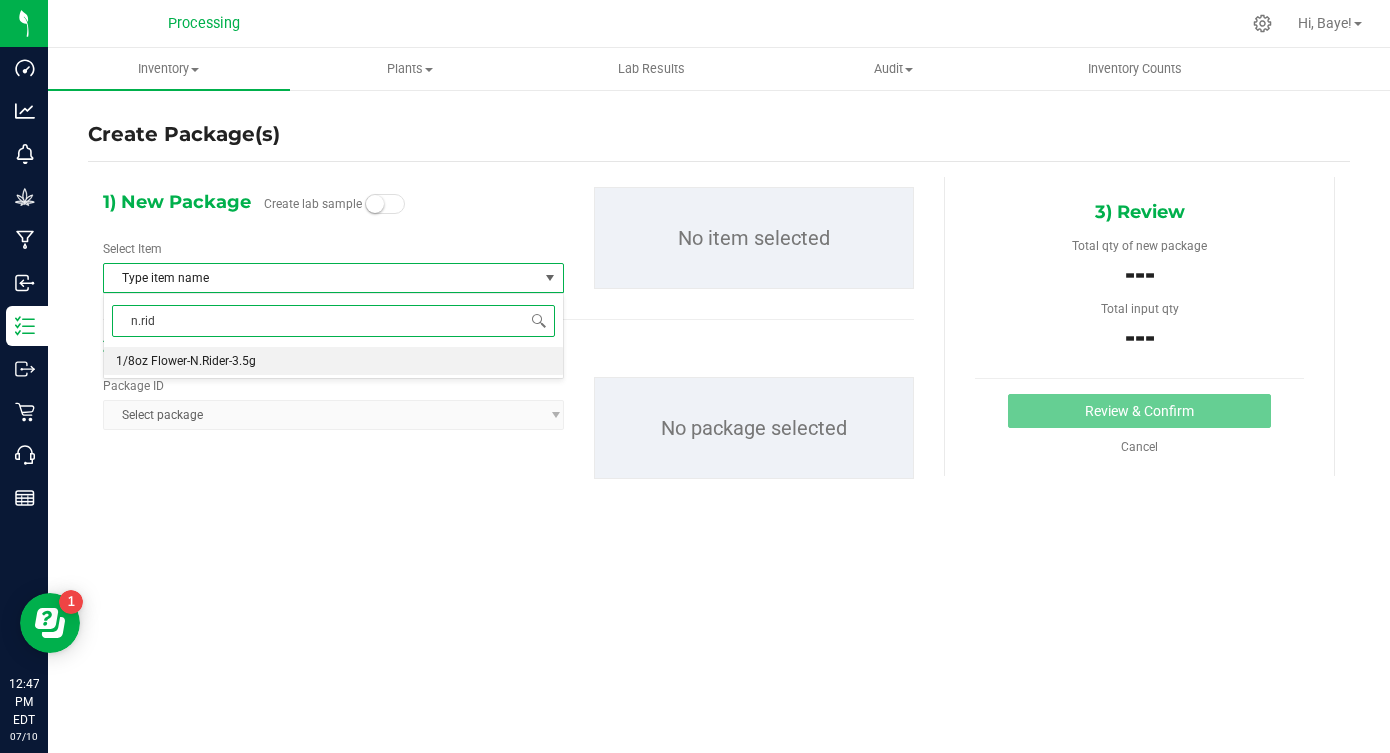 click on "1/8oz Flower-N.Rider-3.5g" at bounding box center [186, 361] 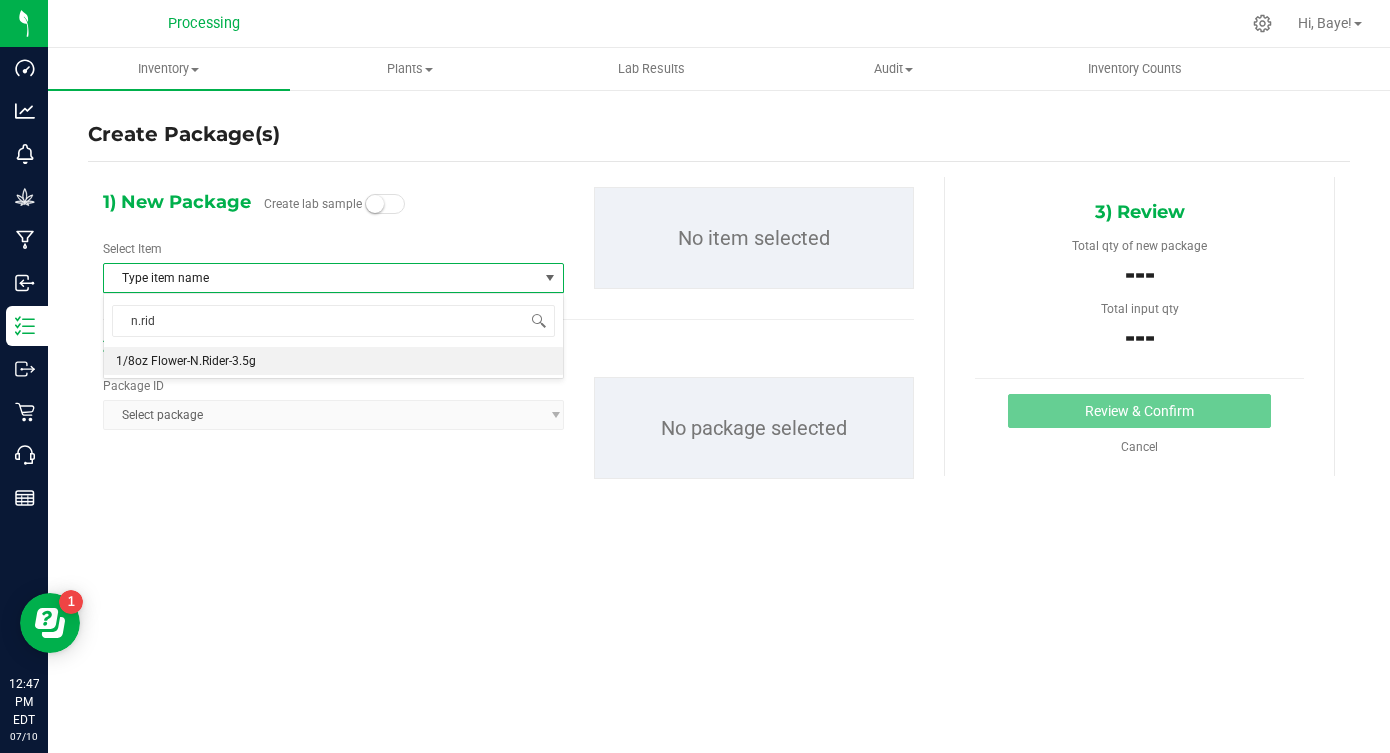 type 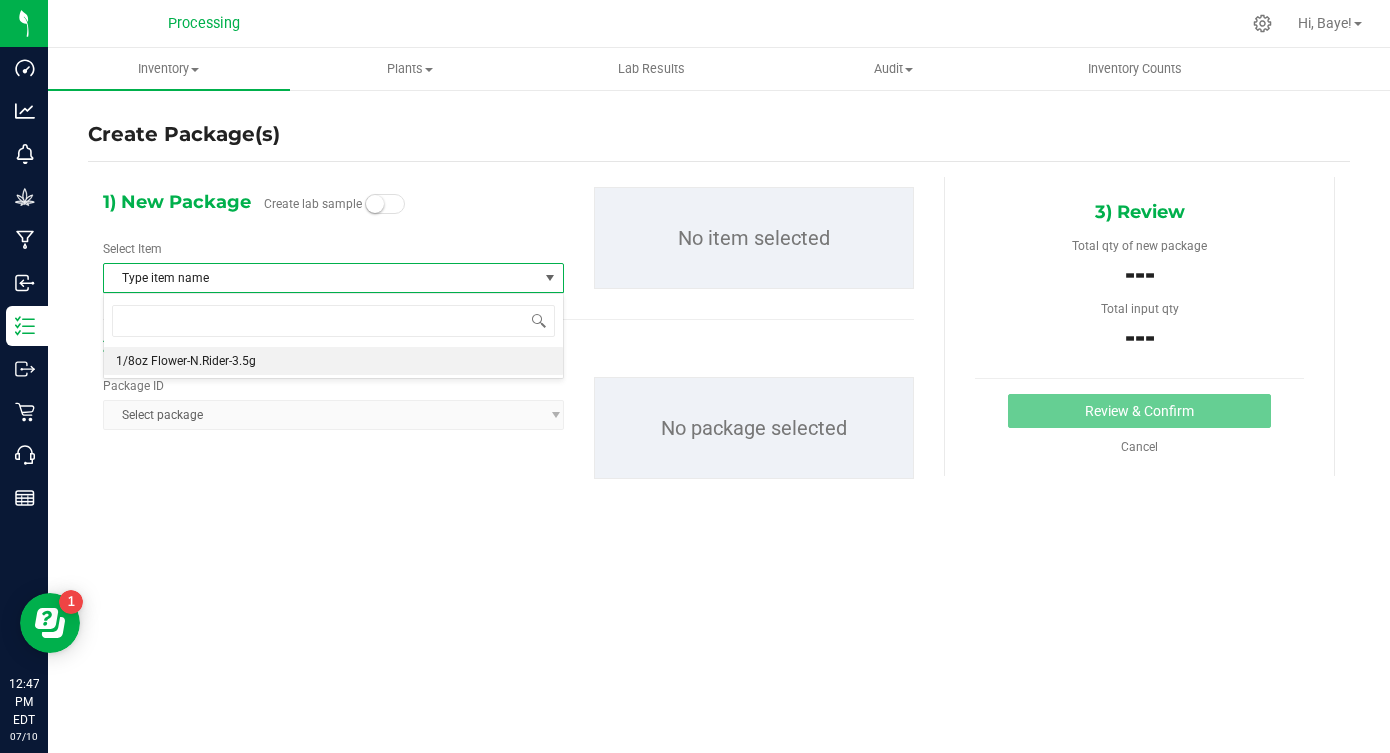 scroll, scrollTop: 364, scrollLeft: 0, axis: vertical 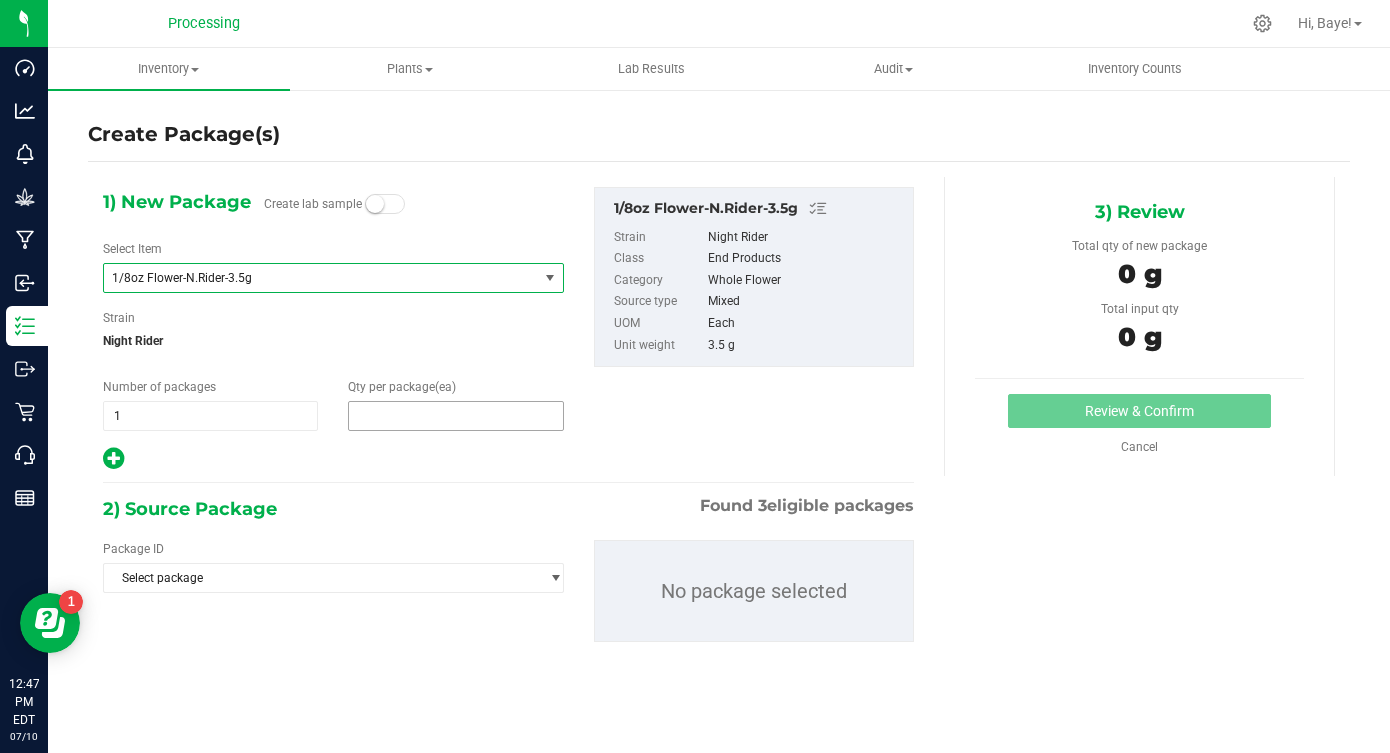 click at bounding box center (455, 416) 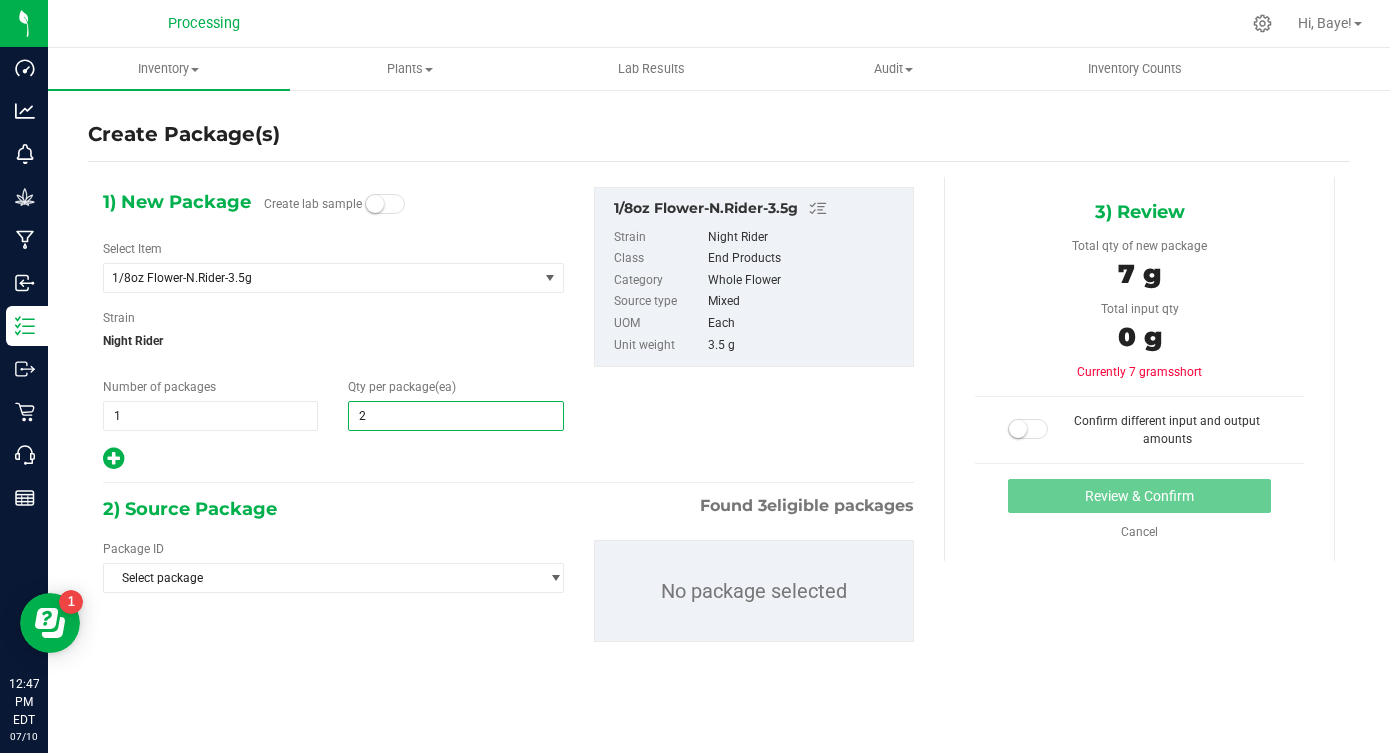 type on "25" 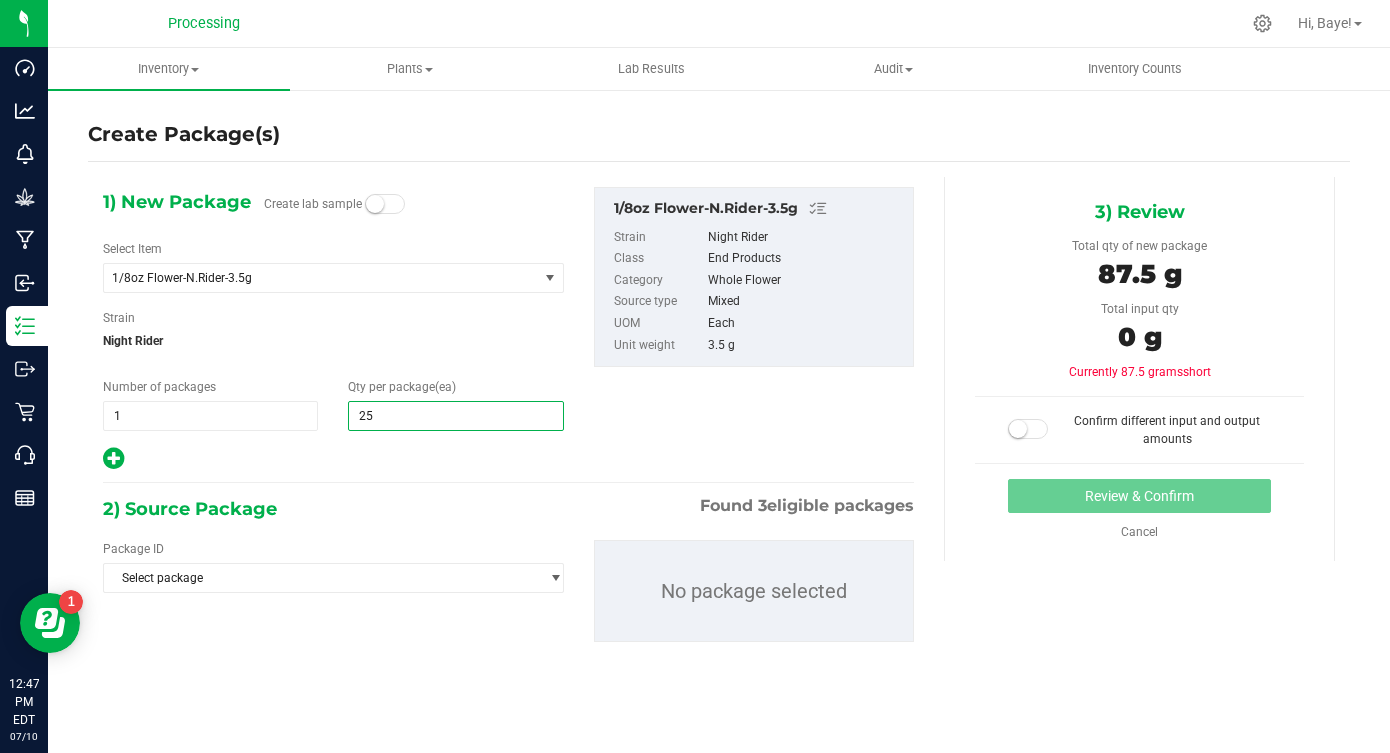 type on "25" 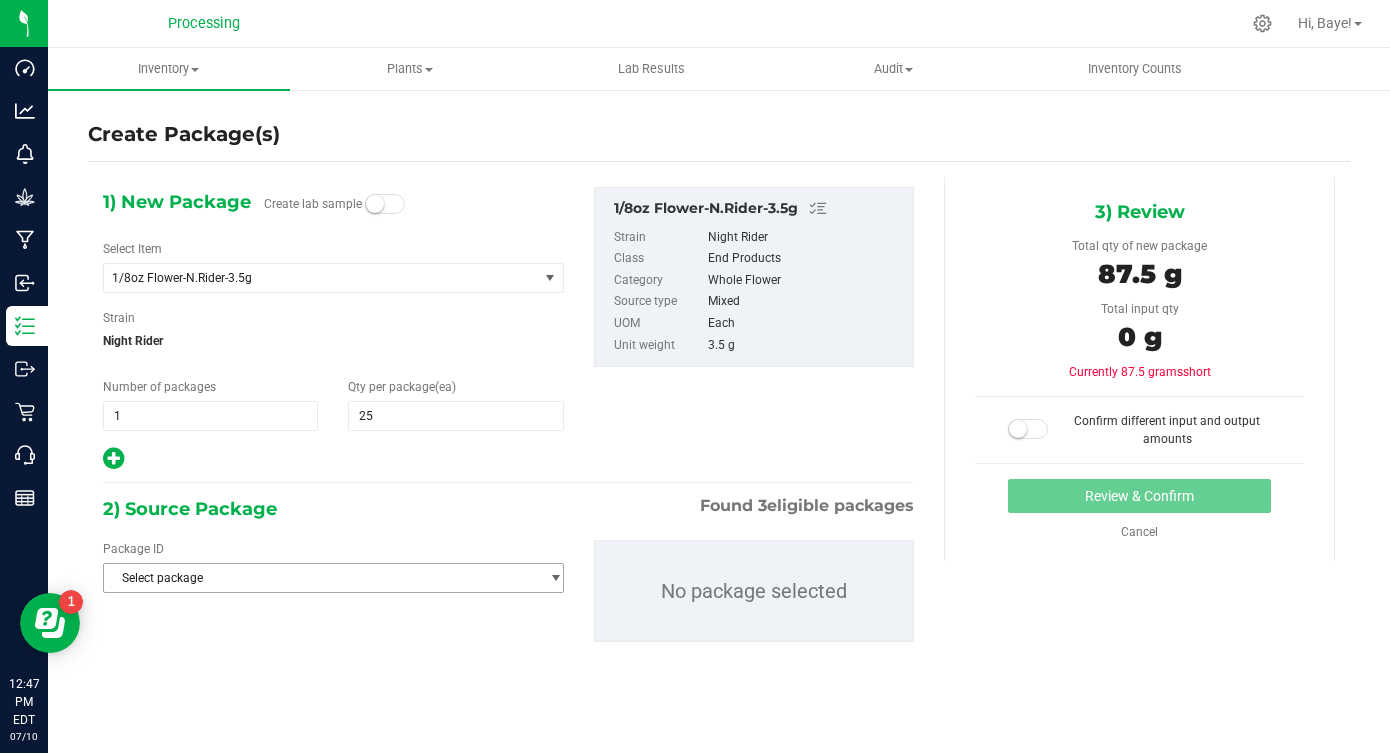 click on "Select package" at bounding box center [321, 578] 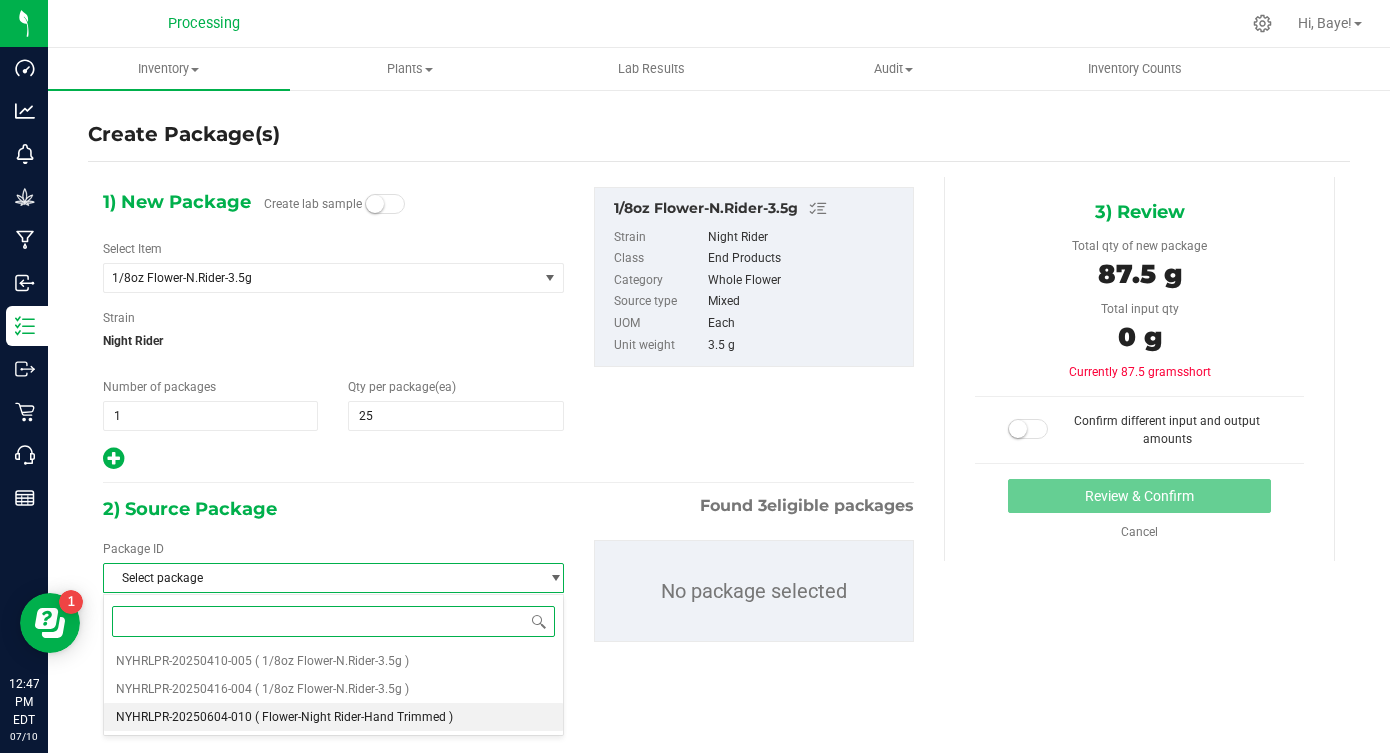 click on "(
Flower-Night Rider-Hand Trimmed
)" at bounding box center (354, 717) 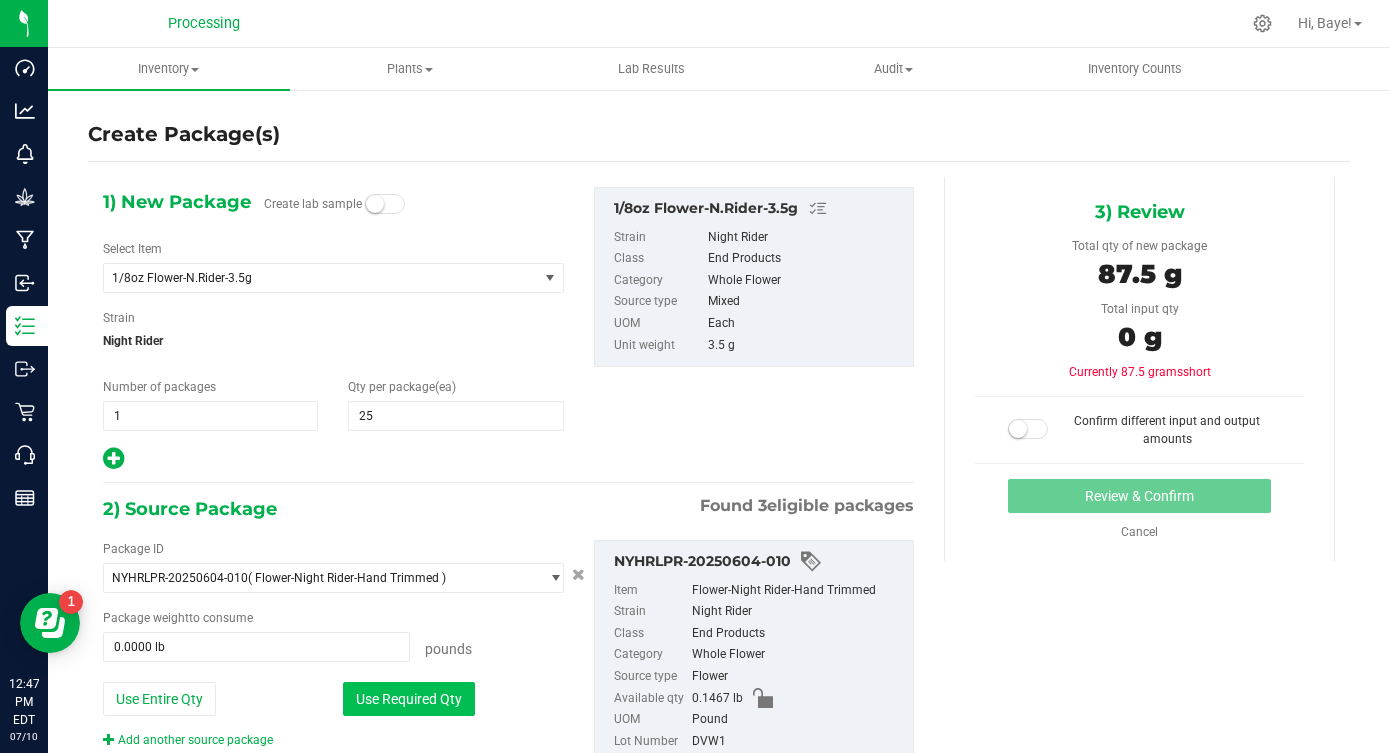 click on "Use Required Qty" at bounding box center (409, 699) 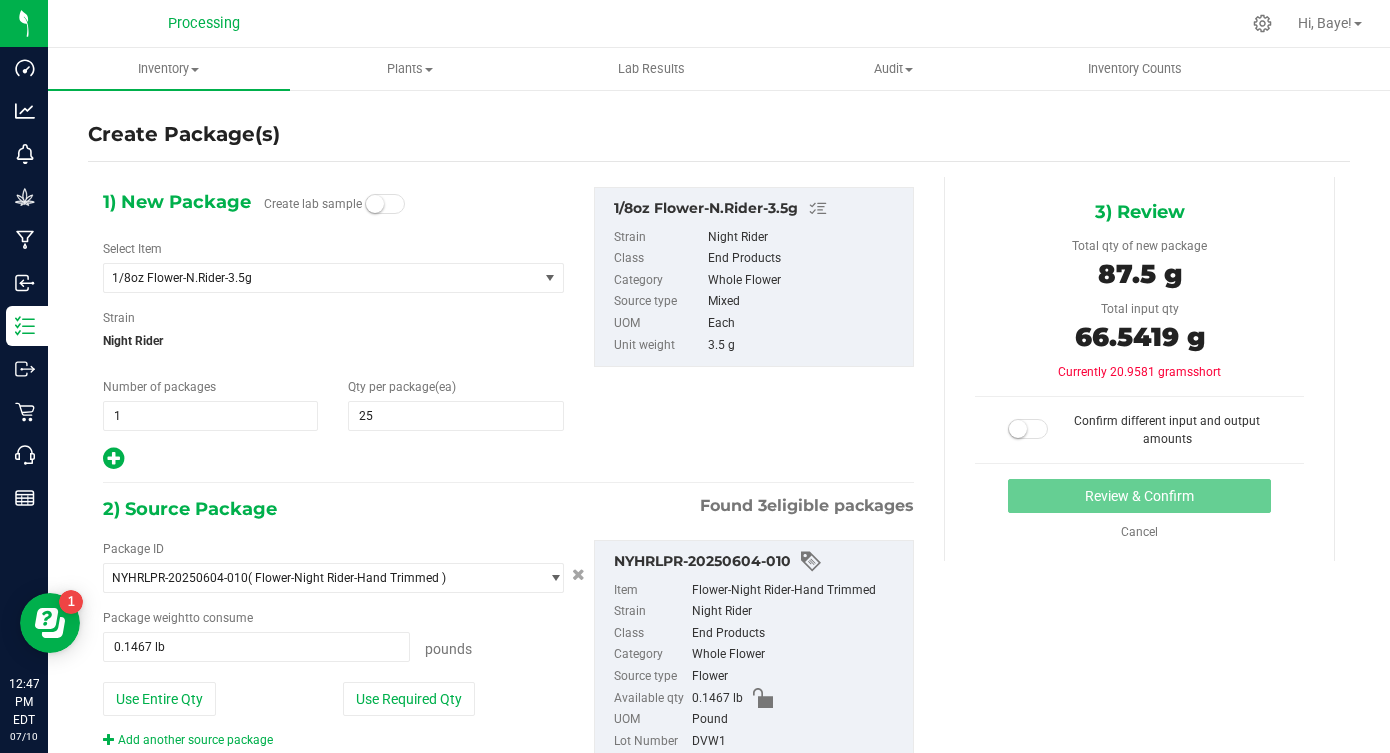 scroll, scrollTop: 68, scrollLeft: 0, axis: vertical 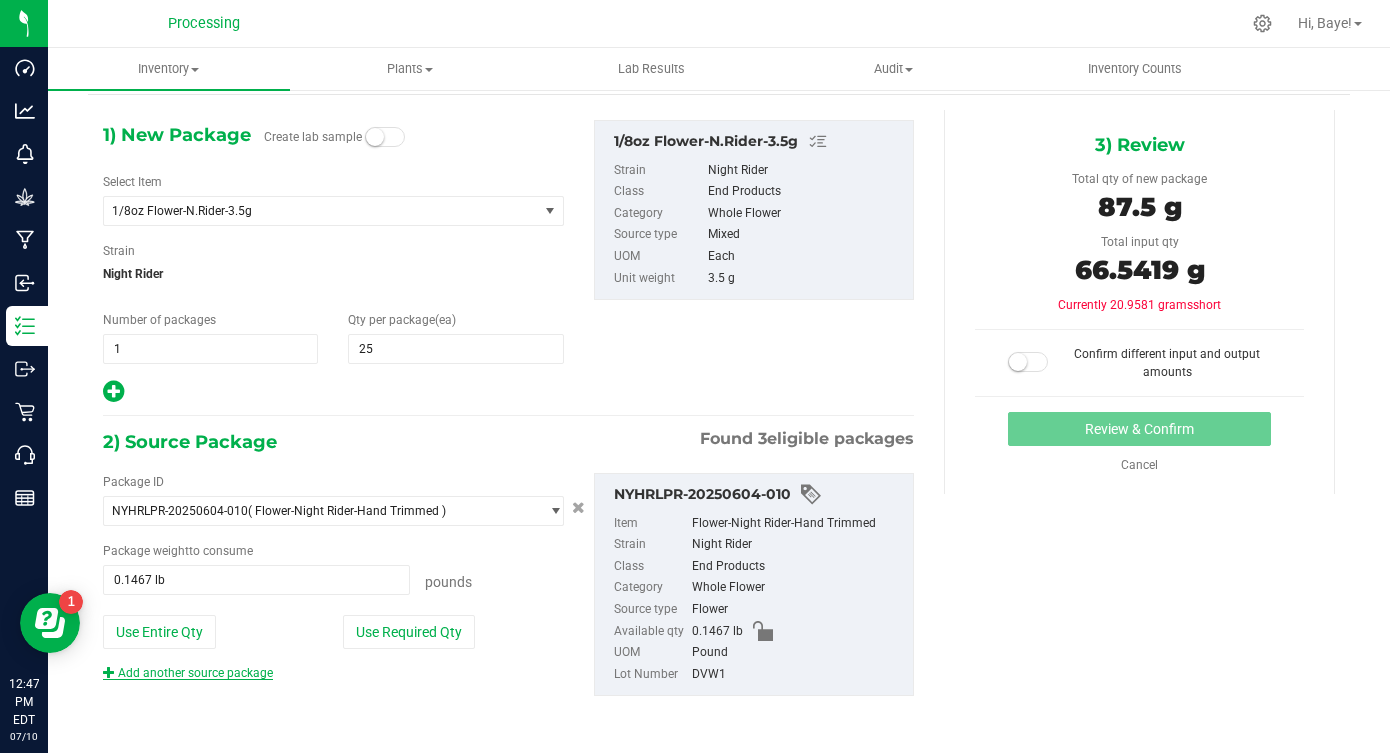 click on "Add another source package" at bounding box center (188, 673) 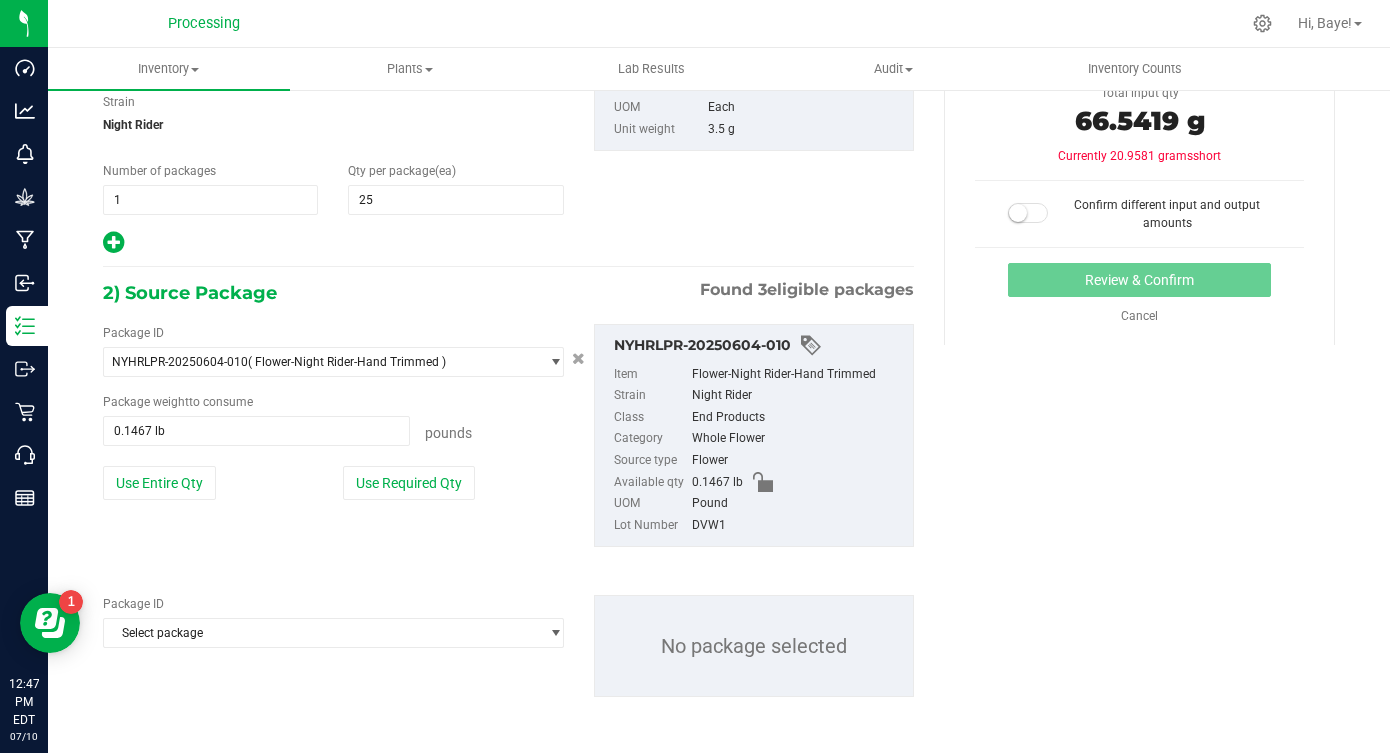 scroll, scrollTop: 218, scrollLeft: 0, axis: vertical 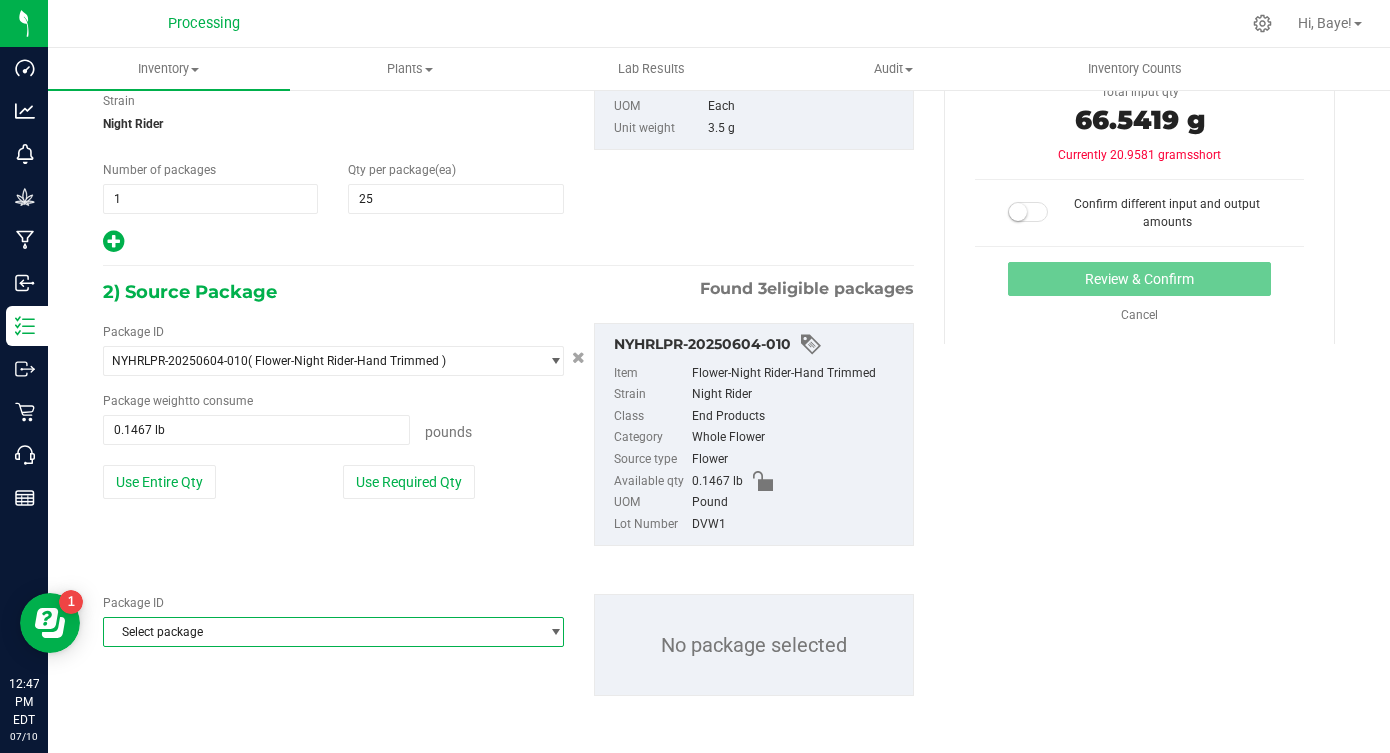 click on "Select package" at bounding box center (321, 632) 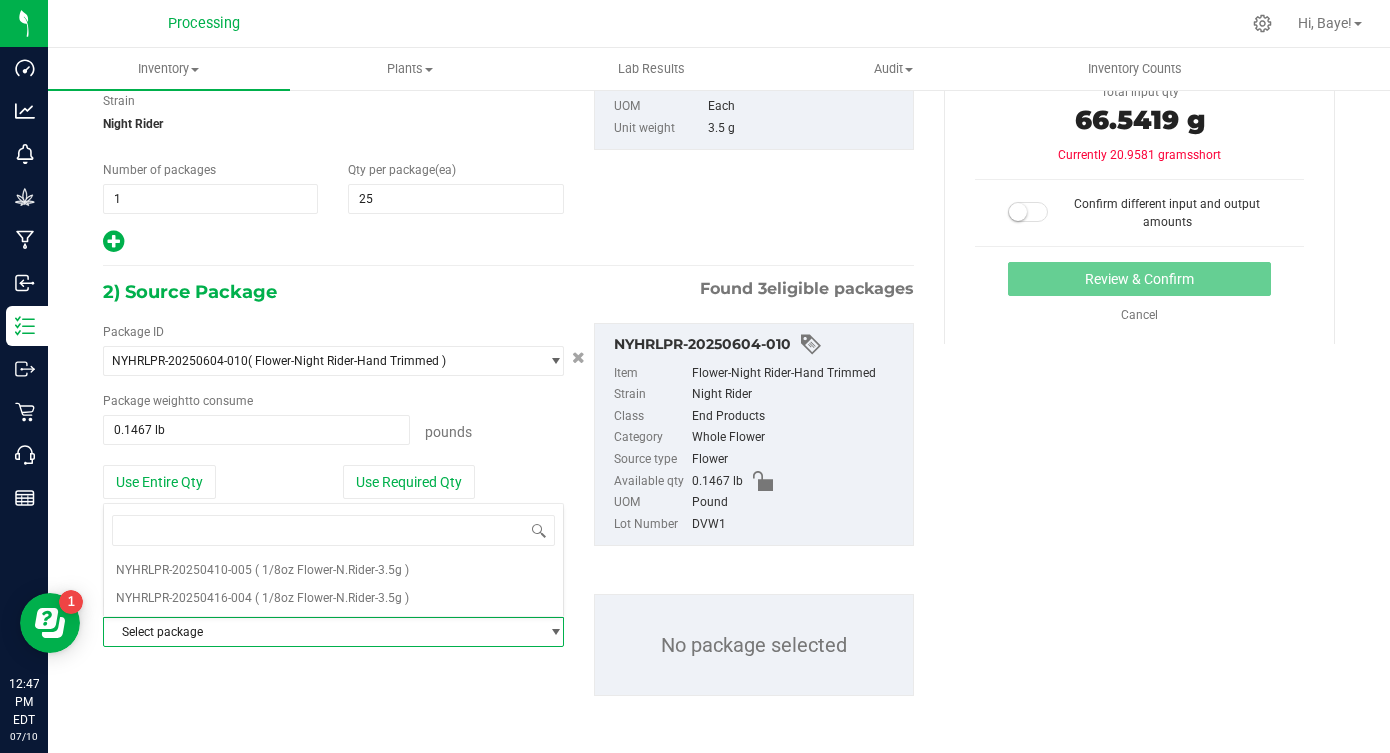 click on "Select package" at bounding box center (321, 632) 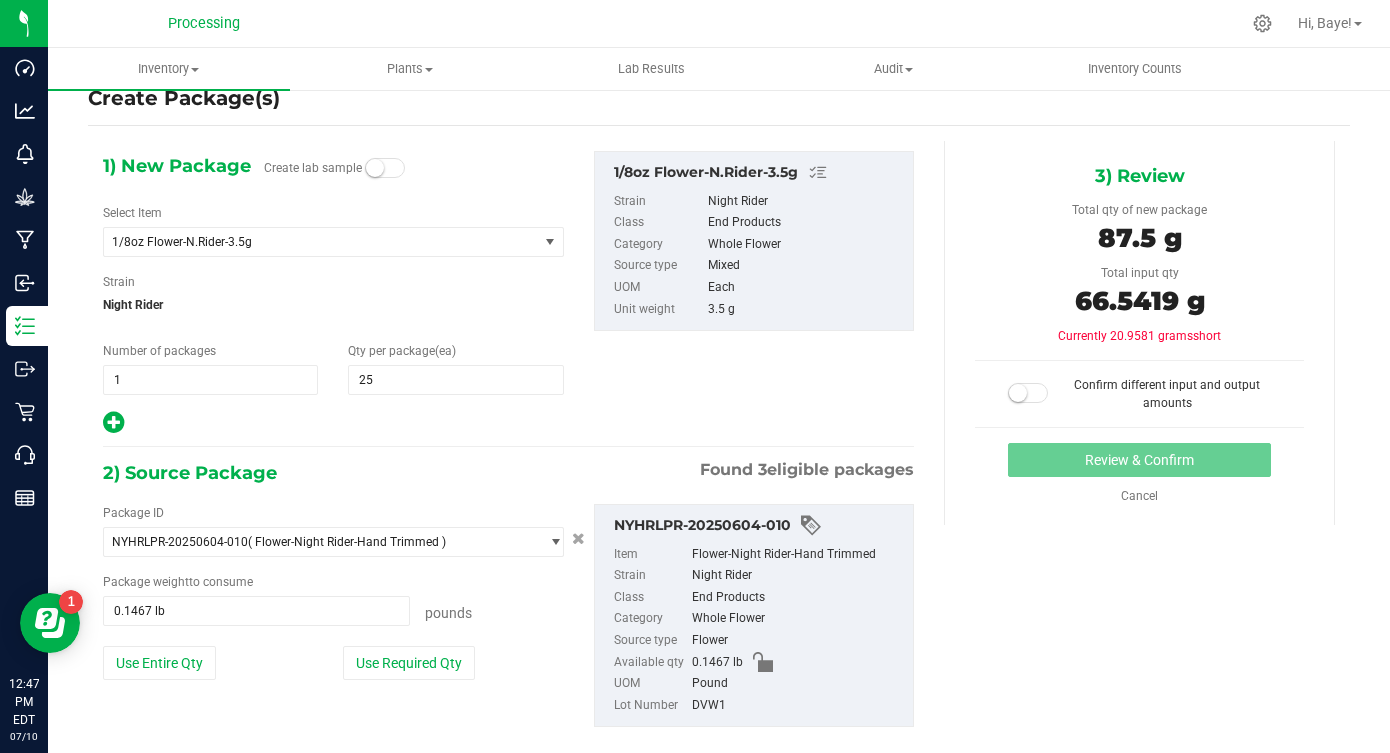 scroll, scrollTop: 0, scrollLeft: 0, axis: both 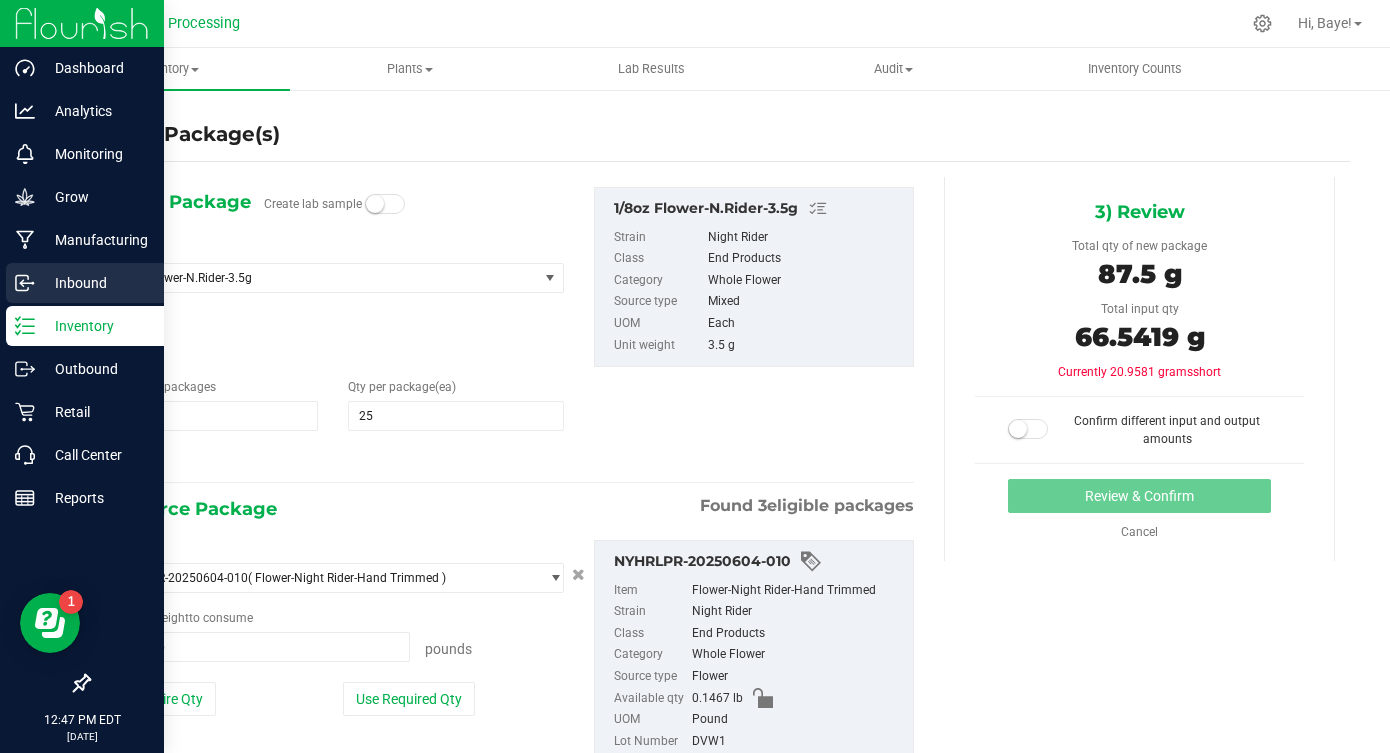 click on "Inbound" at bounding box center [95, 283] 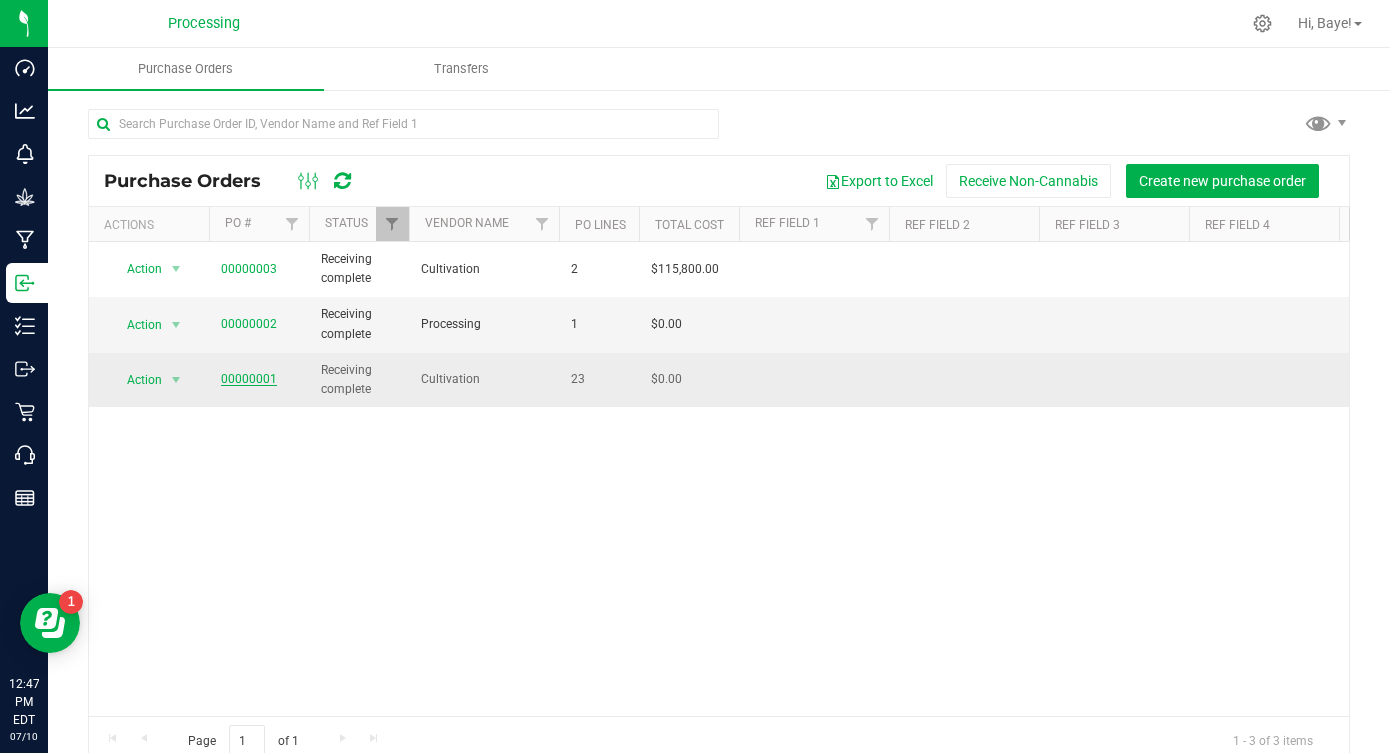click on "00000001" at bounding box center (249, 379) 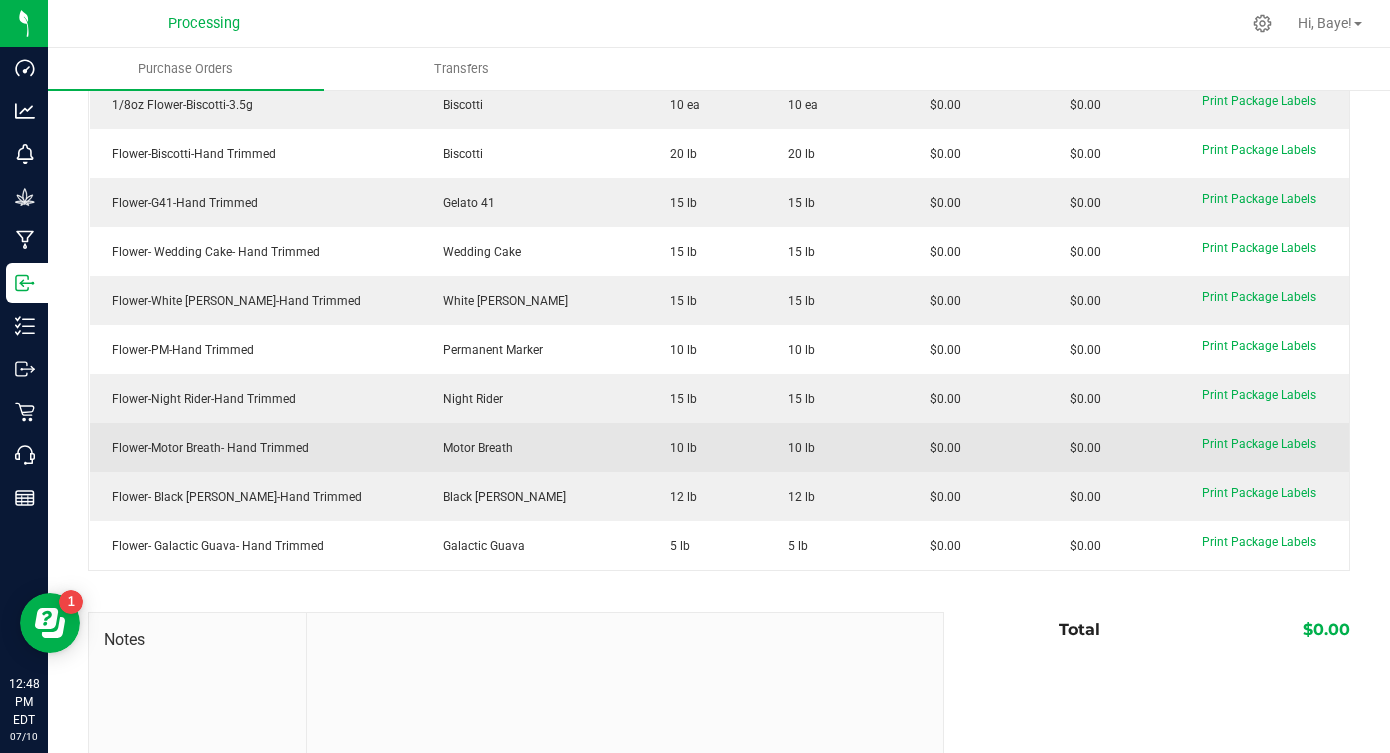 scroll, scrollTop: 0, scrollLeft: 0, axis: both 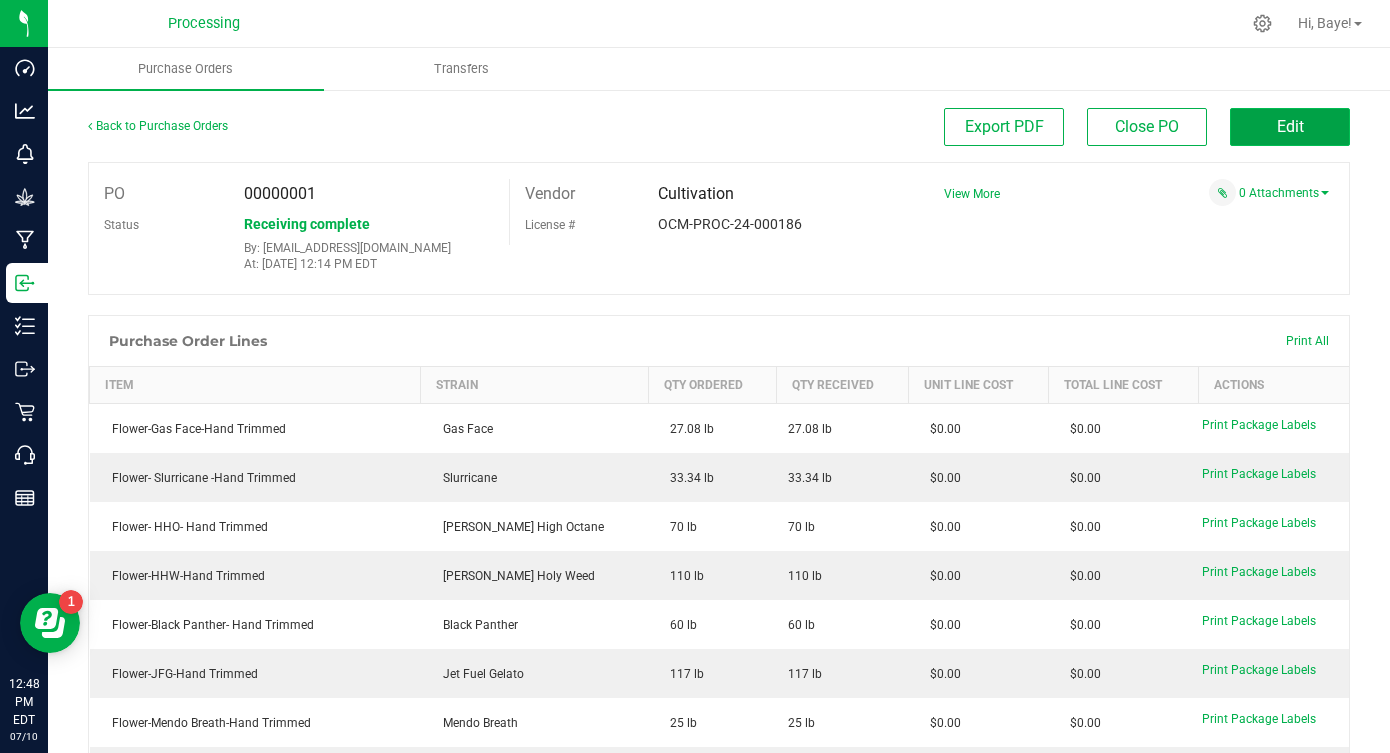 click on "Edit" at bounding box center [1290, 126] 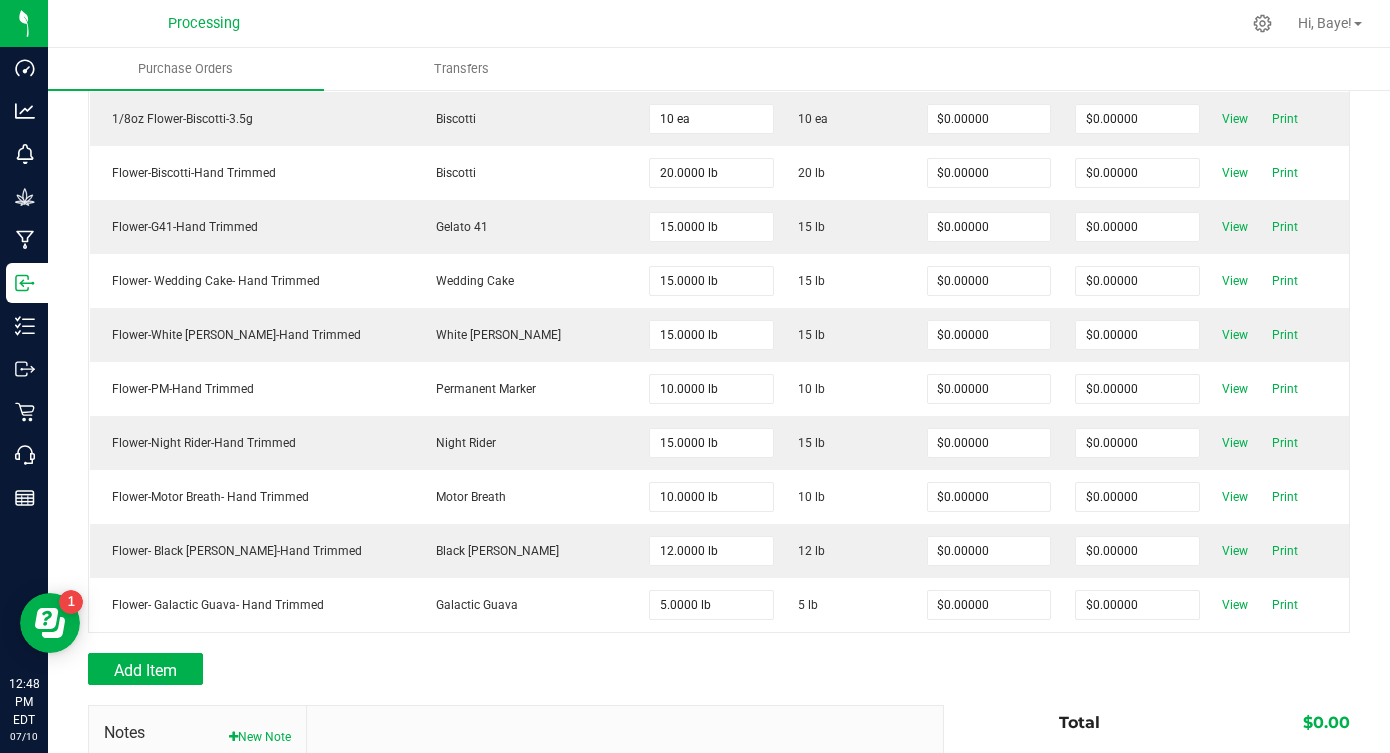 scroll, scrollTop: 1016, scrollLeft: 0, axis: vertical 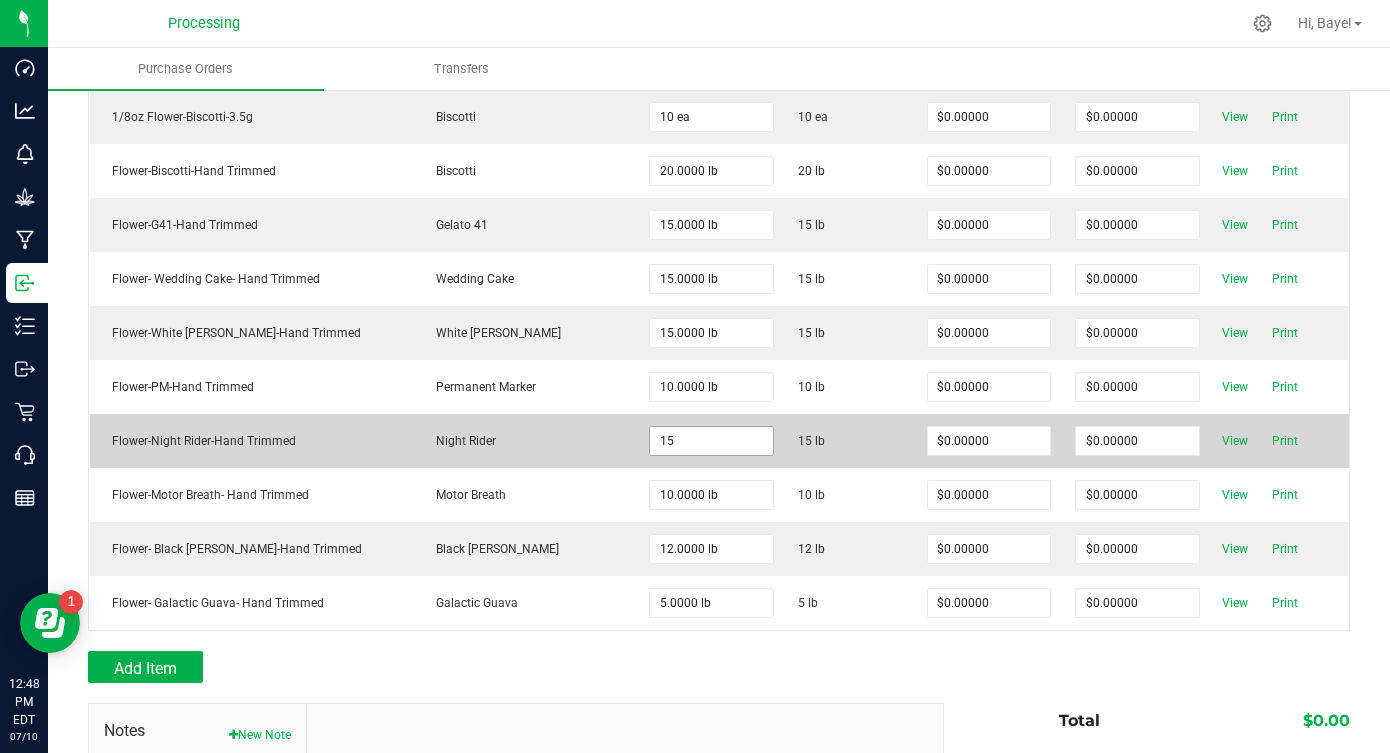 click on "15" at bounding box center [711, 441] 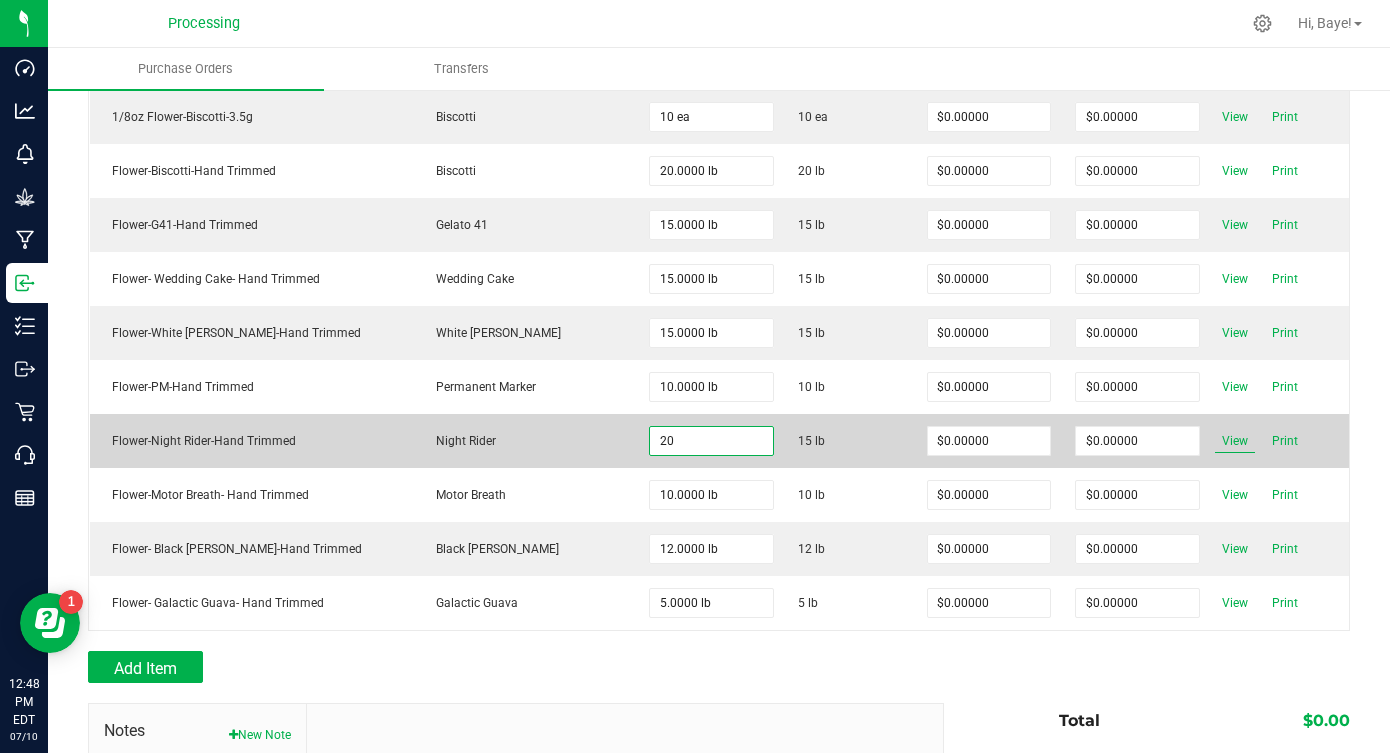 type on "20.0000 lb" 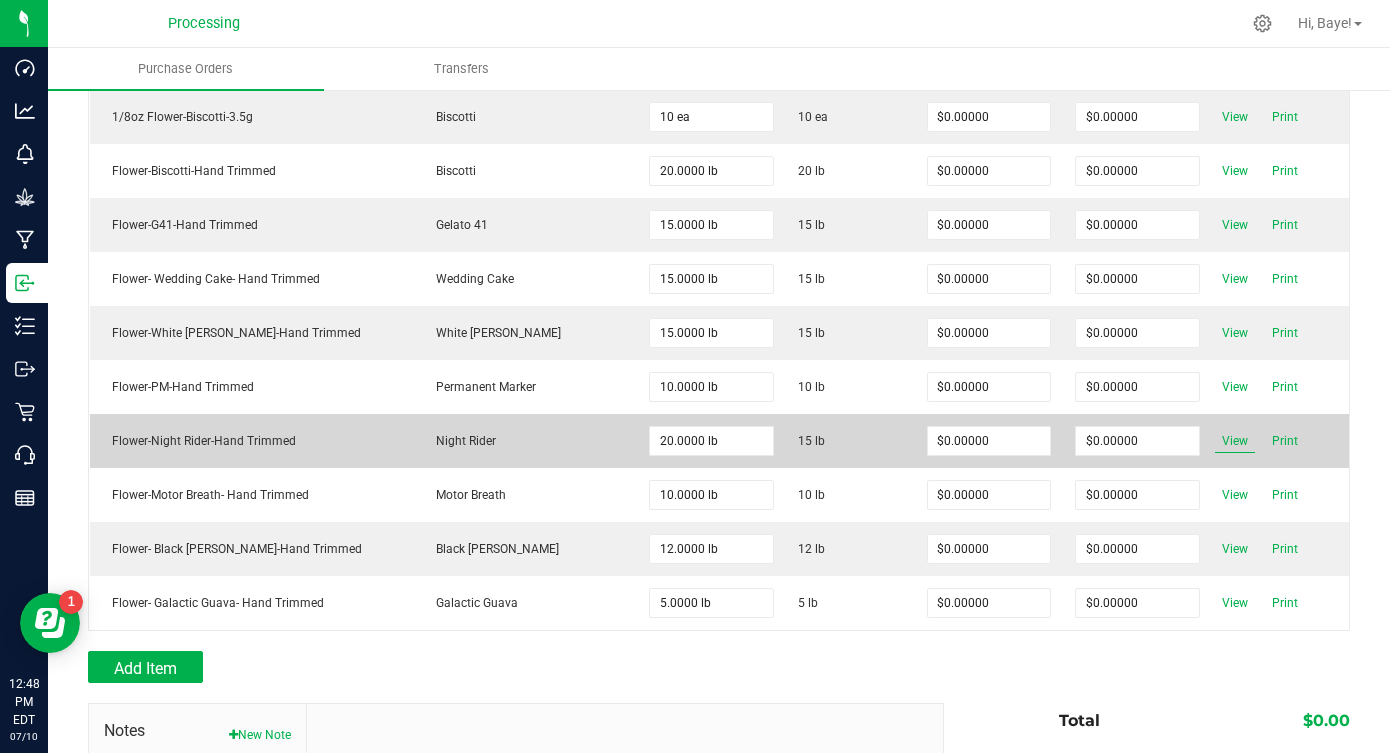 click on "View" at bounding box center [1235, 441] 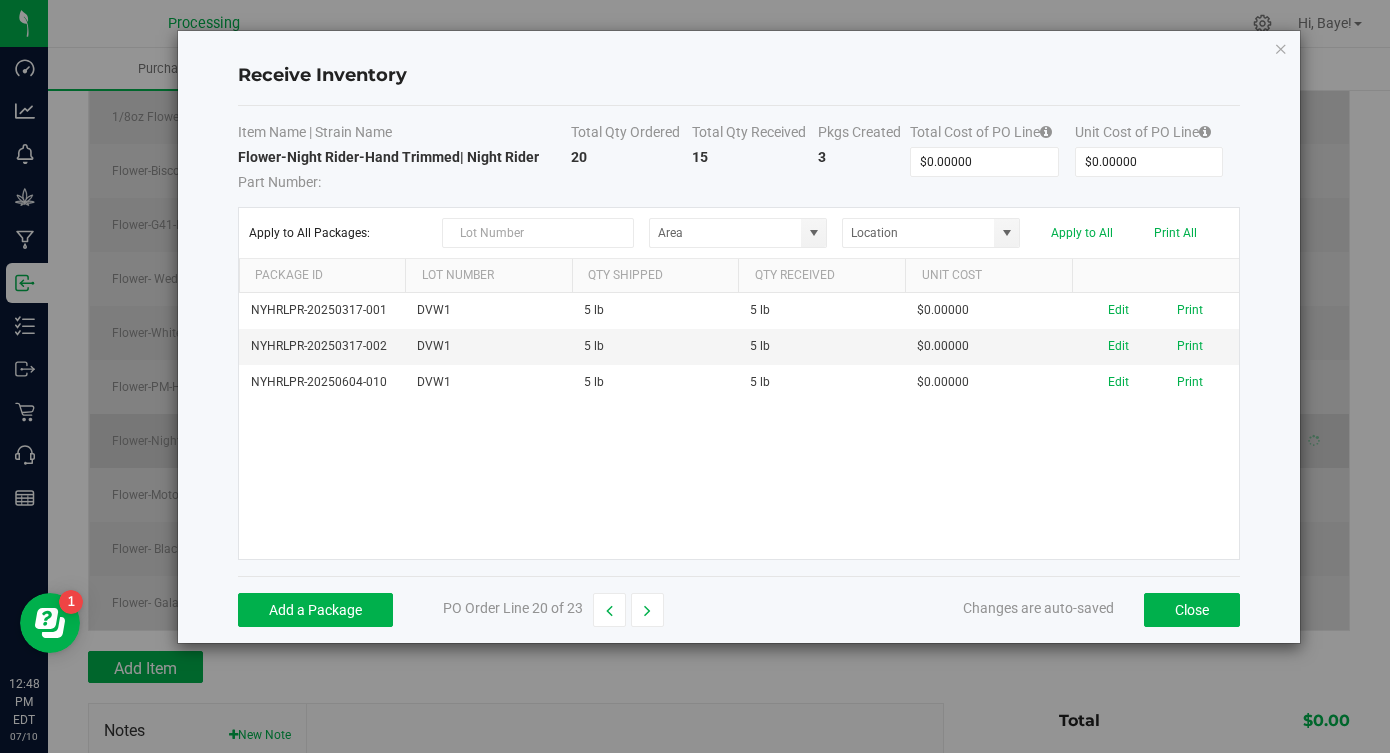 type on "Inventory Room" 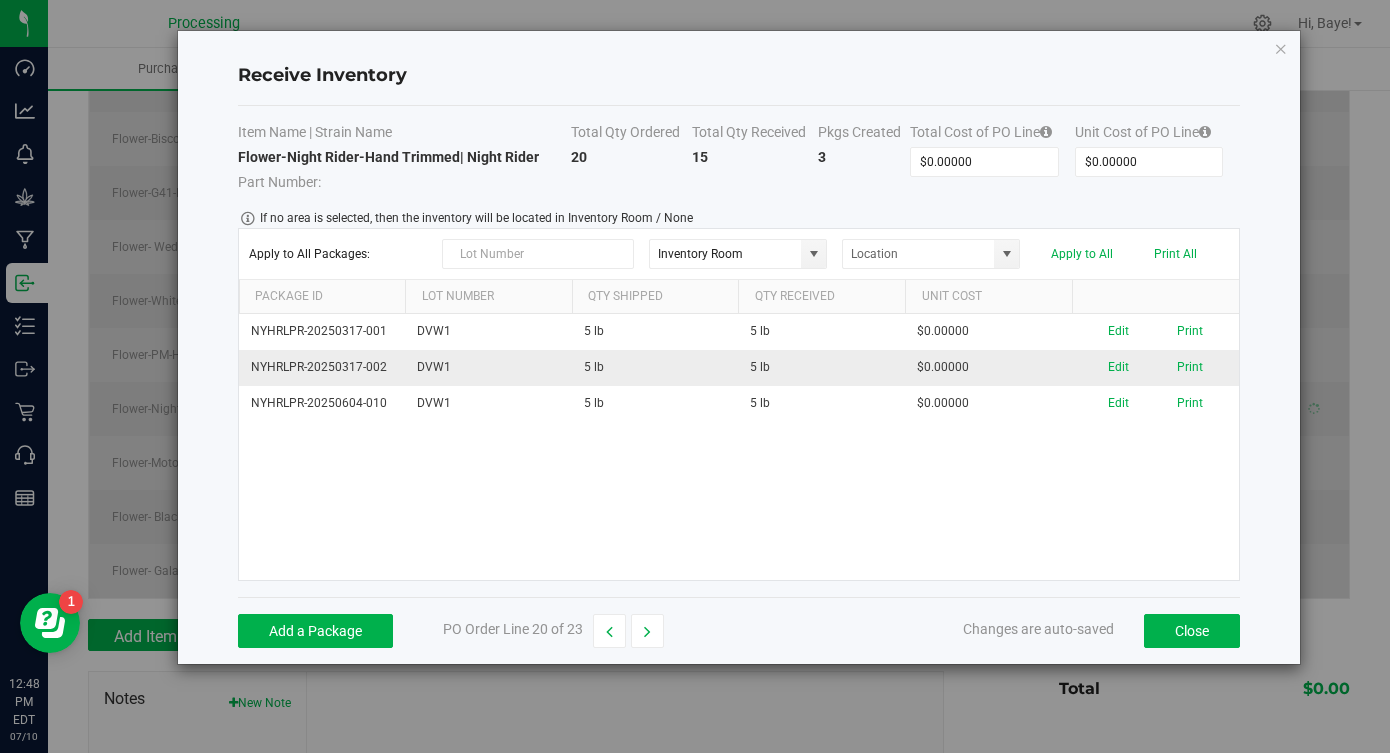 scroll, scrollTop: 983, scrollLeft: 0, axis: vertical 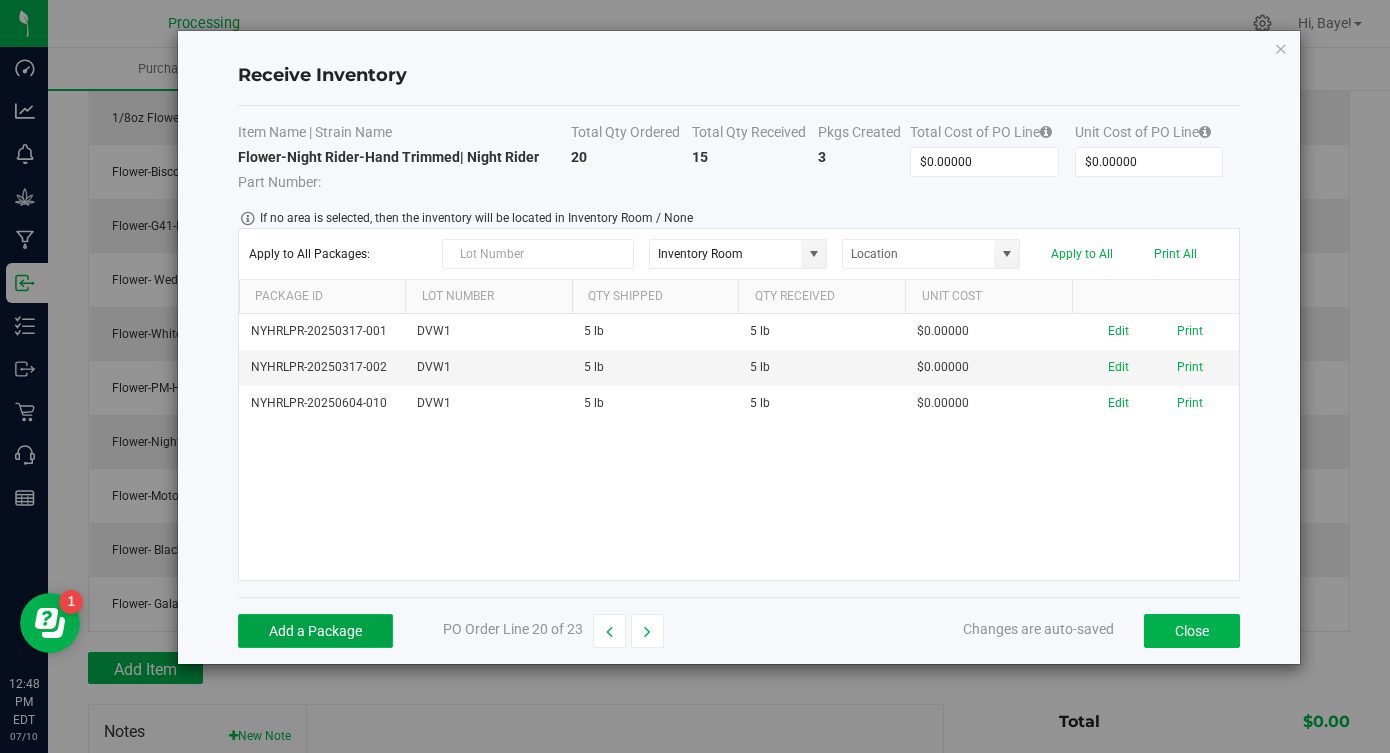 click on "Add a Package" at bounding box center (315, 631) 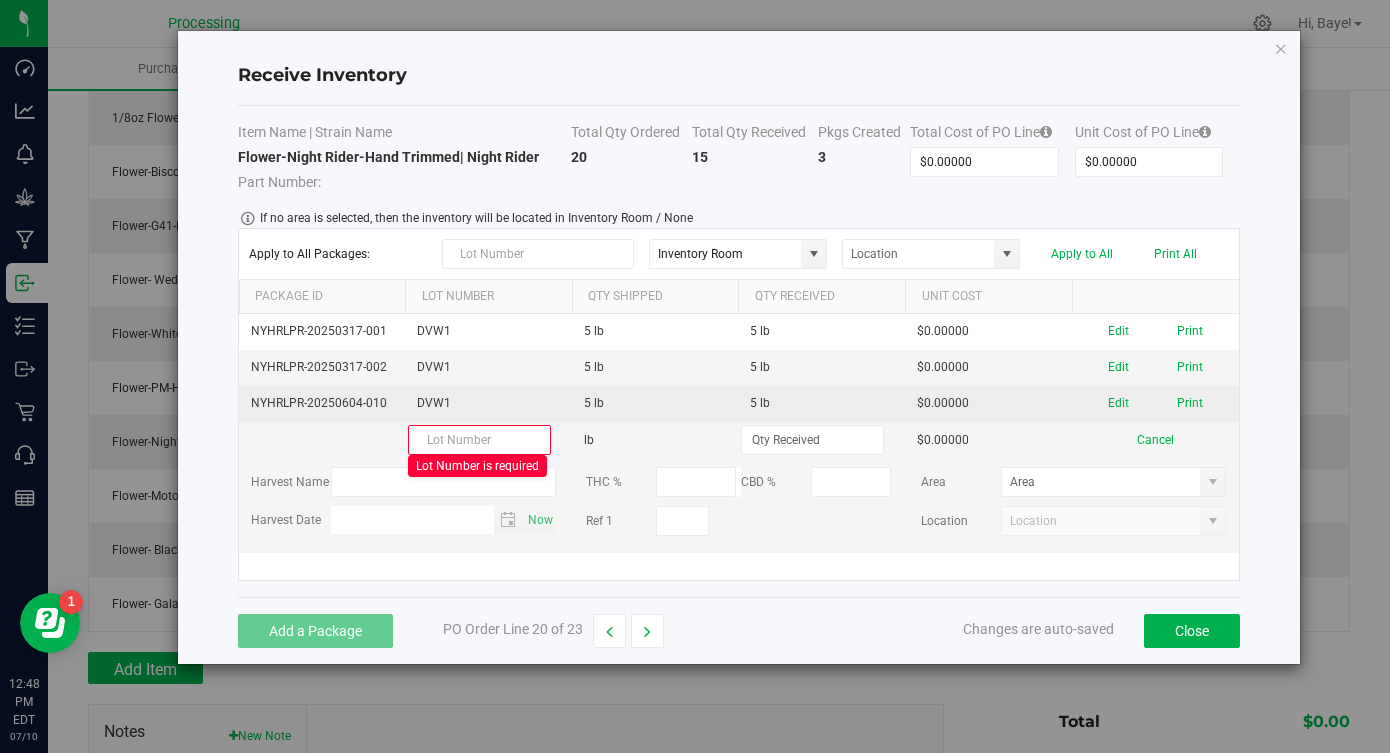 drag, startPoint x: 419, startPoint y: 399, endPoint x: 456, endPoint y: 399, distance: 37 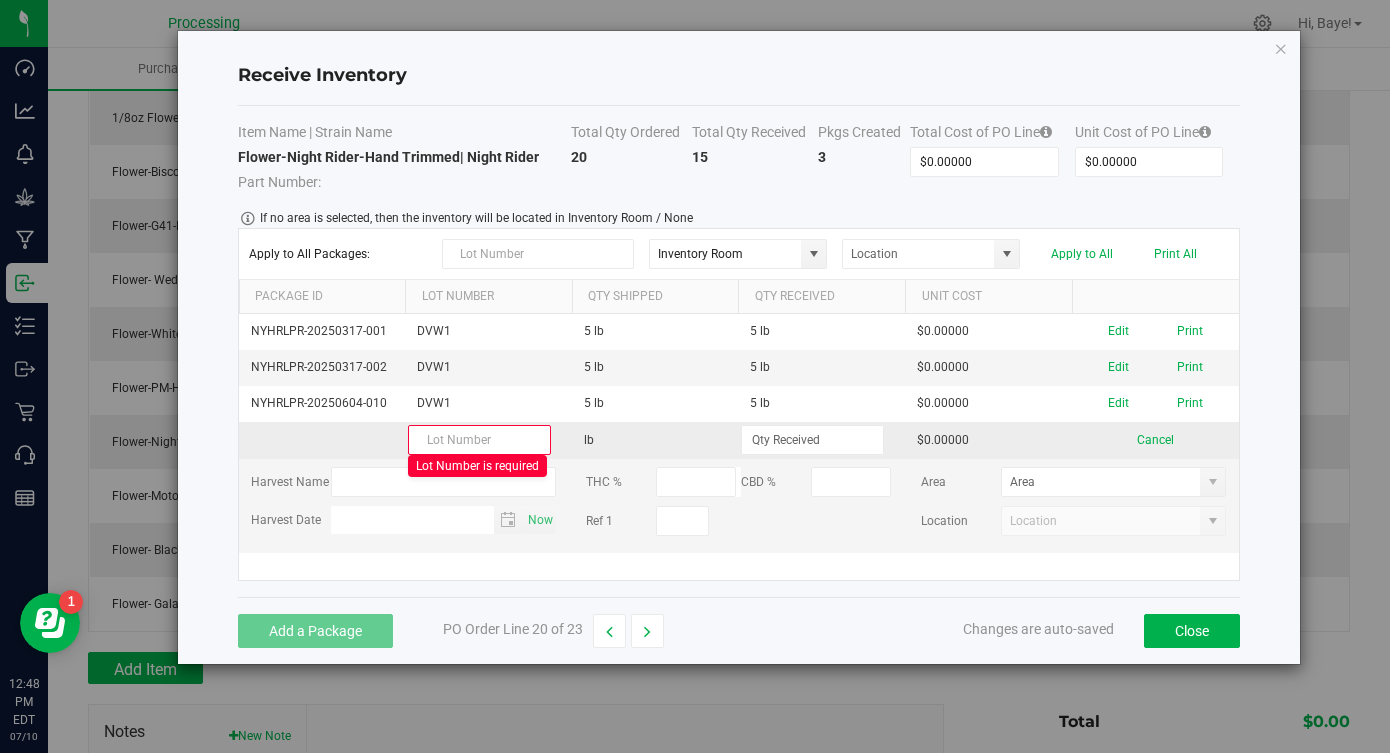 click at bounding box center [479, 440] 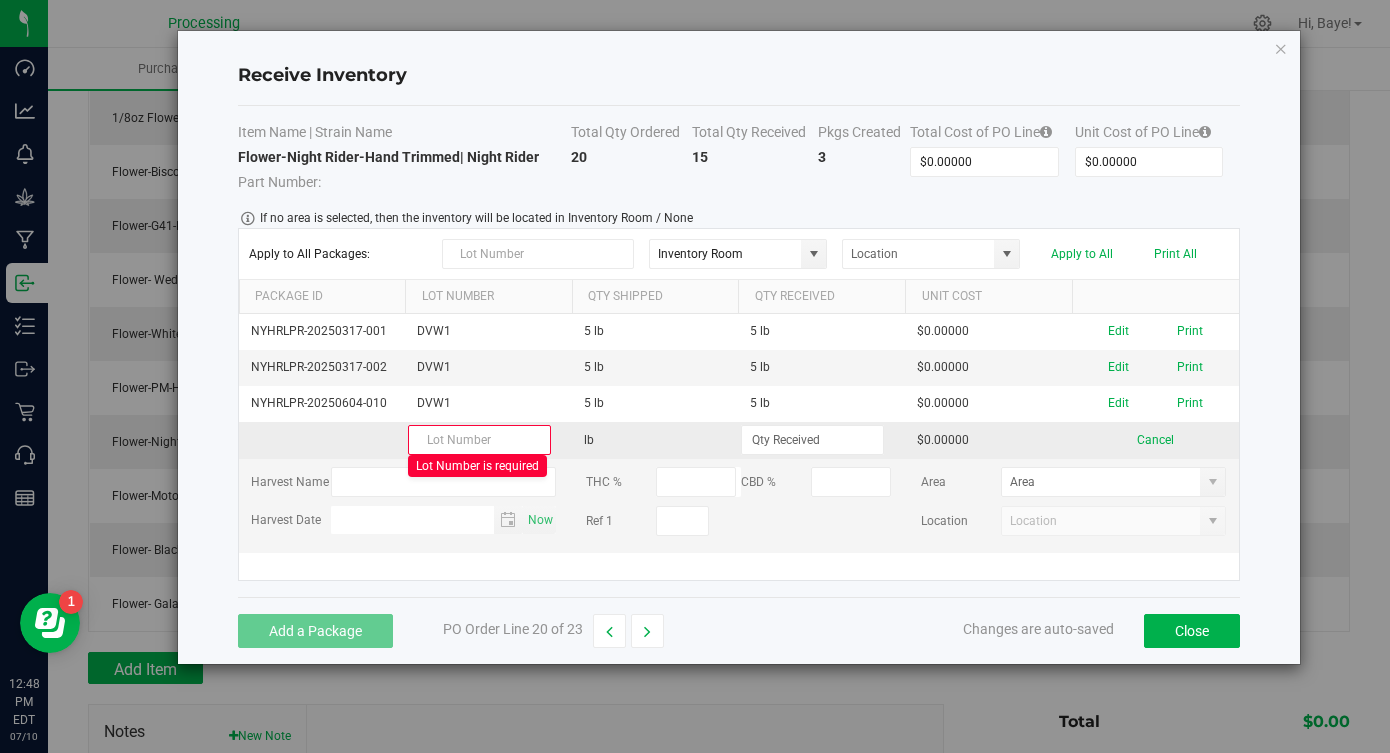 paste on "DVW1" 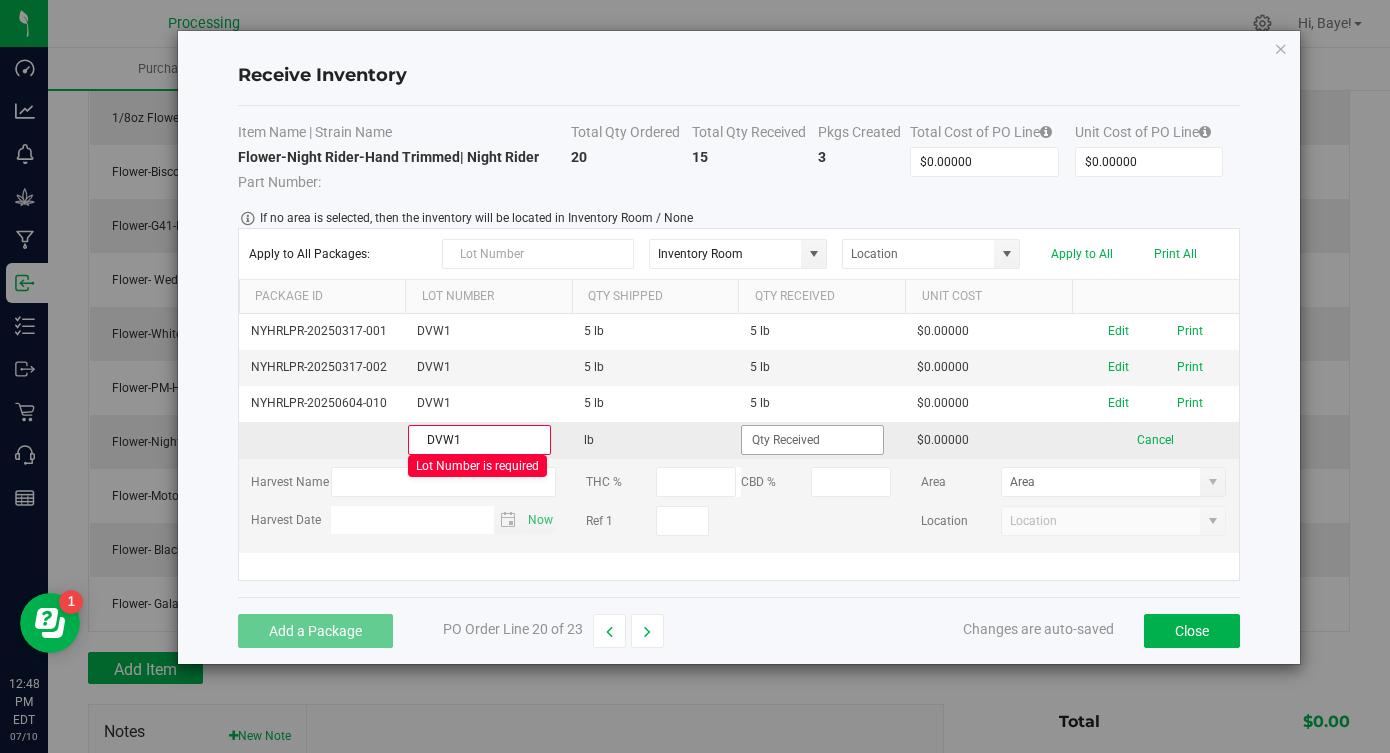type on "DVW1" 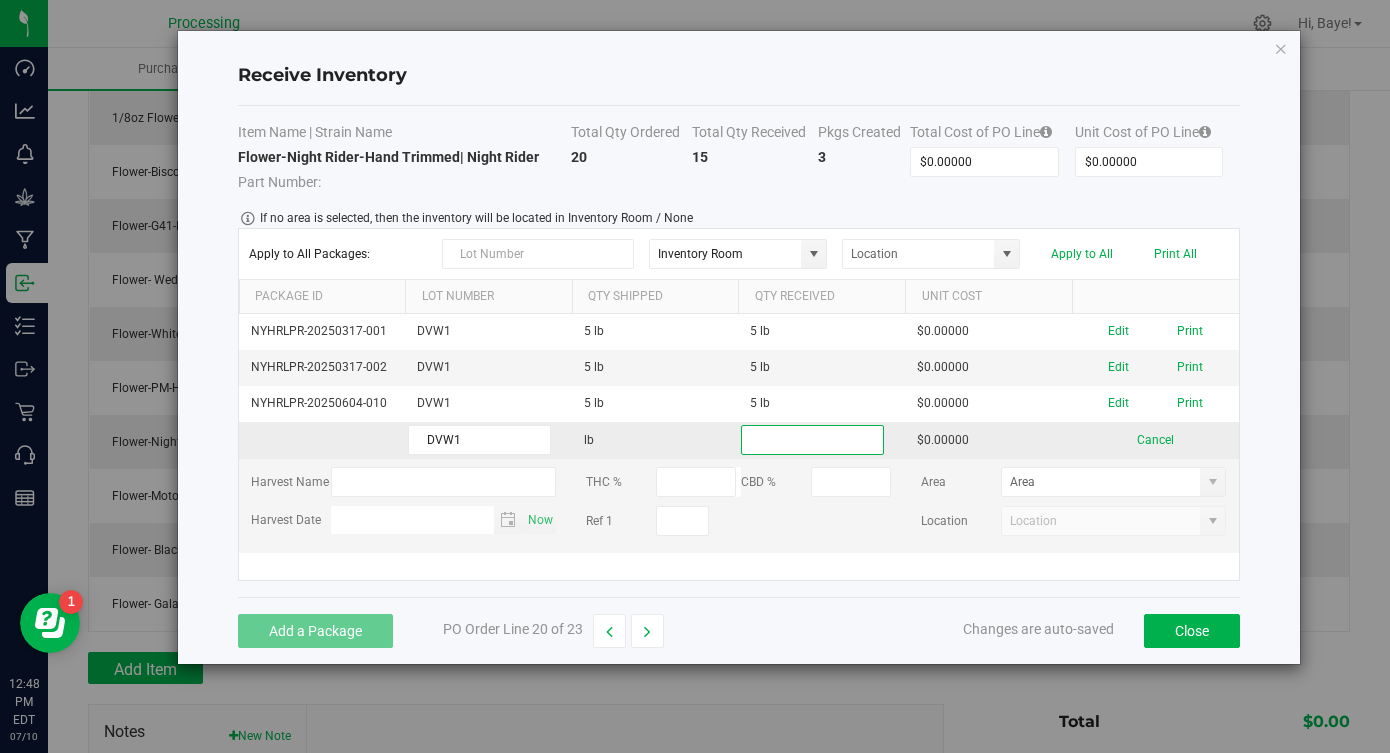 click at bounding box center (812, 440) 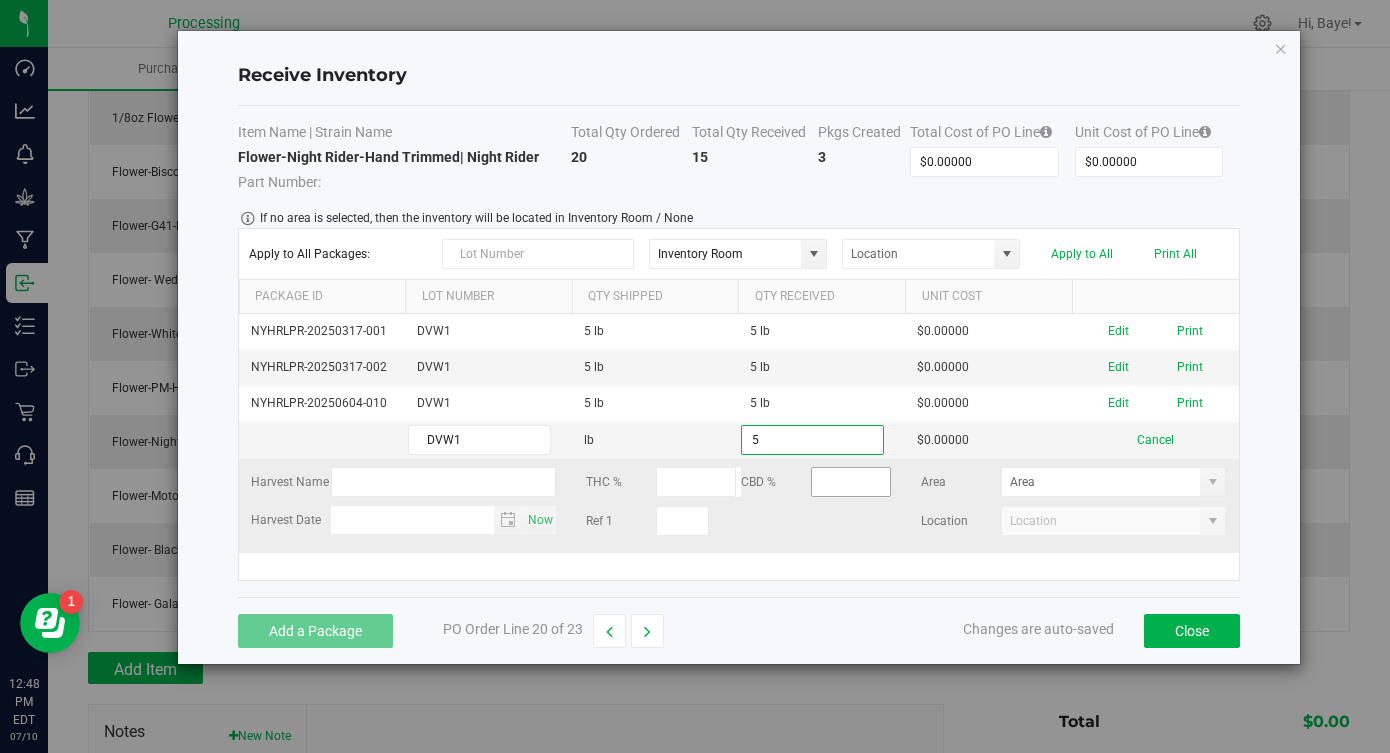type on "5.0000 lb" 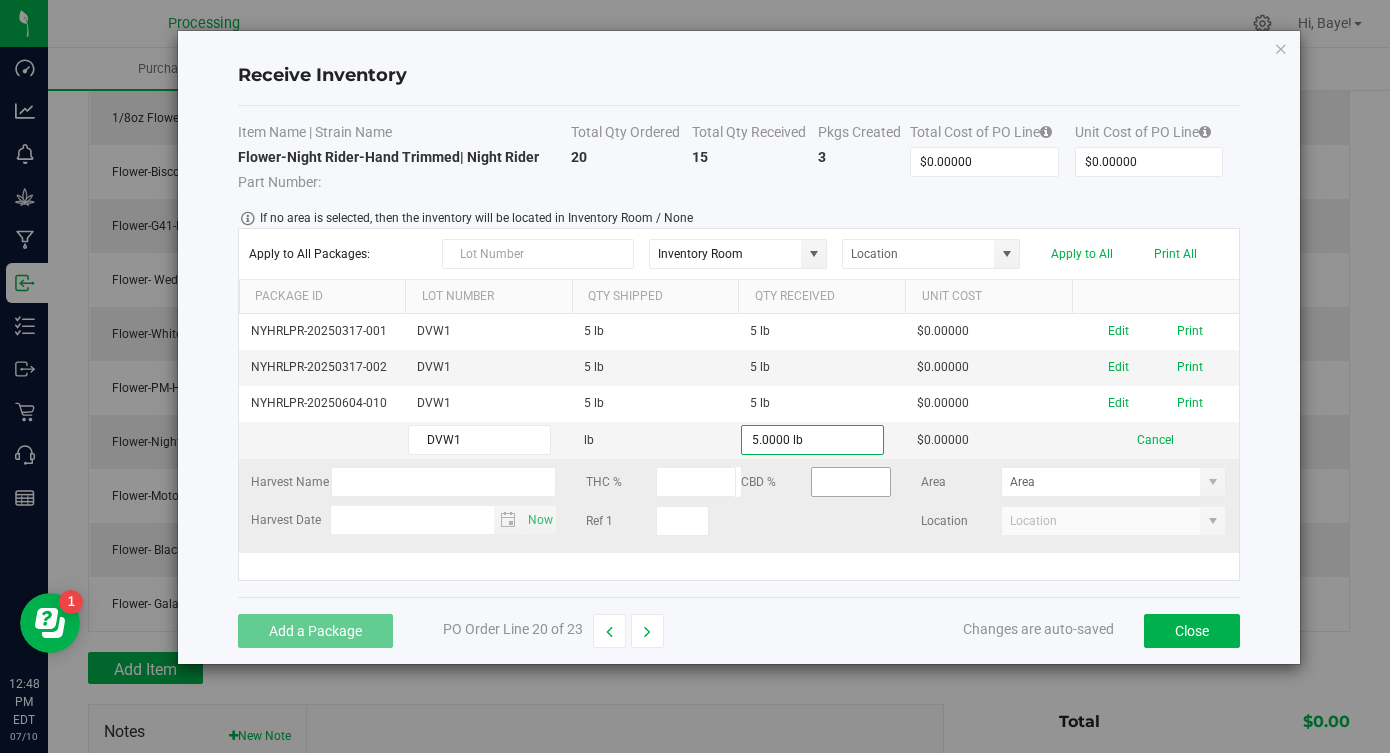 click on "NYHRLPR-20250317-001  DVW1  5 lb   5 lb   $0.00000   Edit   Print   NYHRLPR-20250317-002  DVW1  5 lb   5 lb   $0.00000   Edit   Print   NYHRLPR-20250604-010  	DVW1  5 lb   5 lb   $0.00000   Edit   Print     DVW1   lb  5.0000 lb  $0.00000   Cancel   Harvest Name   THC %   CBD %   Area   Harvest Date
Now
Ref 1   Location" at bounding box center [739, 447] 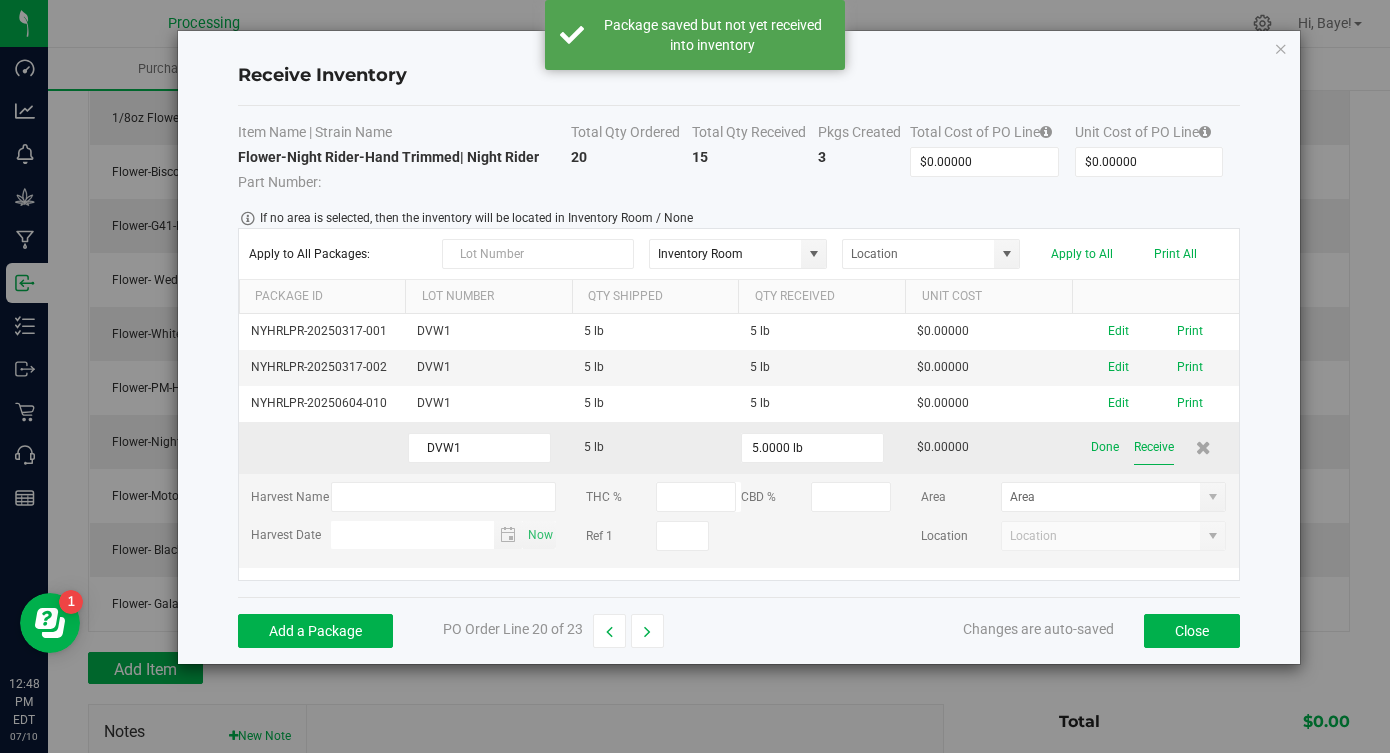 click on "Receive" at bounding box center (1154, 447) 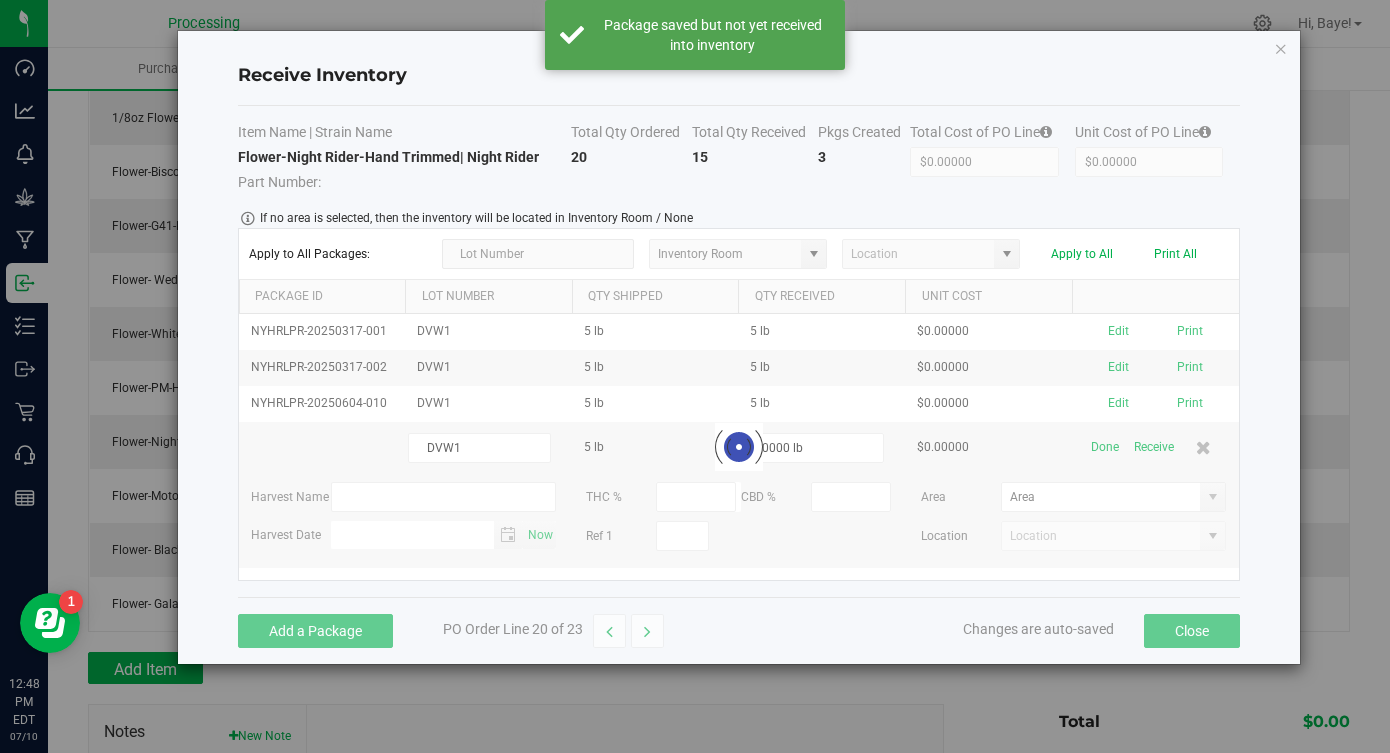 scroll, scrollTop: 1016, scrollLeft: 0, axis: vertical 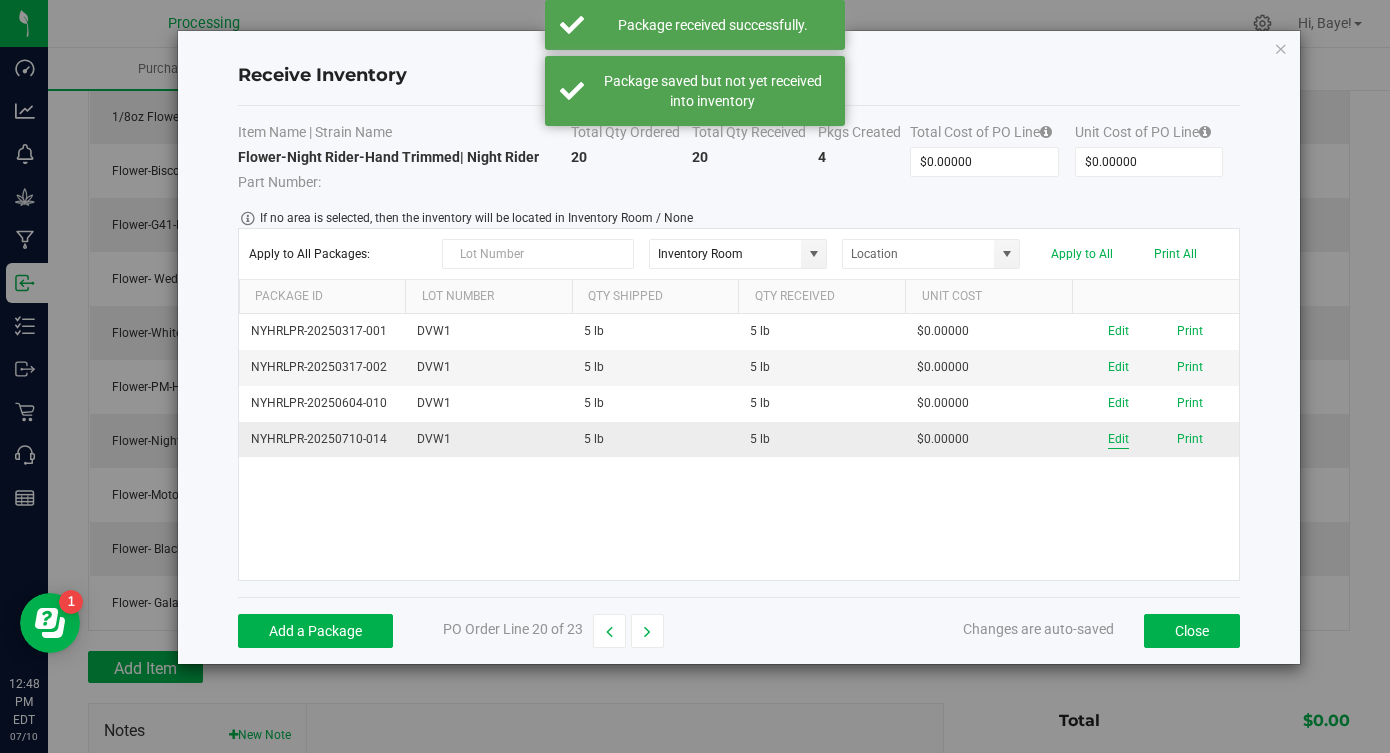 click on "Edit" at bounding box center (1118, 439) 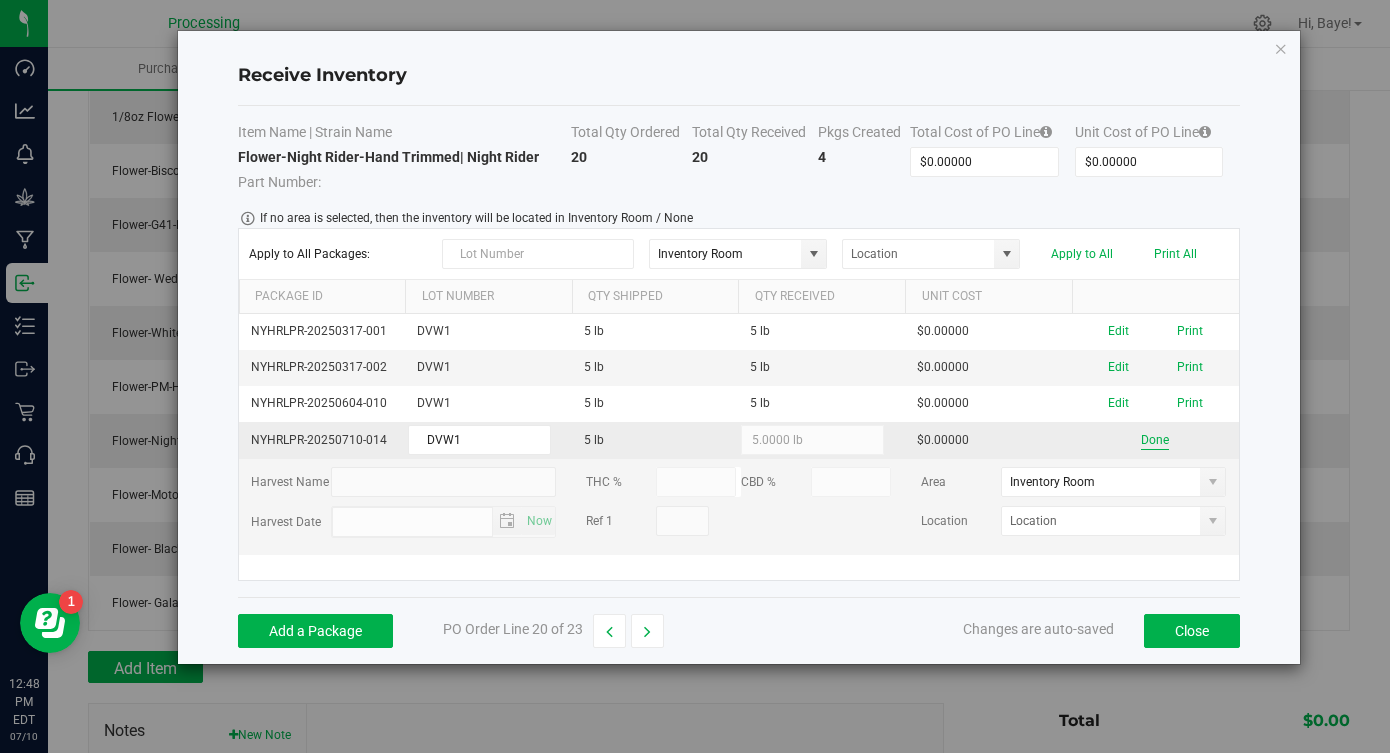 click on "Done" at bounding box center [1155, 440] 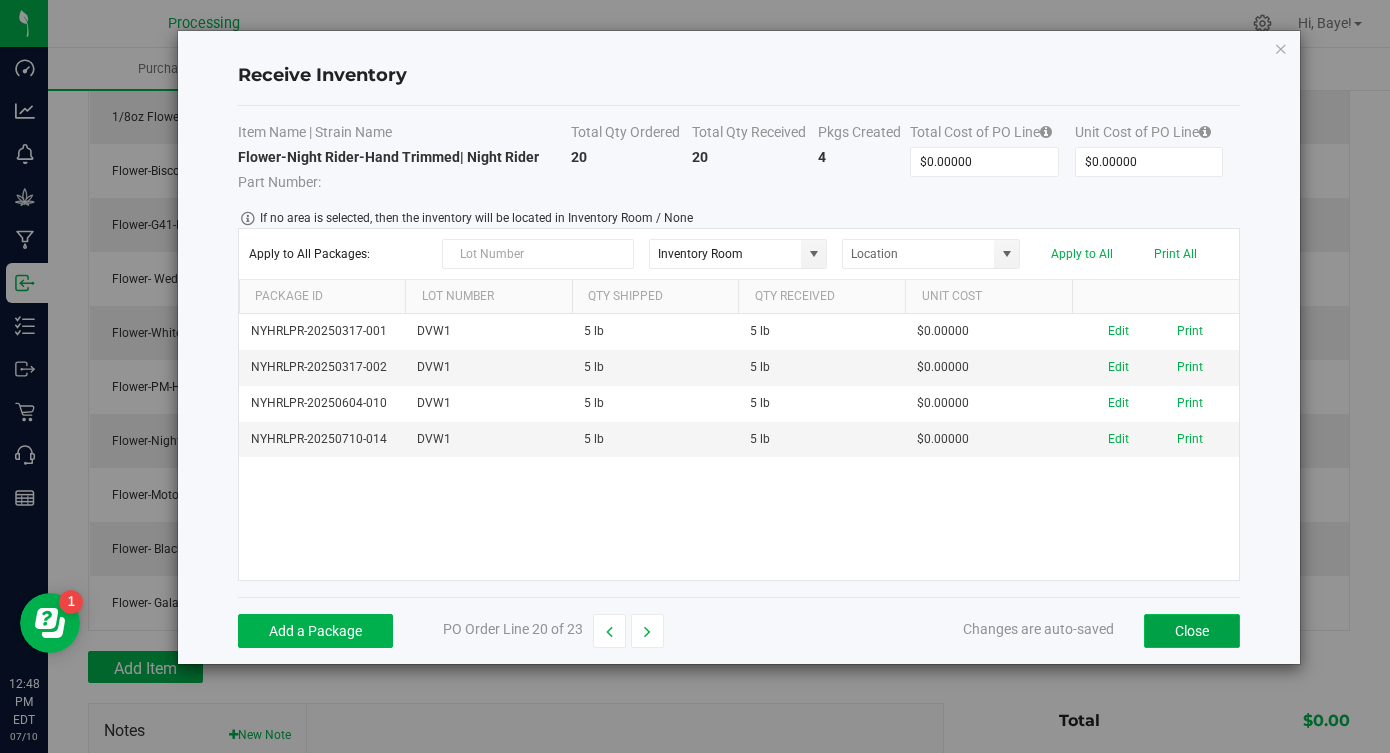 click on "Close" at bounding box center [1192, 631] 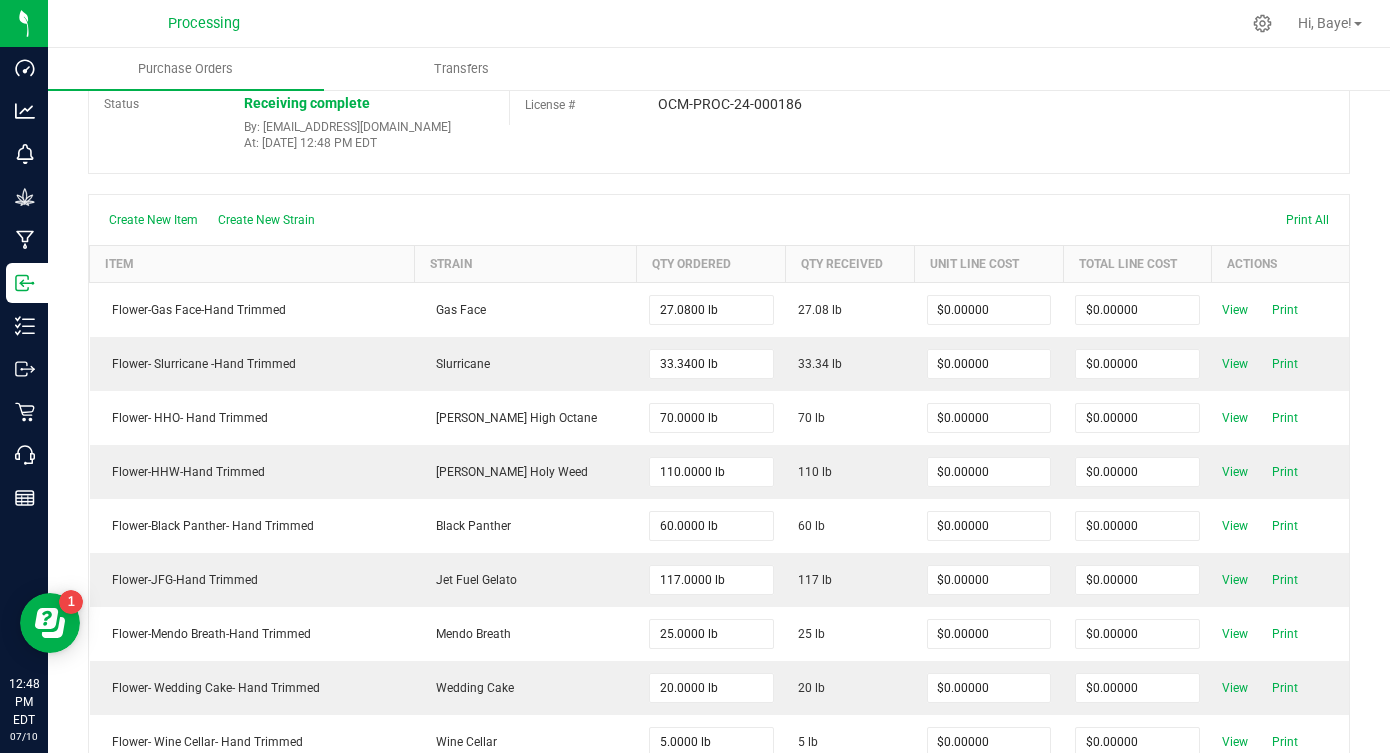scroll, scrollTop: 0, scrollLeft: 0, axis: both 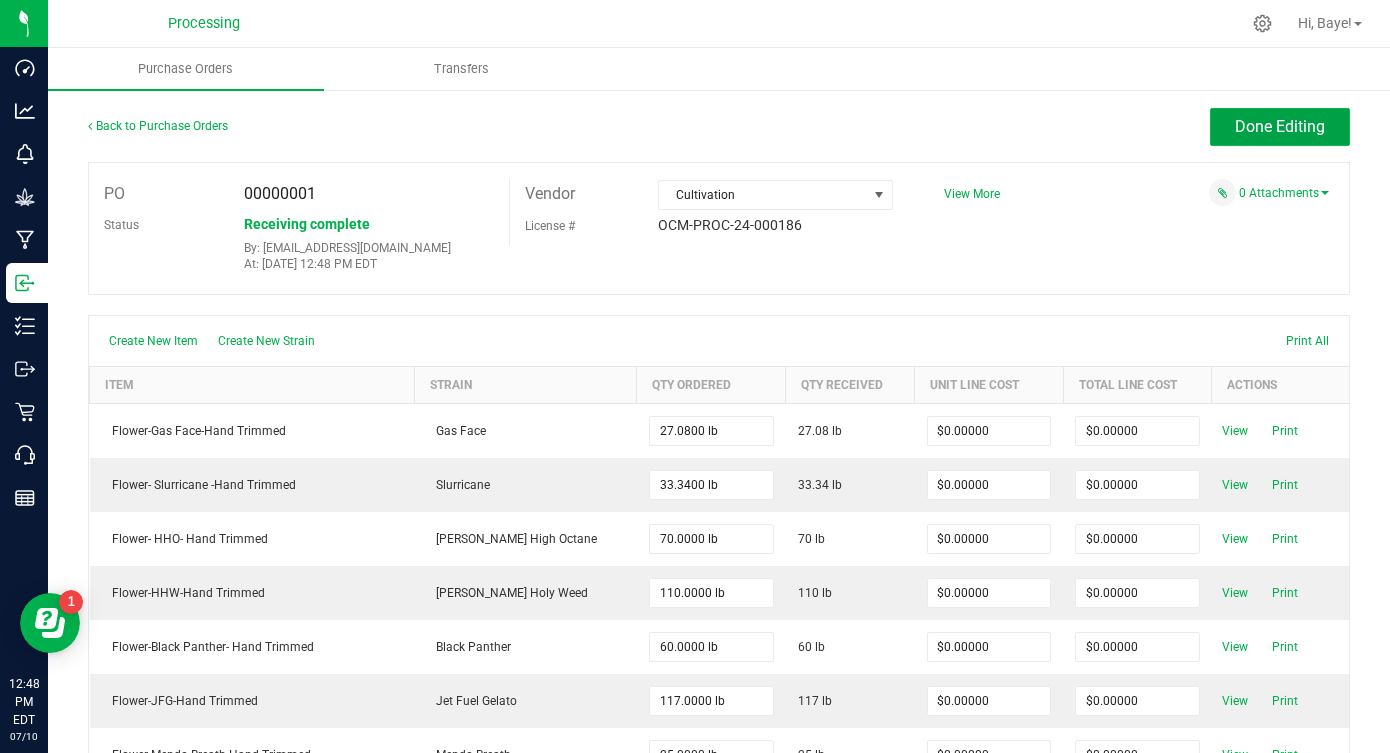 click on "Done Editing" at bounding box center [1280, 127] 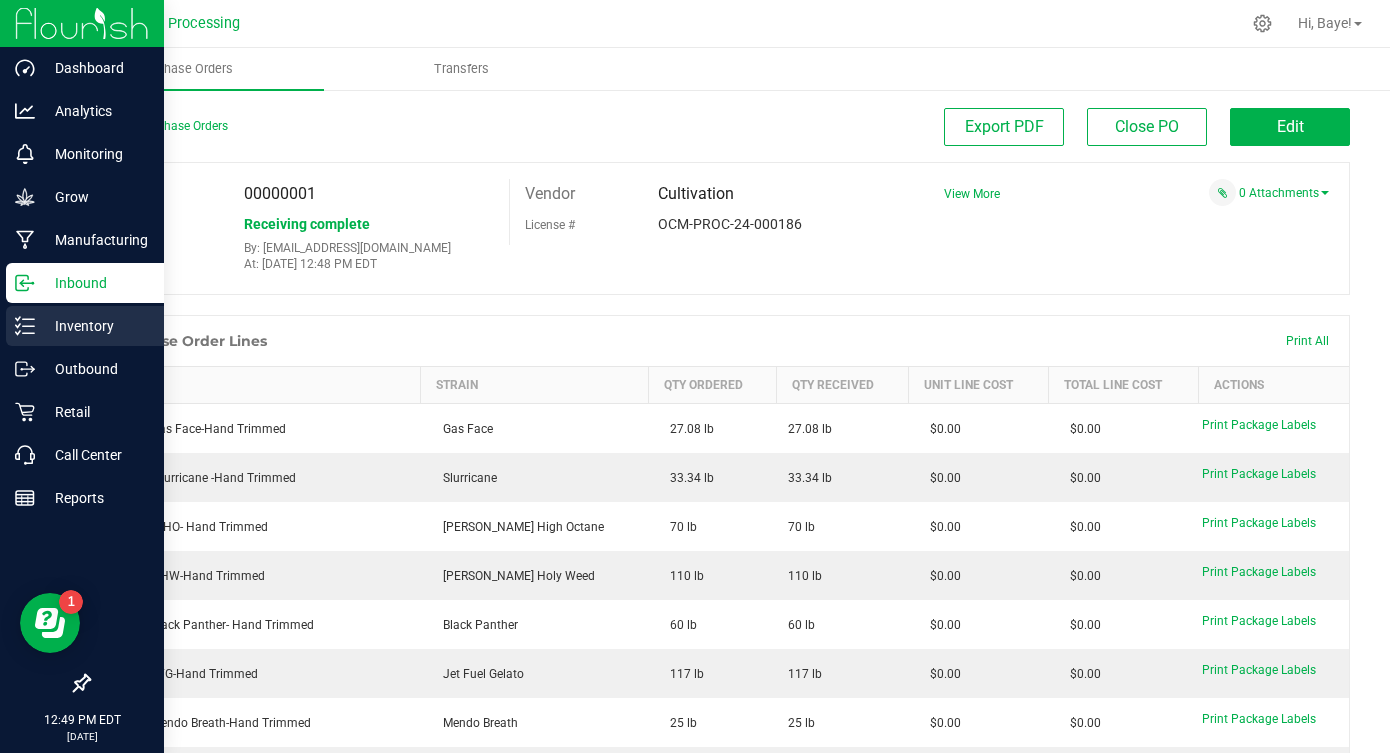 click on "Inventory" at bounding box center [85, 326] 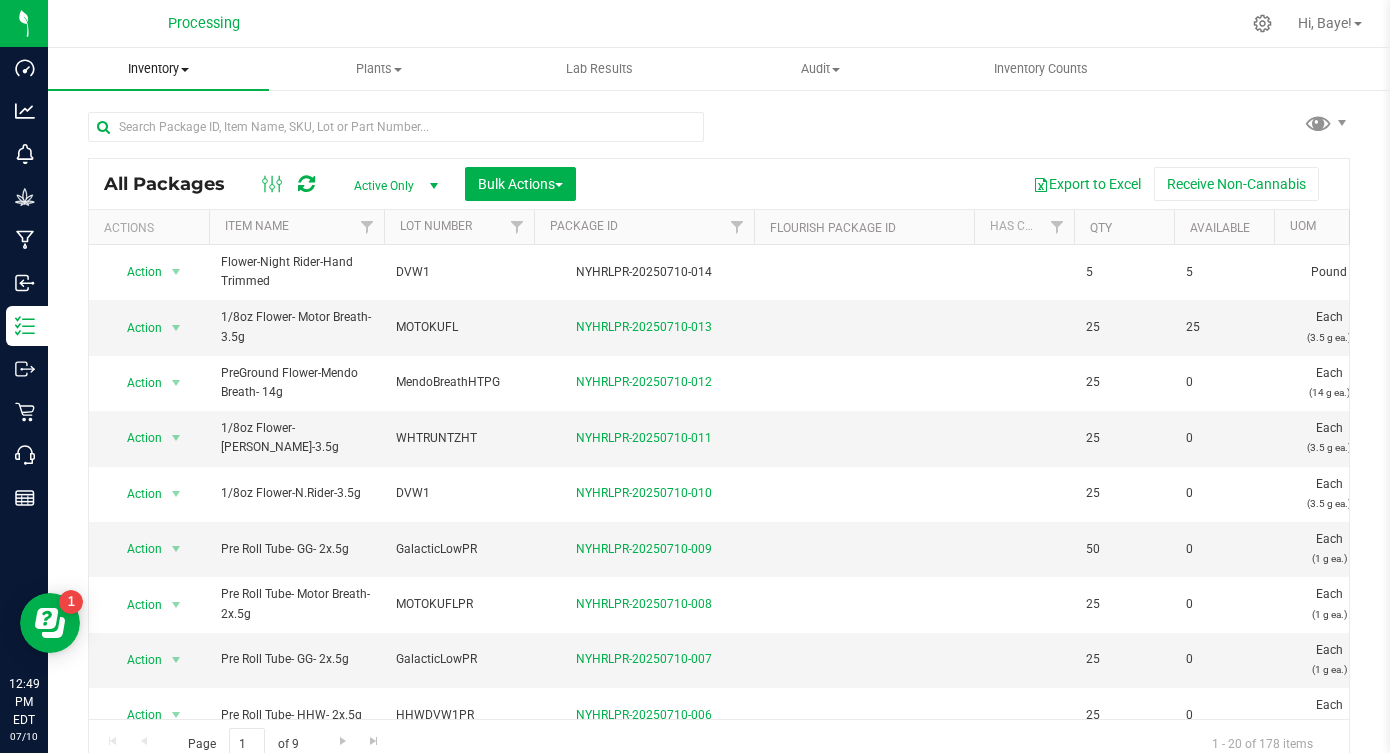 click on "Inventory" at bounding box center [158, 69] 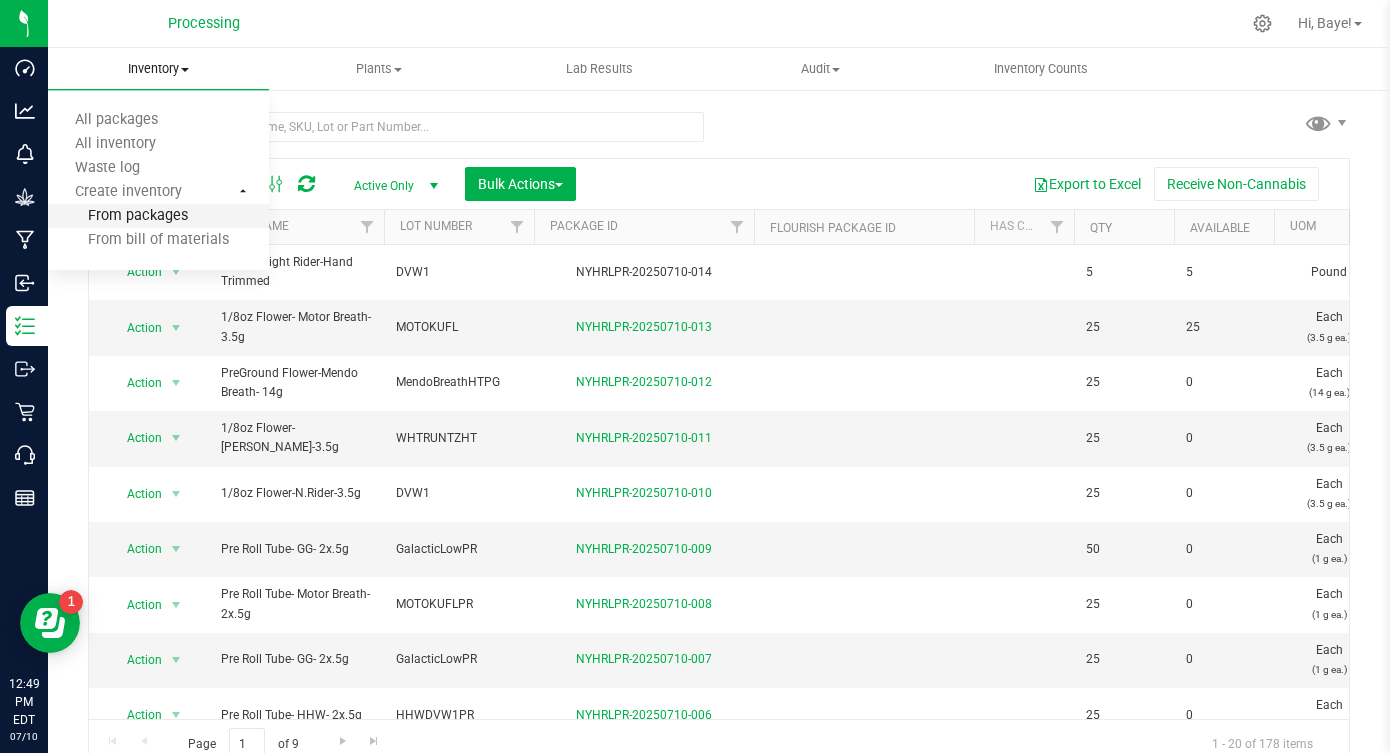 click on "From packages" at bounding box center (118, 216) 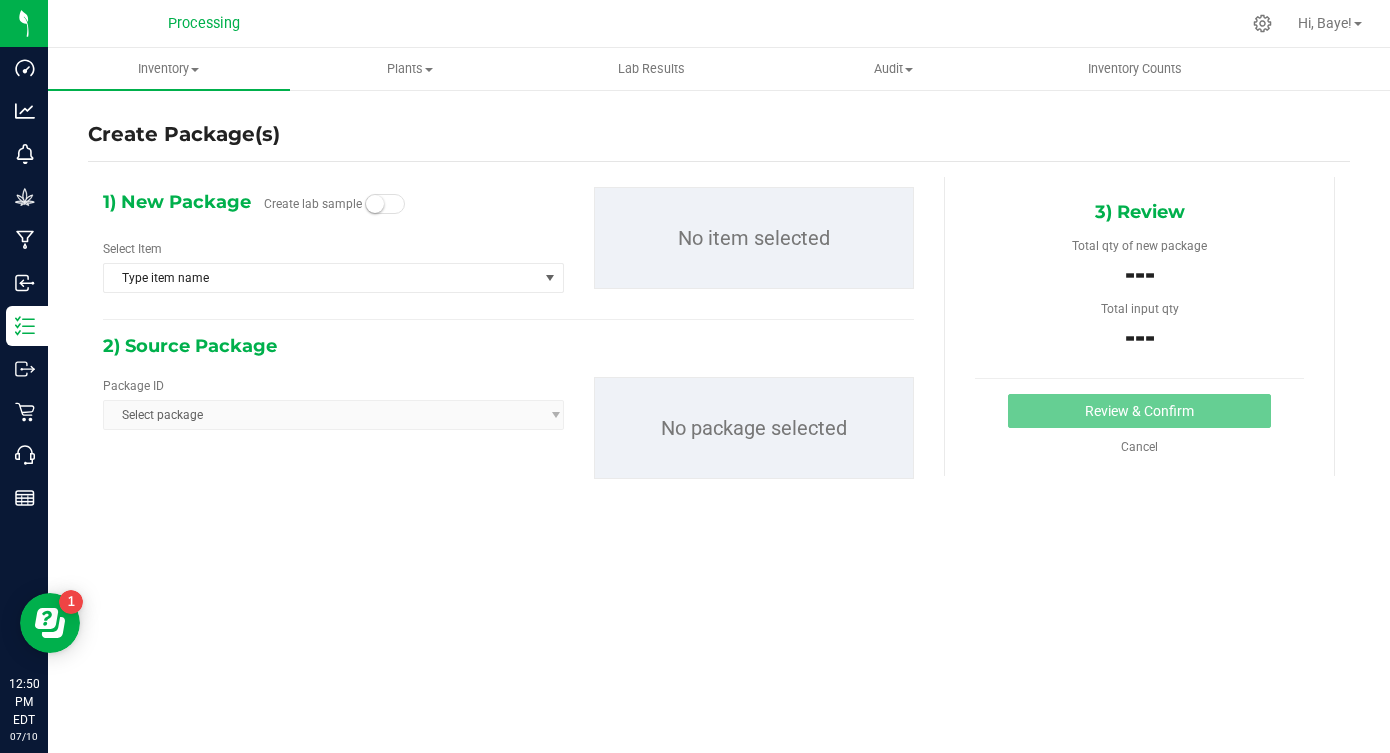 click on "Select Item
Type item name 1/4oz Flower- Gas Face- 7g 1/4oz Flower- HHW-7g 1/4oz Flower- Permanent-7g 1/8oz Flower- Black Panther-3.5g 1/8oz Flower- HHO-3.5g 1/8oz Flower- Motor Breath-3.5g 1/8oz Flower- Wine Cellar- 3.5g 1/8oz Flower-[PERSON_NAME]-3.5g 1/8oz Flower-Biscotti-3.5g 1/8oz Flower-G41-3.5g 1/8oz Flower-GG-3.5g 1/8oz Flower-HHW-3.5g 1/8oz Flower-JFG-3.5g 1/8oz Flower-N.Rider-3.5g 1/8oz Flower-Perm-3.5 1/8oz Flower-Slurricane- 3.5g 1/8oz Flower-[PERSON_NAME]-3.5g 1/8oz Flower-WedCake-3.5g 1/8oz-RS11-3.5G Biomass24DVW Biomass24HG Flower- Black [PERSON_NAME]-Hand Trimmed Flower- Galactic Guava- Hand Trimmed Flower- HHO- Hand Trimmed Flower- ICC- Hand Trimmed Flower- RS11- Hand Trimmed Flower- Slurricane -Hand Trimmed Flower- Wedding Cake- Hand Trimmed Flower- Wine Cellar- Hand Trimmed Flower-Banjorine-Hand Trimmed Flower-Biscotti-Hand Trimmed Flower-Black Panther- Hand Trimmed" at bounding box center [333, 266] 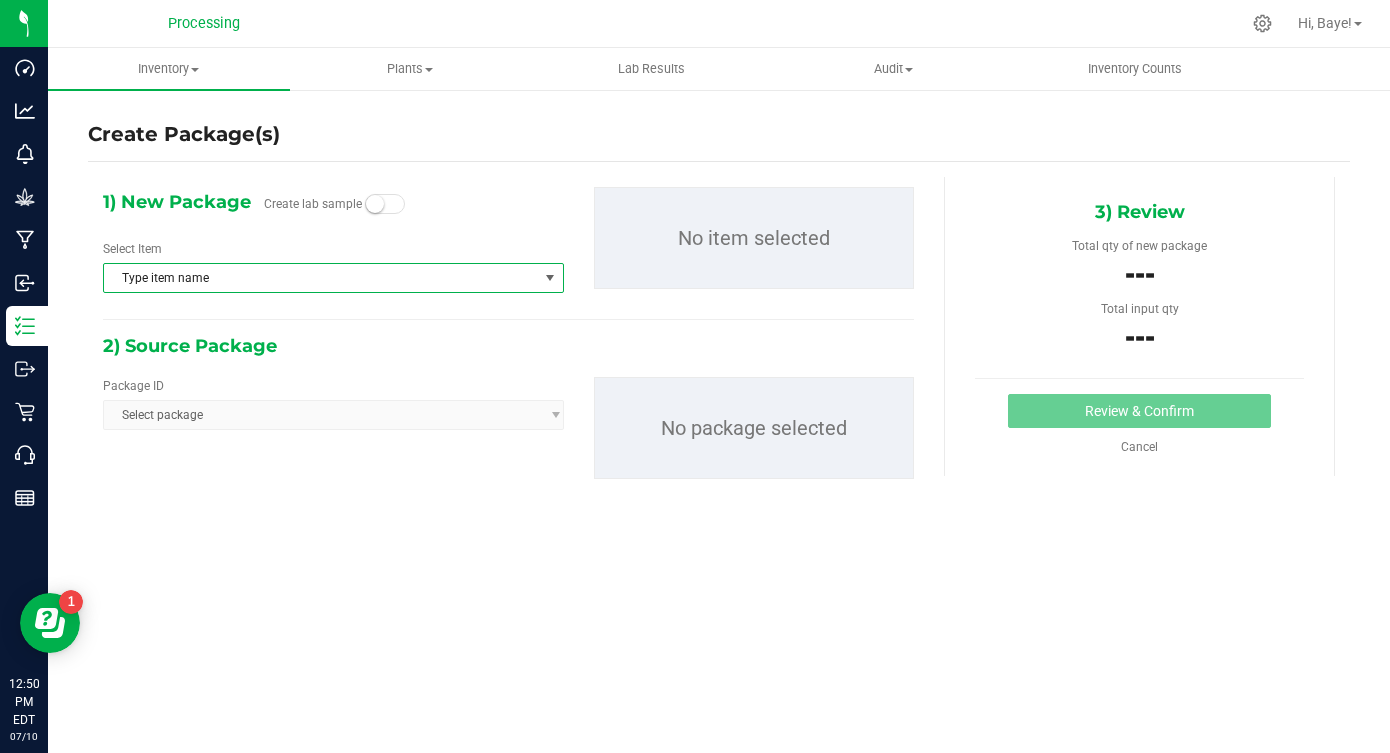 click on "Type item name" at bounding box center [321, 278] 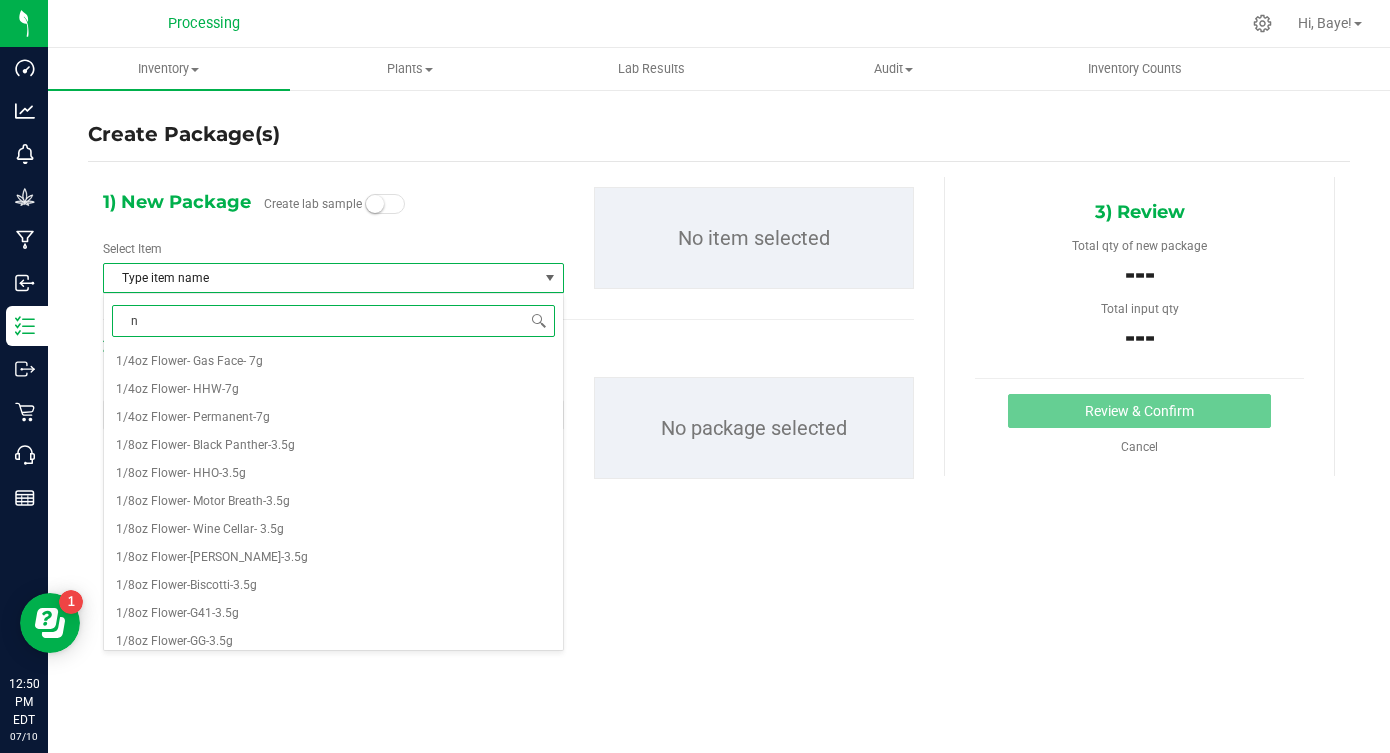 type on "n." 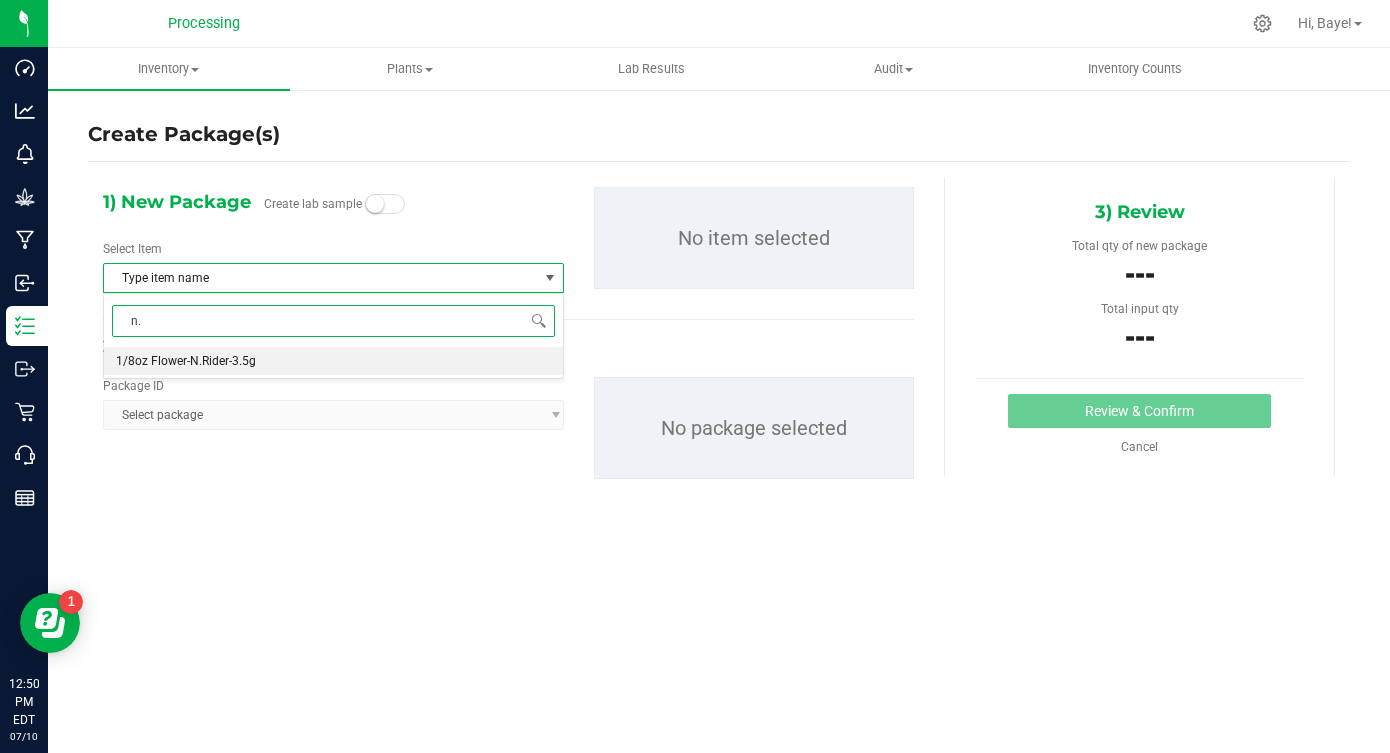 click on "1/8oz Flower-N.Rider-3.5g" at bounding box center (333, 361) 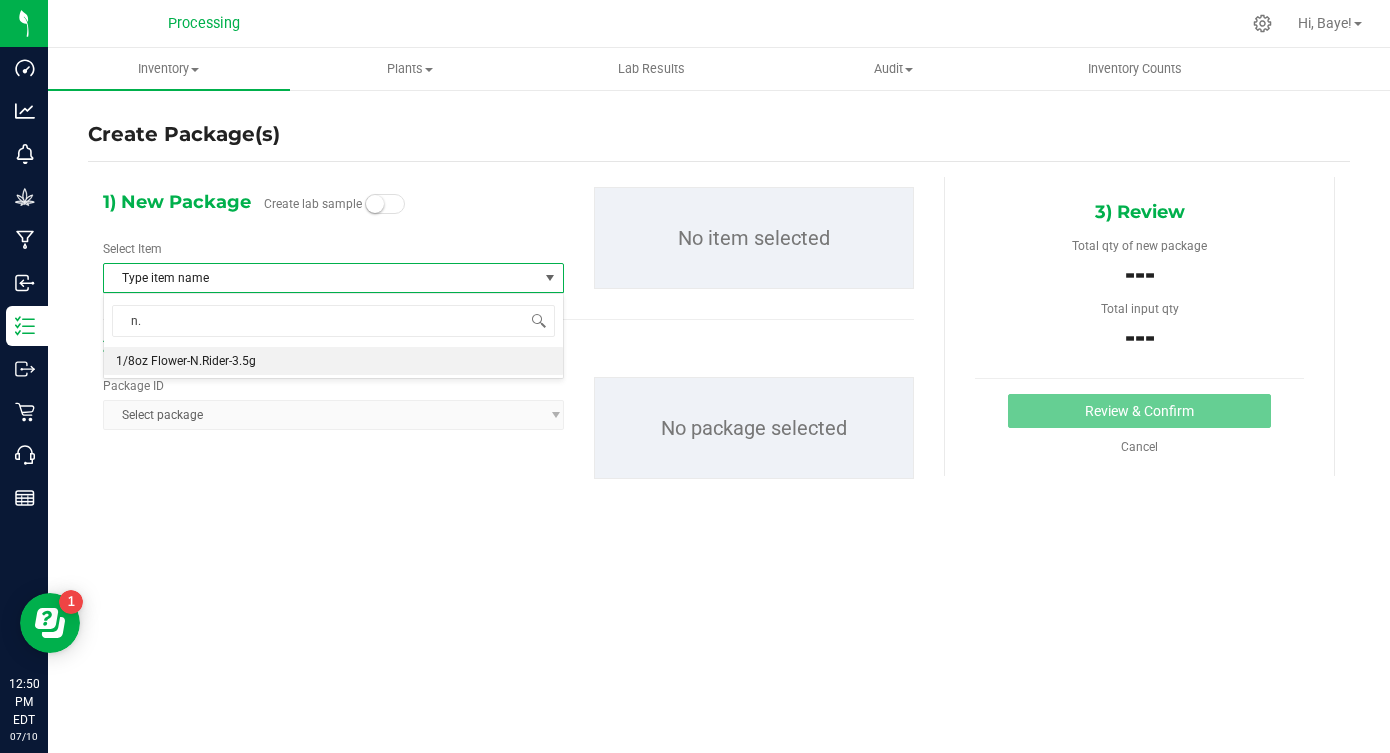 type 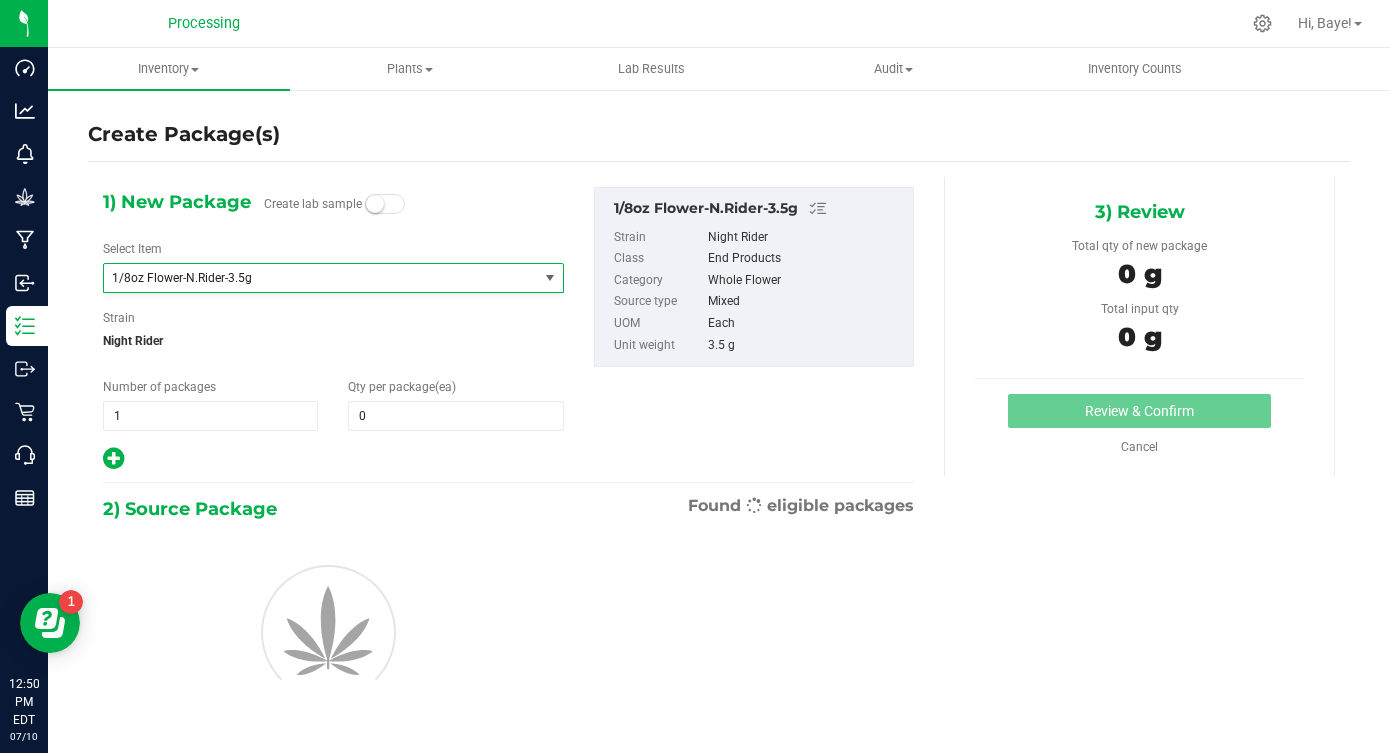 scroll, scrollTop: 0, scrollLeft: 0, axis: both 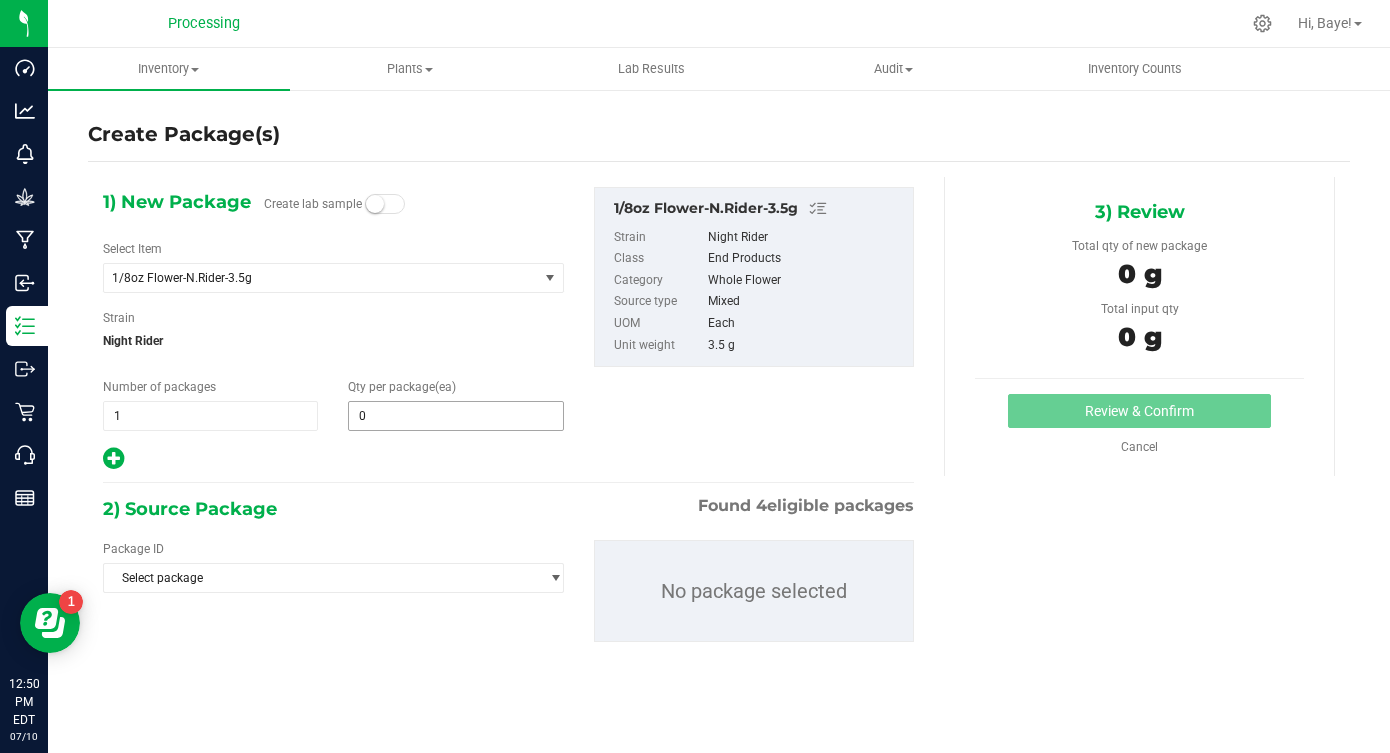 click on "0 0" at bounding box center (455, 416) 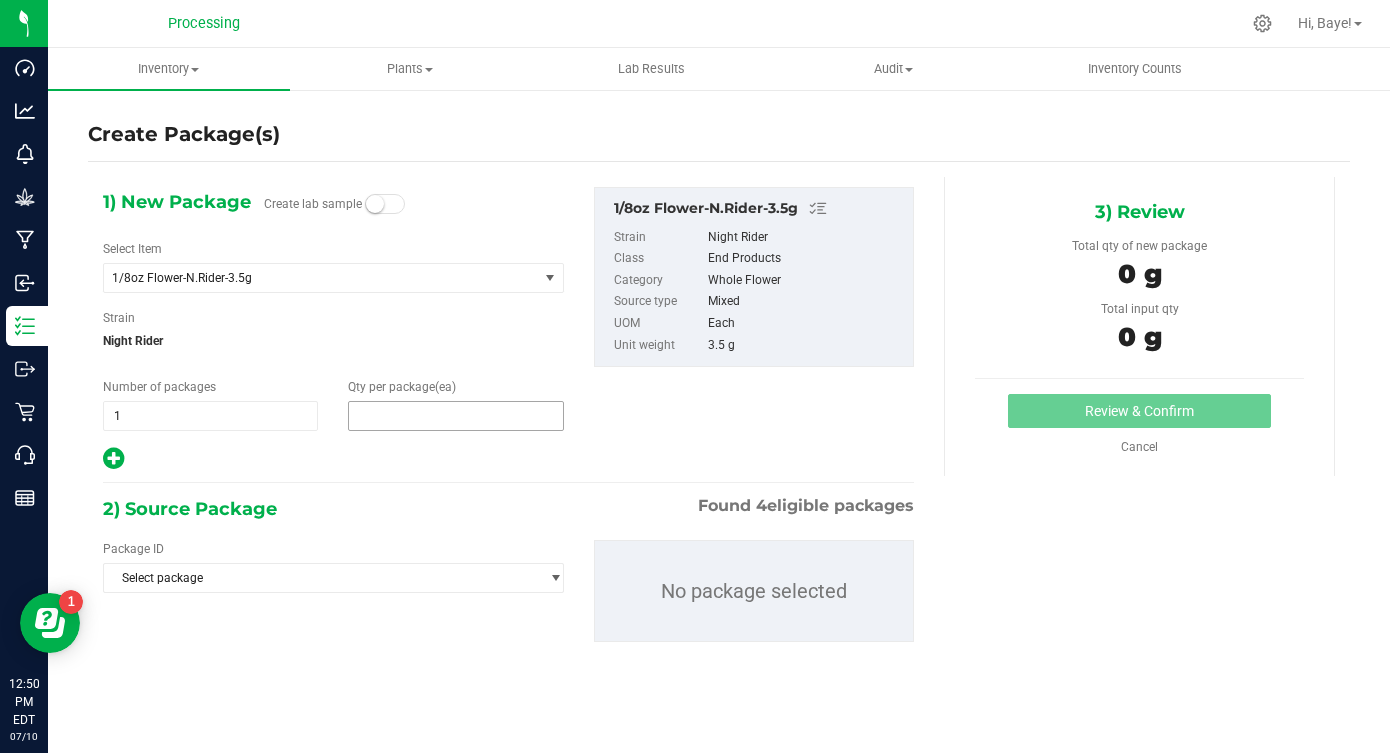 click at bounding box center (455, 416) 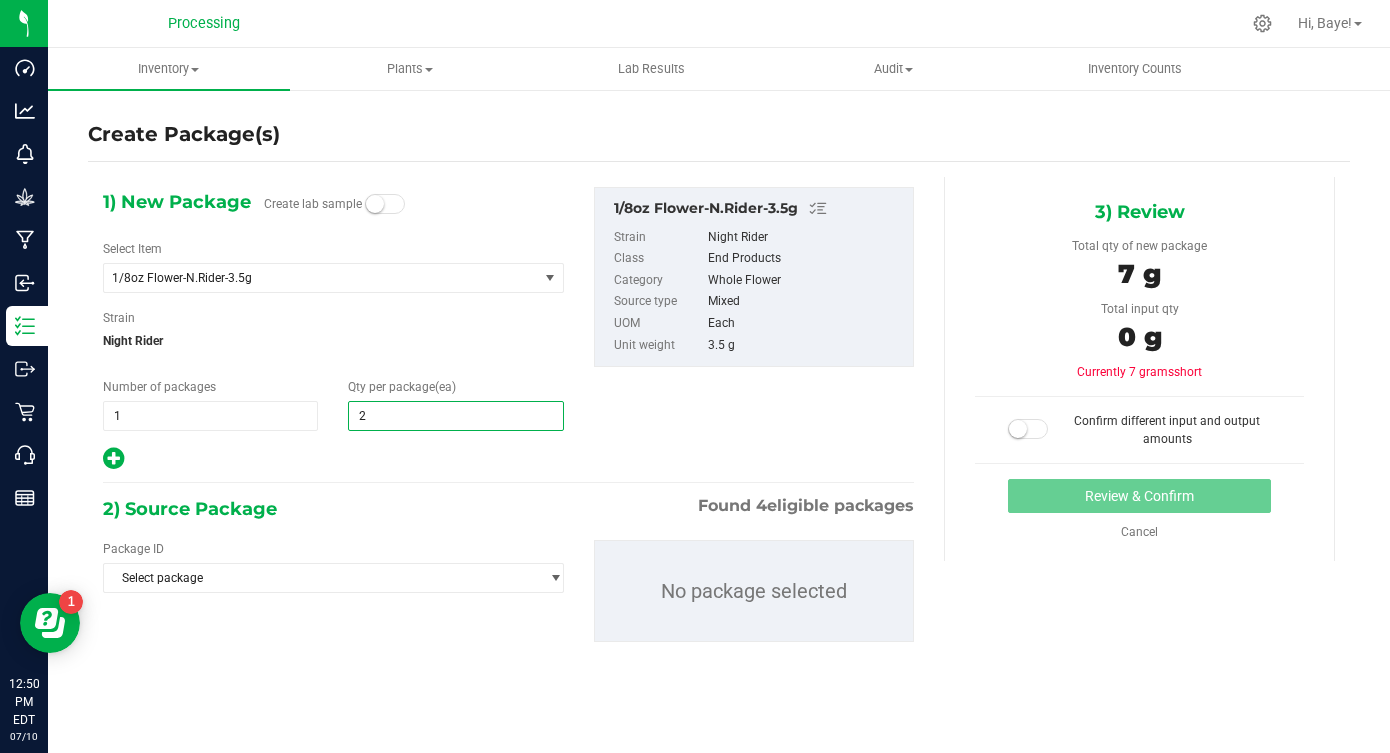 type on "25" 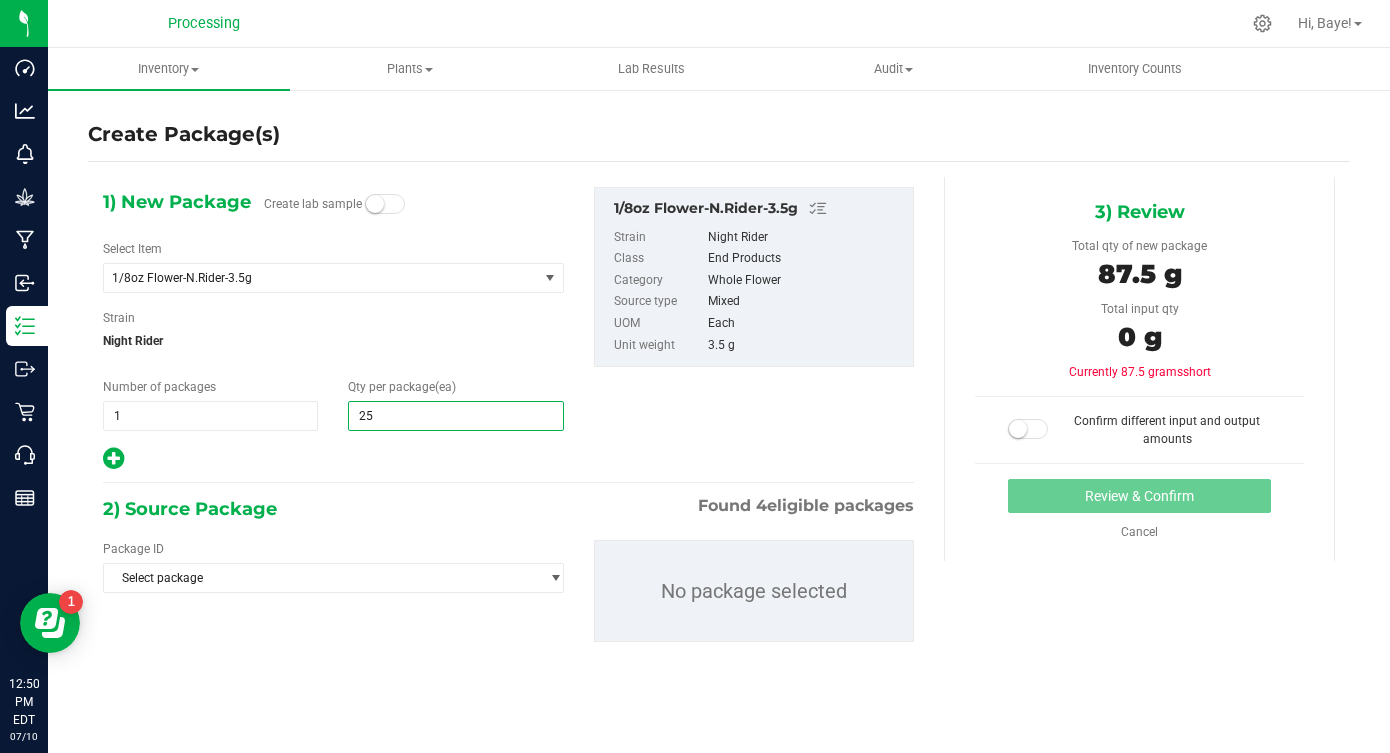 type on "25" 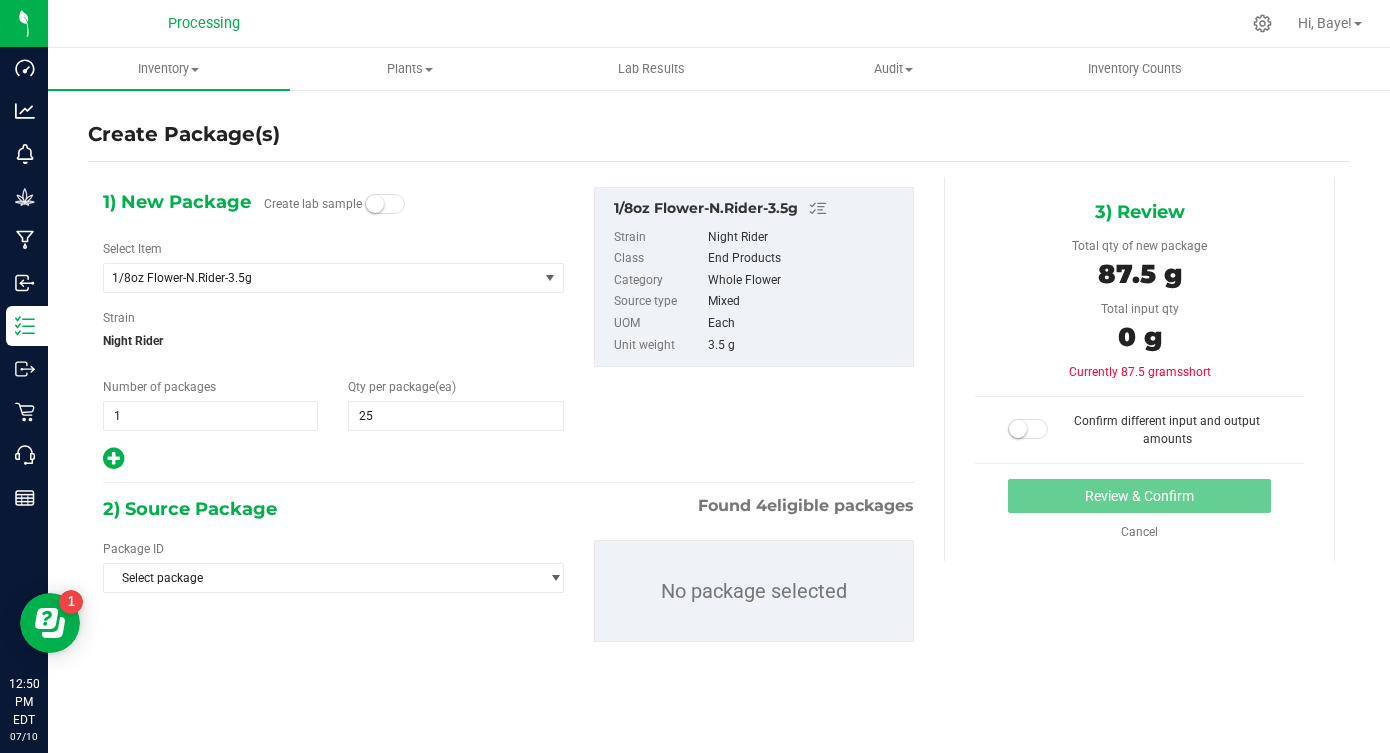 click on "2) Source Package
Found
4
eligible packages" at bounding box center [508, 509] 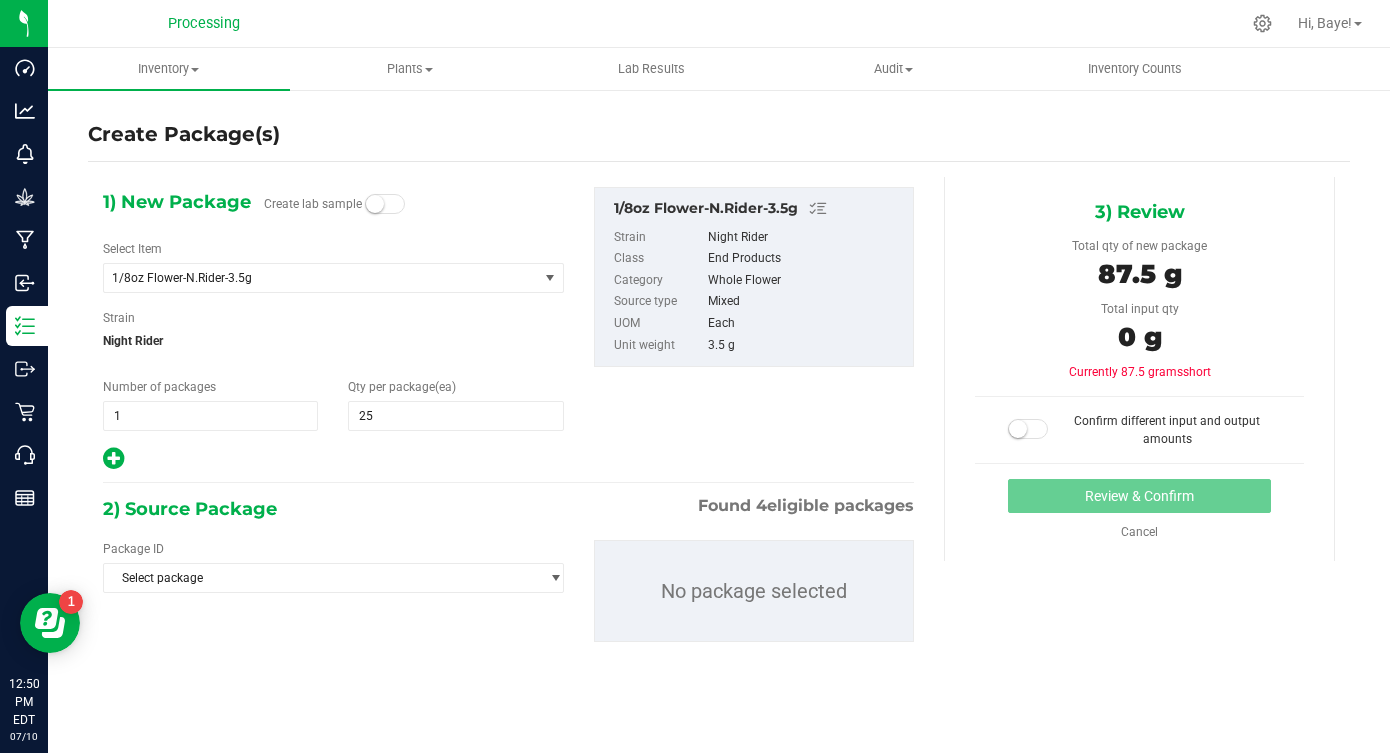 click on "Package ID
Select package NYHRLPR-20250410-005 NYHRLPR-20250416-004 NYHRLPR-20250604-010 NYHRLPR-20250710-014
No package selected" at bounding box center (508, 591) 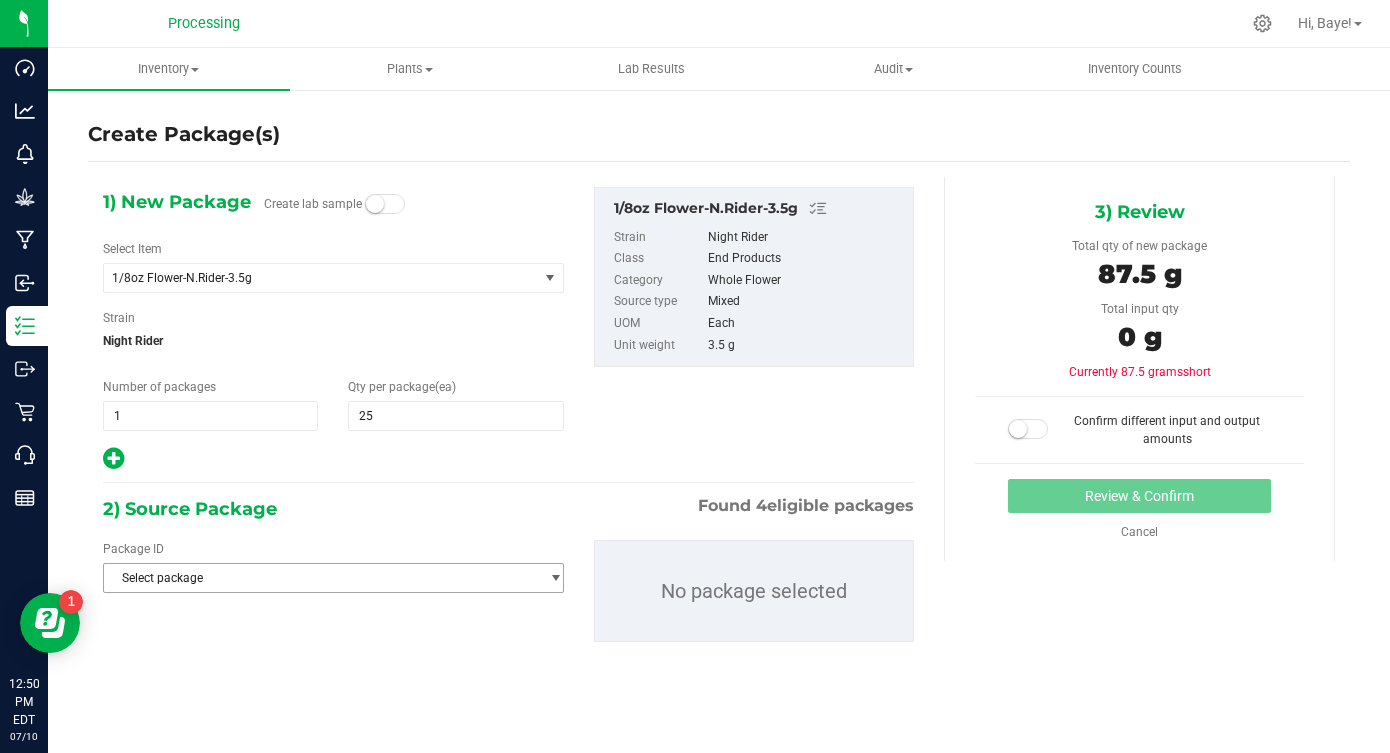 click on "Select package" at bounding box center (321, 578) 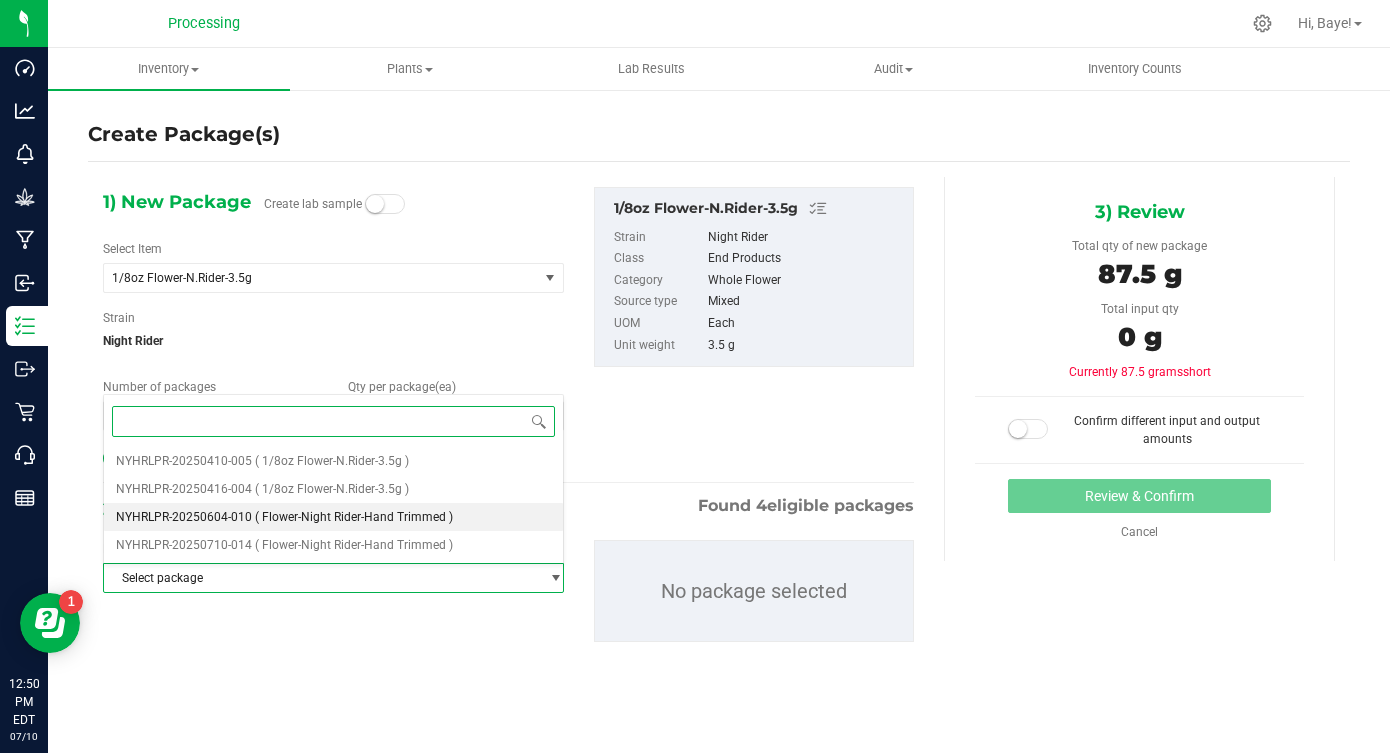 click on "NYHRLPR-20250604-010
(
Flower-Night Rider-Hand Trimmed
)" at bounding box center (333, 517) 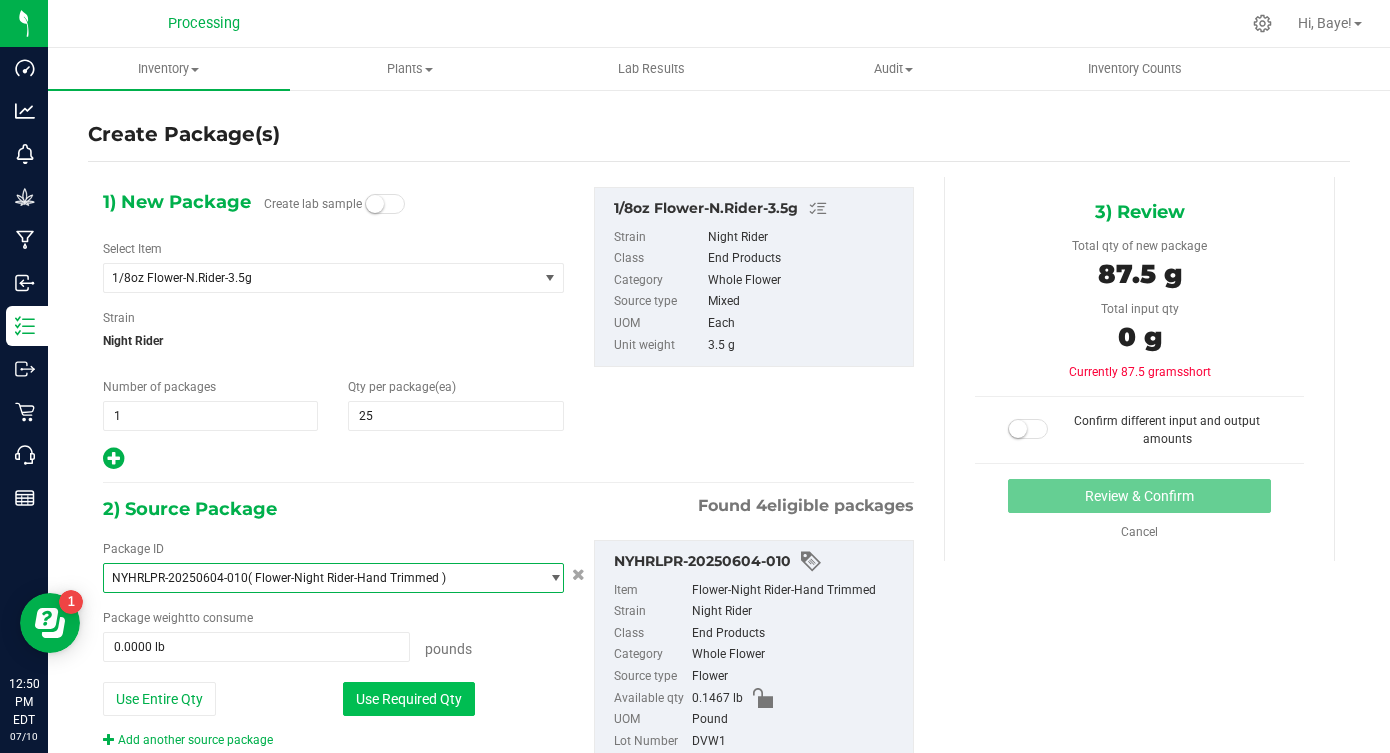 click on "Use Required Qty" at bounding box center (409, 699) 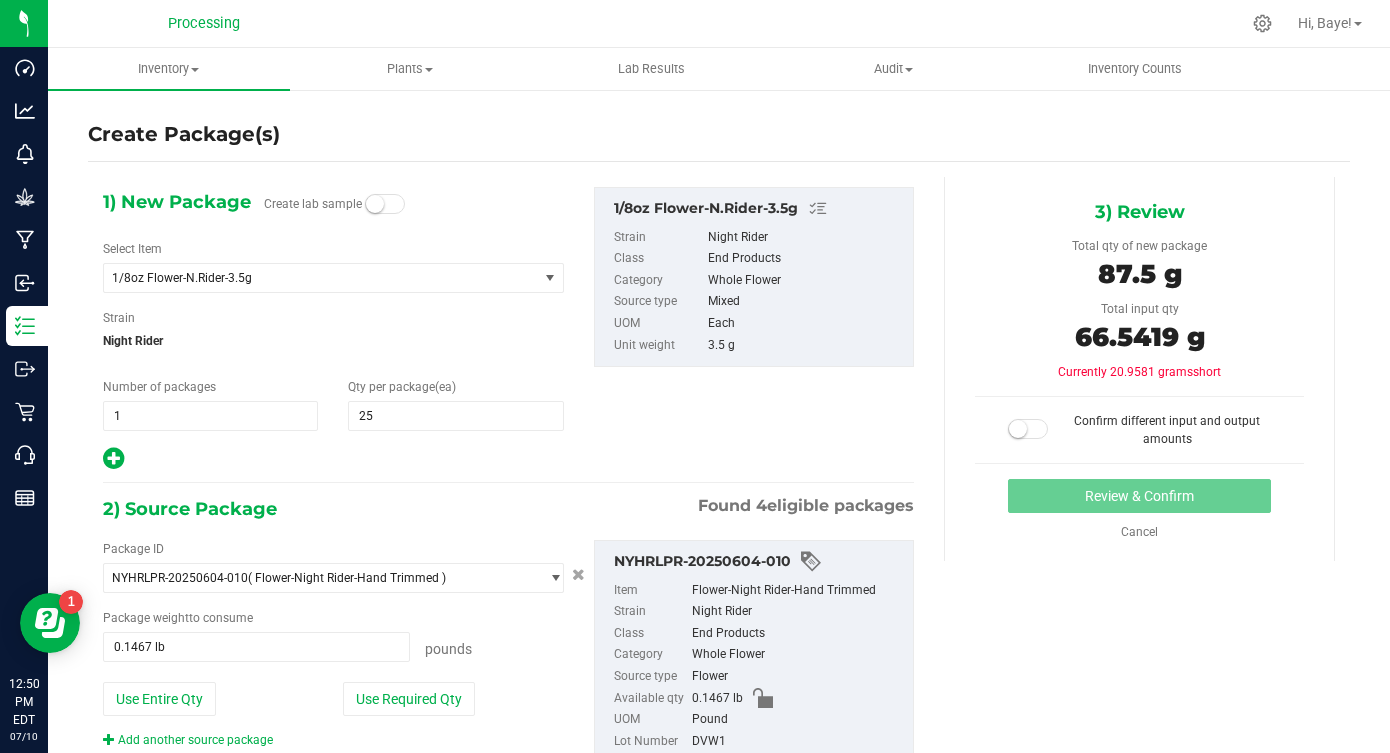 scroll, scrollTop: 68, scrollLeft: 0, axis: vertical 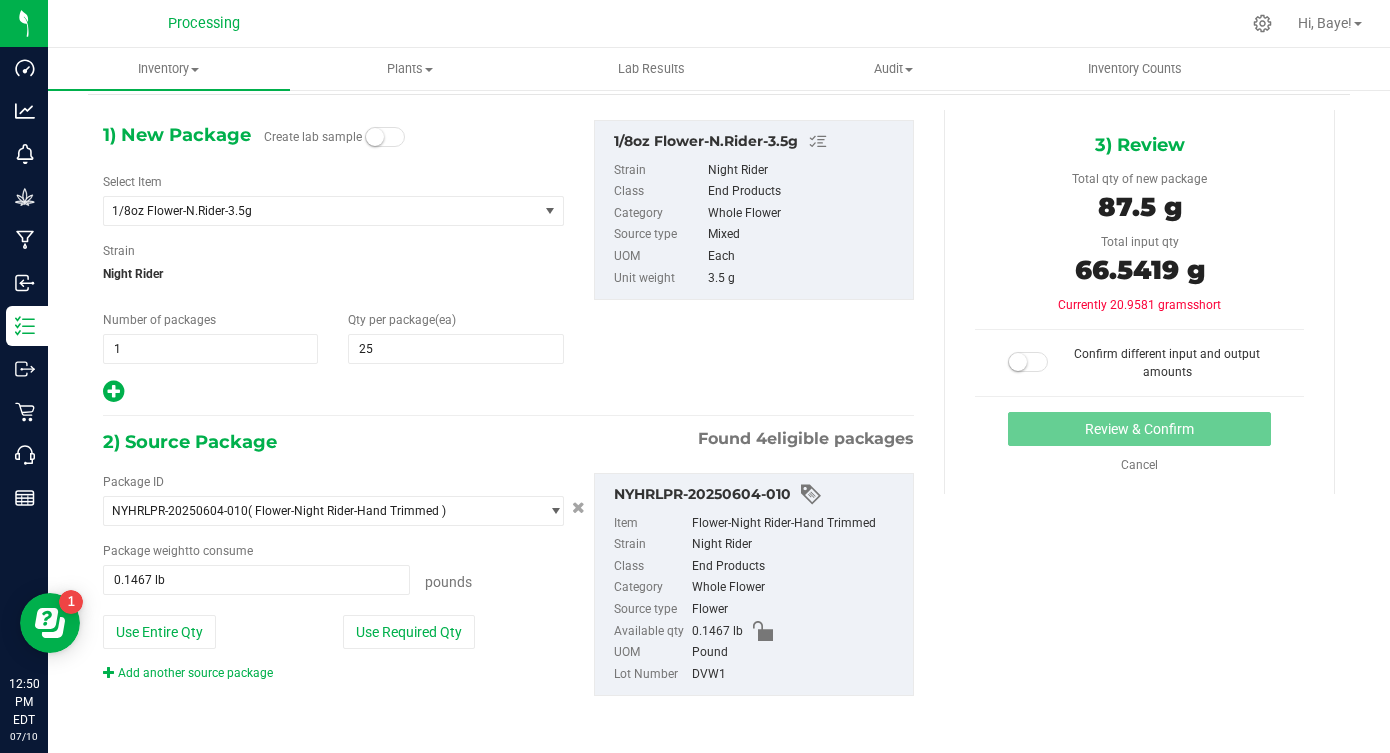 click on "Package ID
NYHRLPR-20250604-010
(
Flower-Night Rider-Hand Trimmed
)
NYHRLPR-20250410-005 NYHRLPR-20250416-004 NYHRLPR-20250604-010 NYHRLPR-20250710-014
Package
weight
to consume
0.1467 lb 0.1467
Pounds" at bounding box center [508, 585] 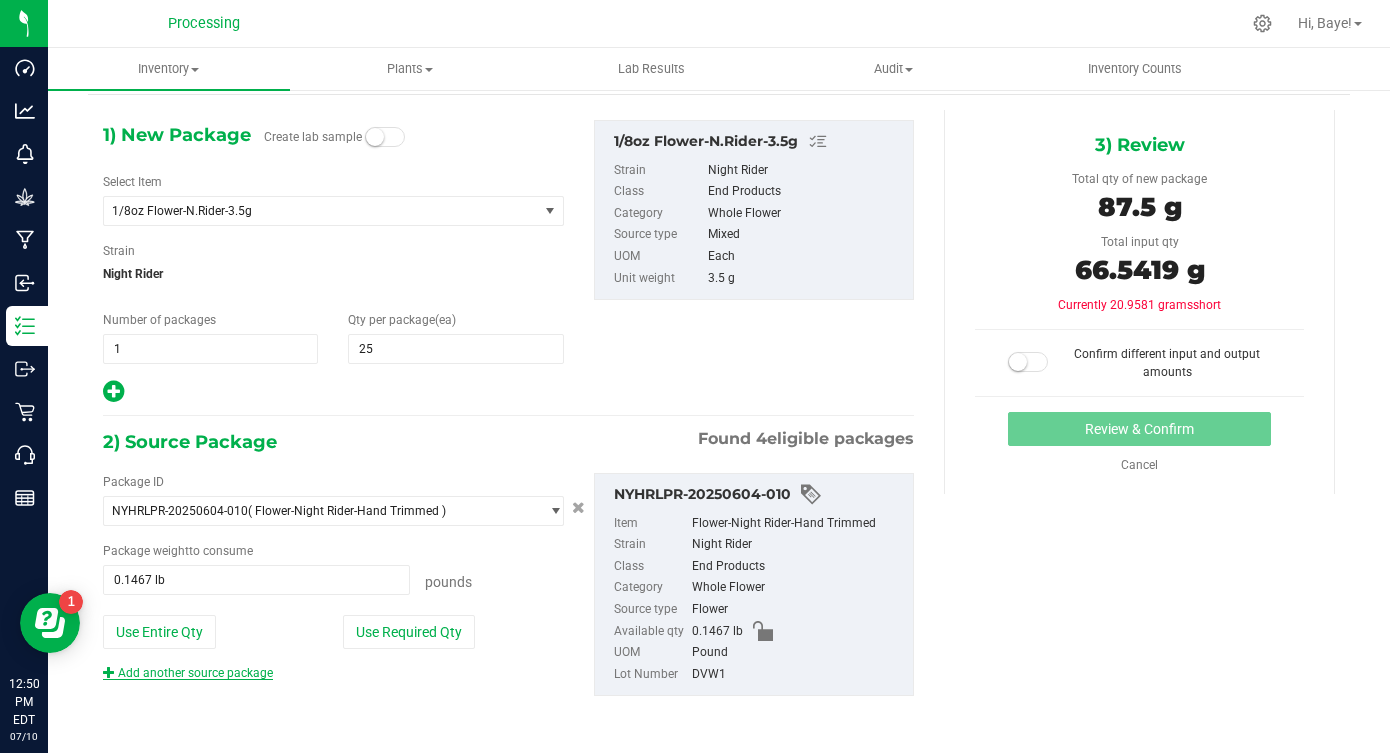 click on "Add another source package" at bounding box center (188, 673) 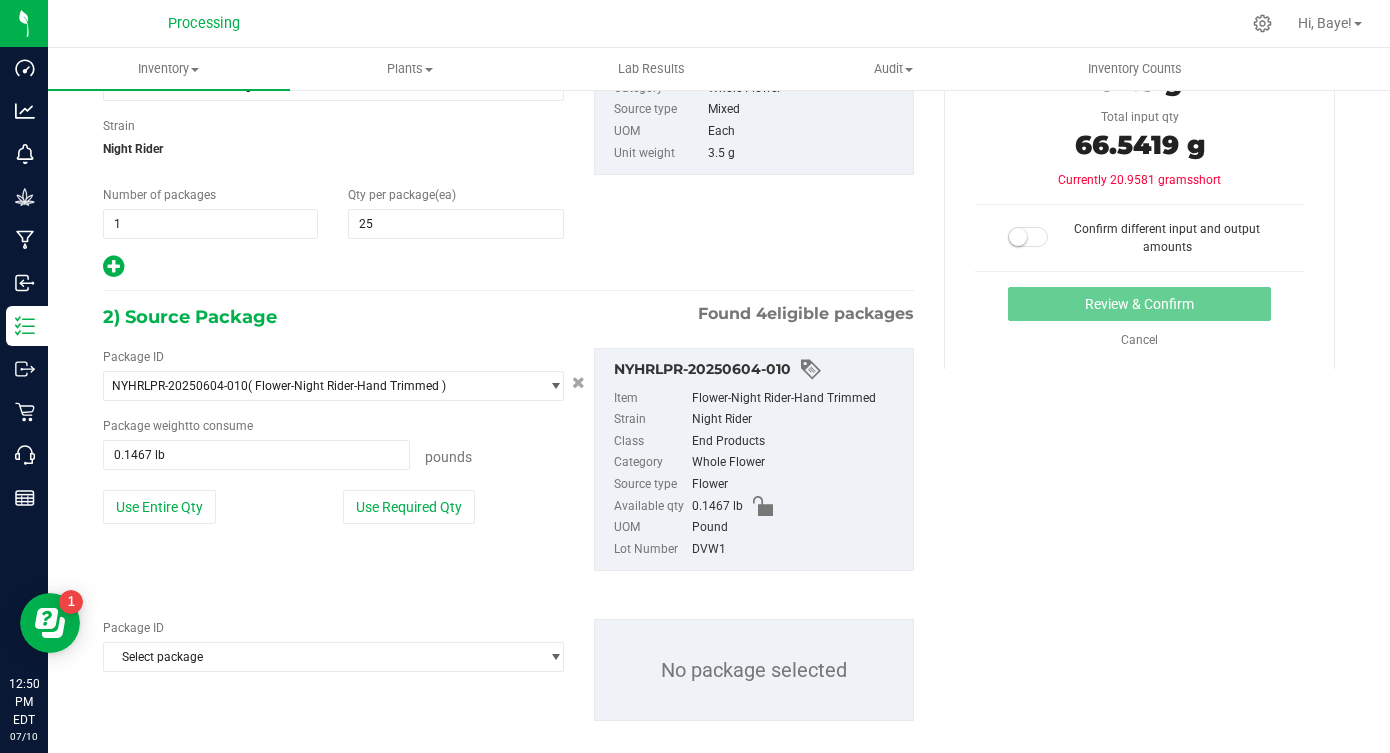 scroll, scrollTop: 218, scrollLeft: 0, axis: vertical 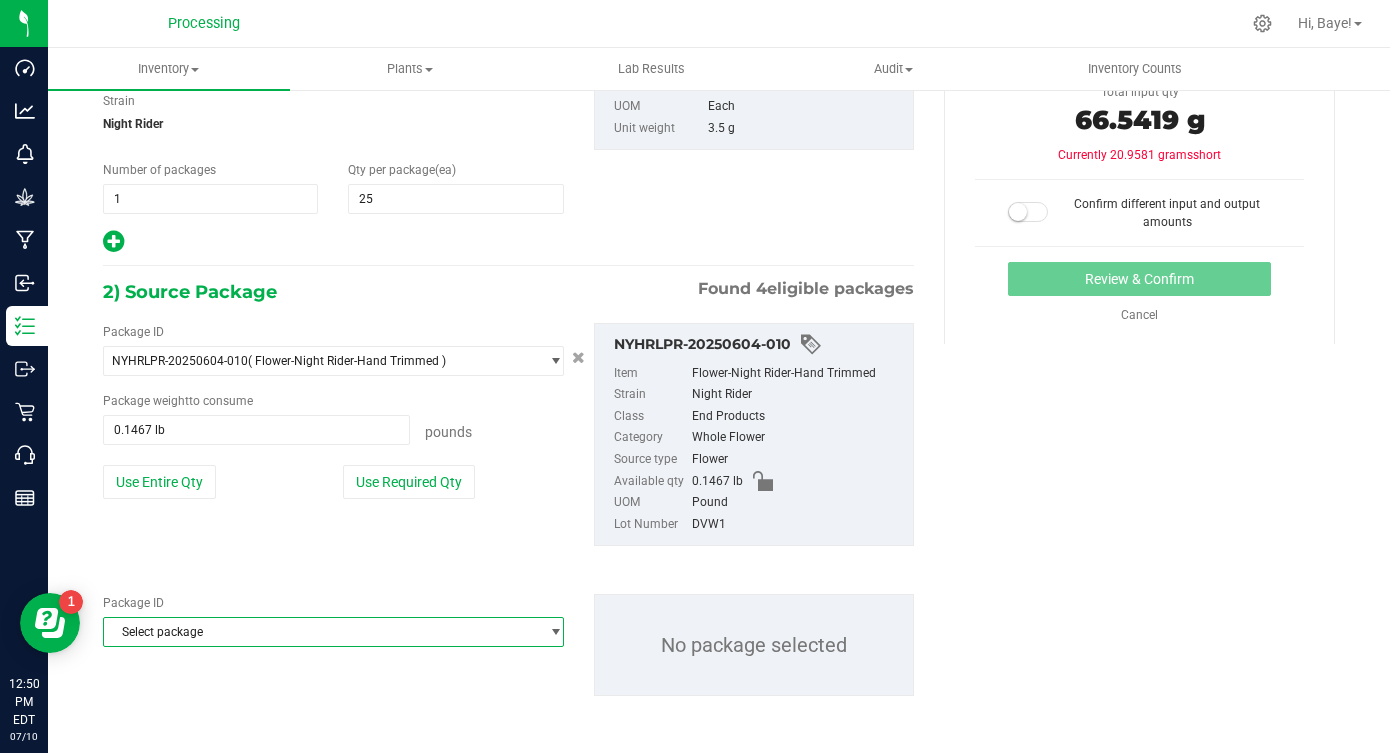 click on "Select package" at bounding box center [321, 632] 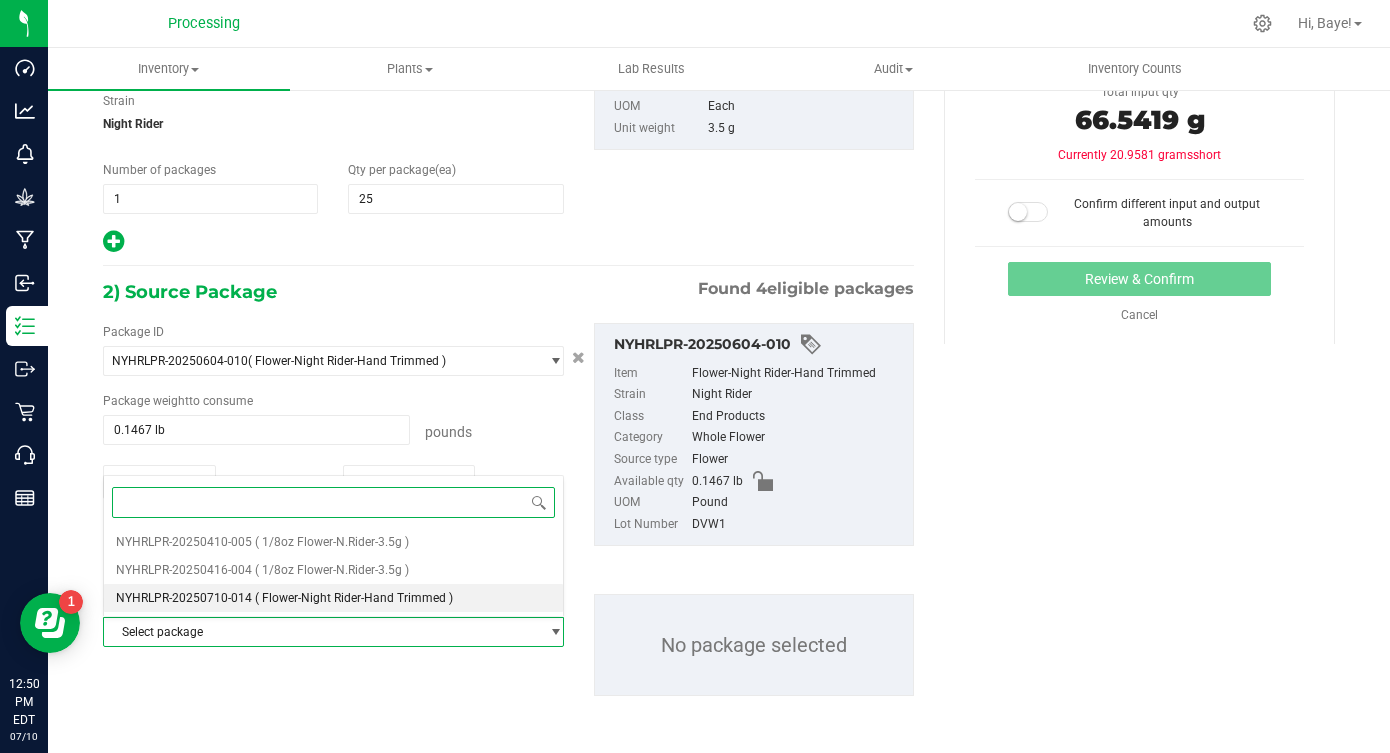 click on "(
Flower-Night Rider-Hand Trimmed
)" at bounding box center (354, 598) 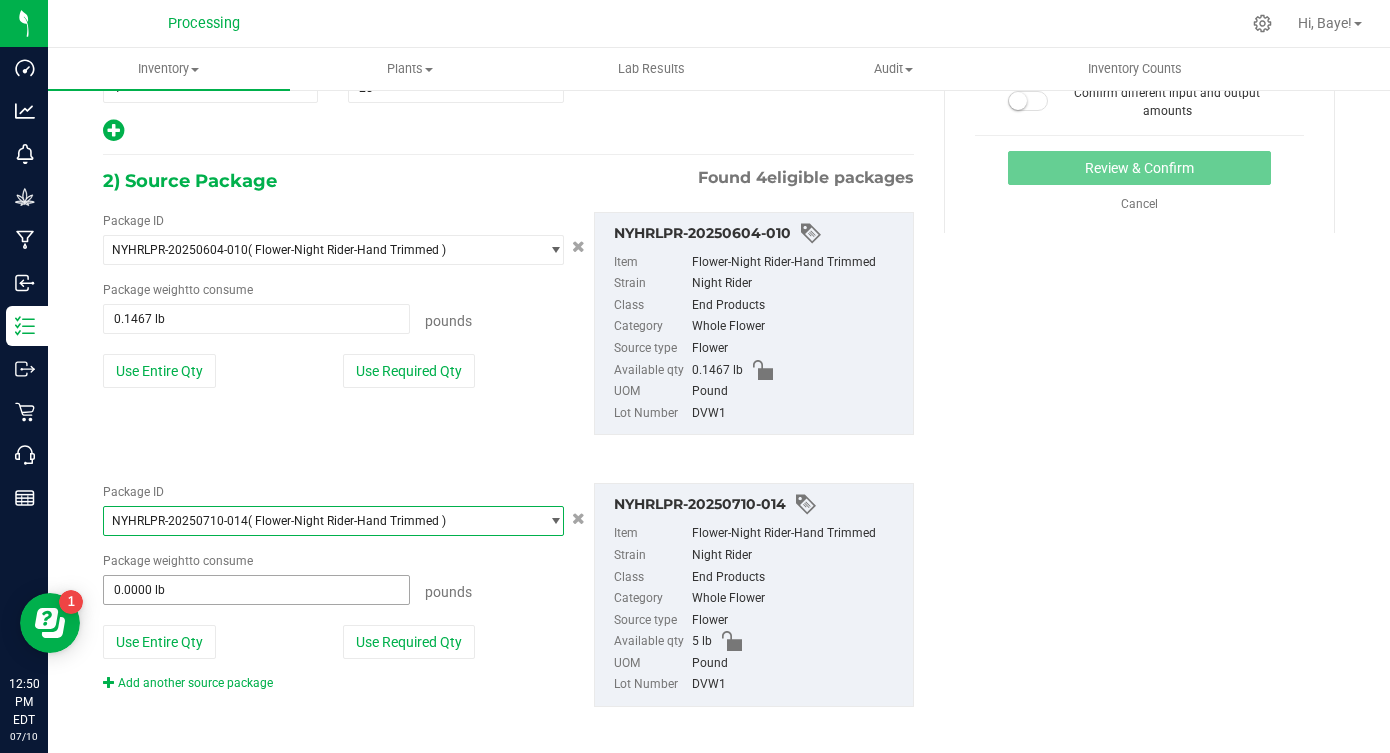 scroll, scrollTop: 334, scrollLeft: 0, axis: vertical 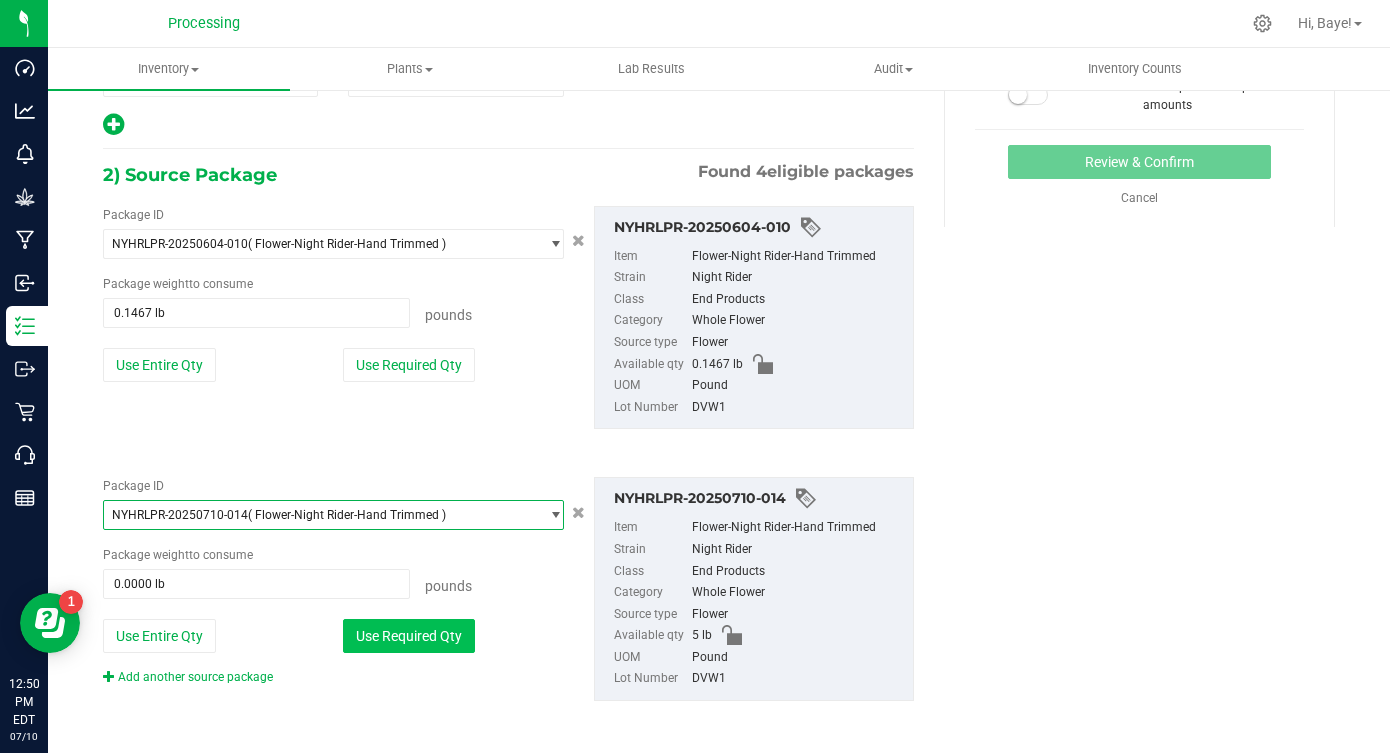 click on "Use Required Qty" at bounding box center [409, 636] 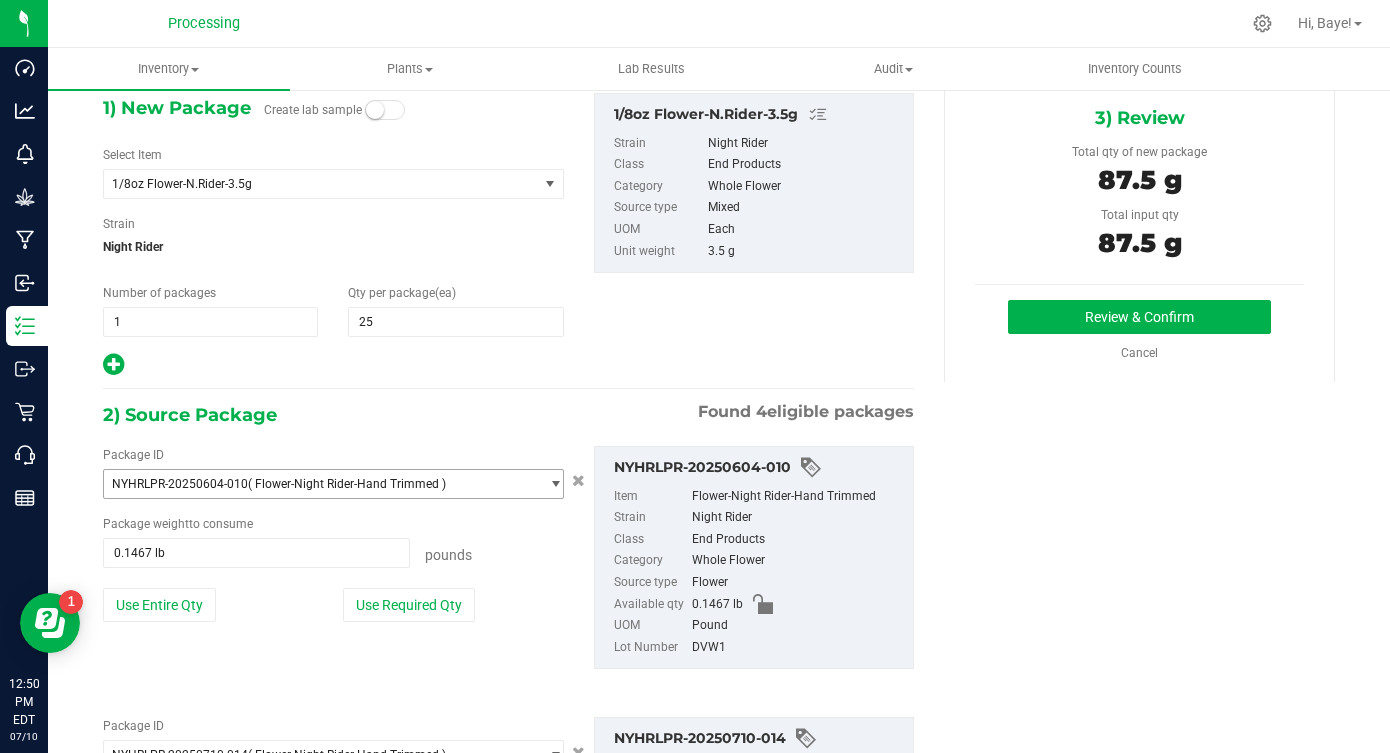 scroll, scrollTop: 88, scrollLeft: 0, axis: vertical 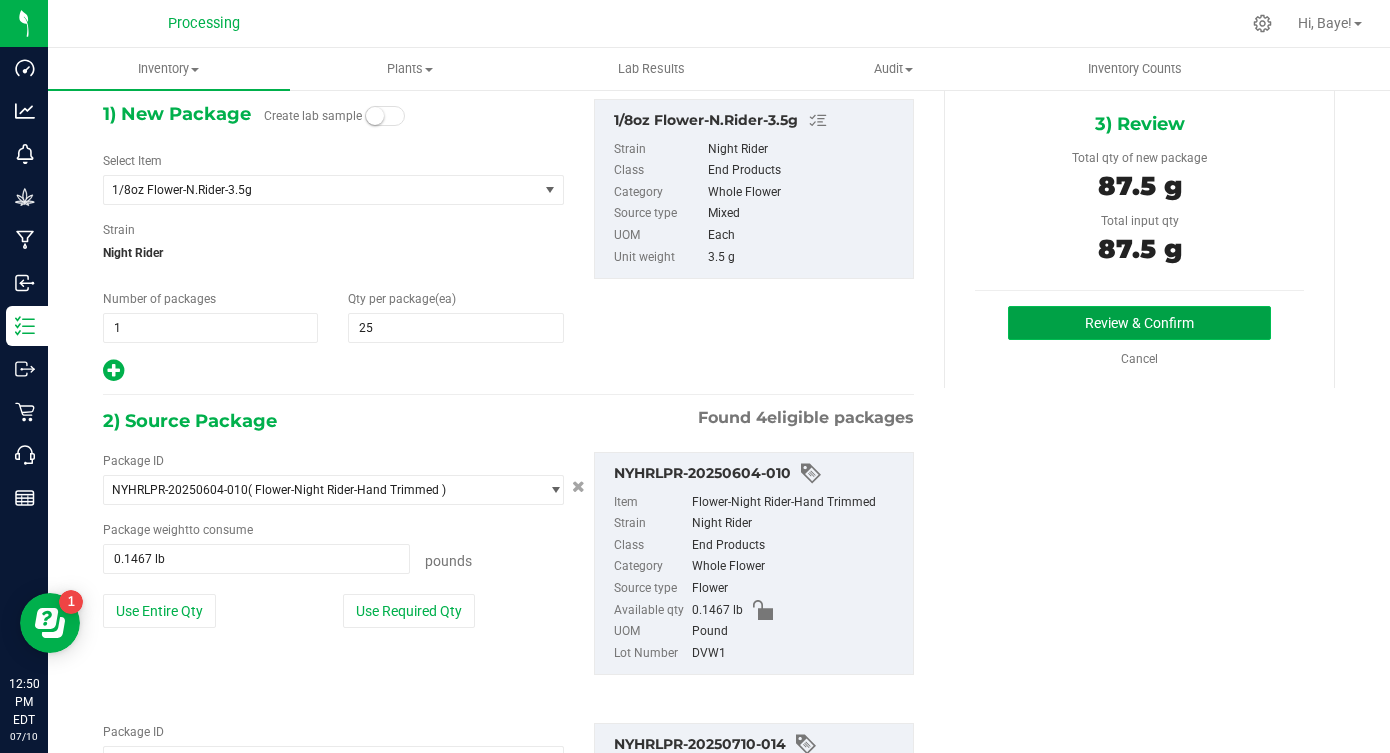 click on "Review & Confirm" at bounding box center (1139, 323) 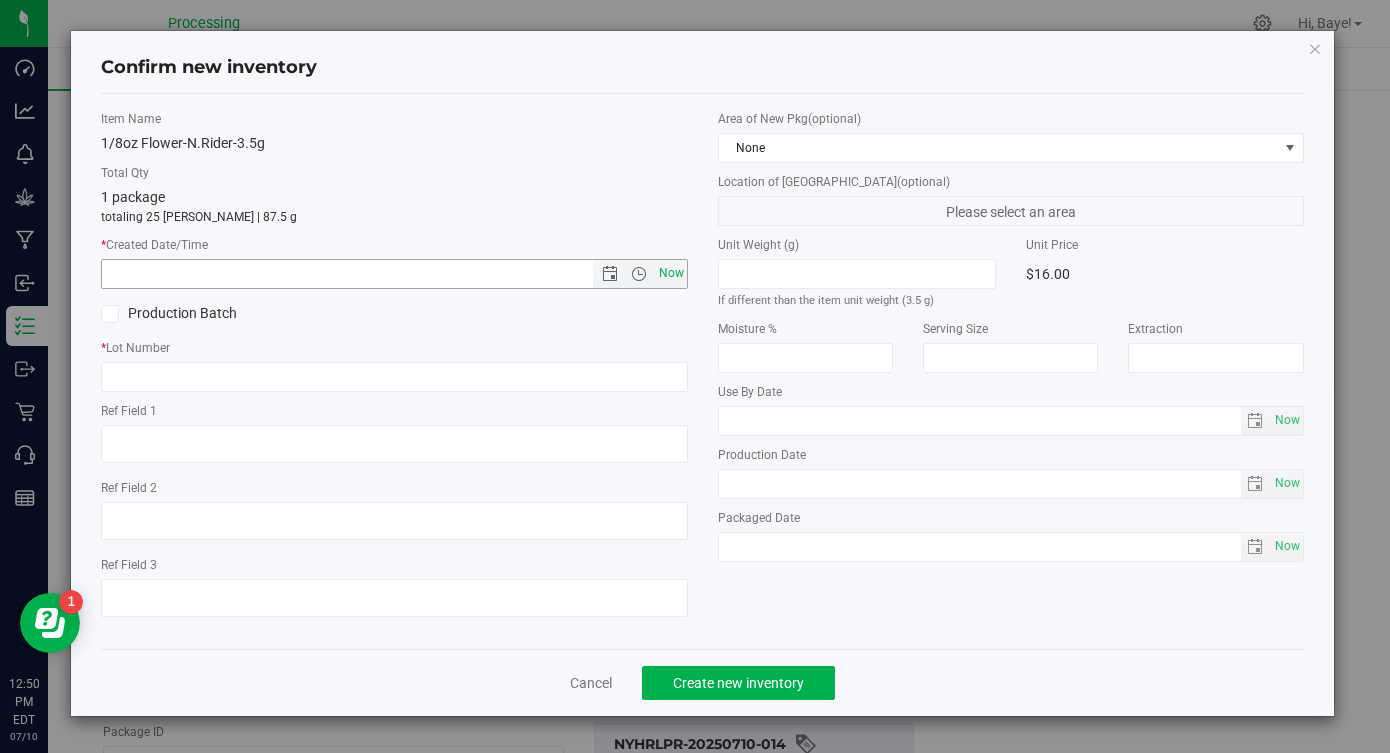 click on "Now" at bounding box center [671, 273] 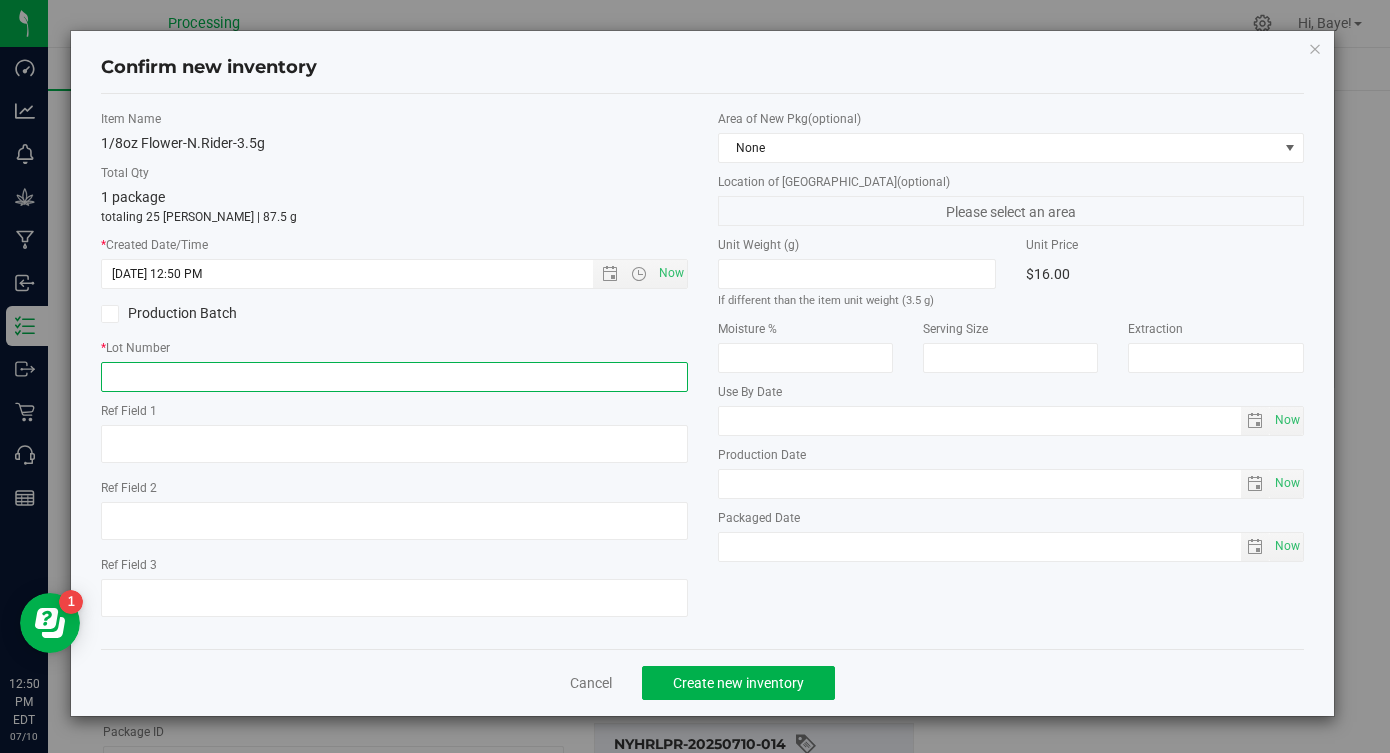 click at bounding box center [394, 377] 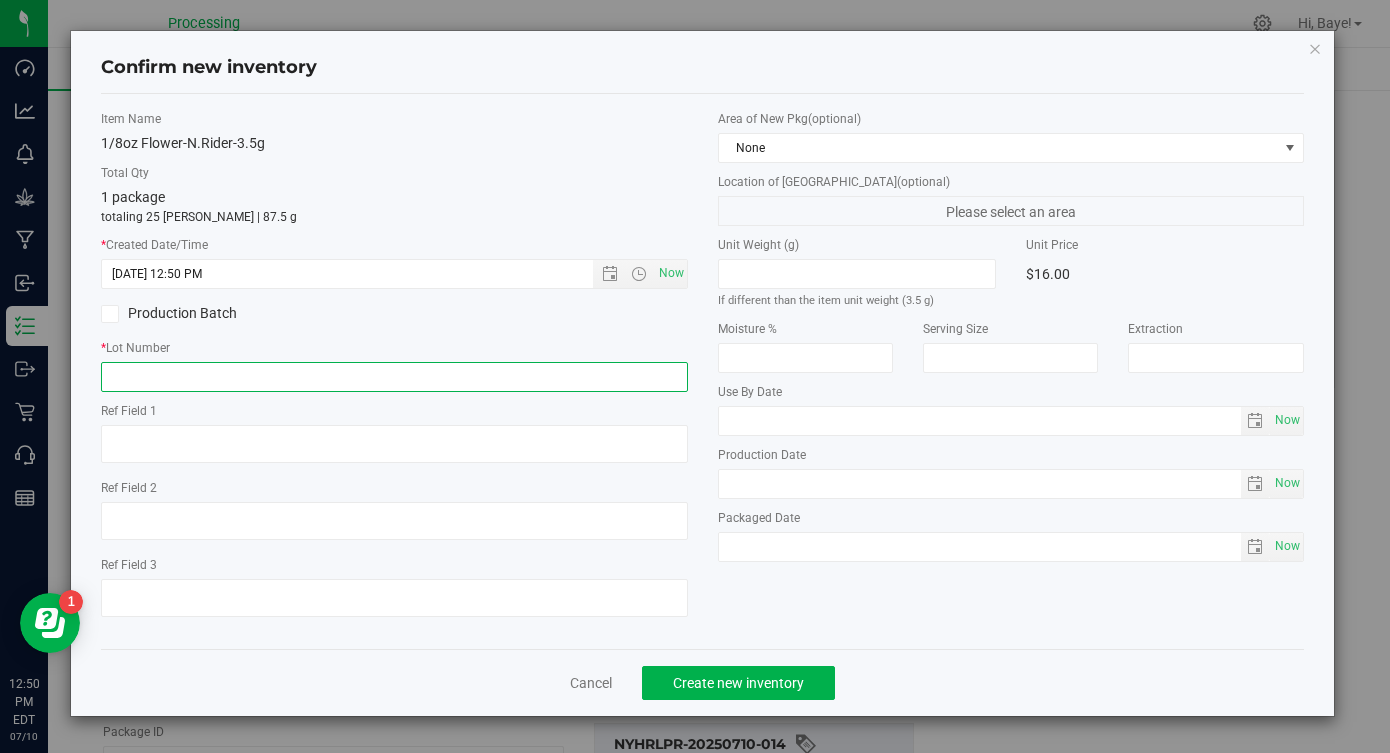 type on "DVW1" 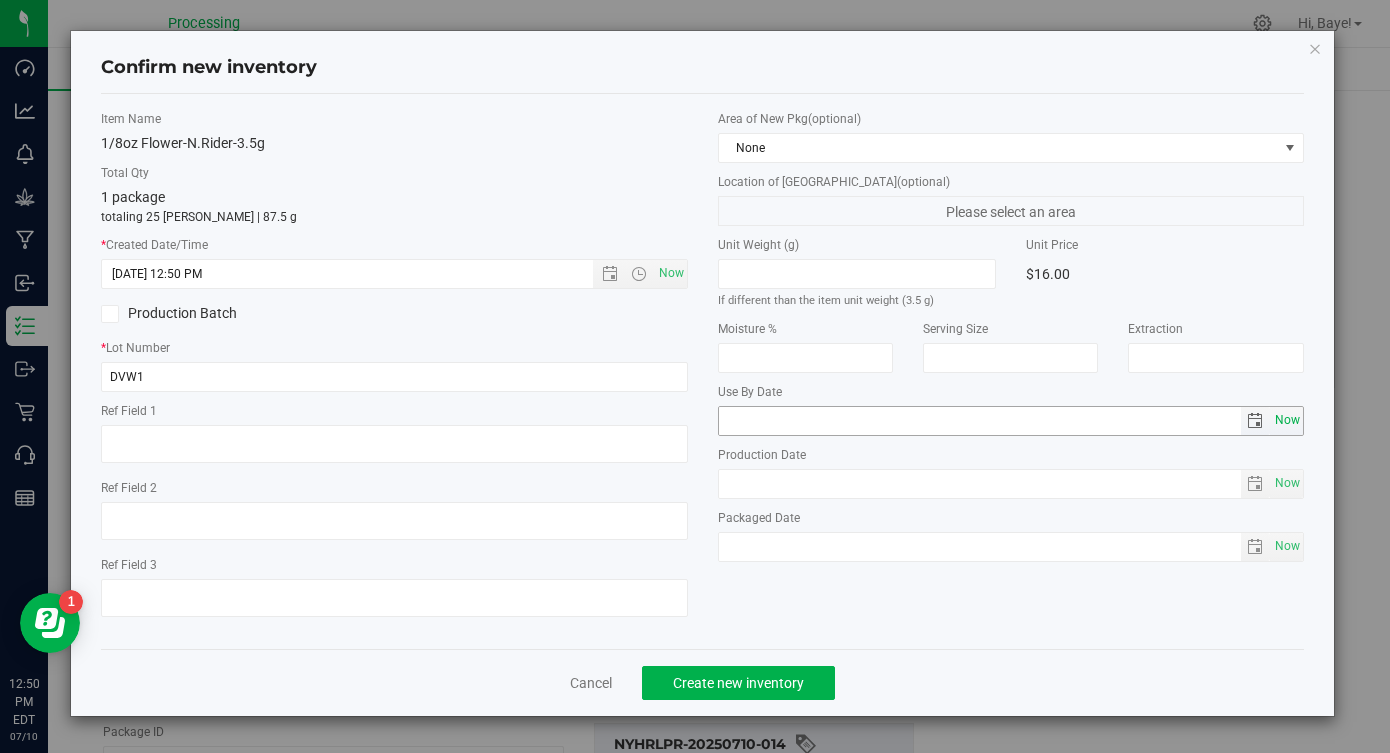 click on "Now" at bounding box center (1287, 420) 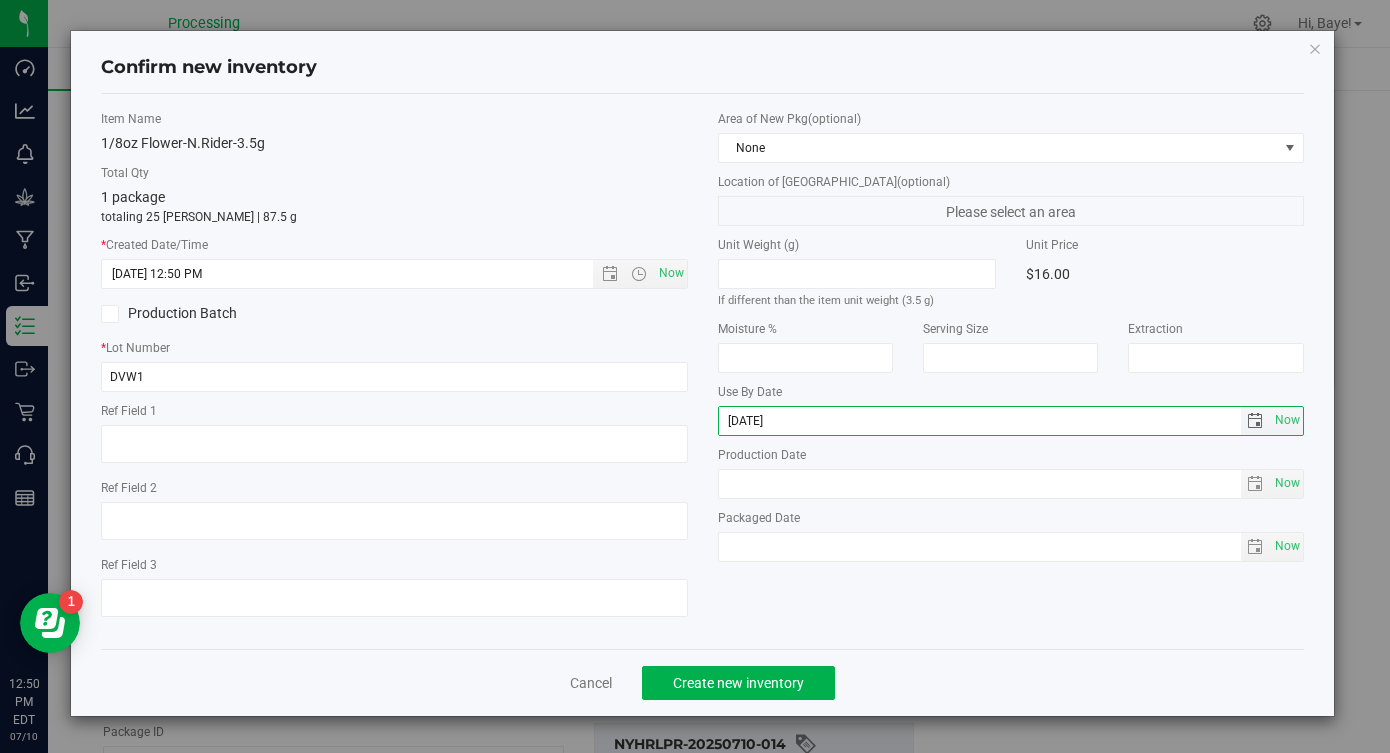 click on "[DATE]" at bounding box center [980, 421] 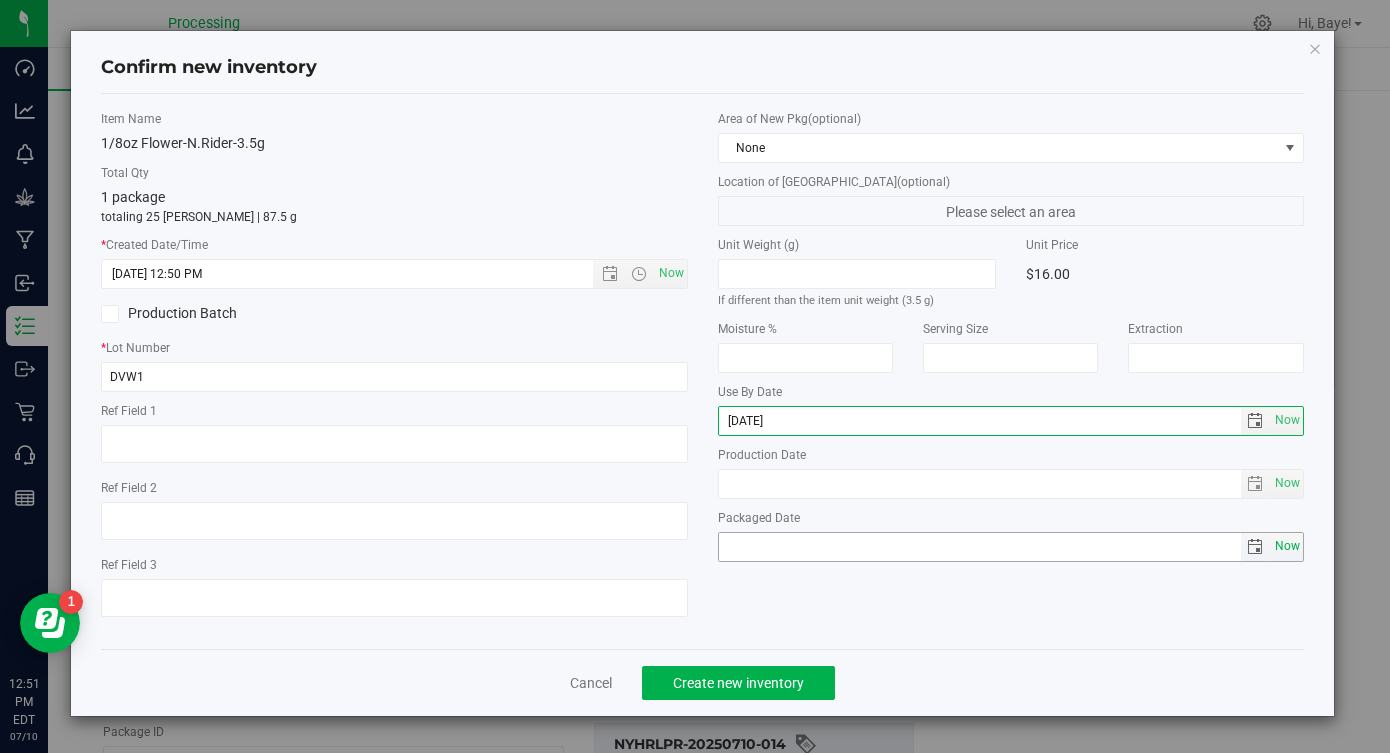 type on "[DATE]" 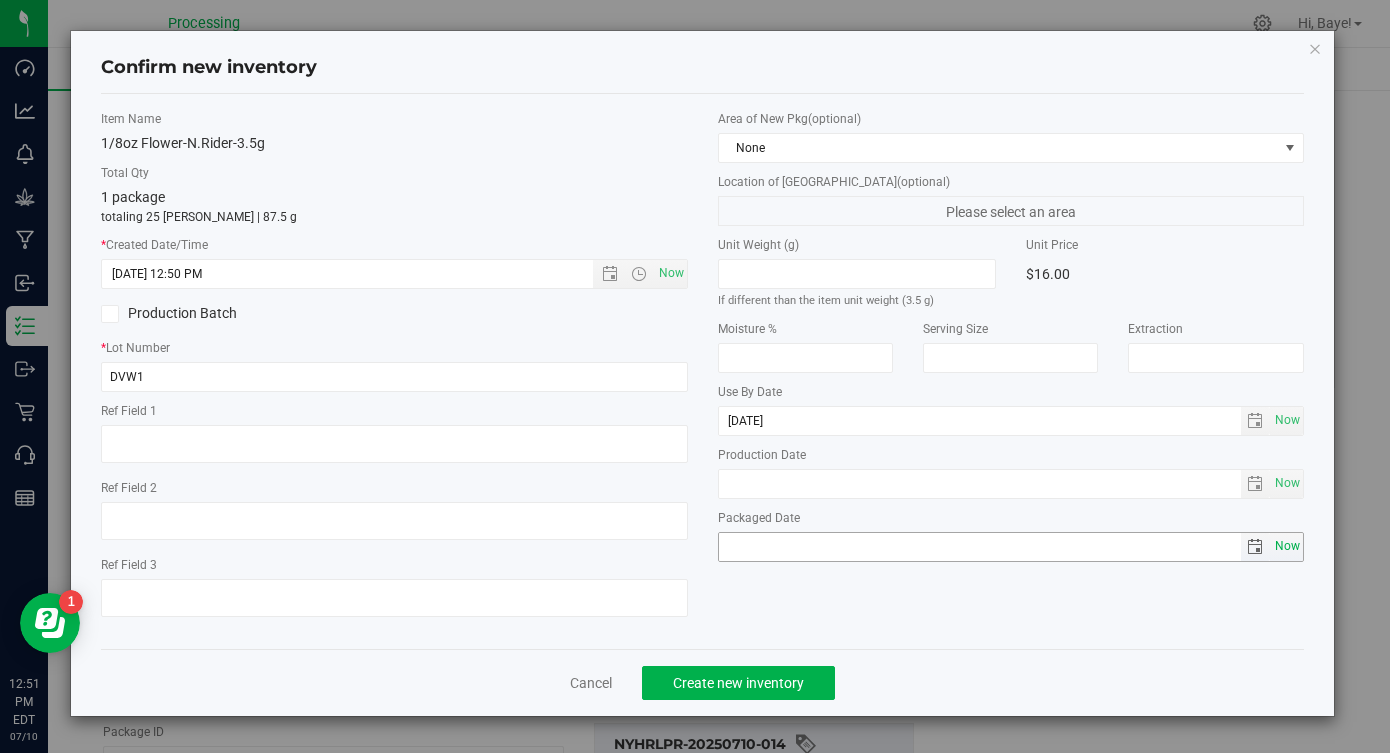 click on "Now" at bounding box center (1287, 546) 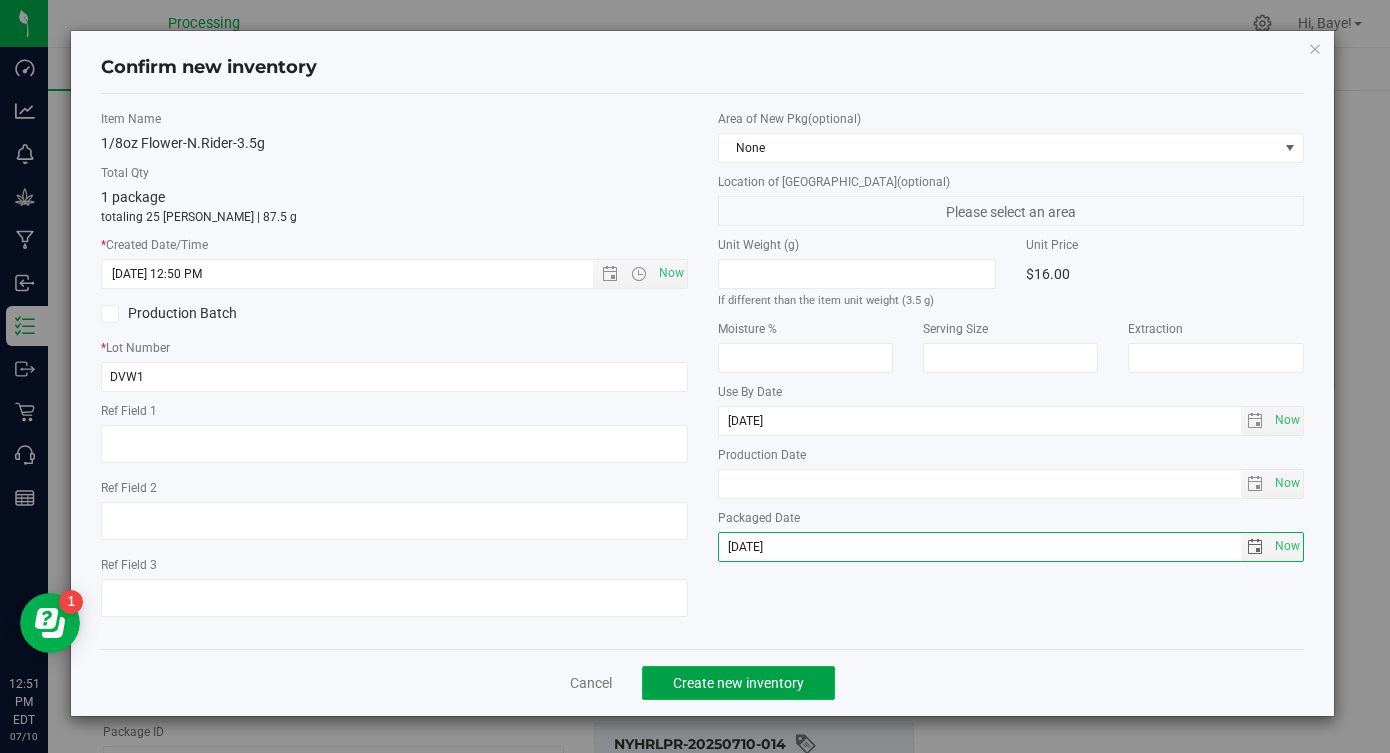 click on "Create new inventory" 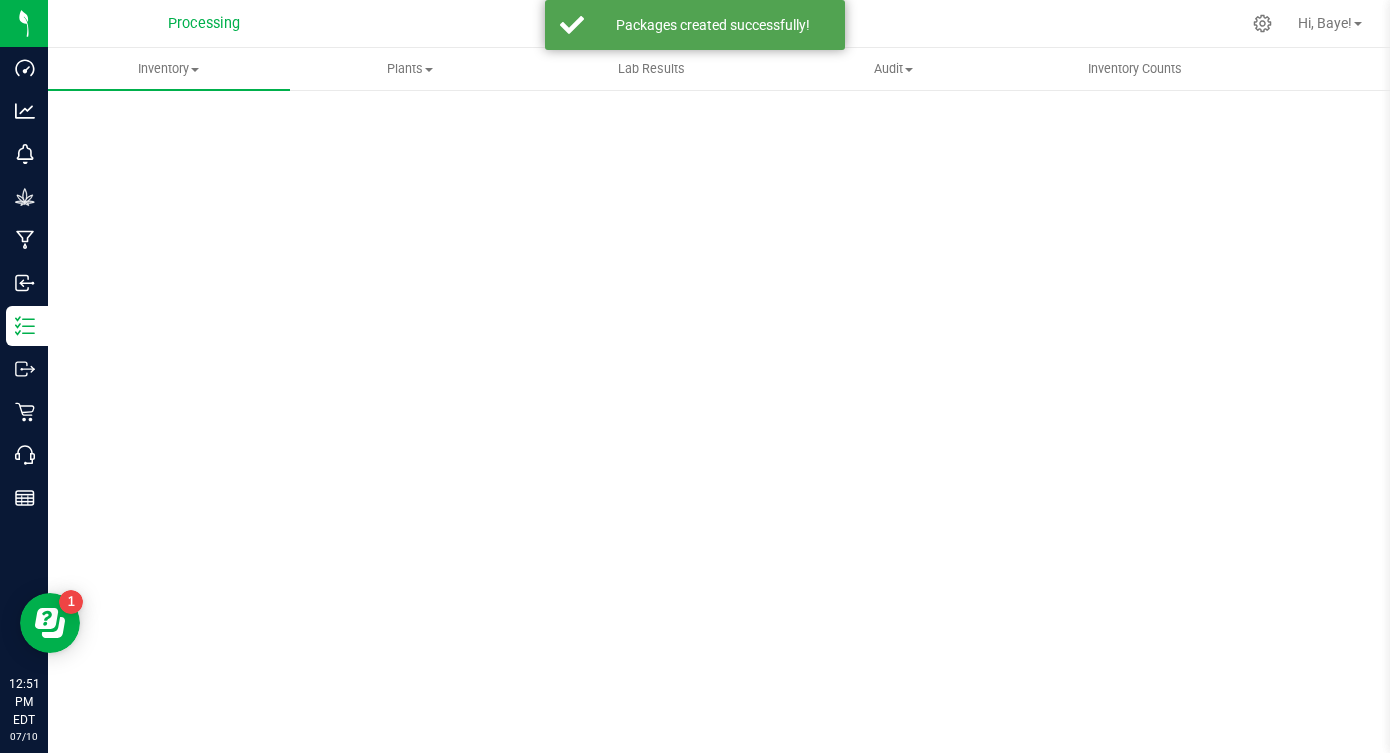 scroll, scrollTop: 0, scrollLeft: 0, axis: both 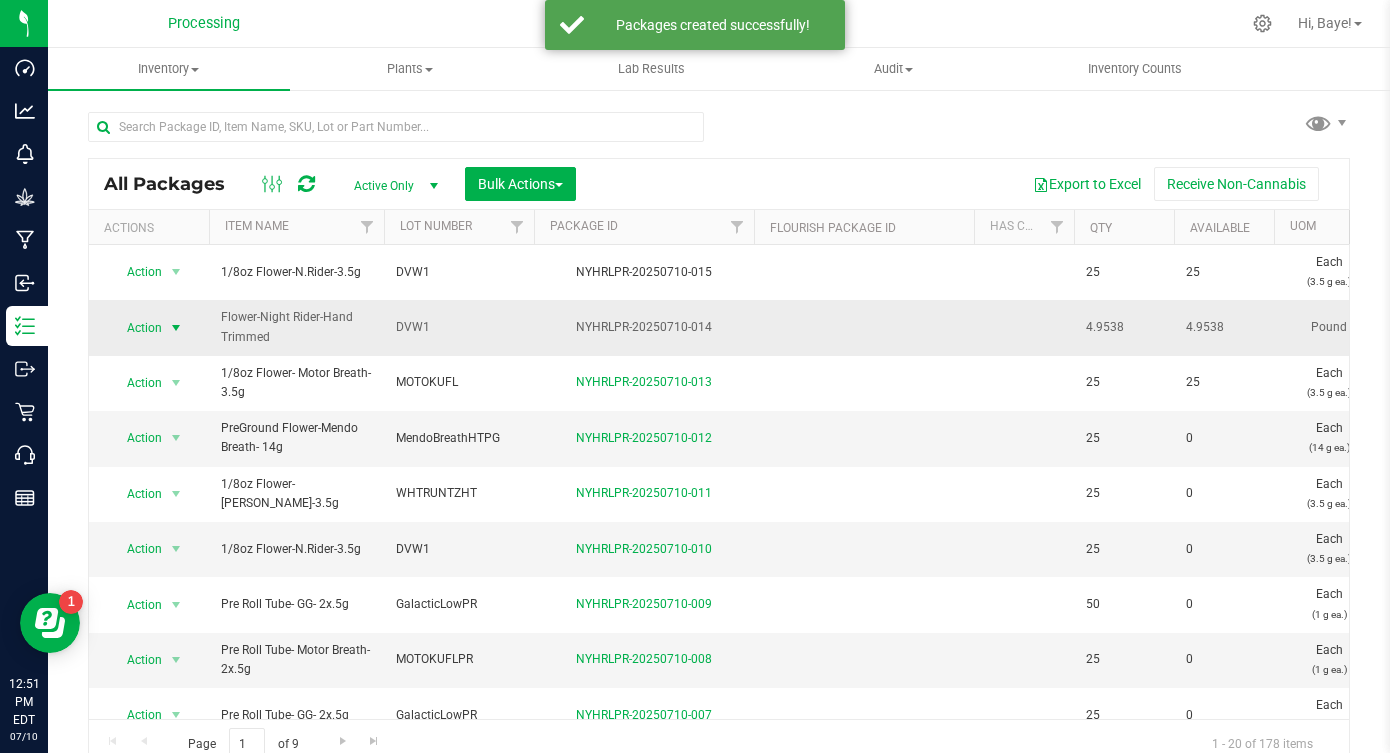click at bounding box center [176, 328] 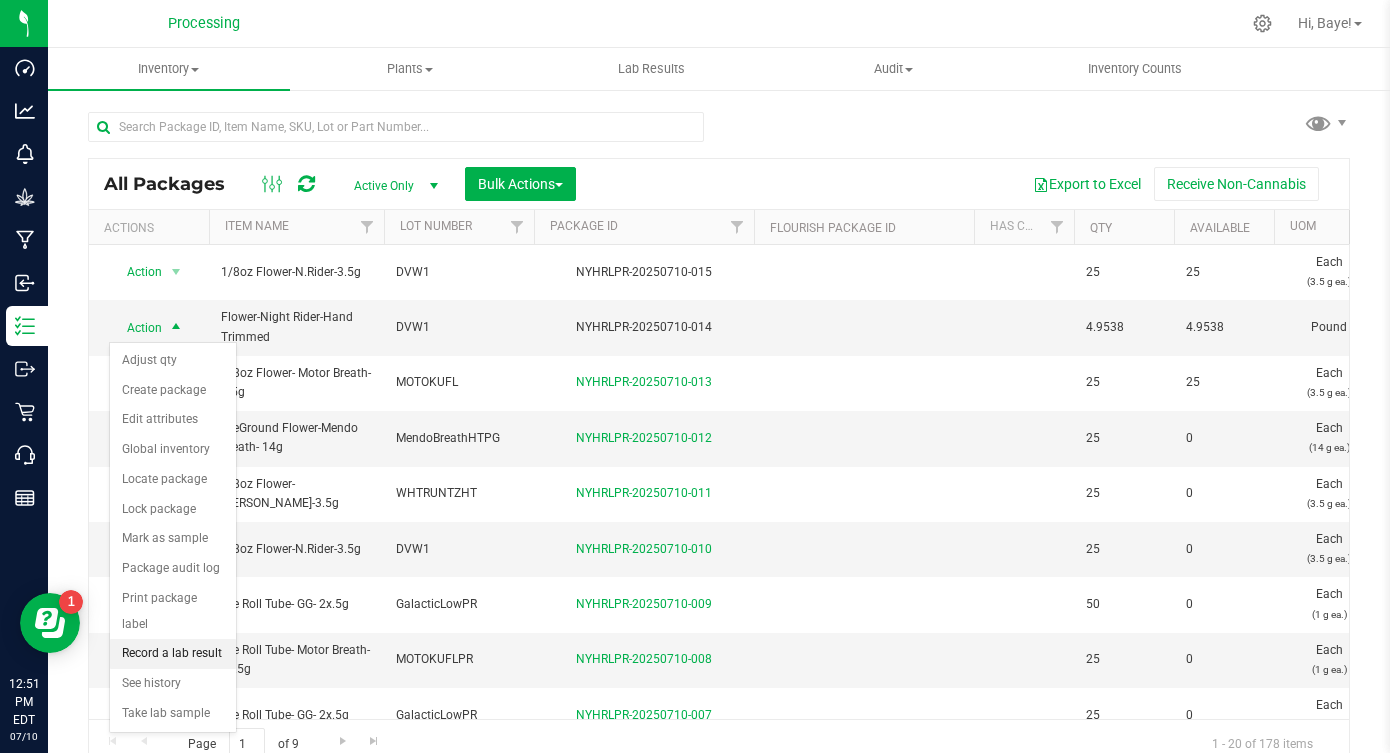 click on "Record a lab result" at bounding box center [173, 654] 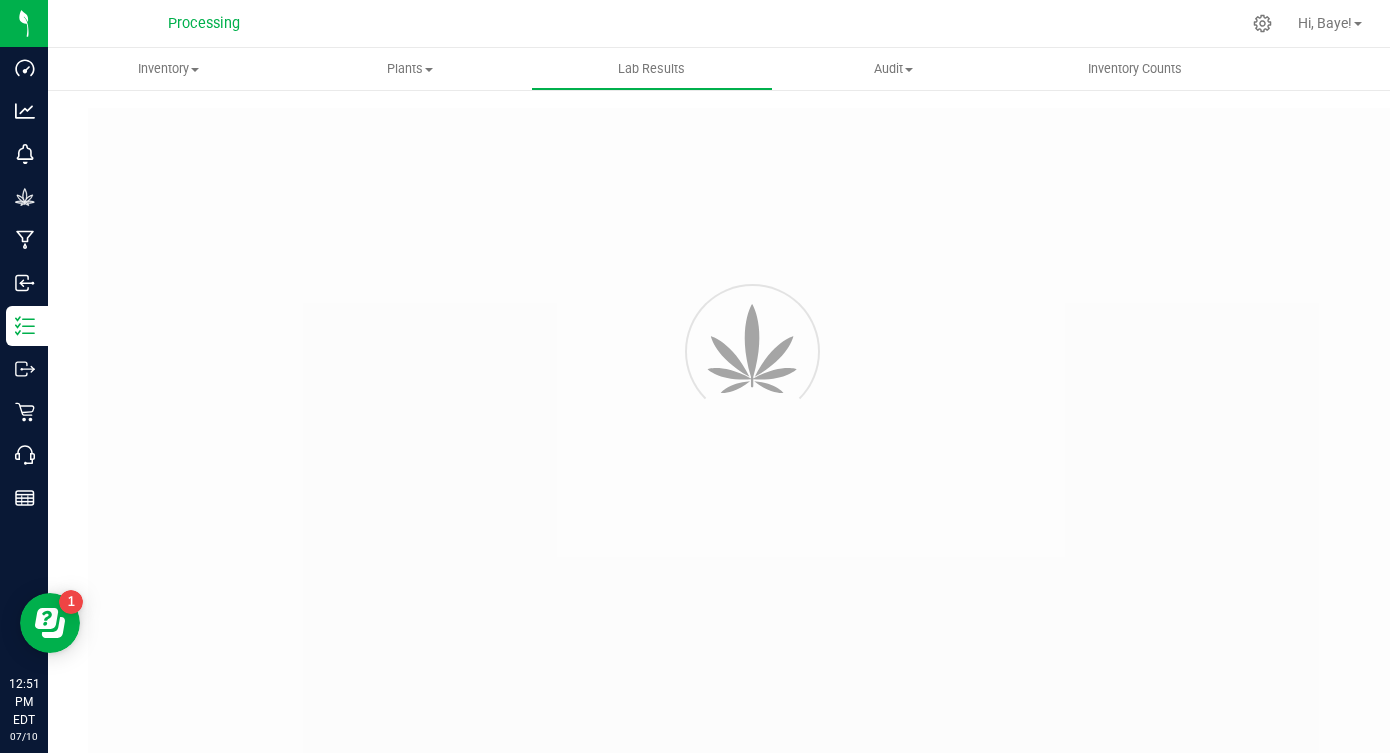 type on "NYHRLPR-20250710-014" 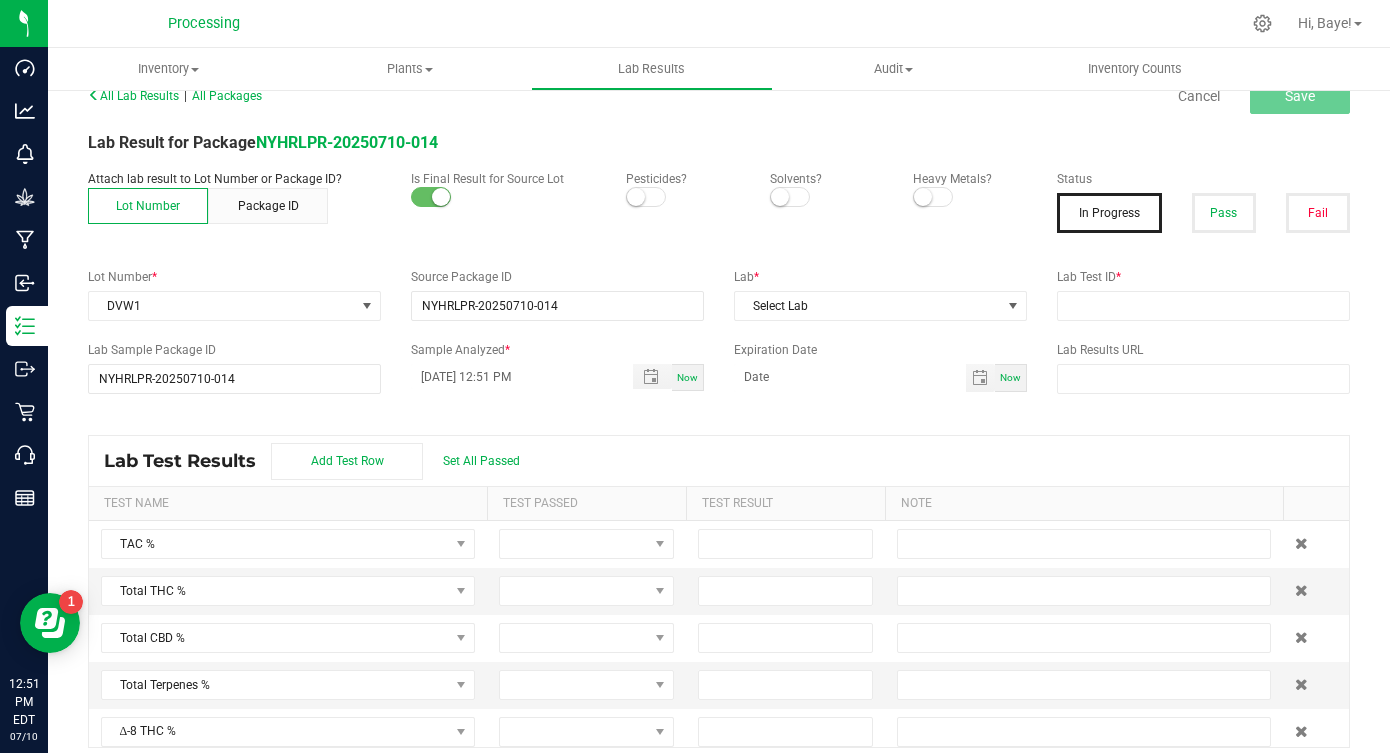 scroll, scrollTop: 42, scrollLeft: 0, axis: vertical 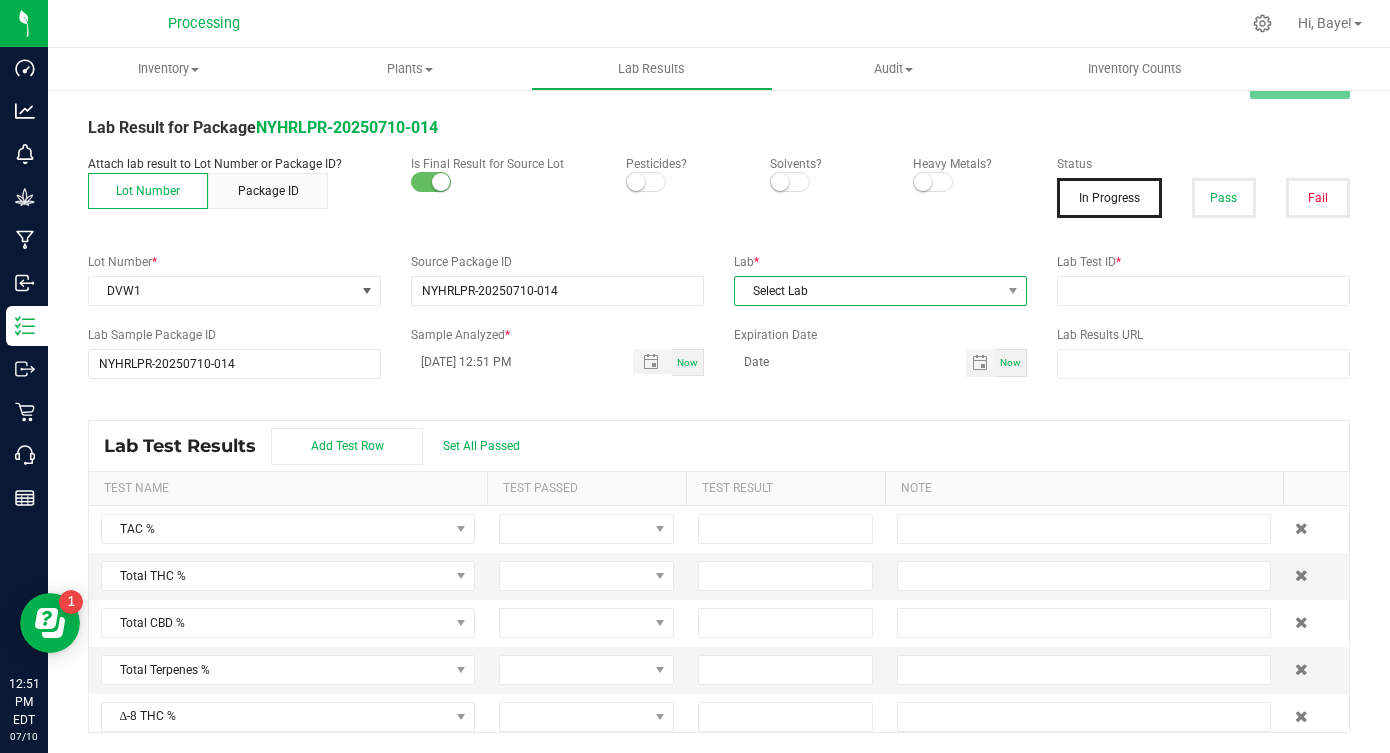 click on "Select Lab" at bounding box center (868, 291) 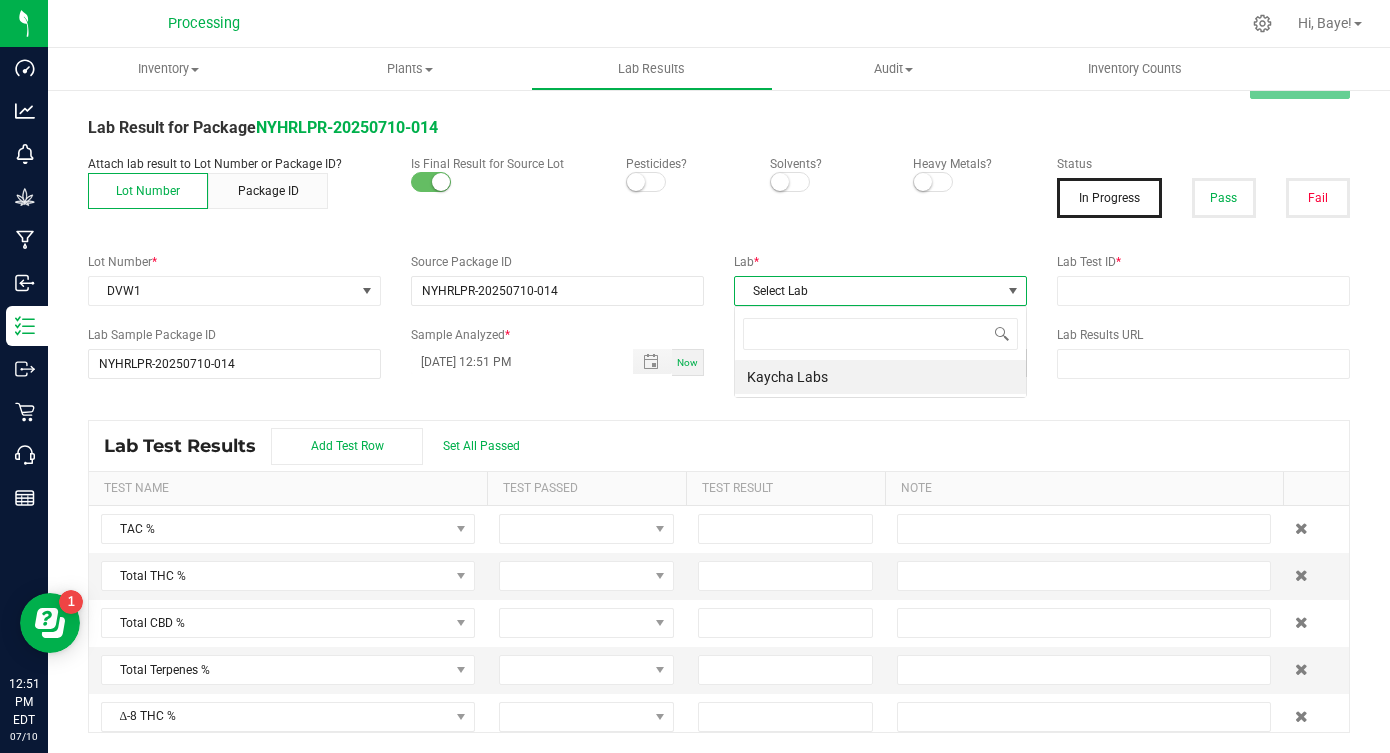 scroll, scrollTop: 99970, scrollLeft: 99707, axis: both 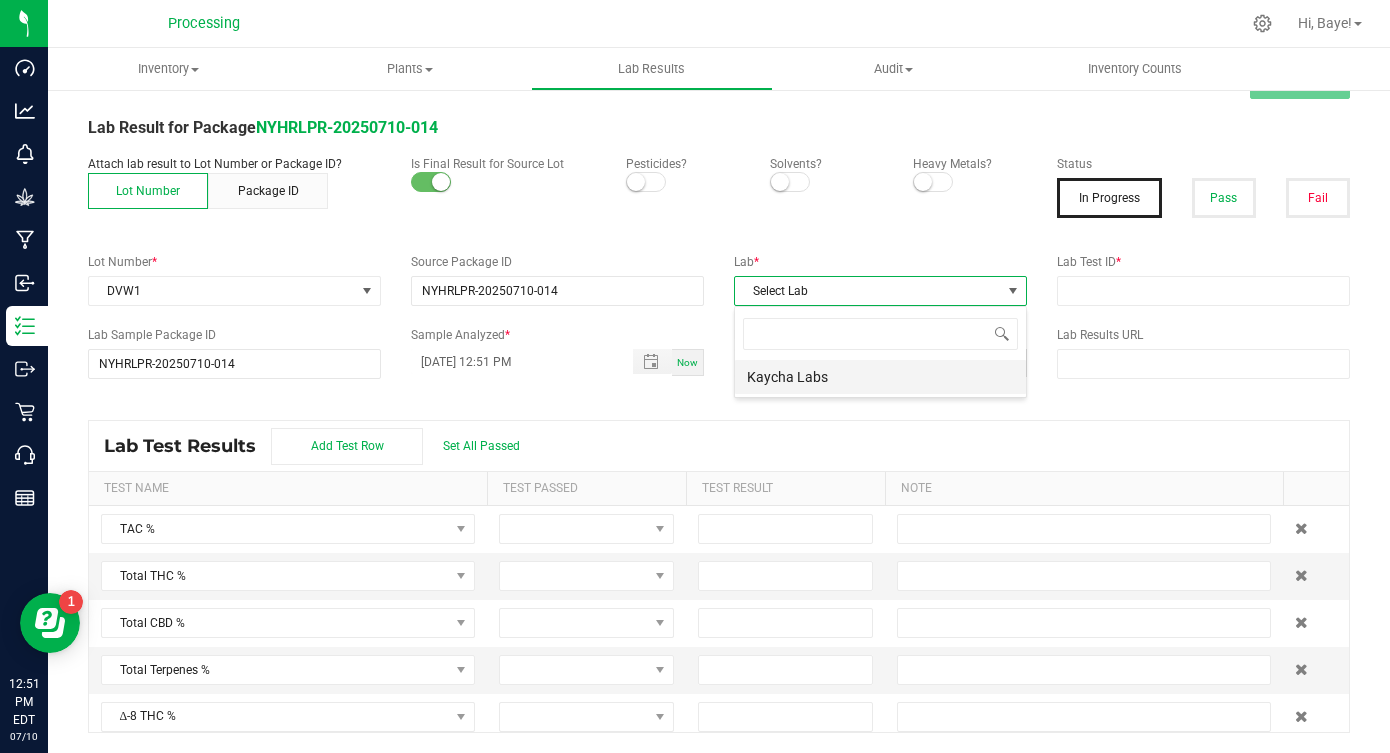 click on "Kaycha Labs" at bounding box center (880, 377) 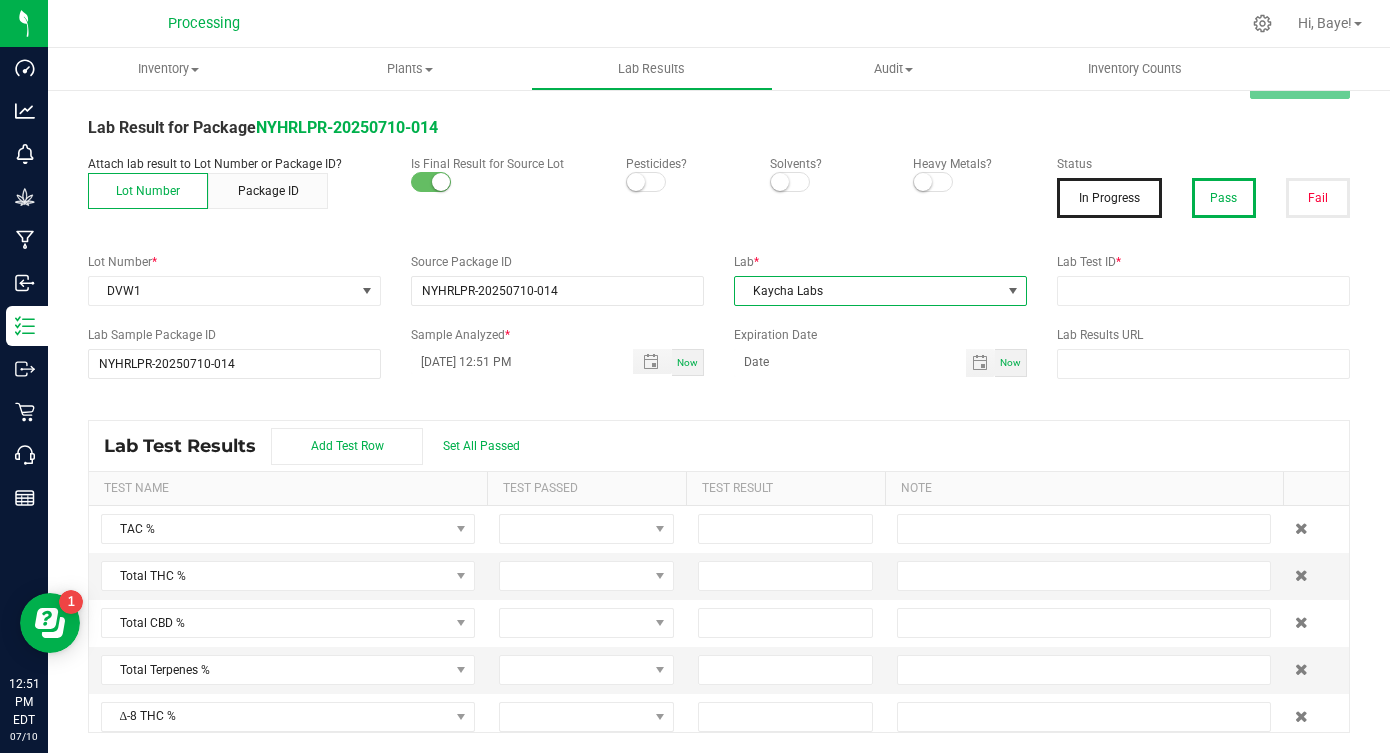 click on "Pass" at bounding box center [1224, 198] 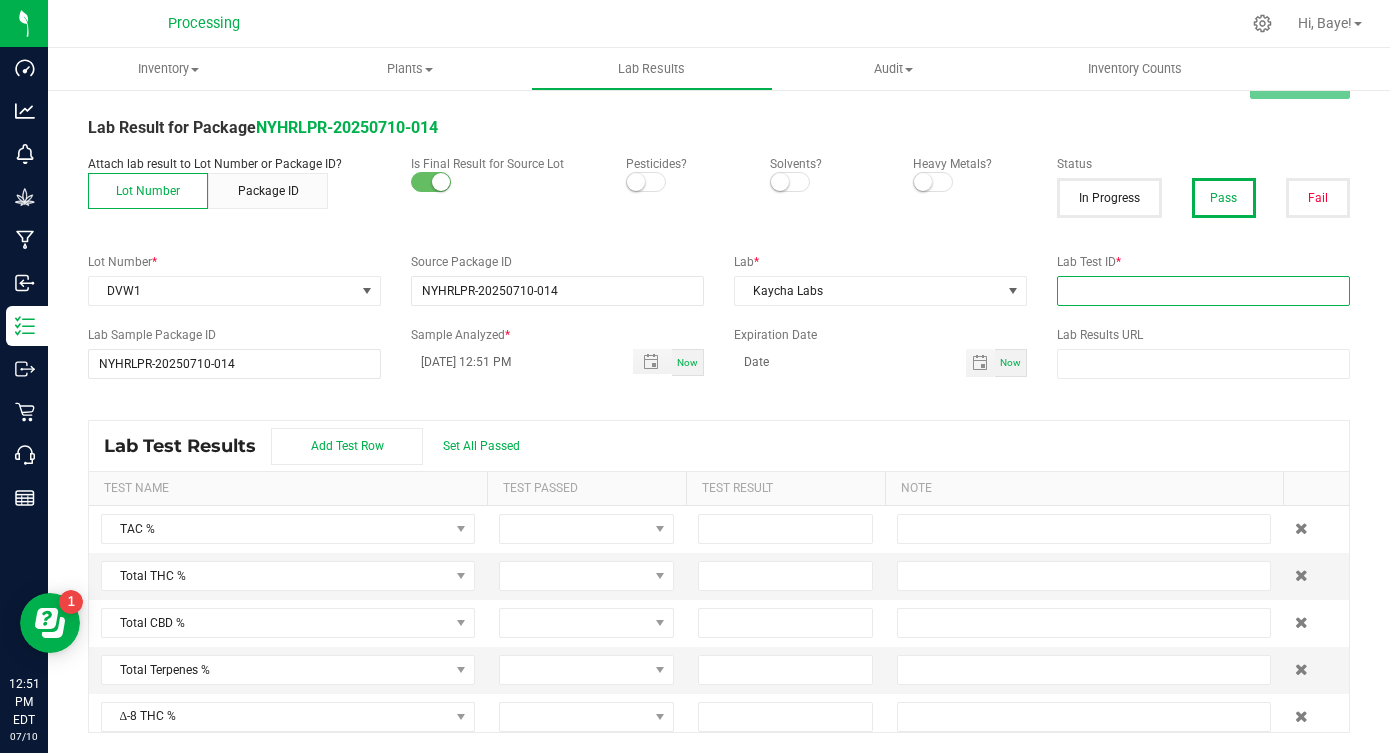 click at bounding box center (1203, 291) 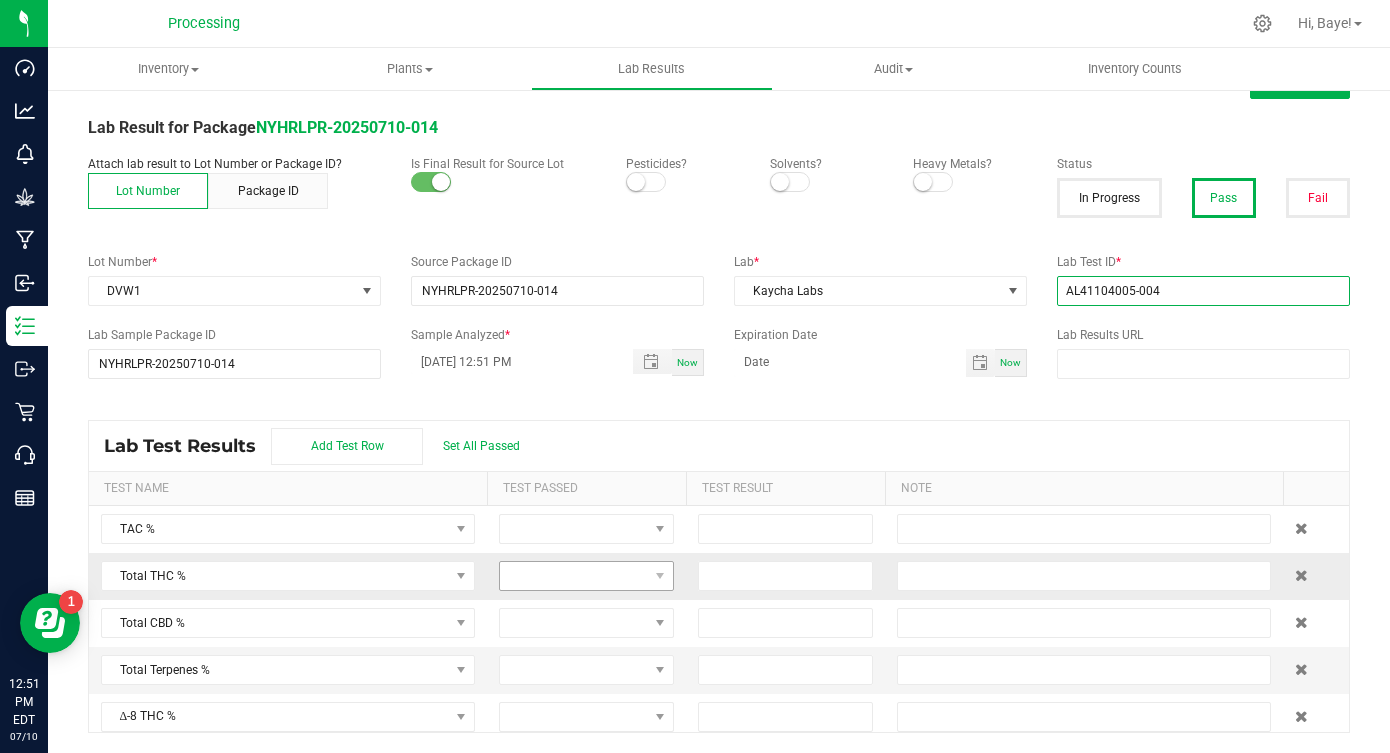 type on "AL41104005-004" 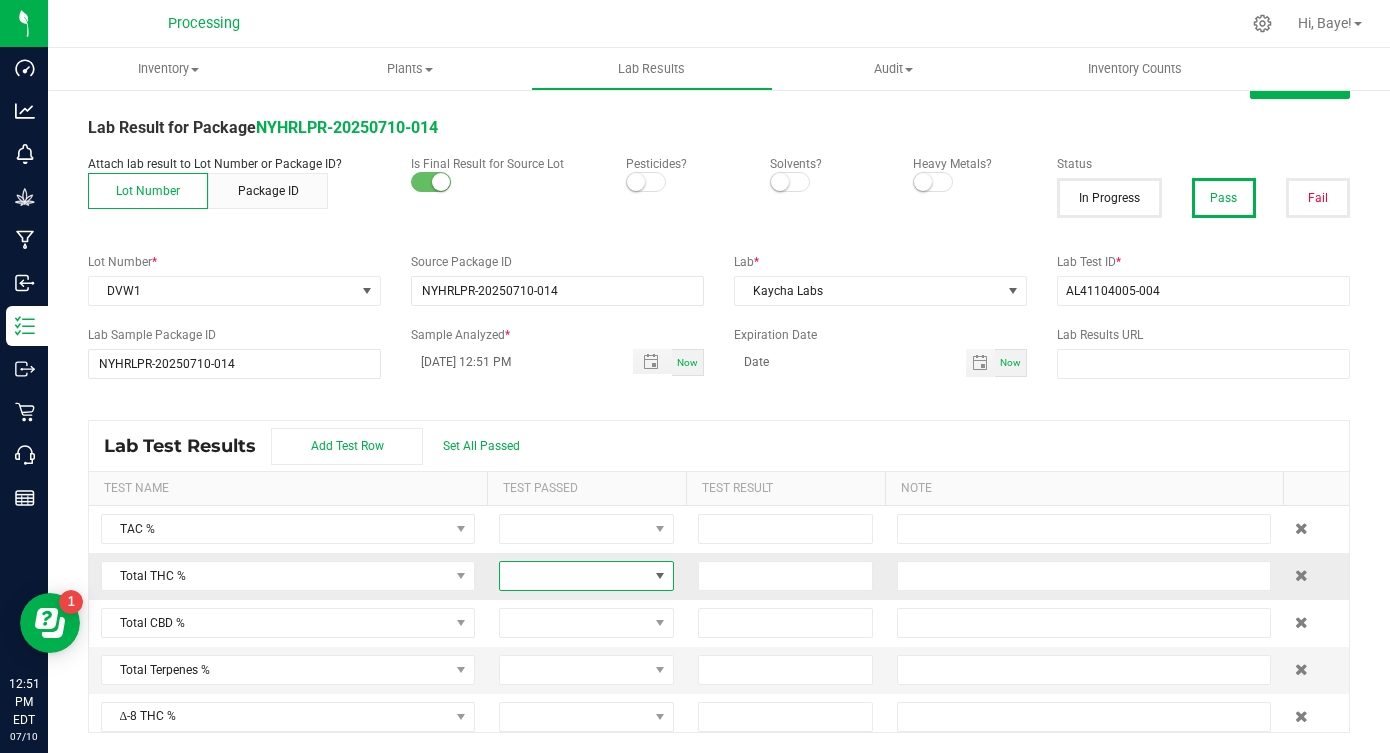 click at bounding box center (574, 576) 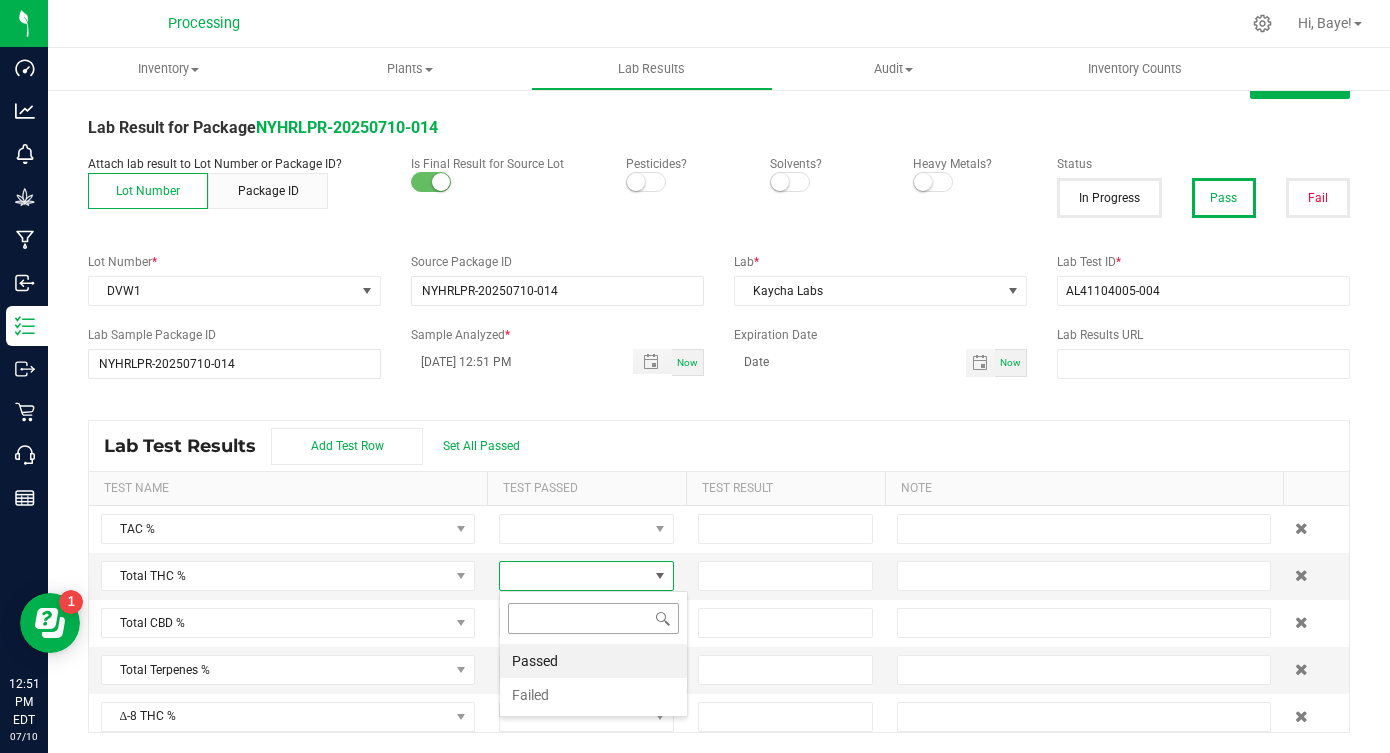 scroll, scrollTop: 99970, scrollLeft: 99825, axis: both 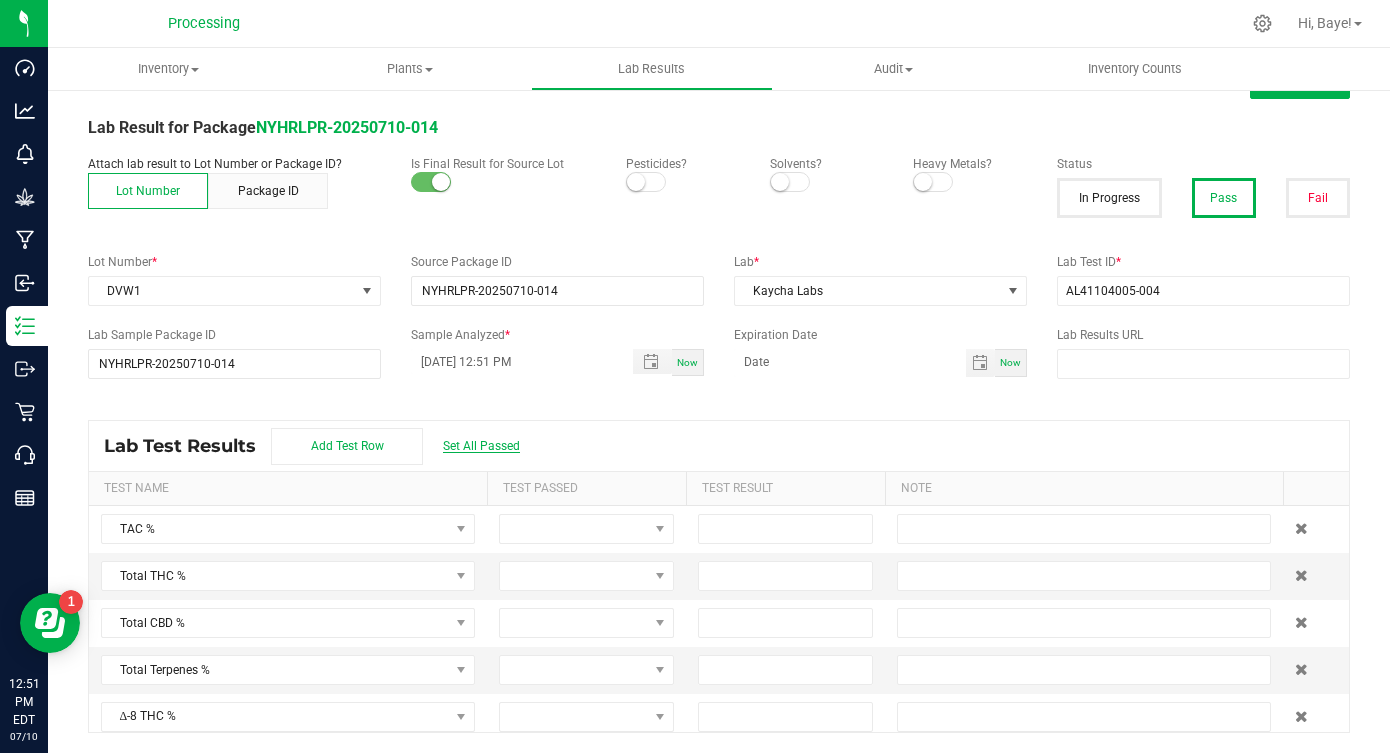 click on "Set All Passed" at bounding box center (481, 446) 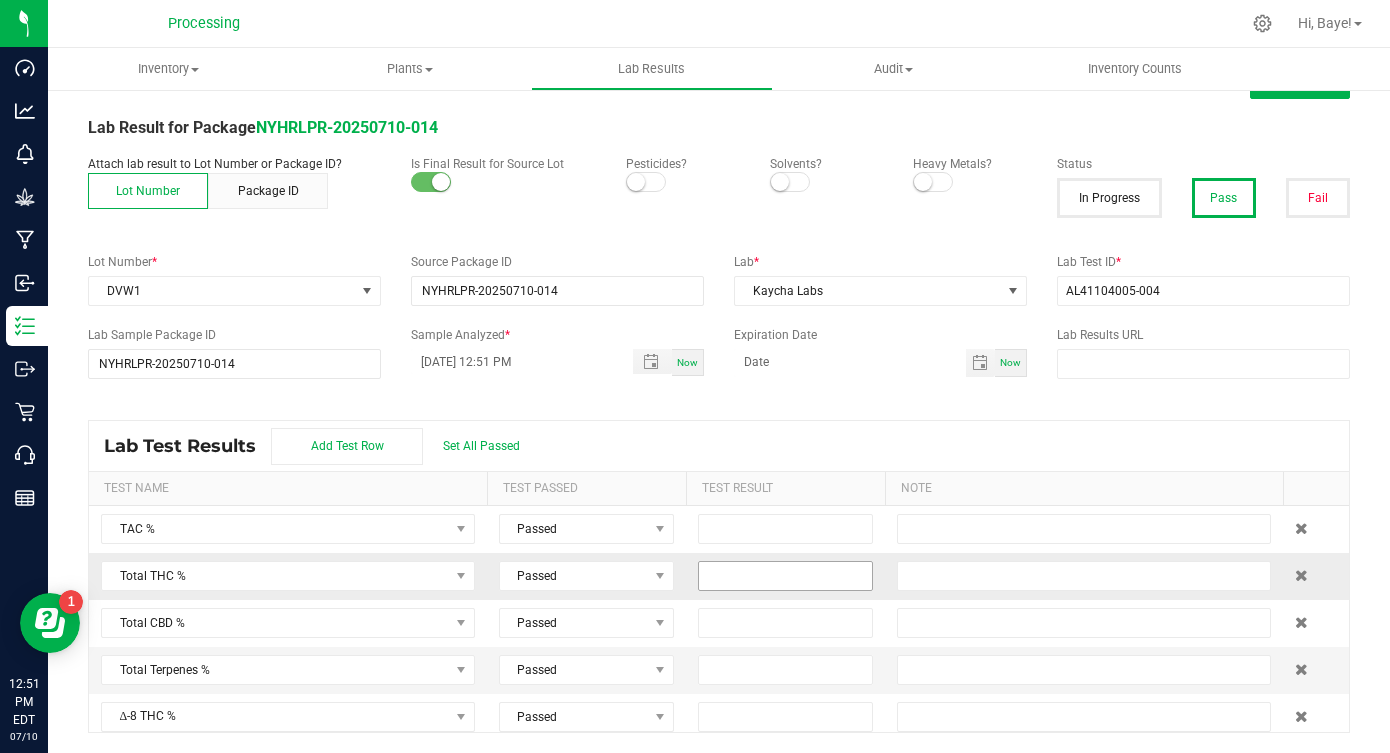 click at bounding box center (785, 576) 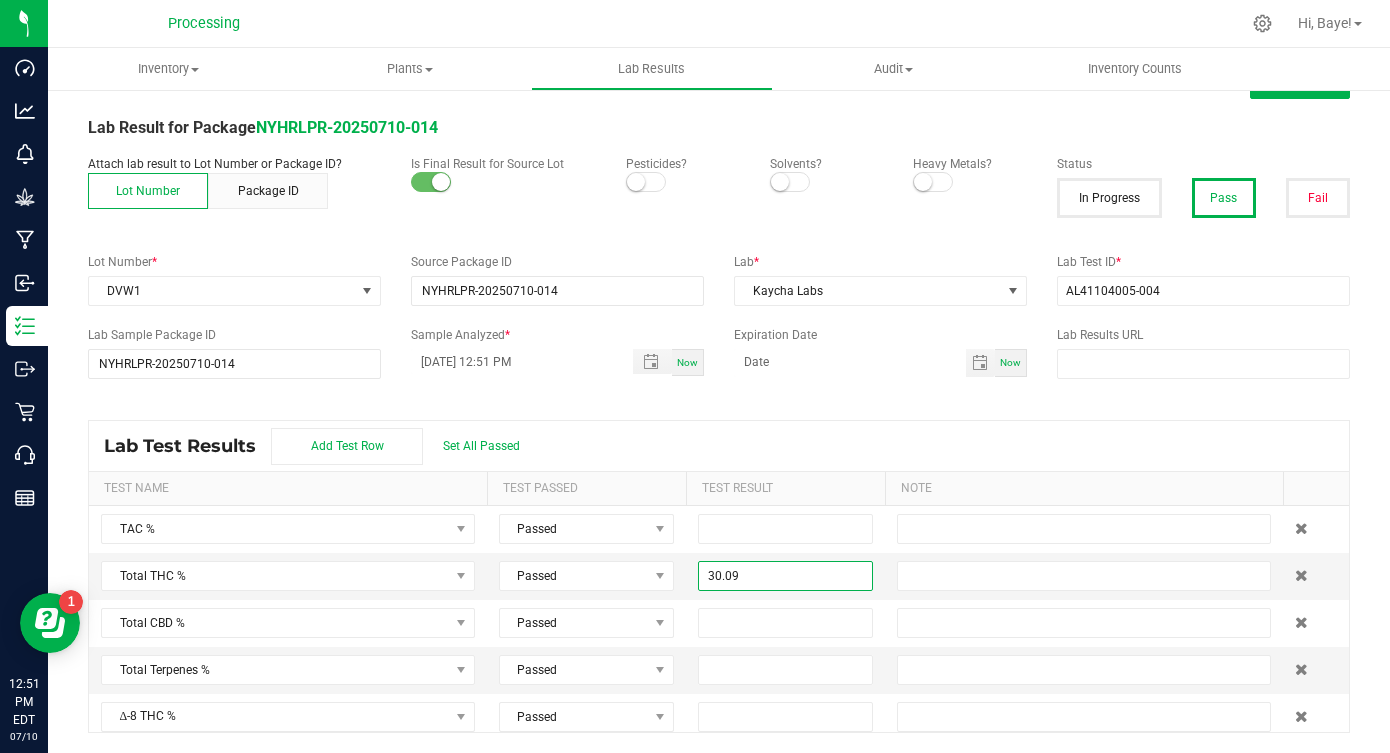 type on "30.0900" 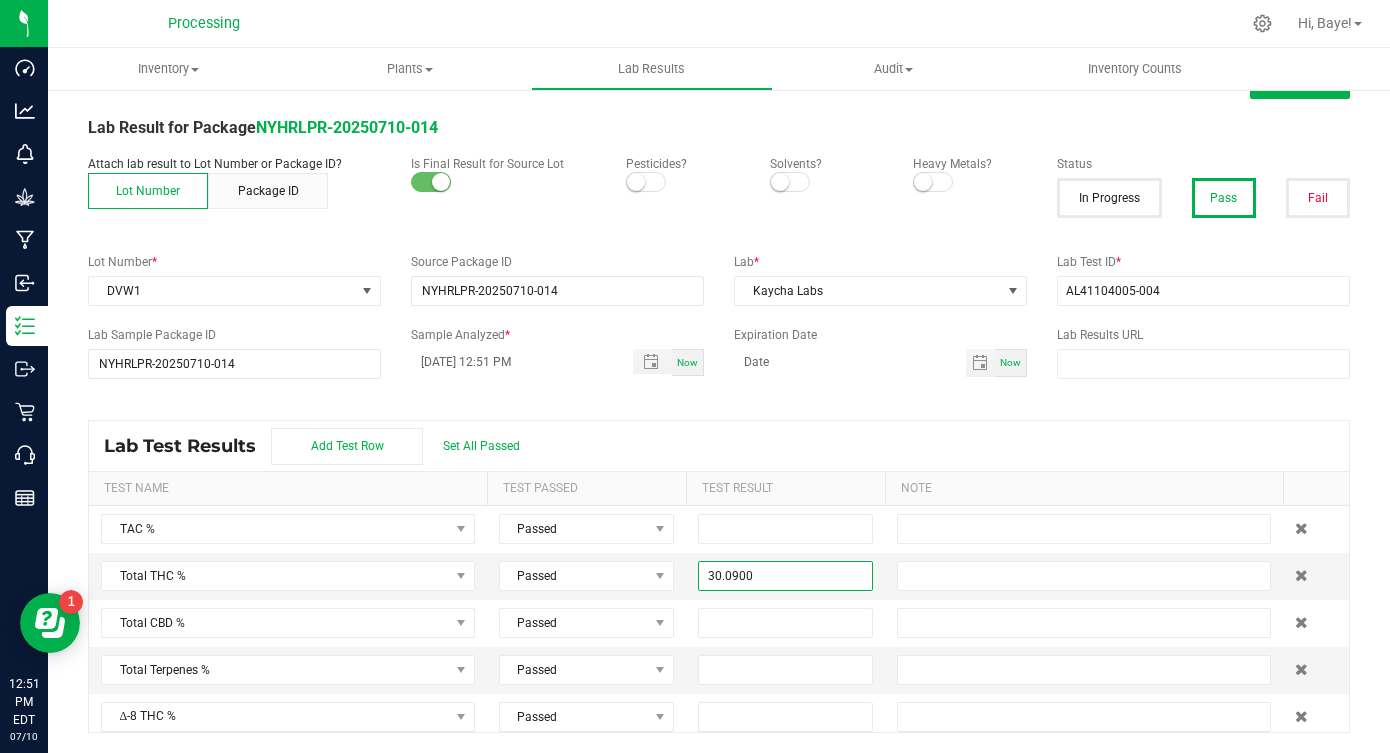 click at bounding box center (557, 399) 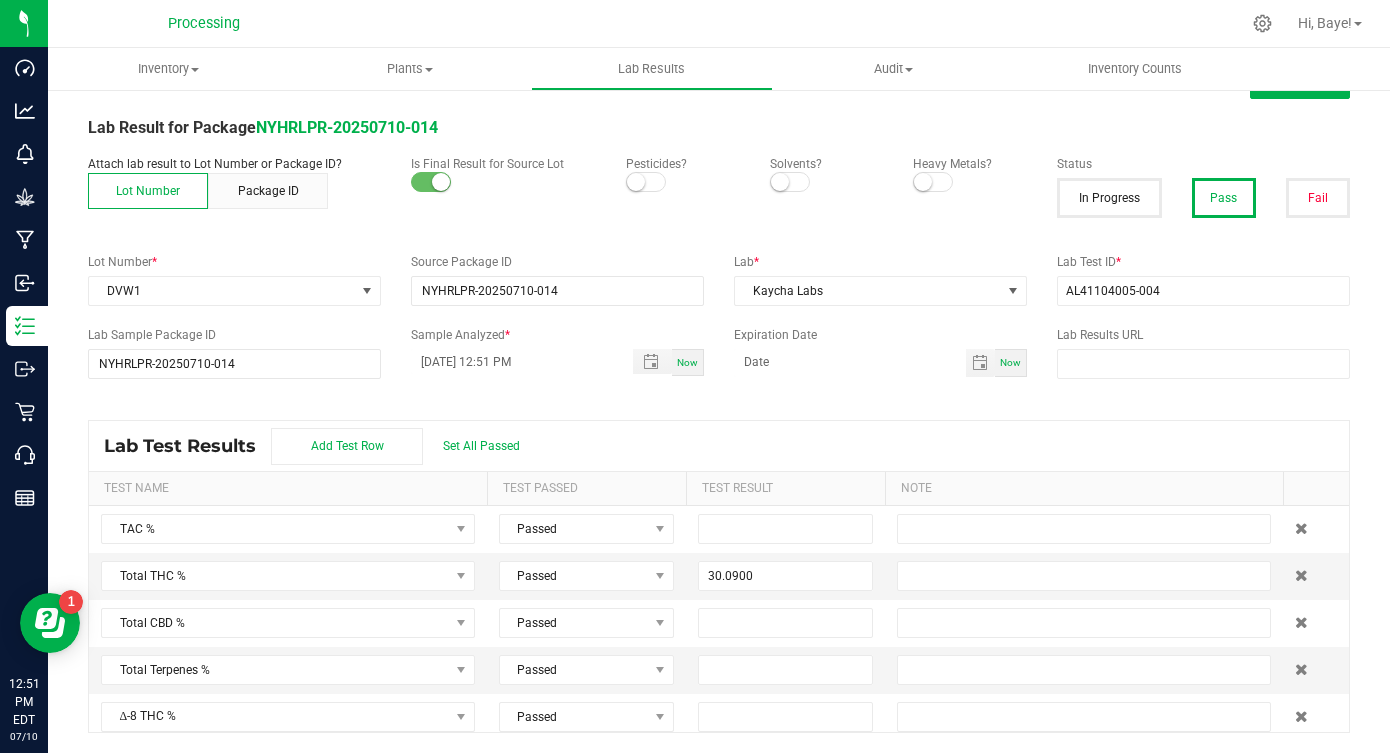 scroll, scrollTop: 0, scrollLeft: 0, axis: both 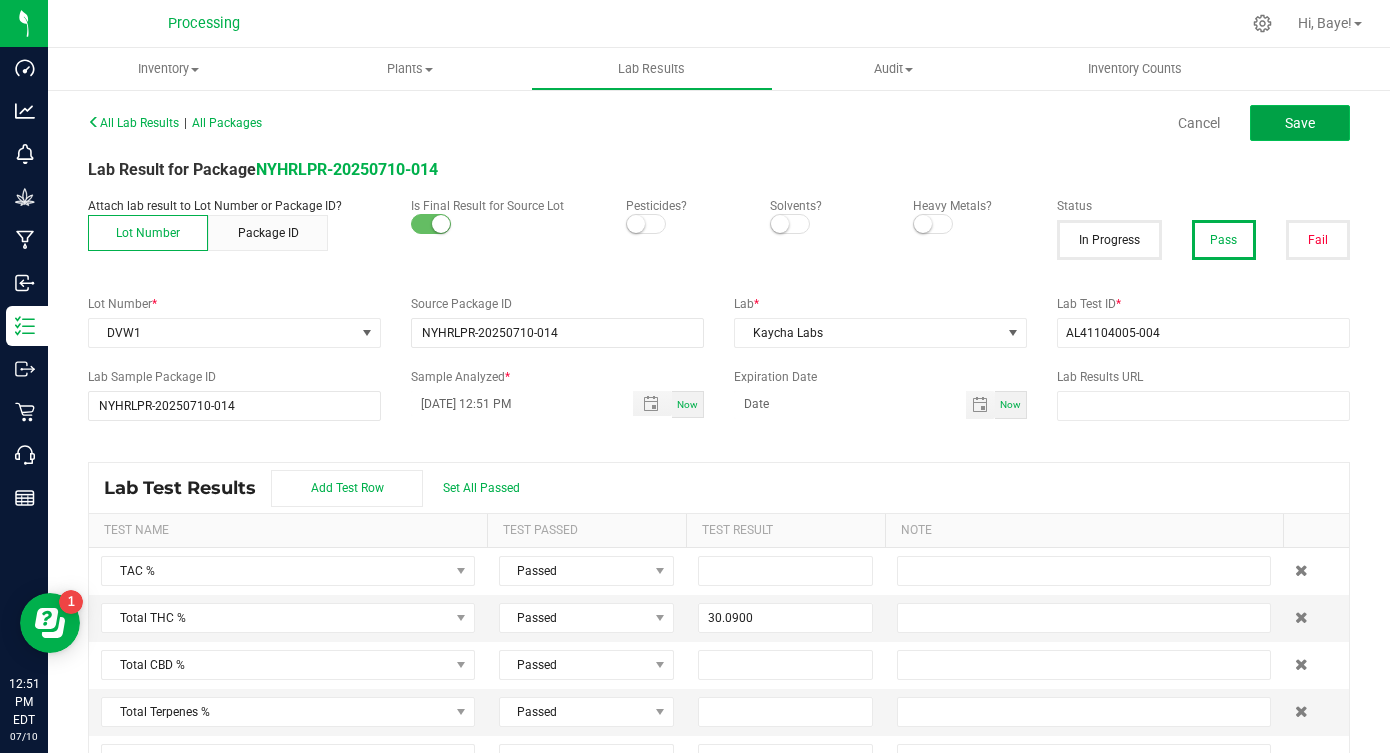 click on "Save" 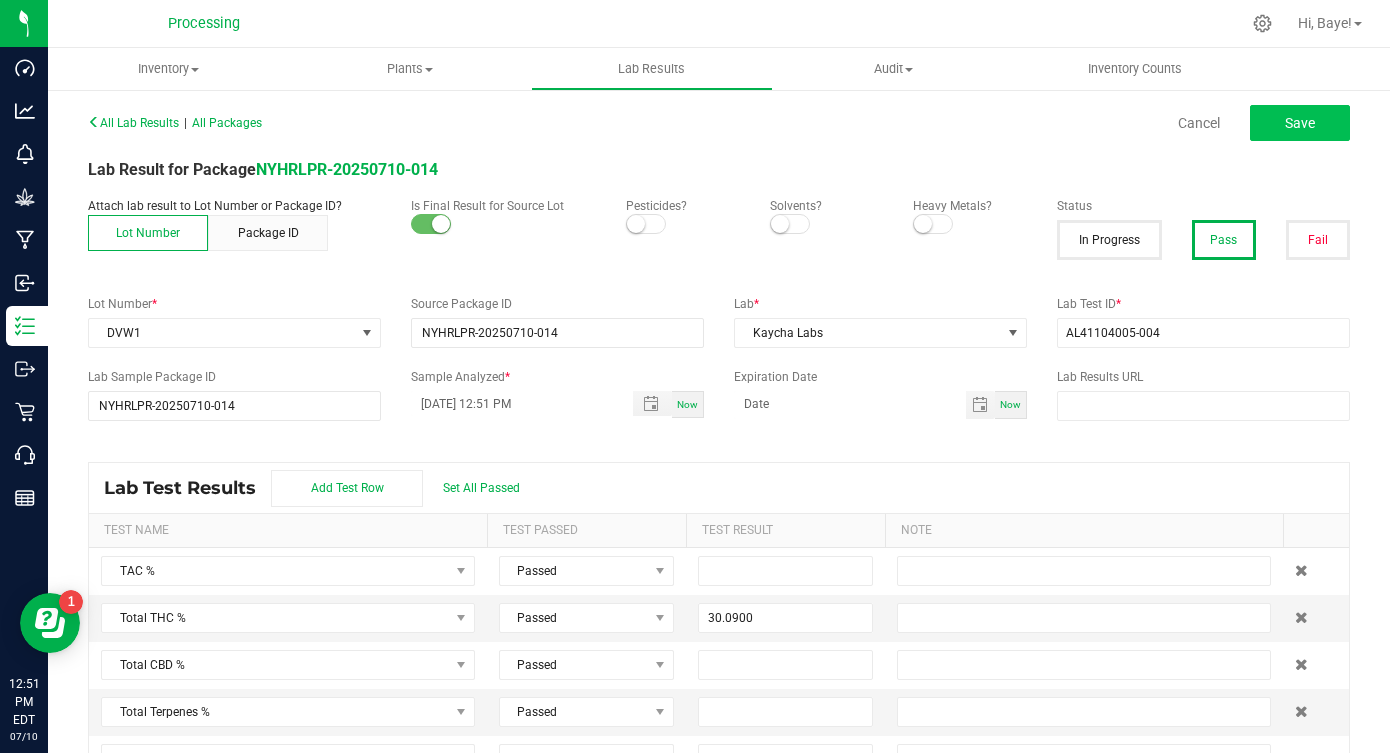 type on "30.0900" 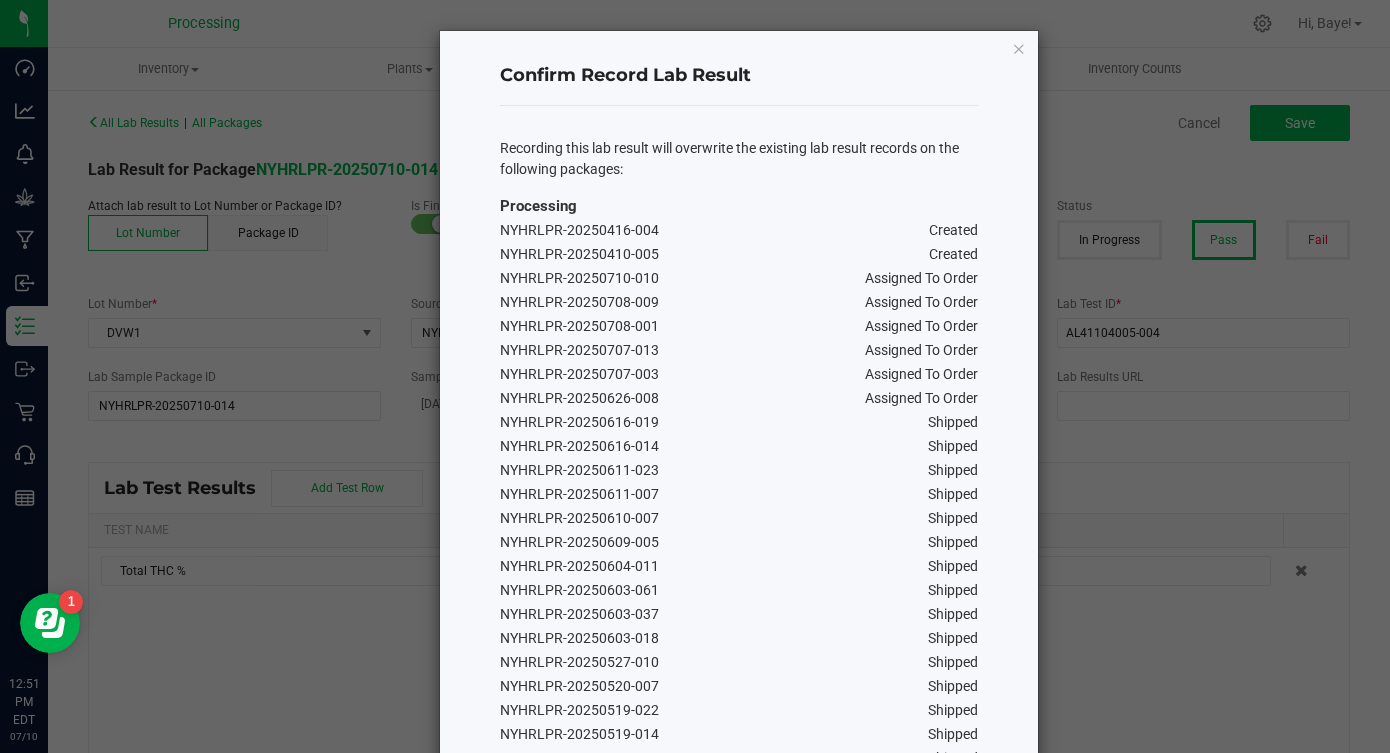 scroll, scrollTop: 753, scrollLeft: 0, axis: vertical 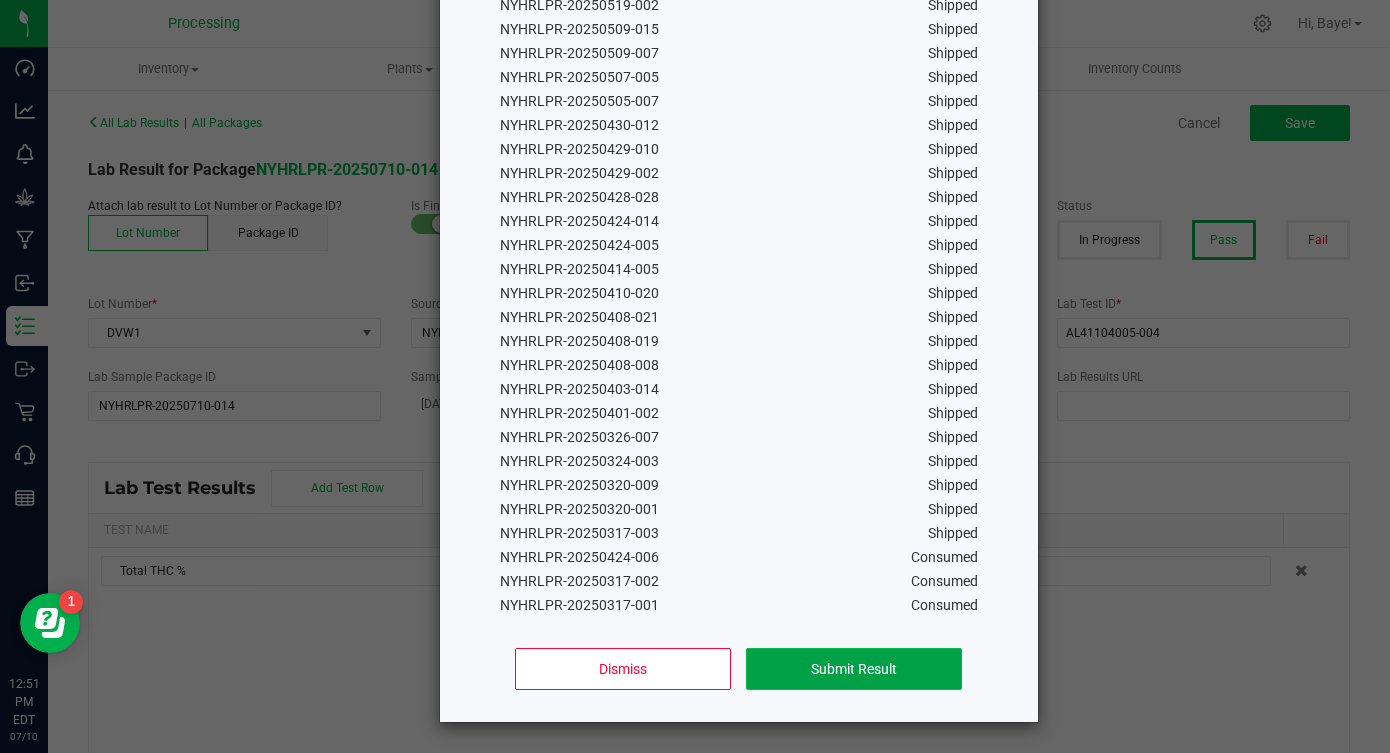 click on "Submit Result" 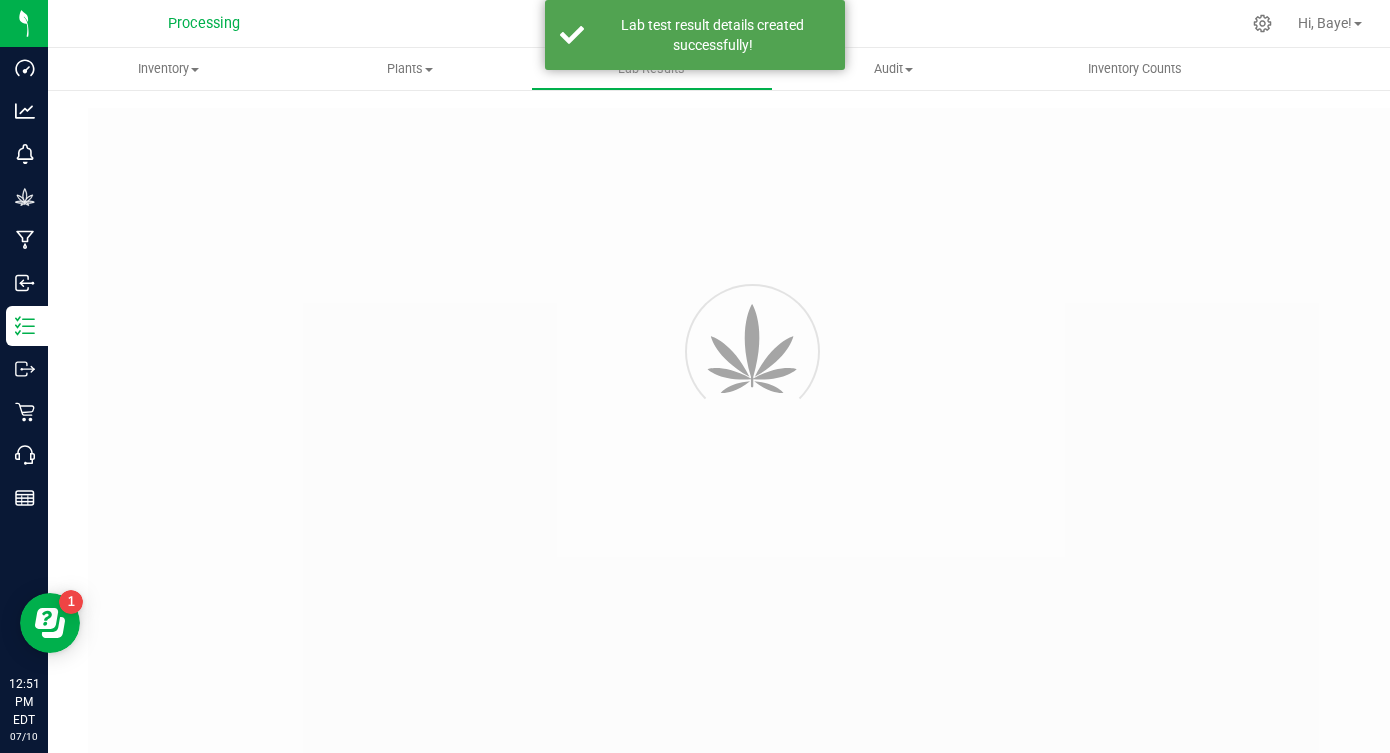 type on "NYHRLPR-20250710-014" 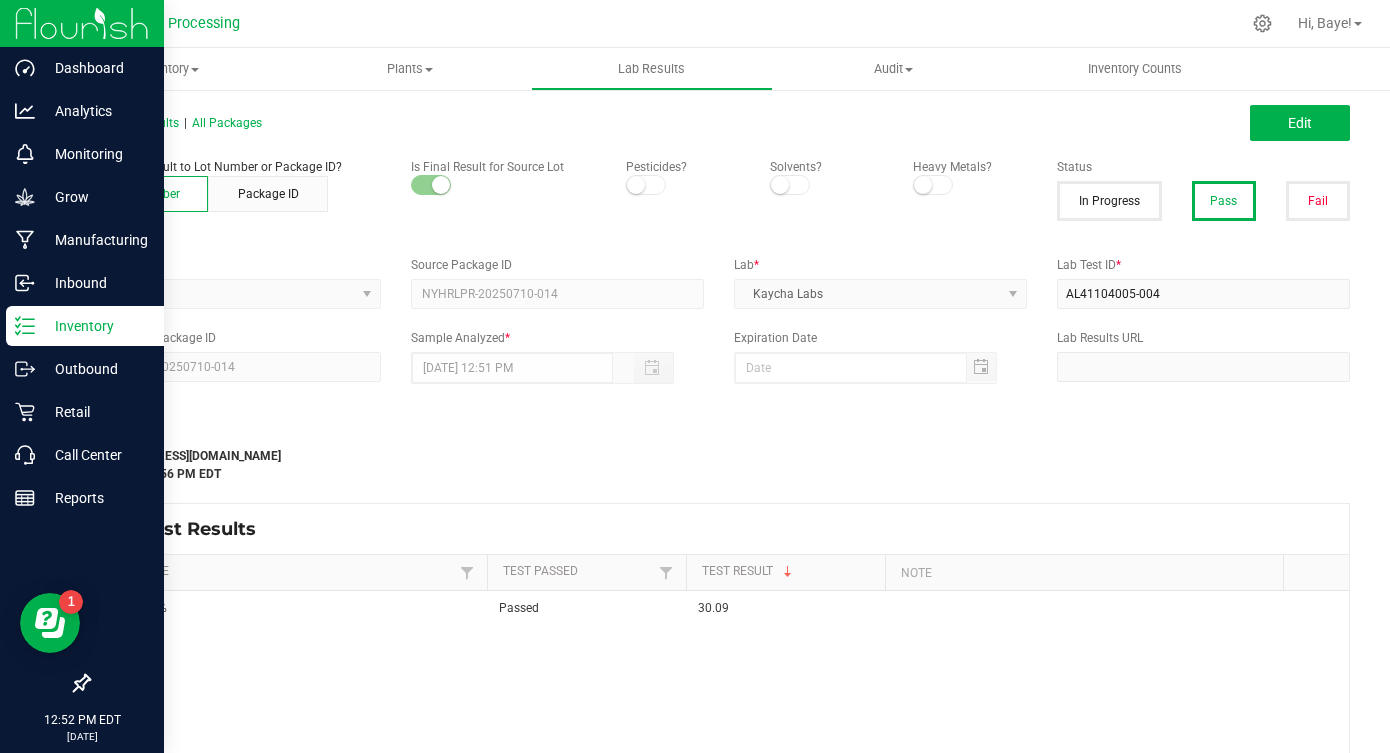 click on "Inventory" at bounding box center [95, 326] 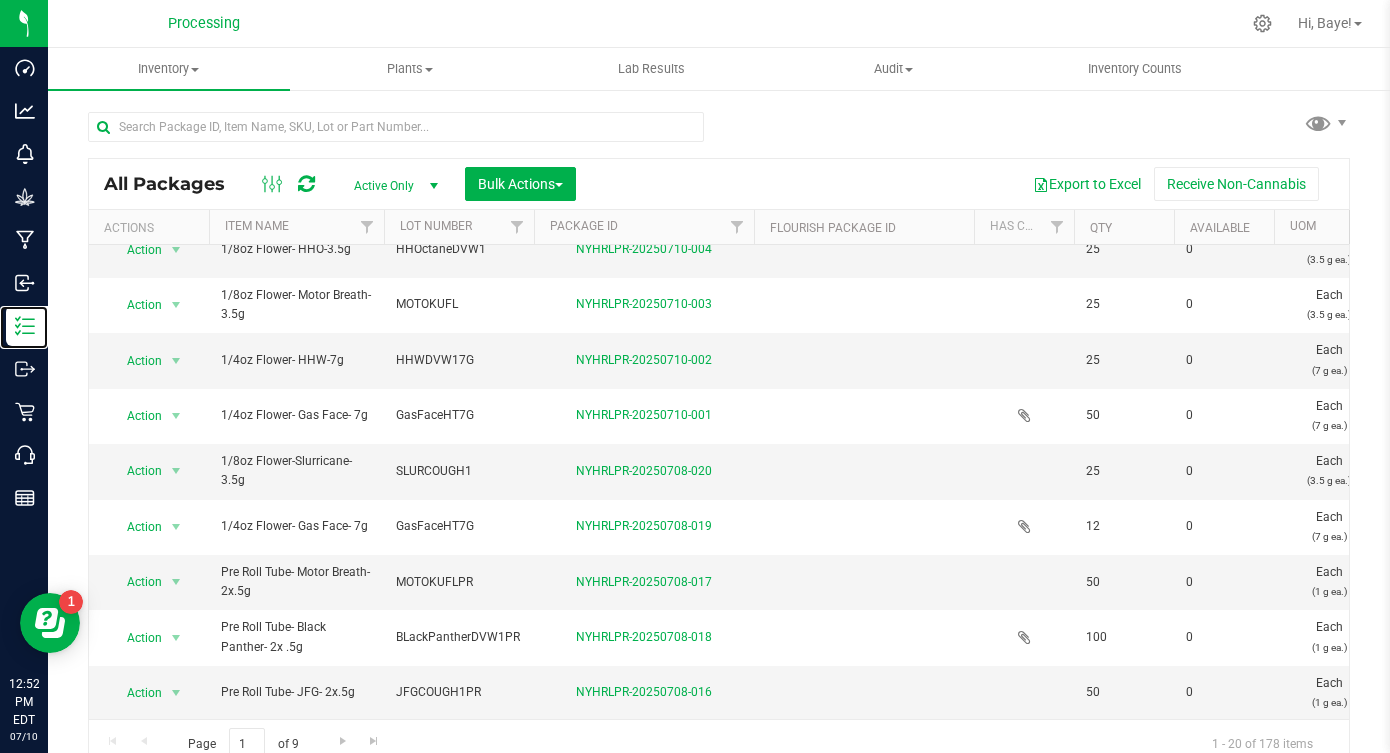 scroll, scrollTop: 0, scrollLeft: 0, axis: both 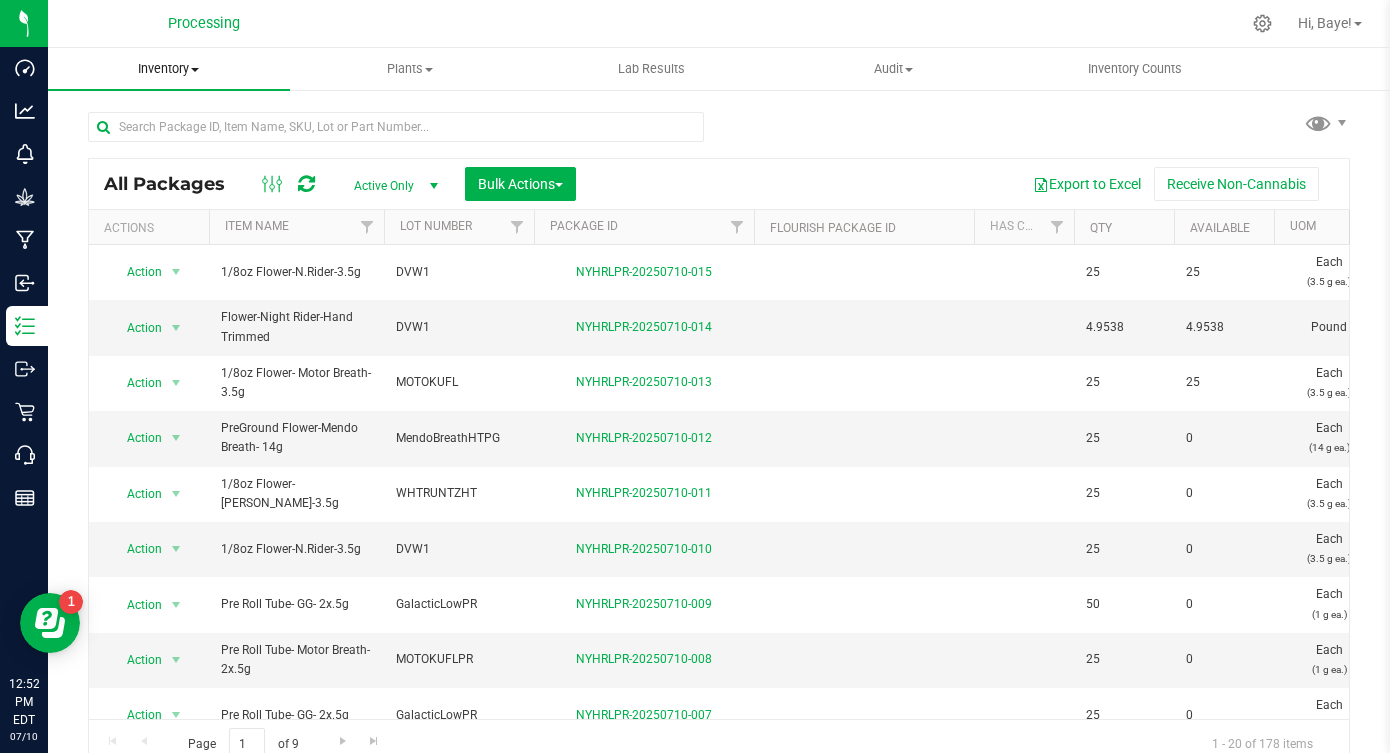 click on "Inventory" at bounding box center (169, 69) 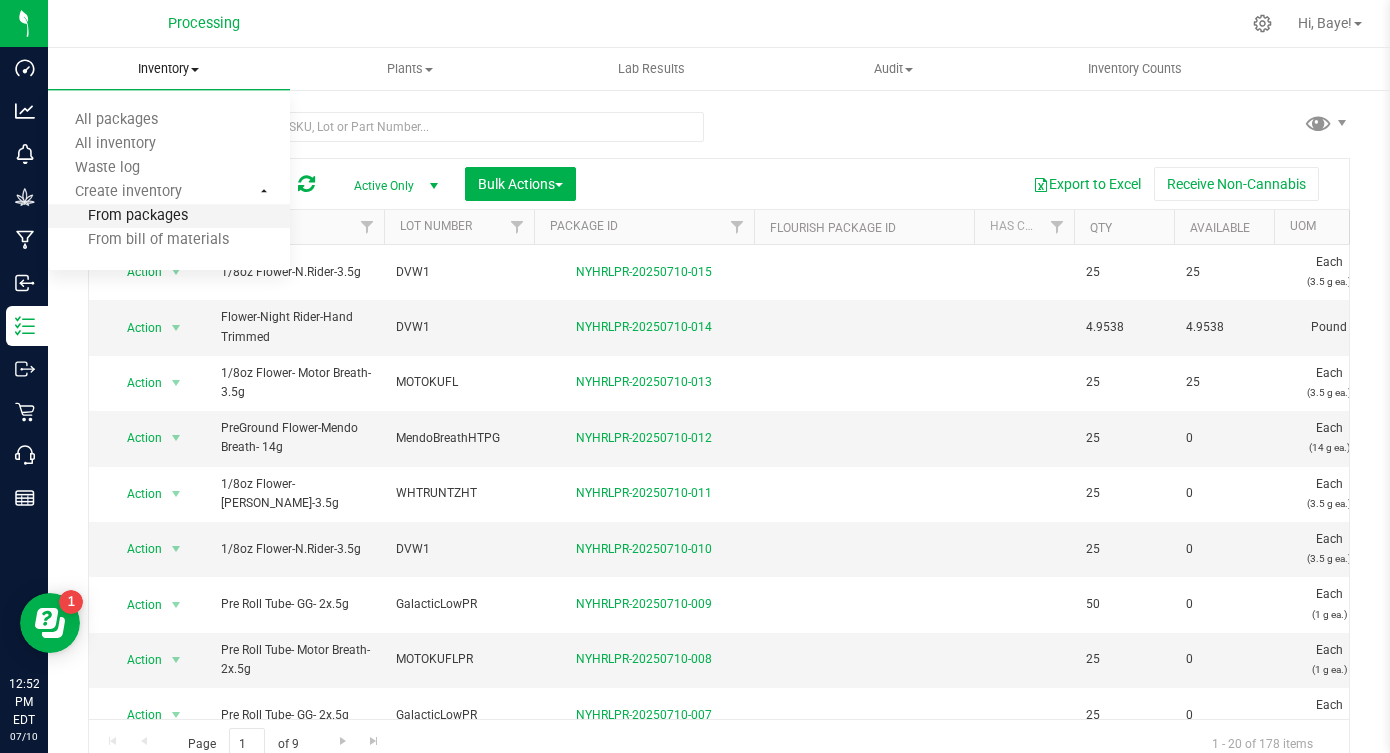 click on "From packages" at bounding box center (169, 217) 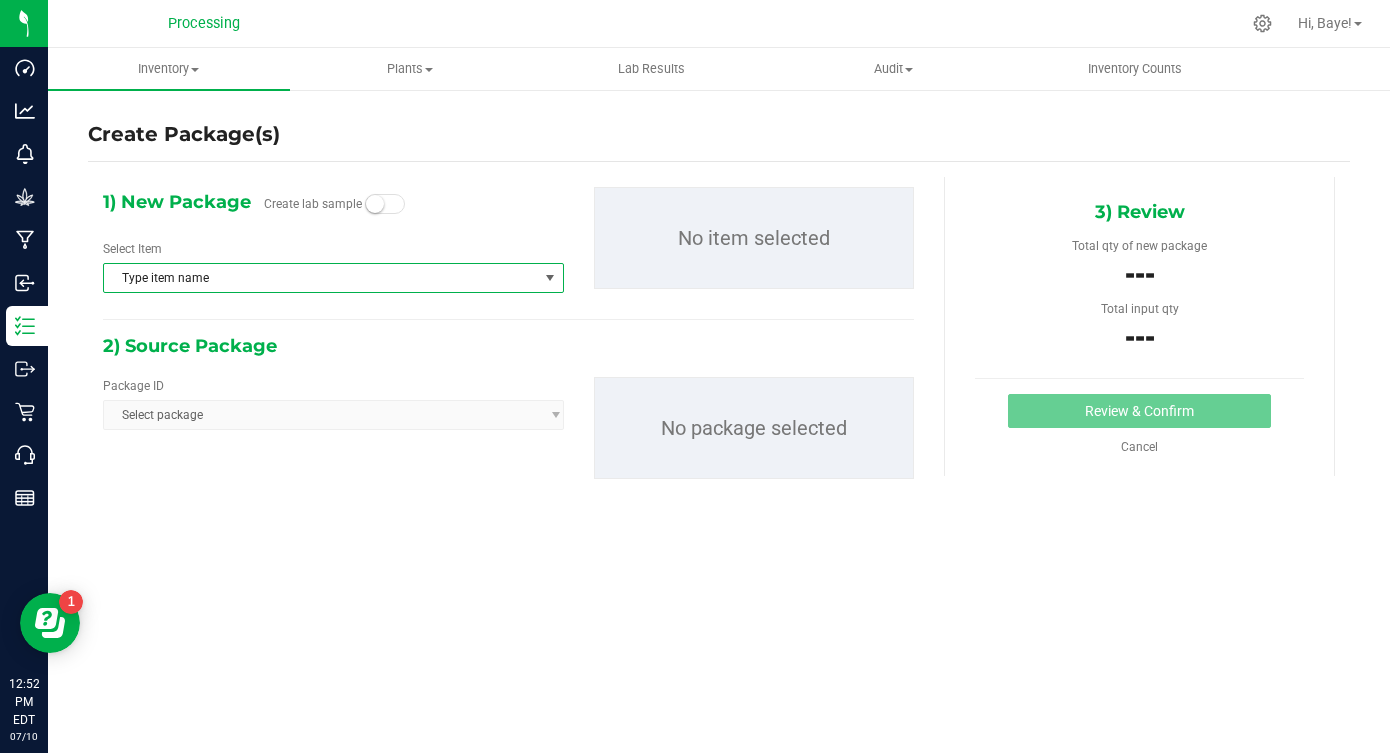 click on "Type item name" at bounding box center (321, 278) 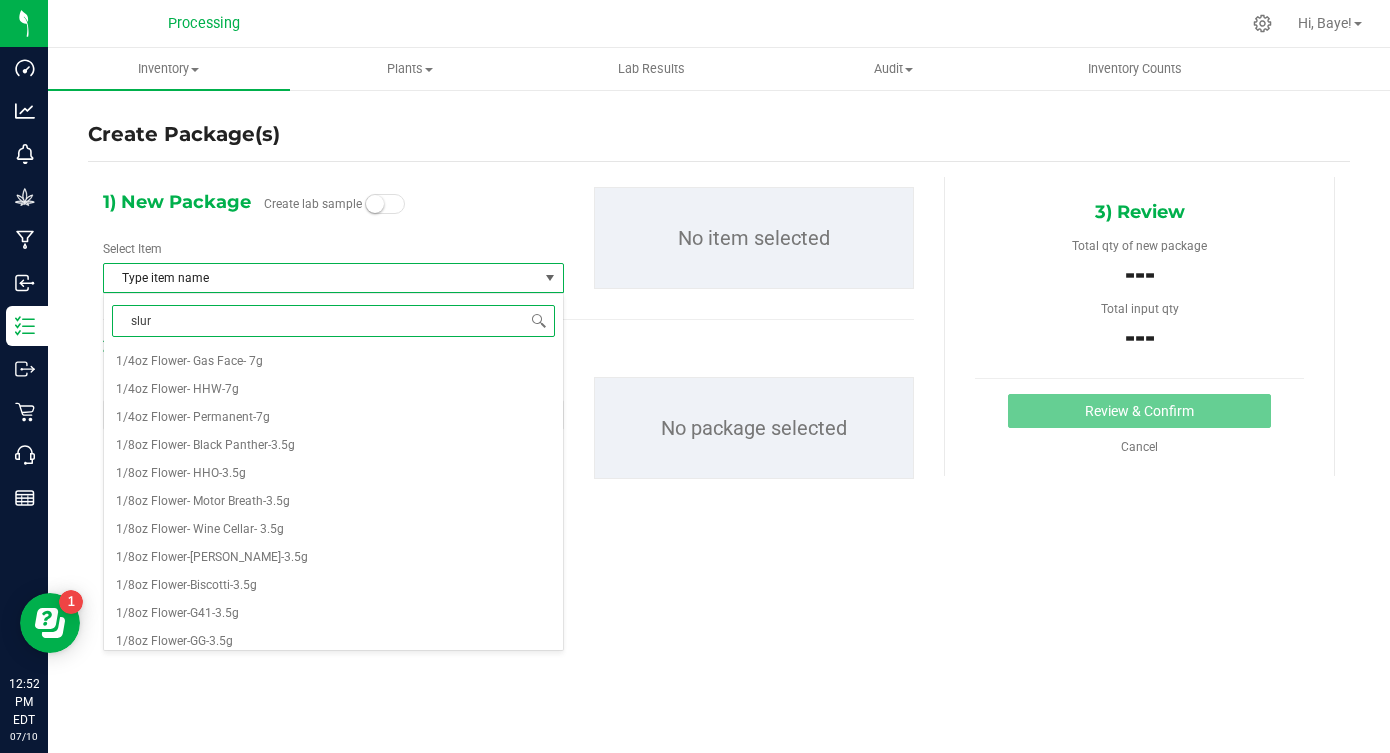 type on "slurr" 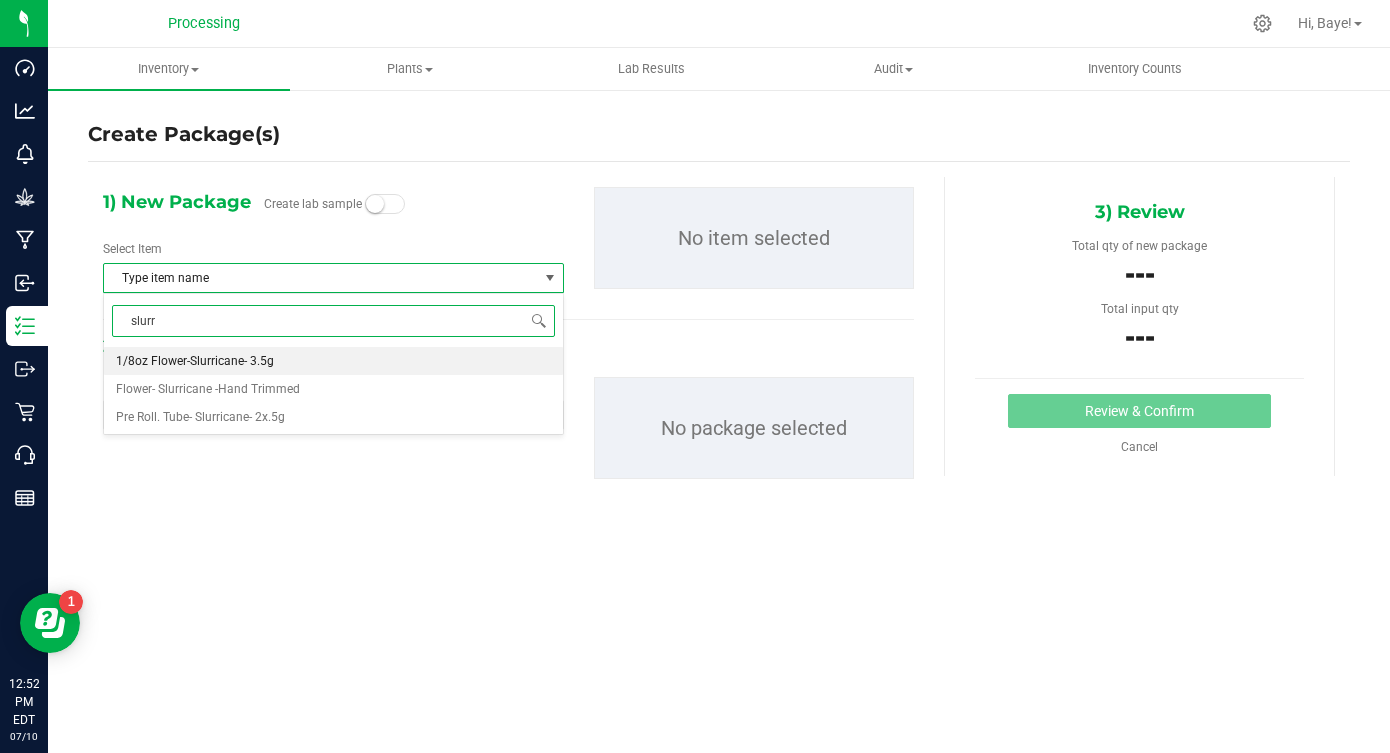 click on "1/8oz Flower-Slurricane- 3.5g" at bounding box center [333, 361] 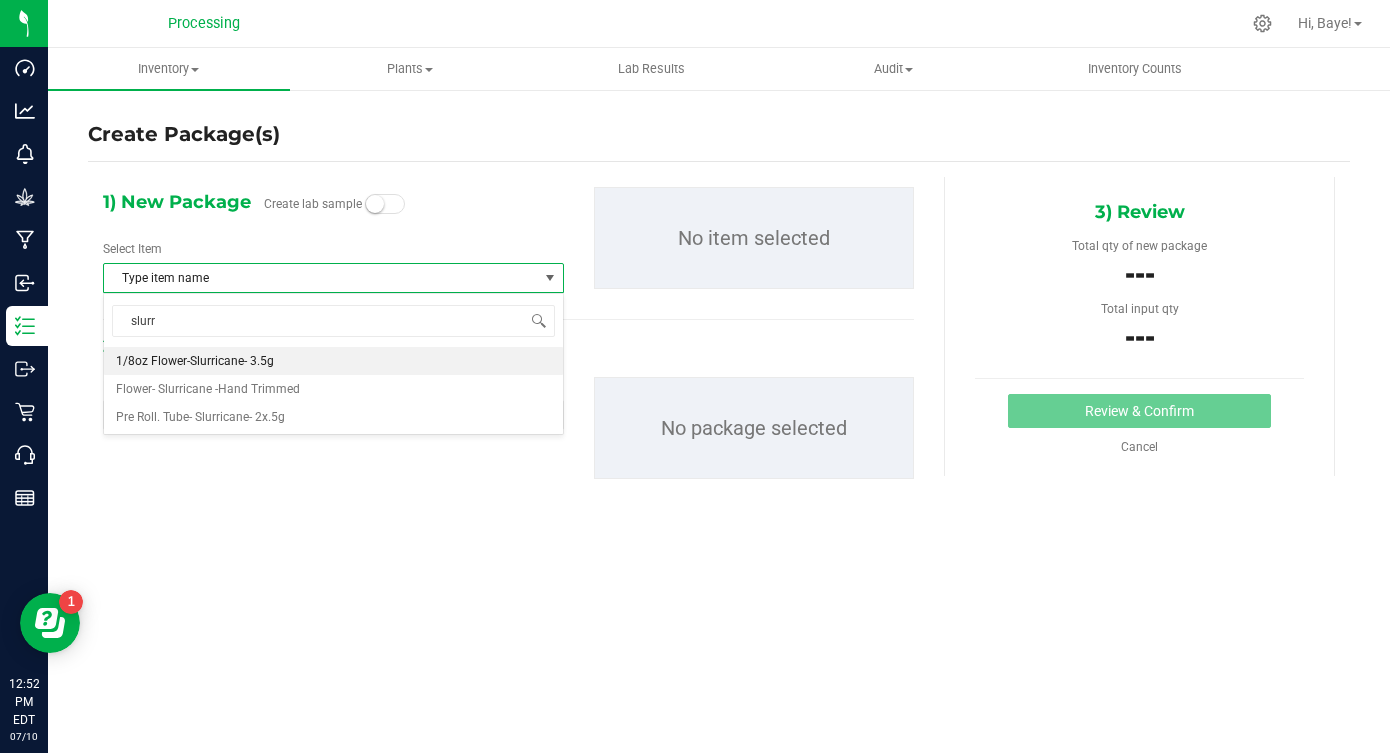 type 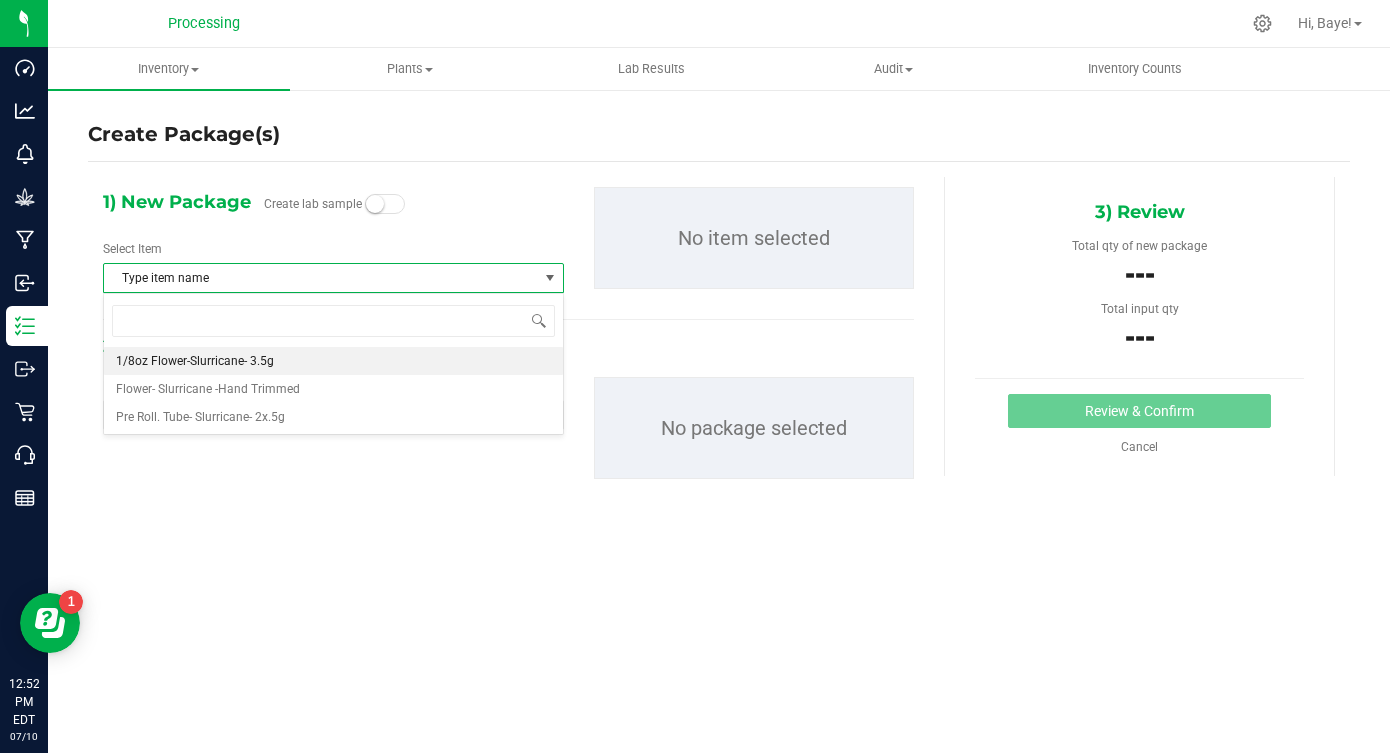 scroll, scrollTop: 0, scrollLeft: 0, axis: both 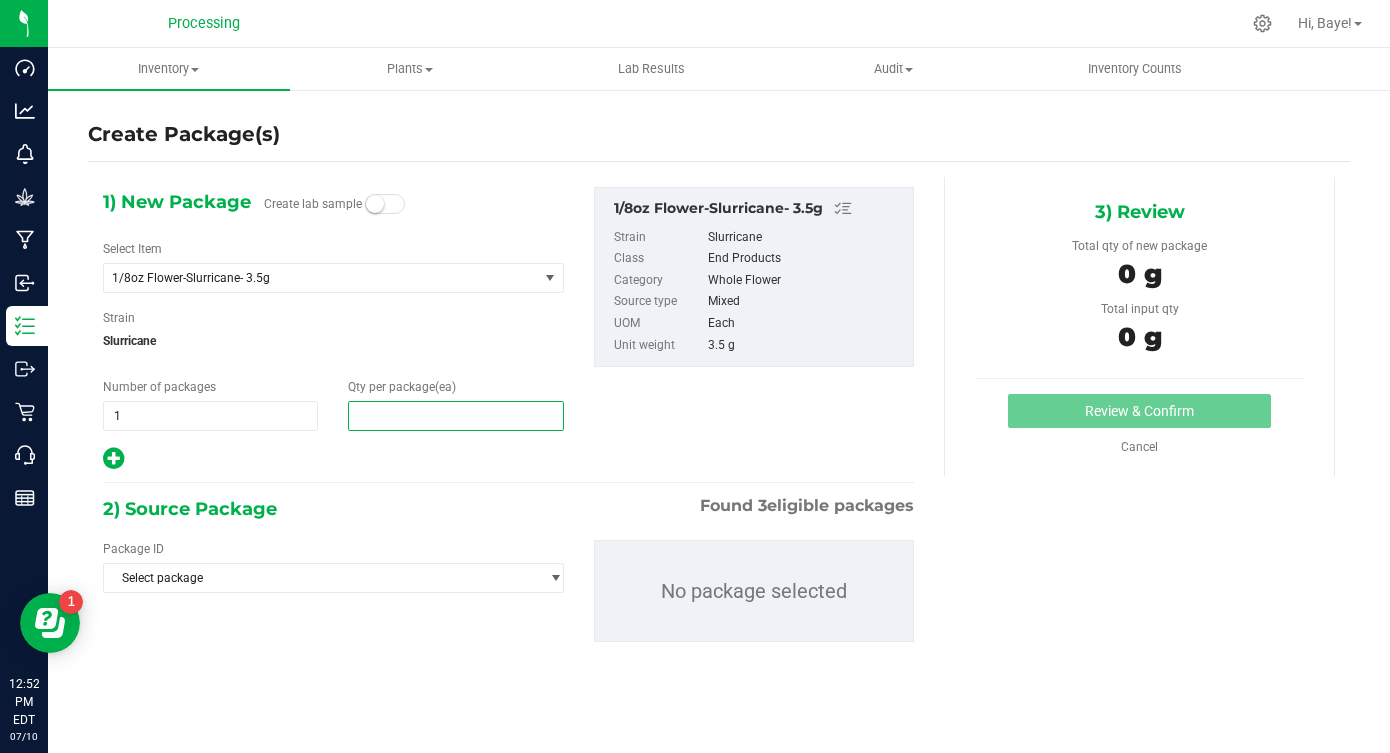 click at bounding box center [455, 416] 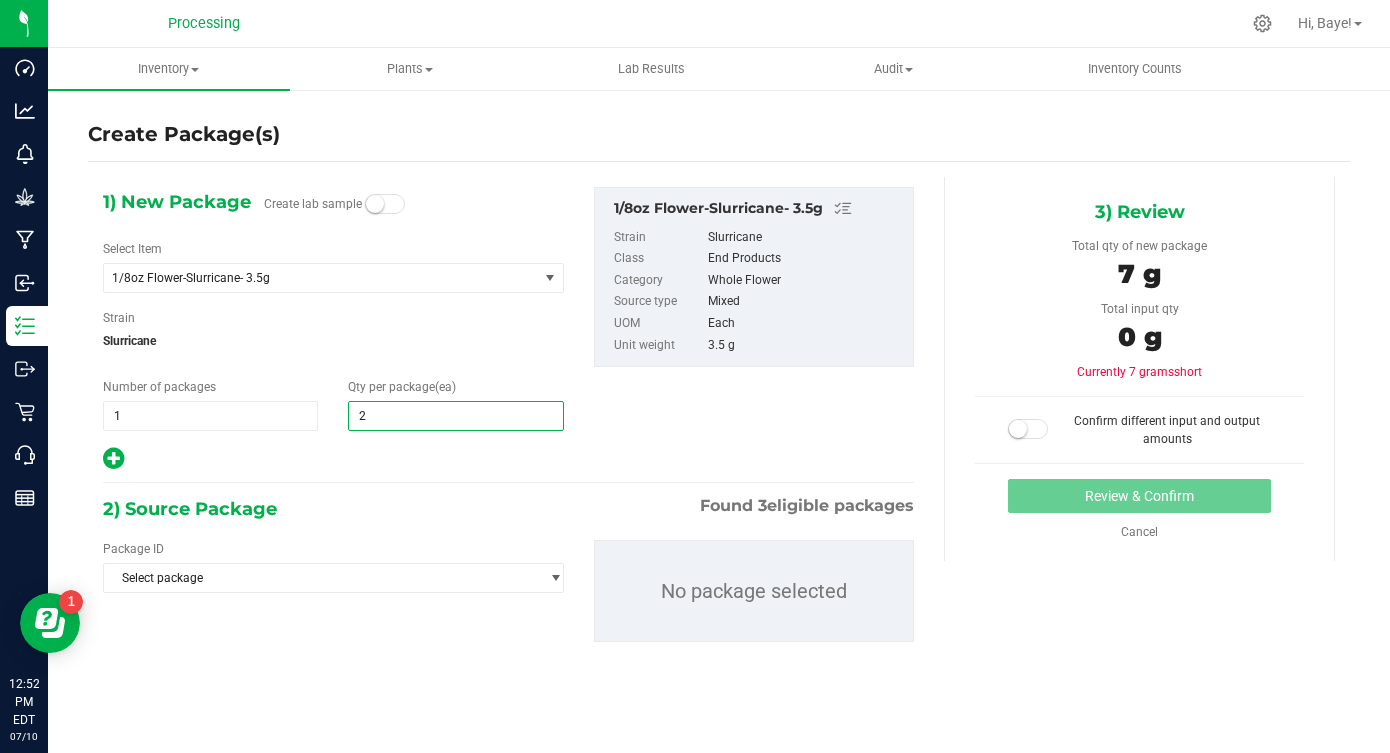 type on "25" 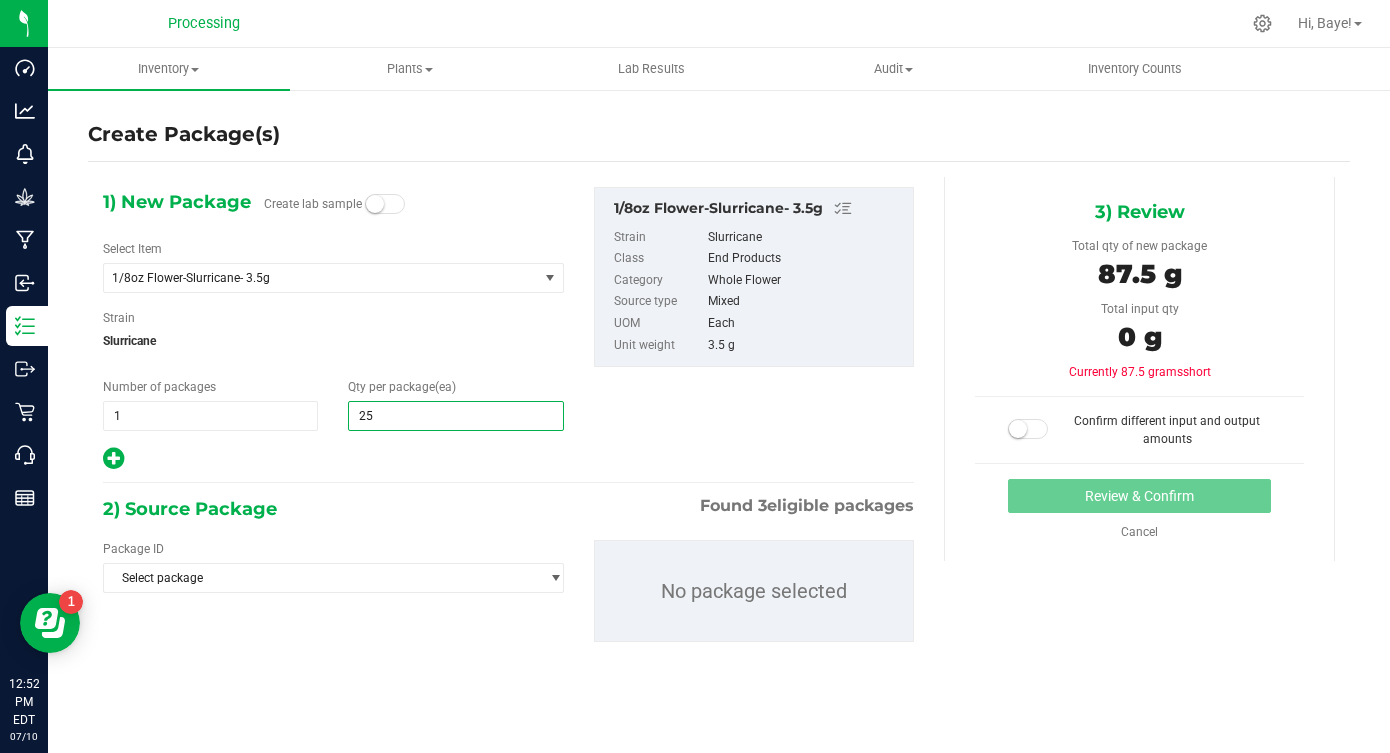 type on "25" 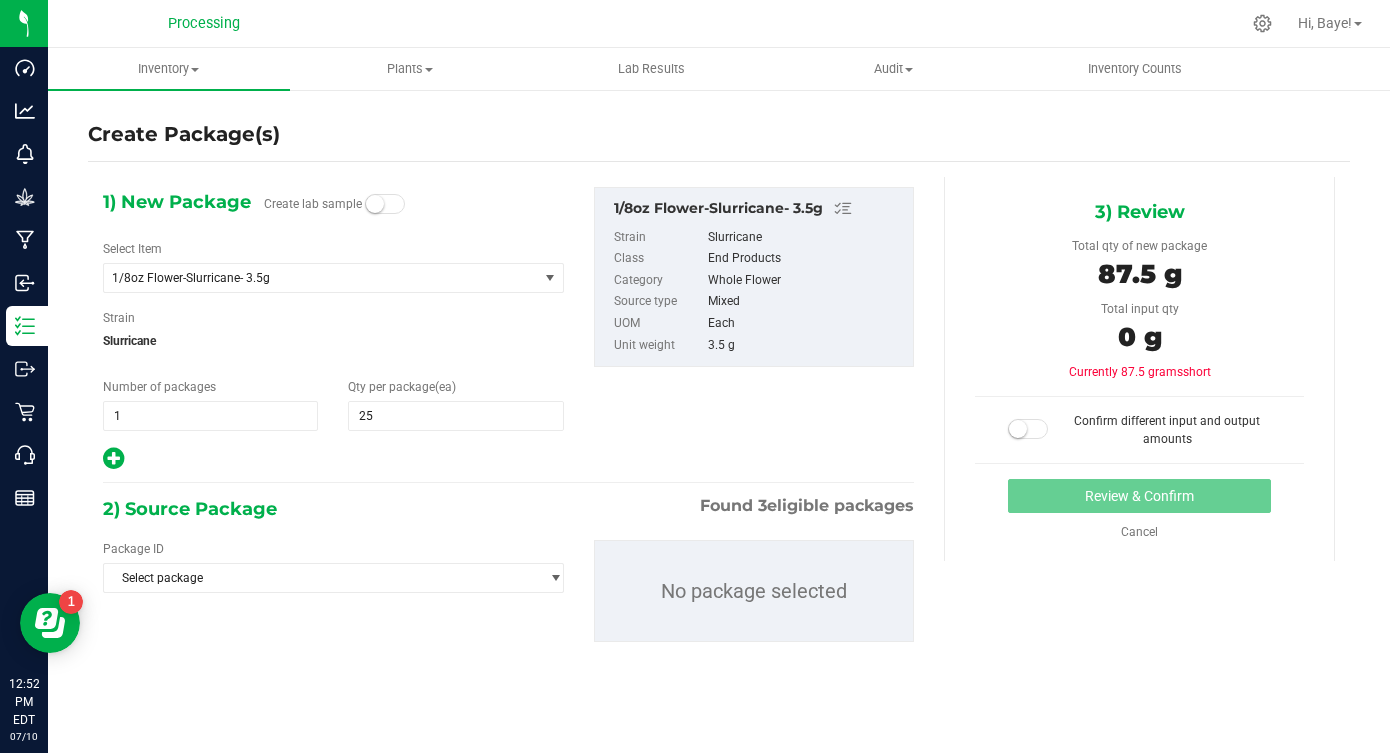 click on "2) Source Package
Found
3
eligible packages" at bounding box center (508, 509) 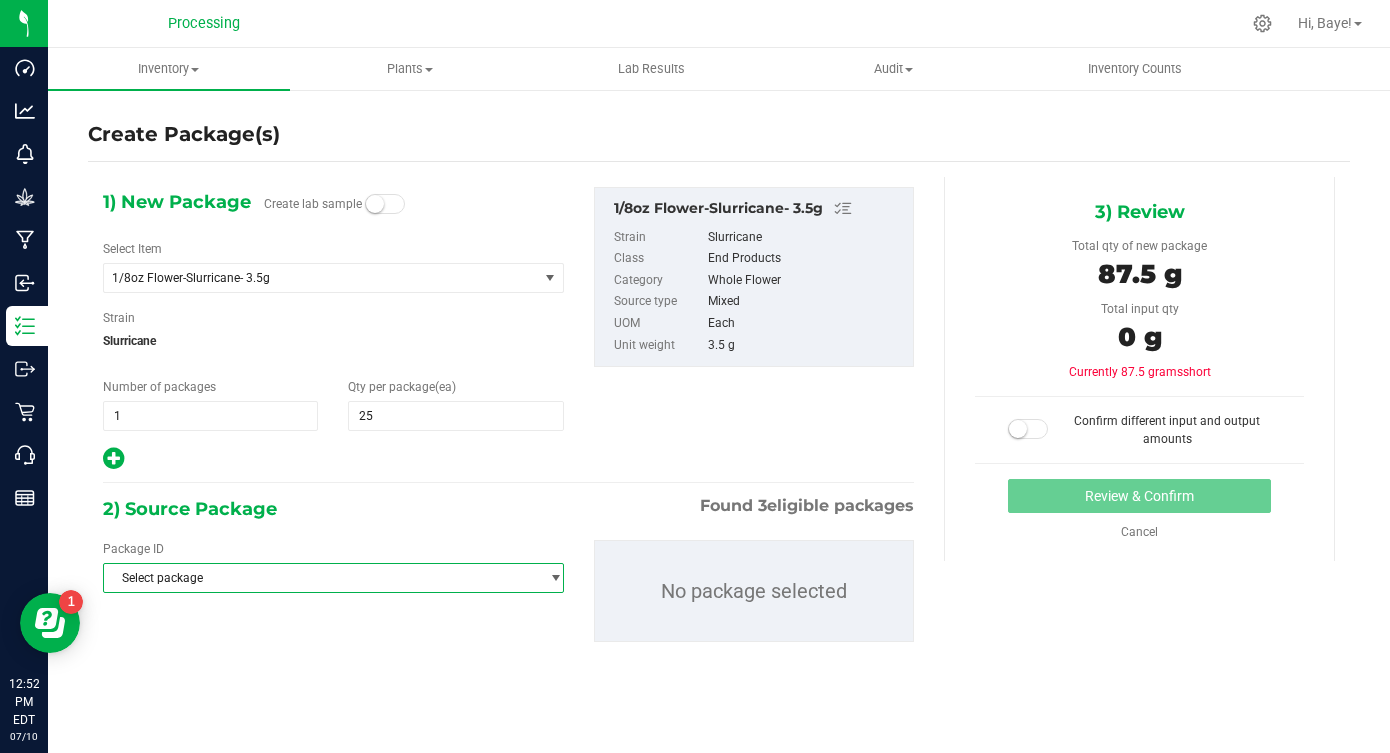 click on "Select package" at bounding box center (321, 578) 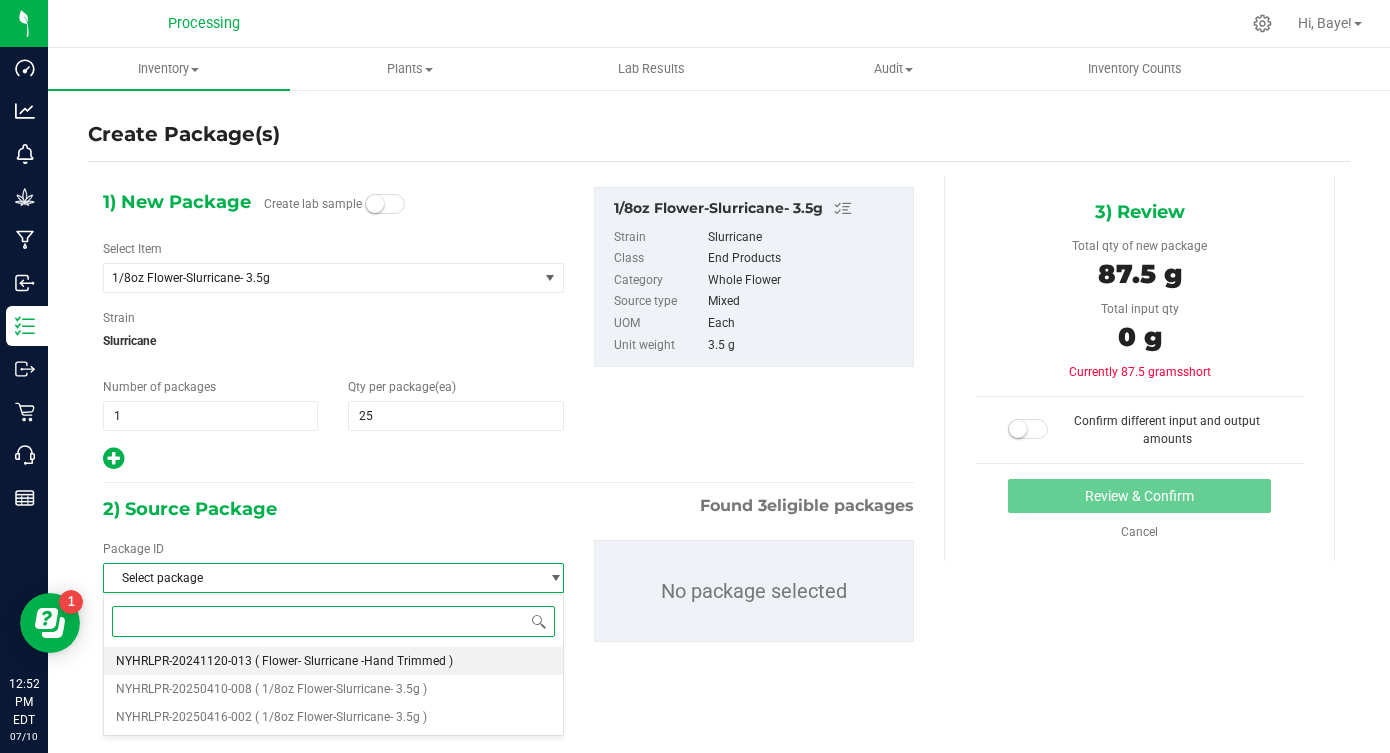 click on "(
Flower- Slurricane -Hand Trimmed
)" at bounding box center [354, 661] 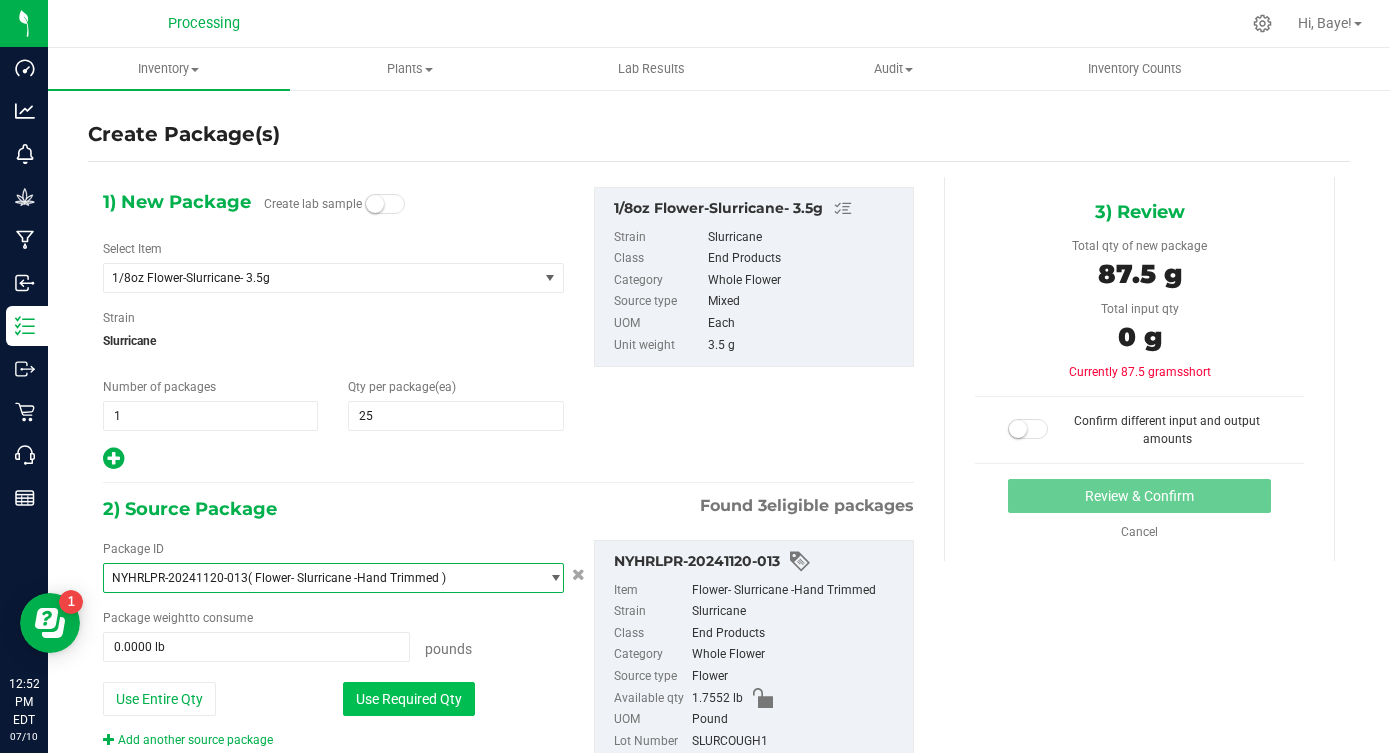click on "Use Required Qty" at bounding box center (409, 699) 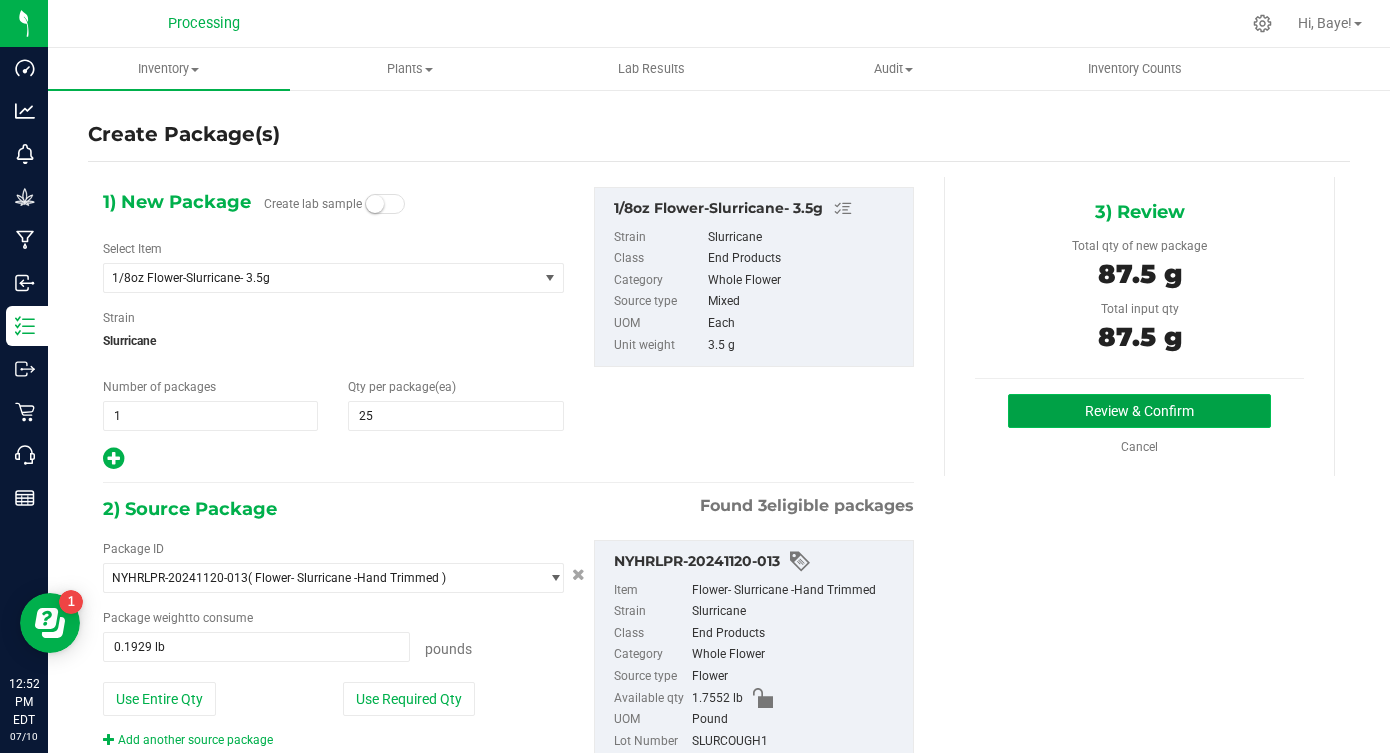 click on "Review & Confirm" at bounding box center [1139, 411] 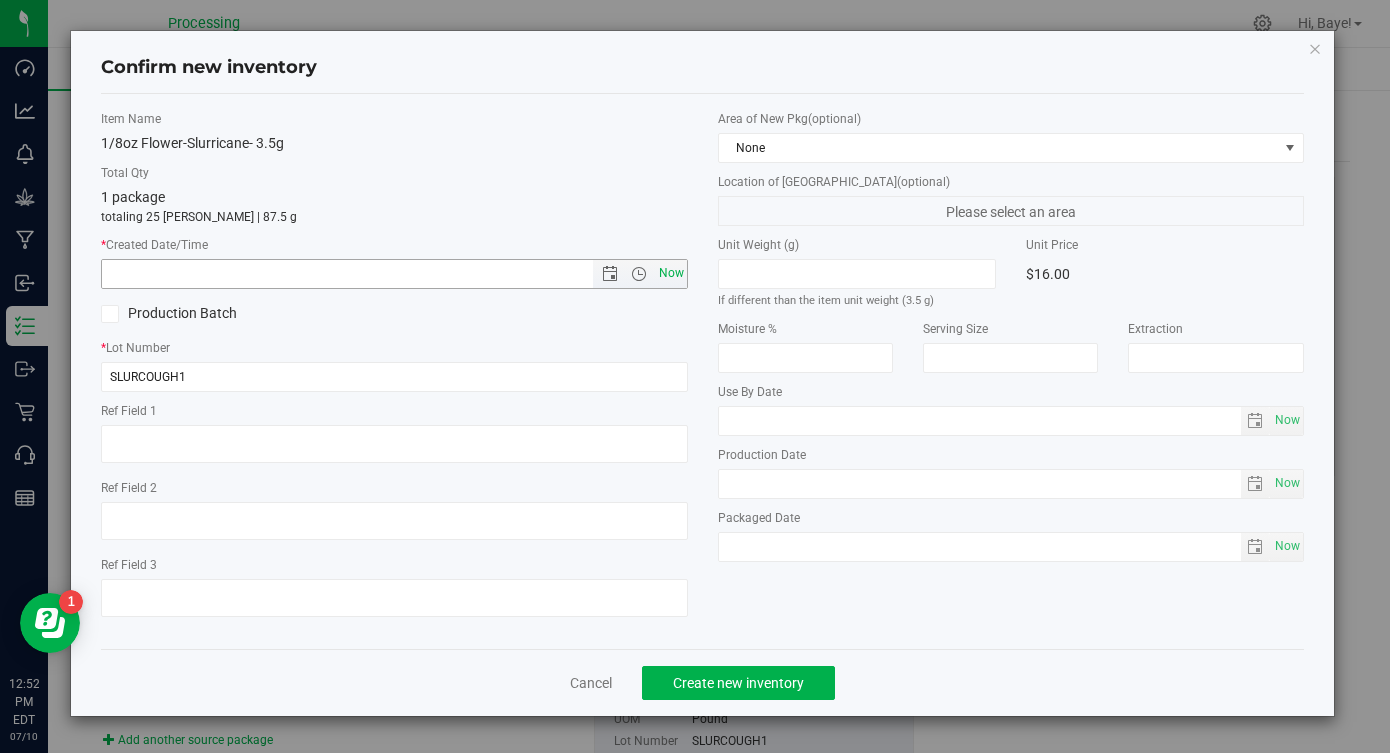 click on "Now" at bounding box center (671, 273) 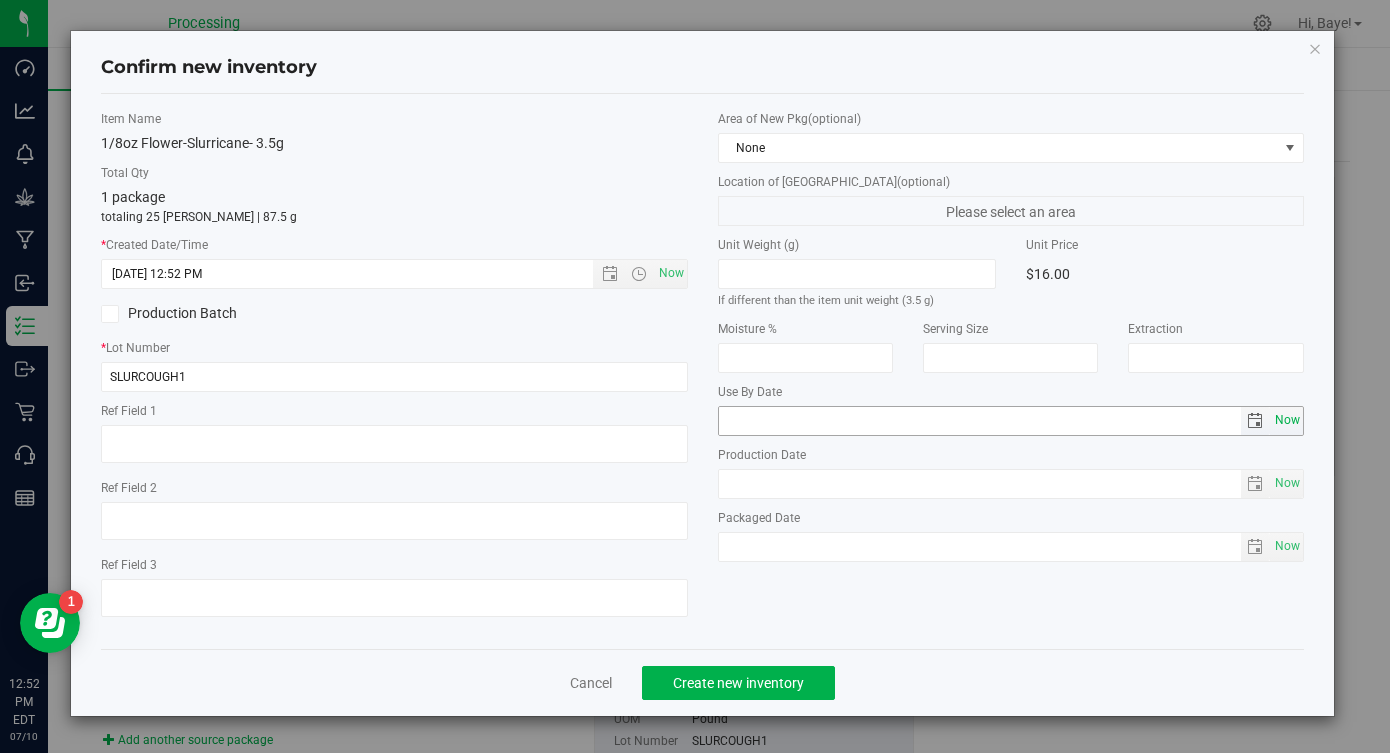 click on "Now" at bounding box center (1287, 420) 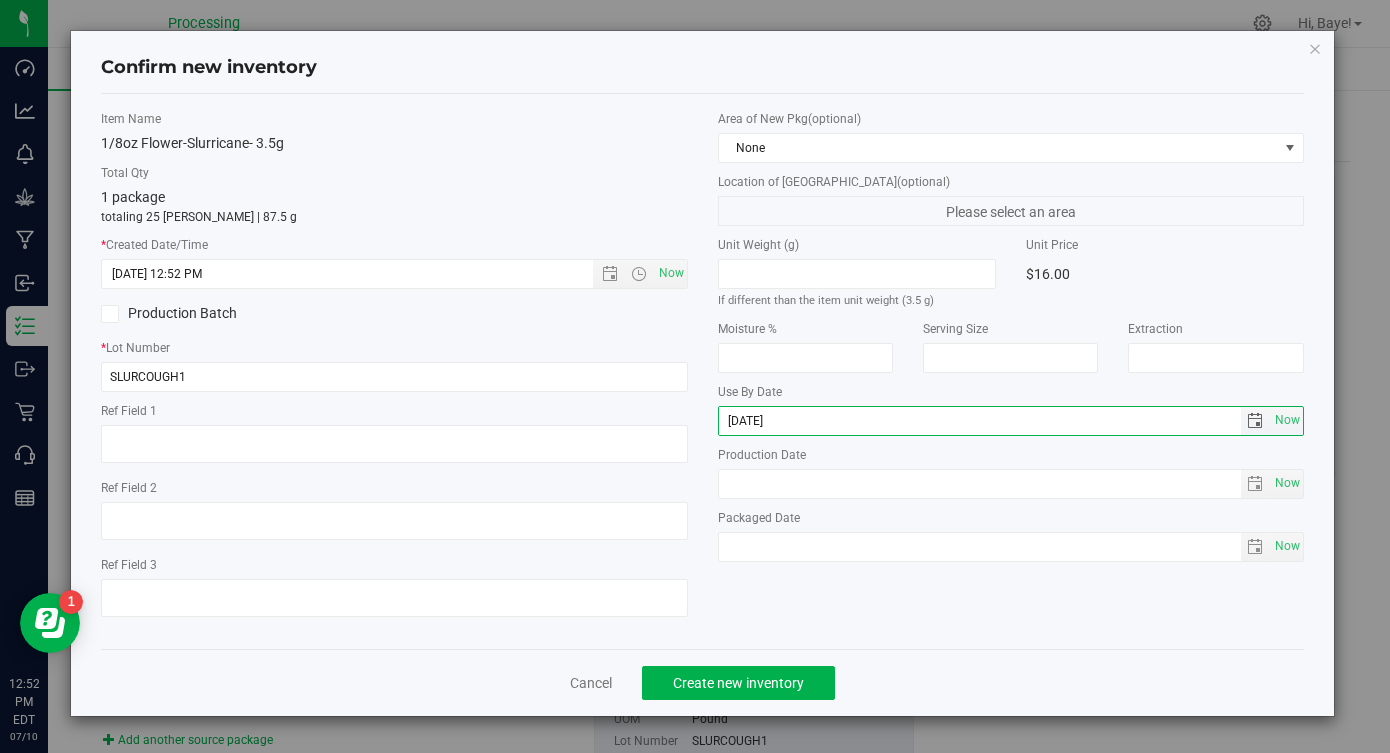 click on "[DATE]" at bounding box center [980, 421] 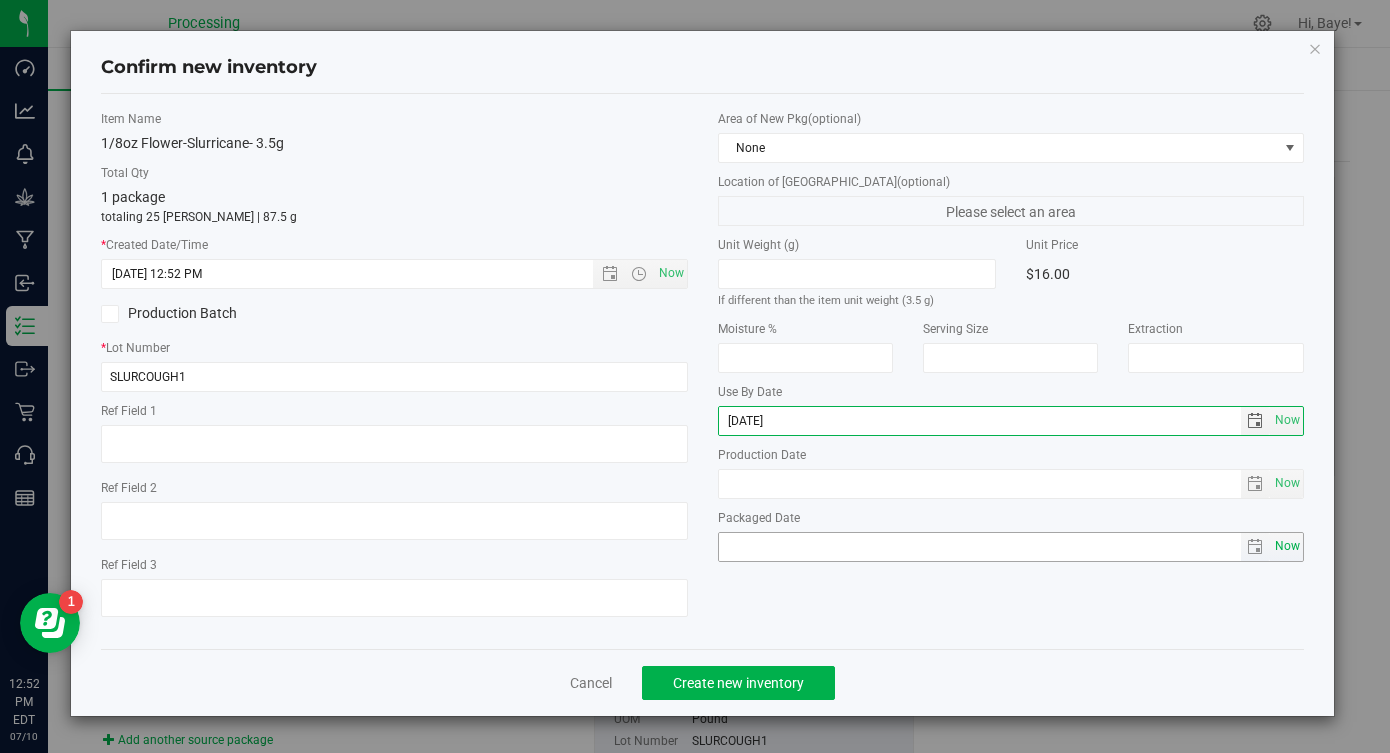 type on "[DATE]" 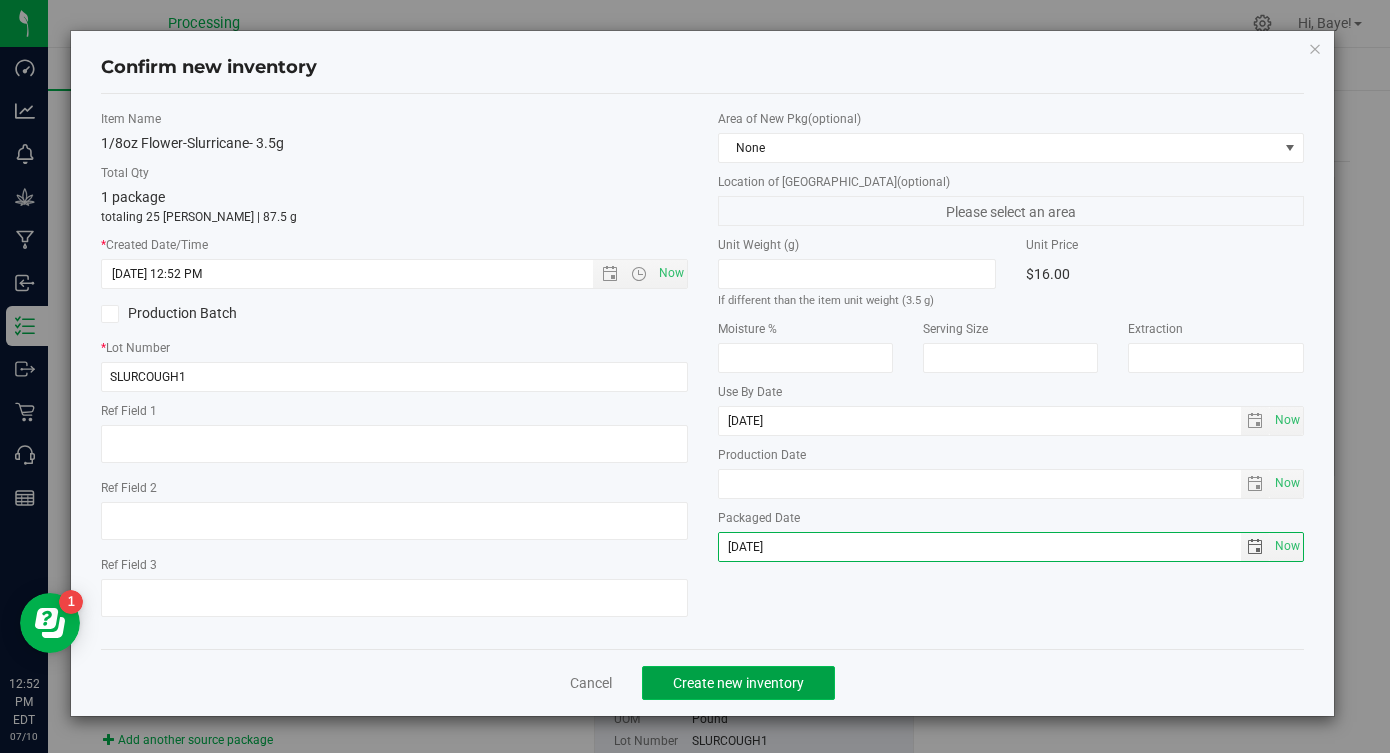 click on "Create new inventory" 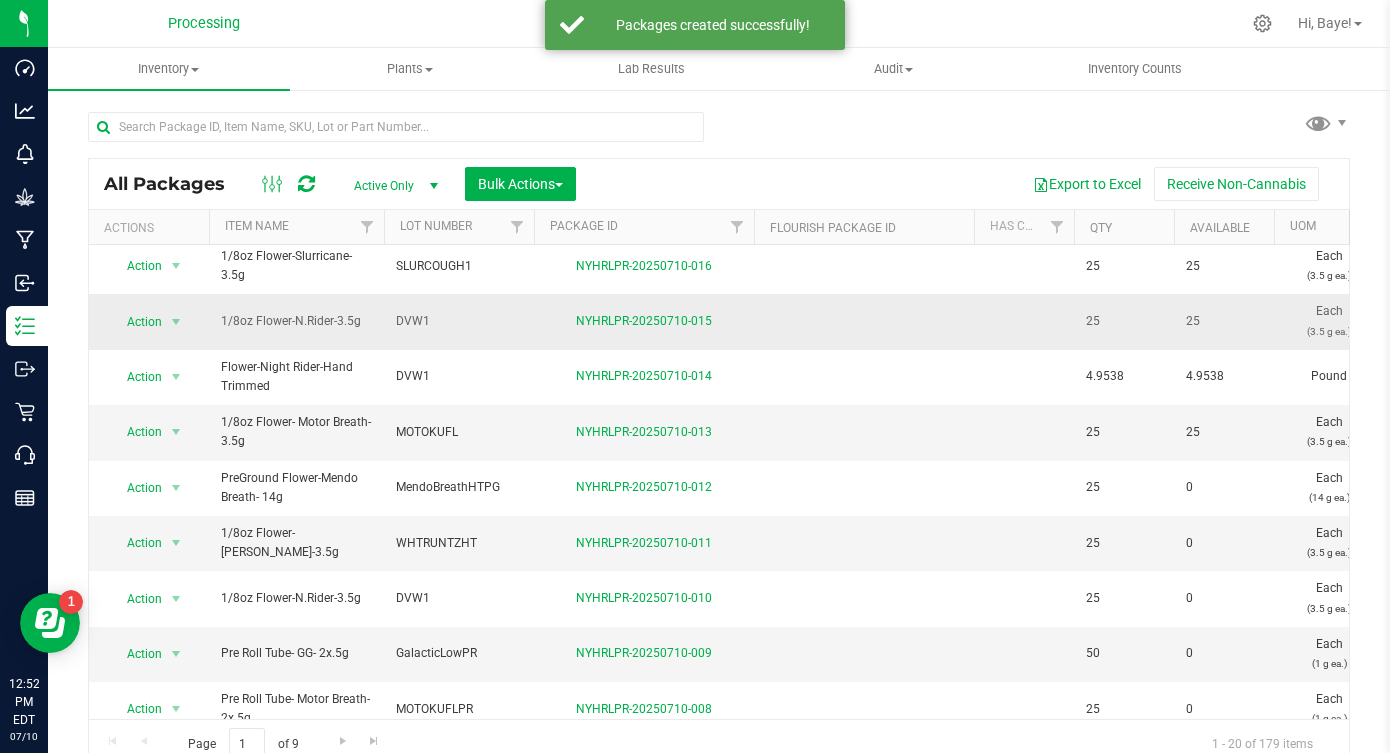 scroll, scrollTop: 0, scrollLeft: 0, axis: both 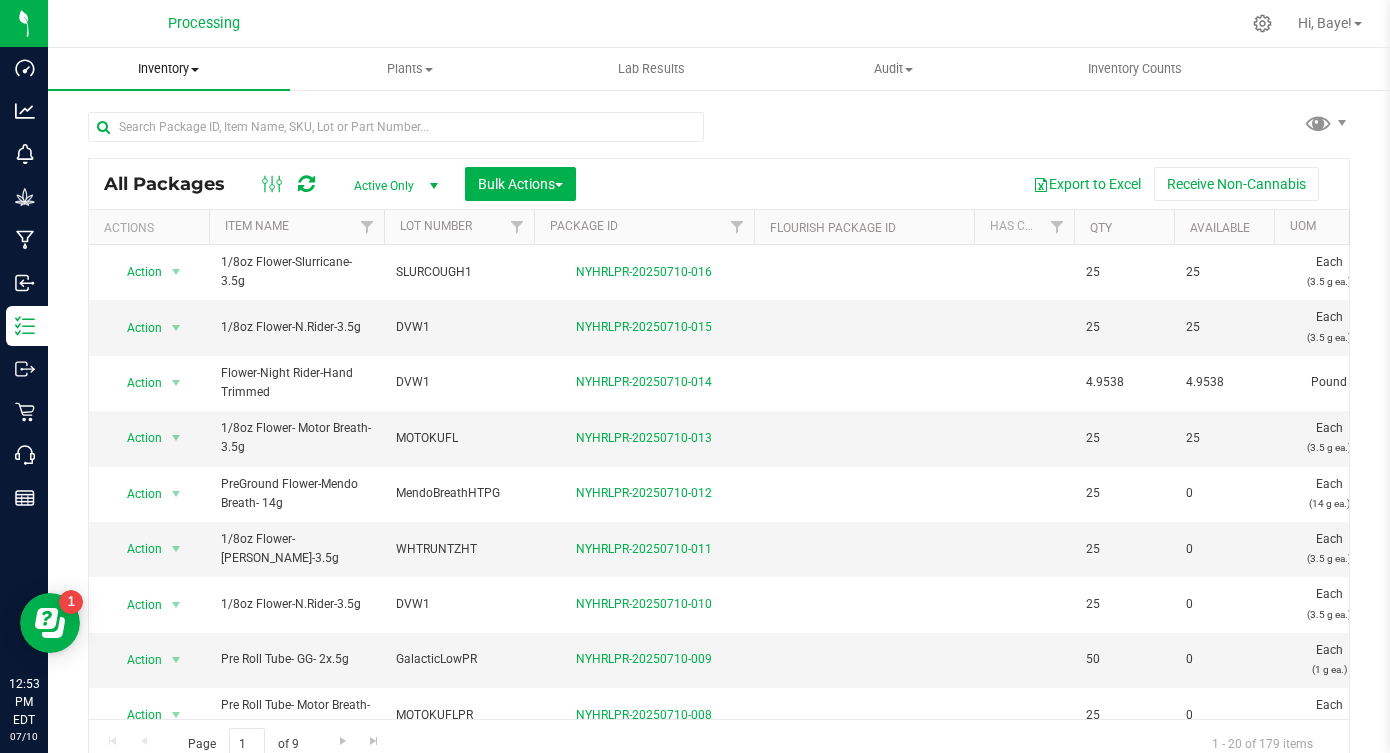 click on "Inventory" at bounding box center [169, 69] 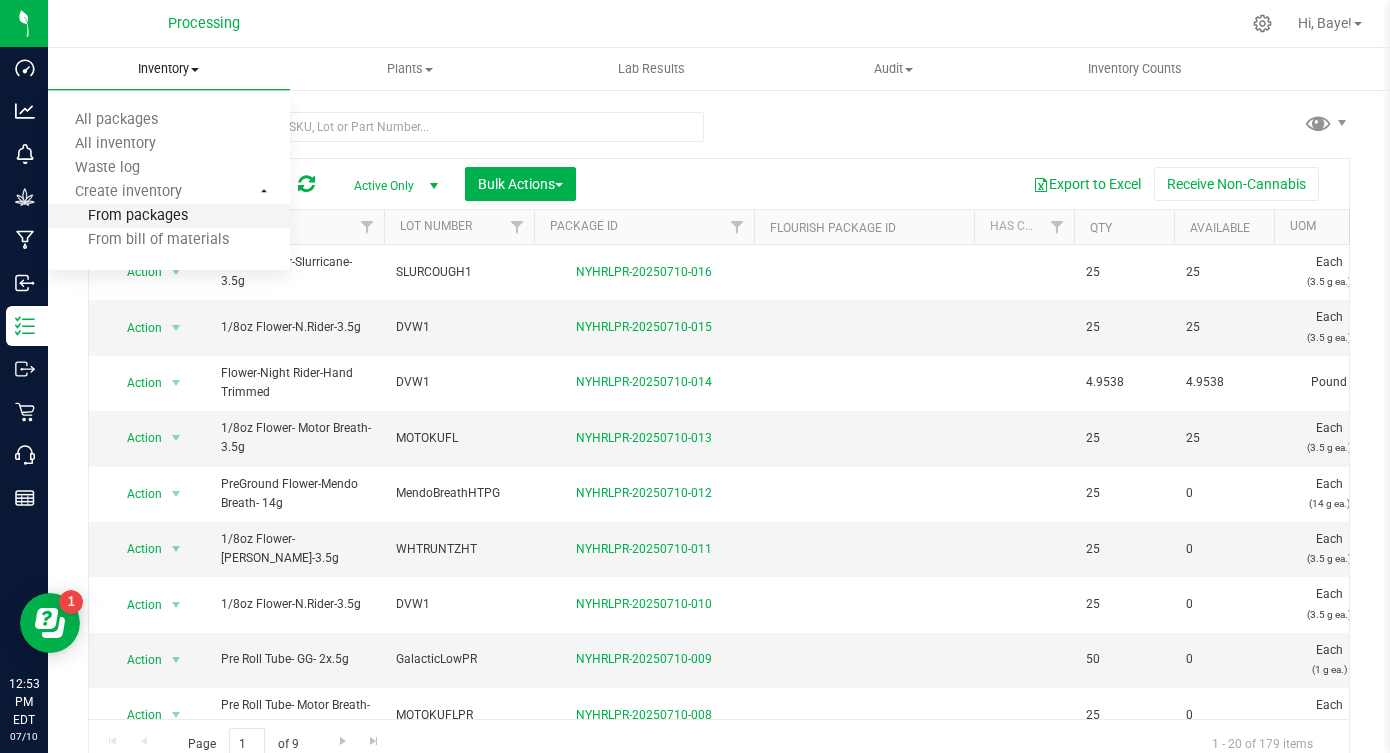 click on "From packages" at bounding box center [169, 217] 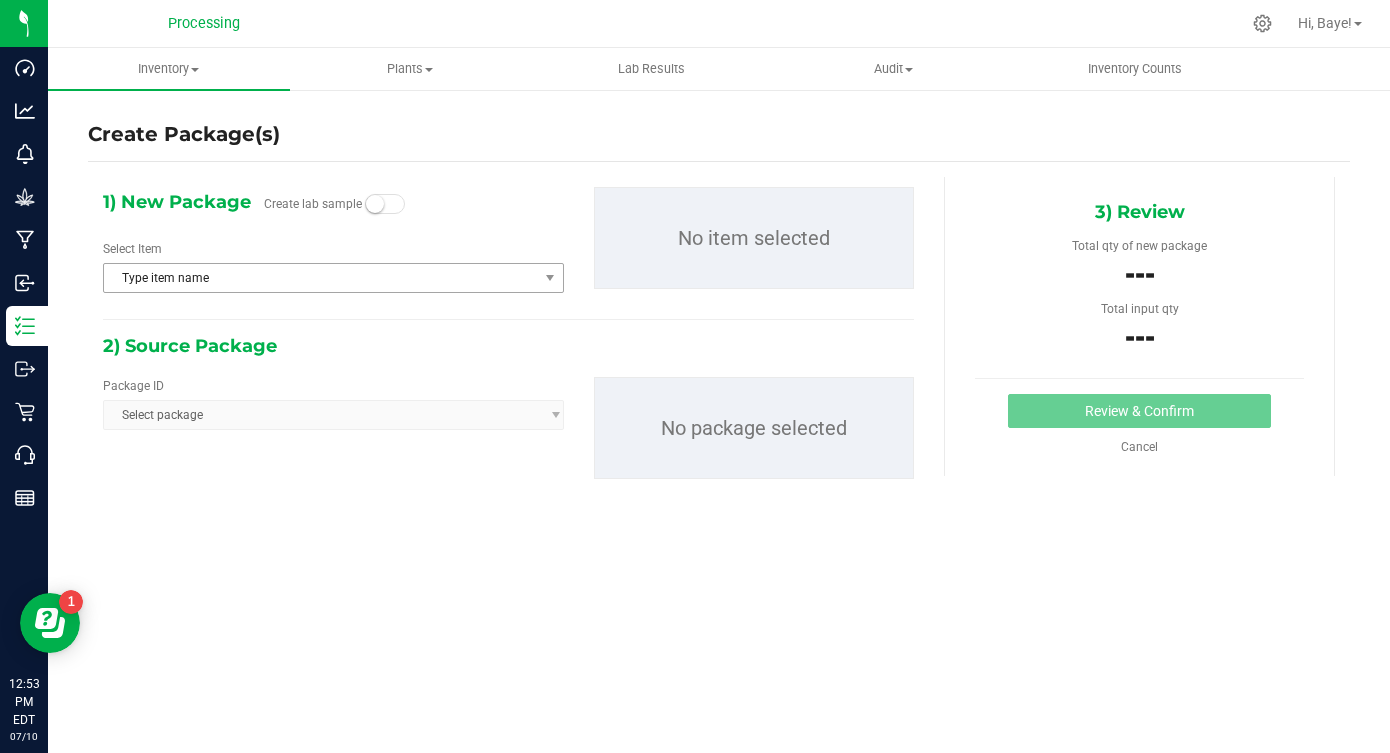 click on "Type item name" at bounding box center [321, 278] 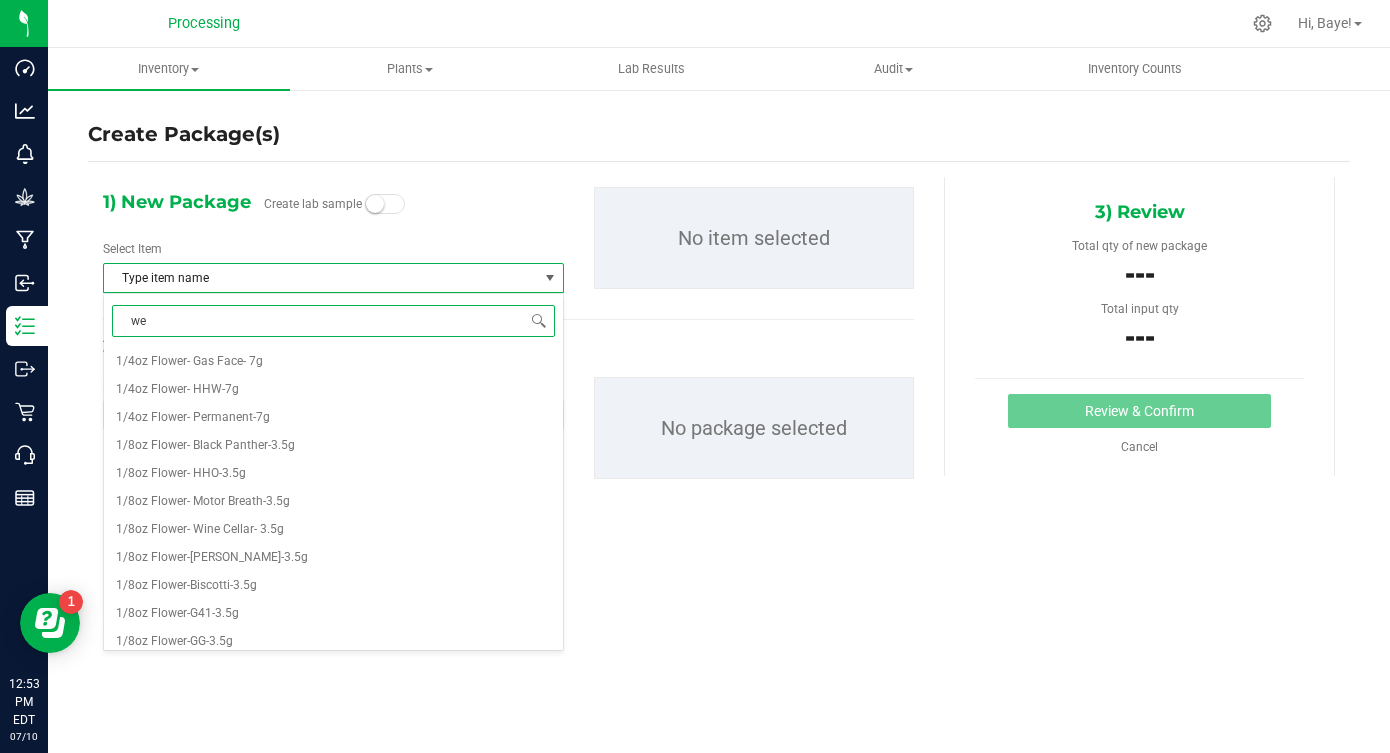 type on "wed" 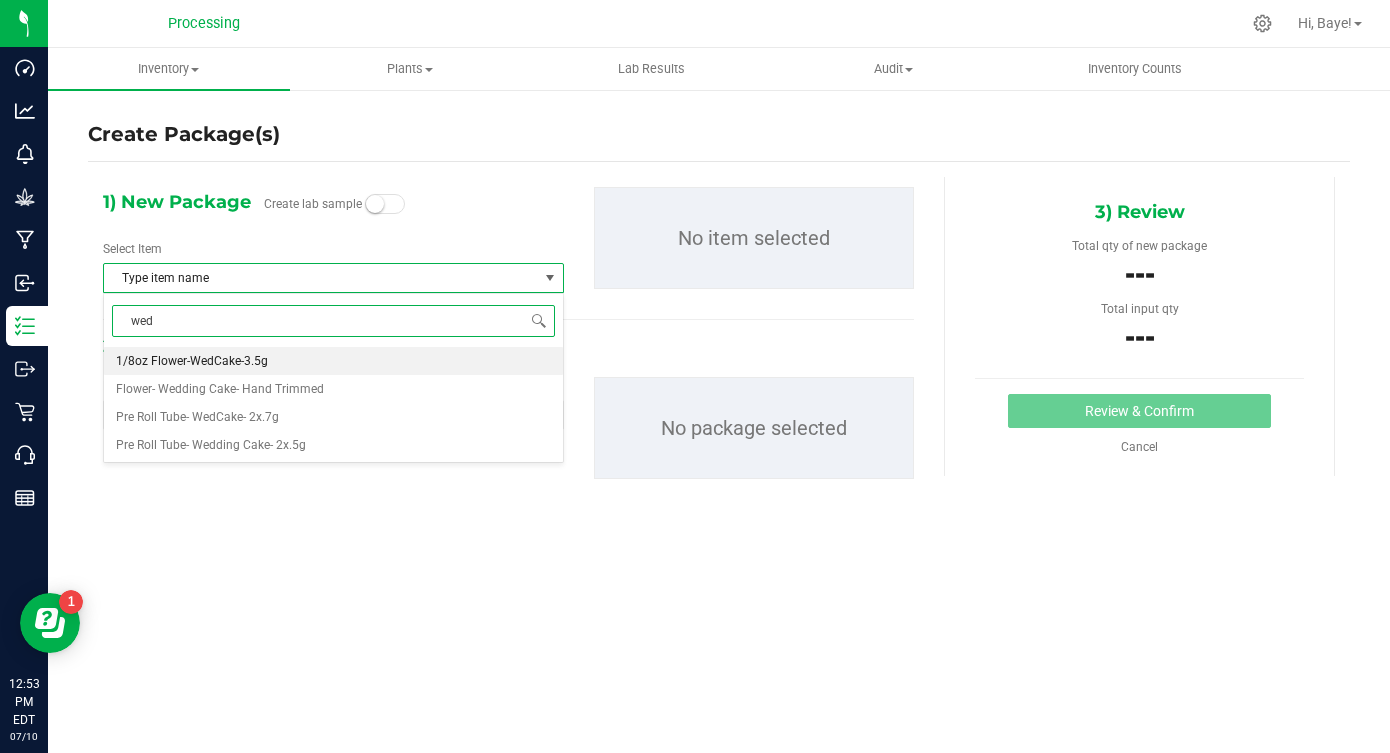 click on "1/8oz Flower-WedCake-3.5g" at bounding box center (333, 361) 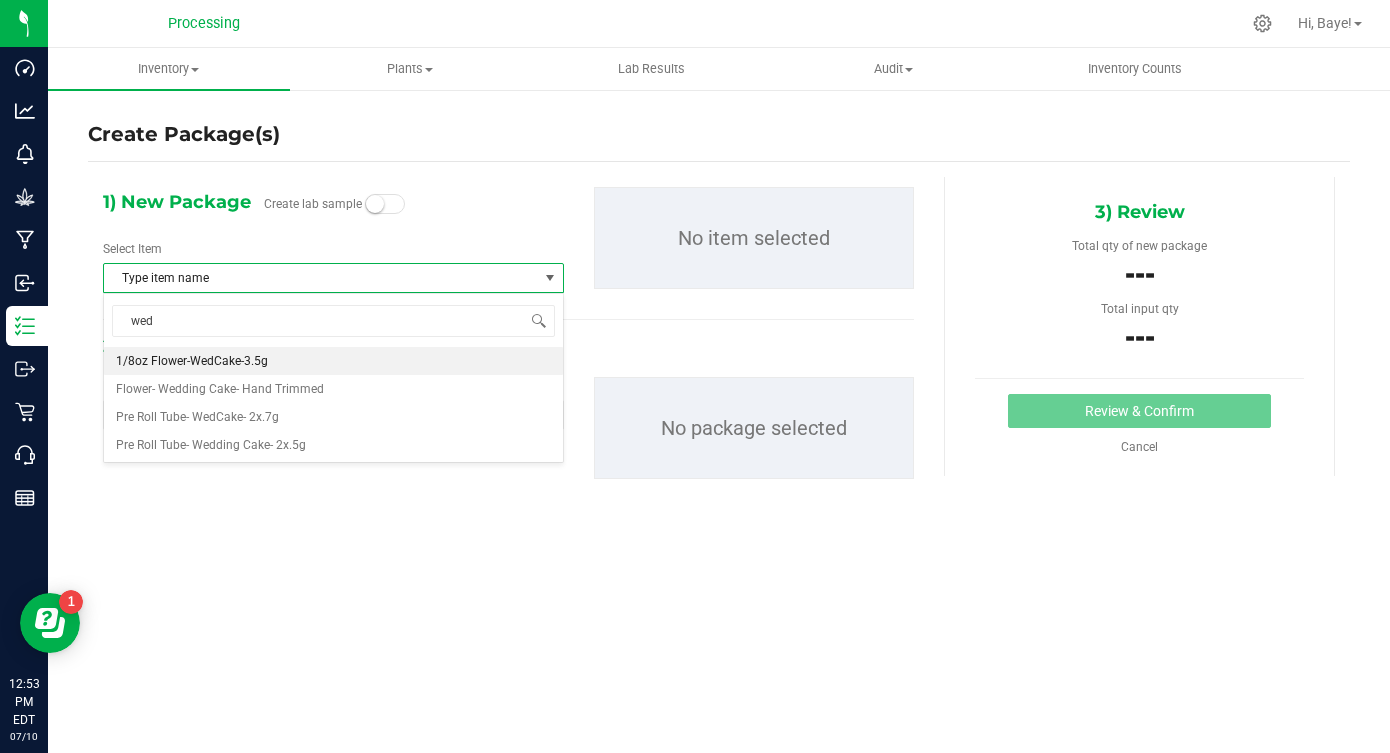 type 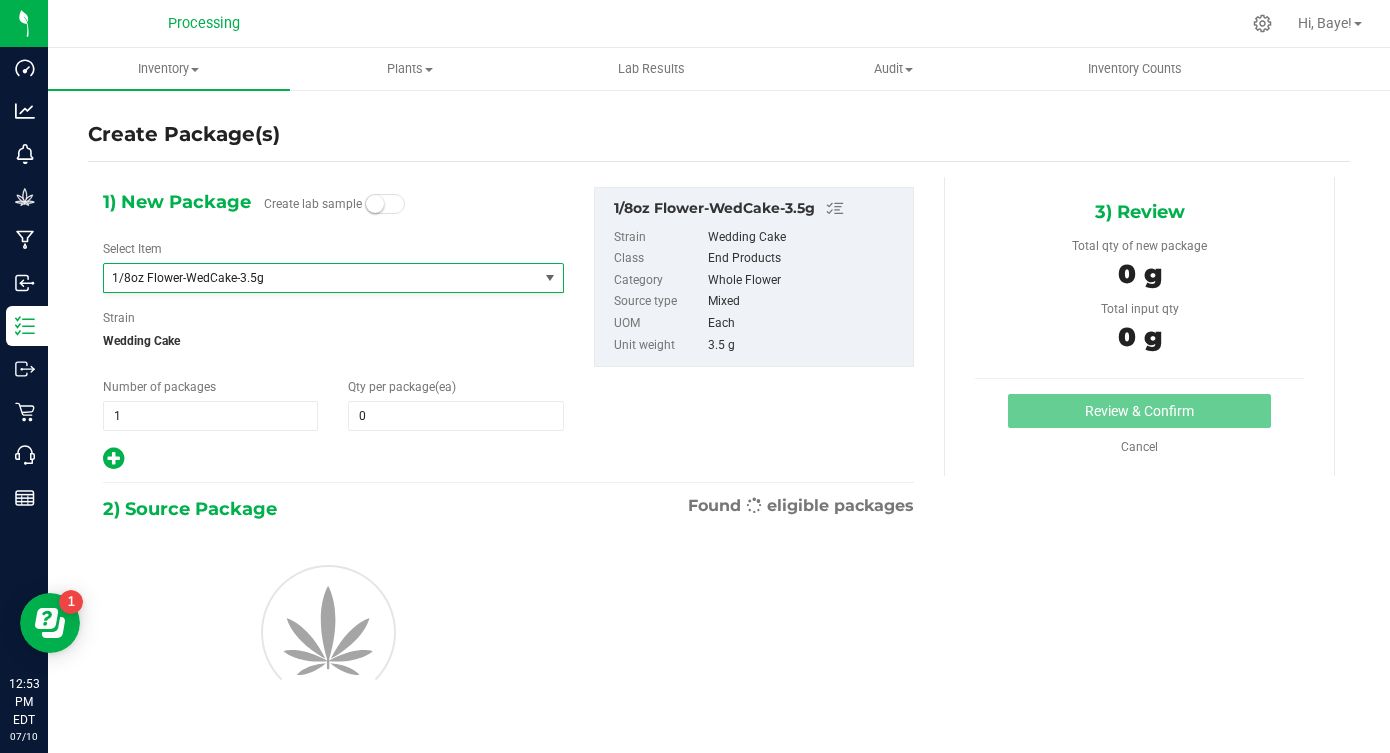scroll, scrollTop: 0, scrollLeft: 0, axis: both 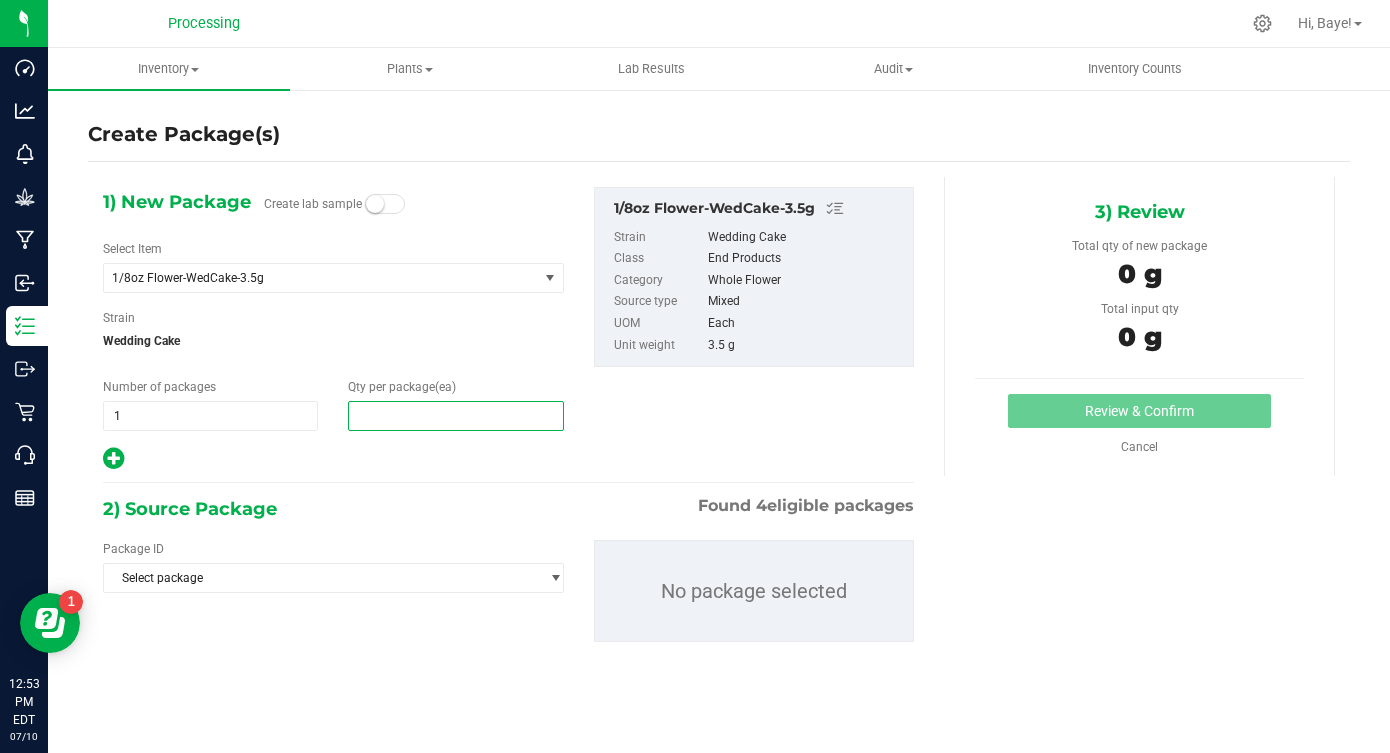 click at bounding box center [455, 416] 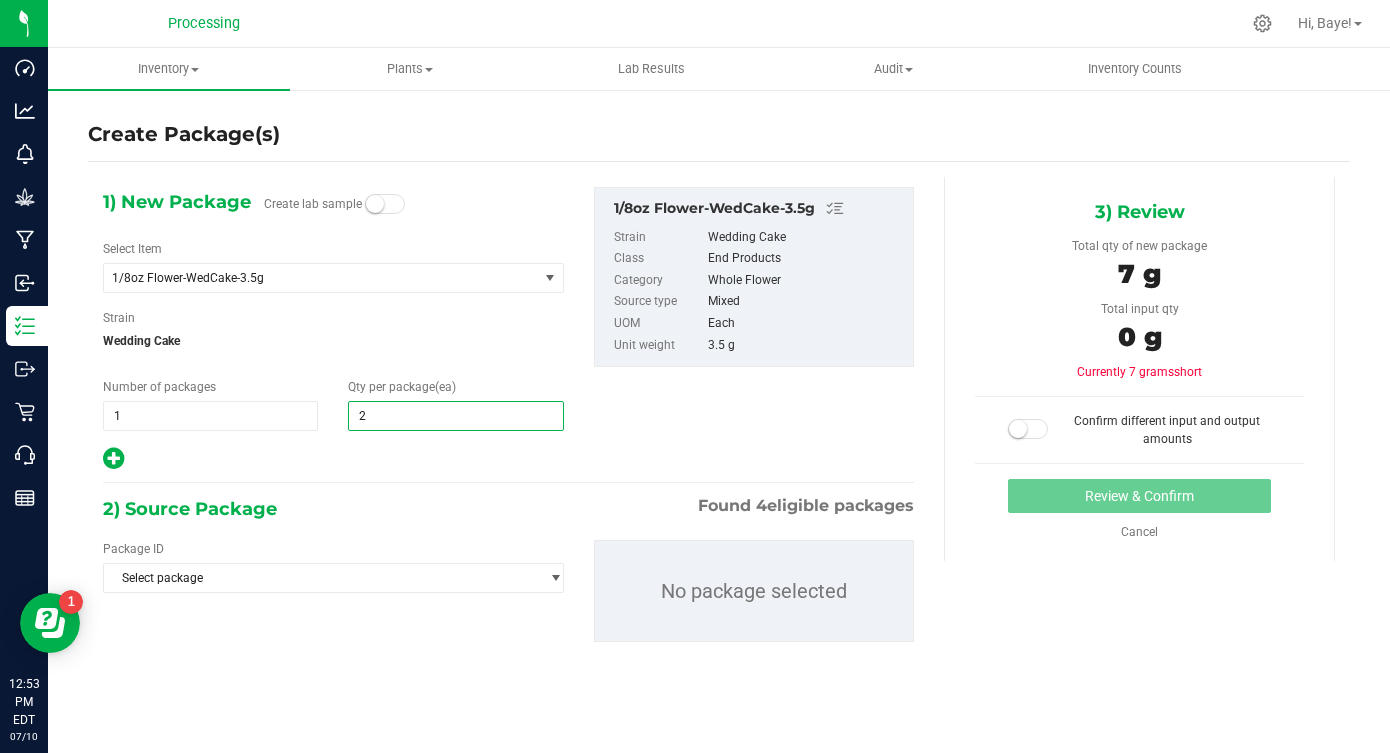 type on "25" 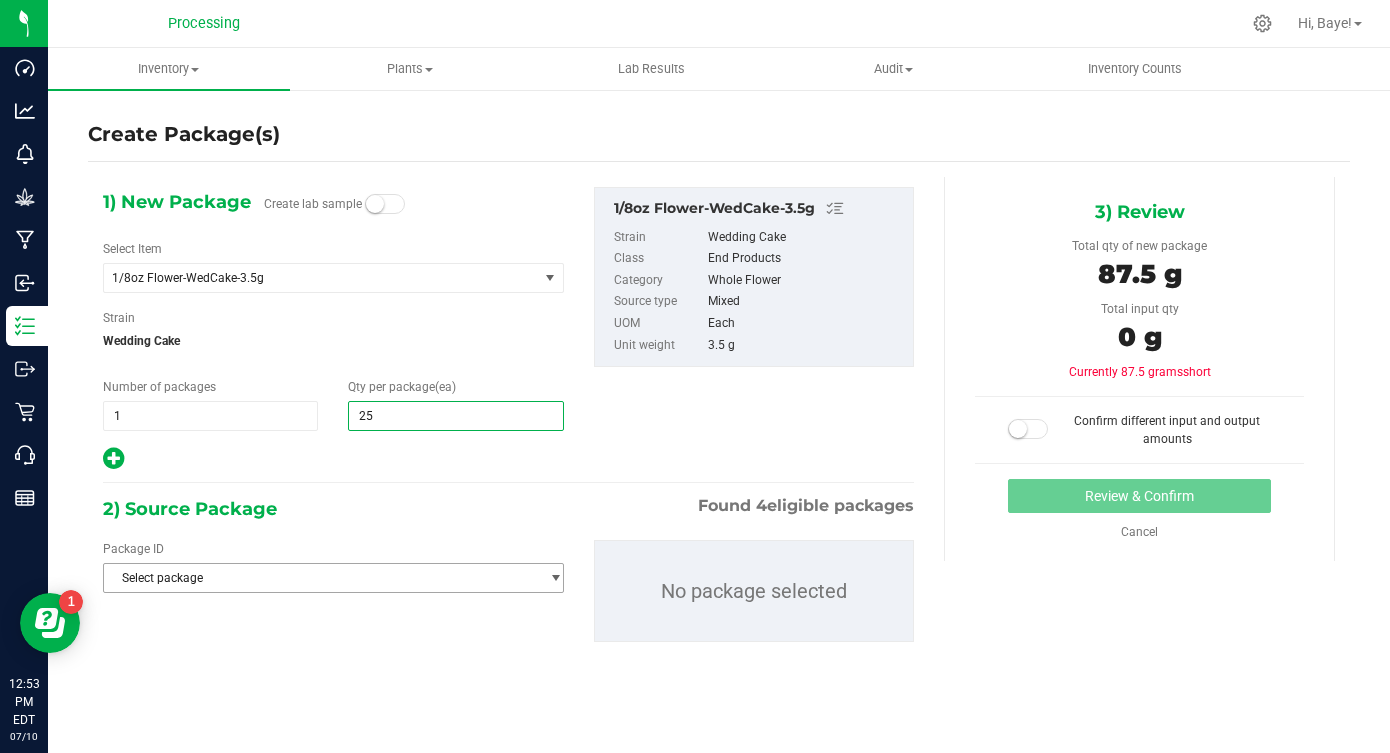 type on "25" 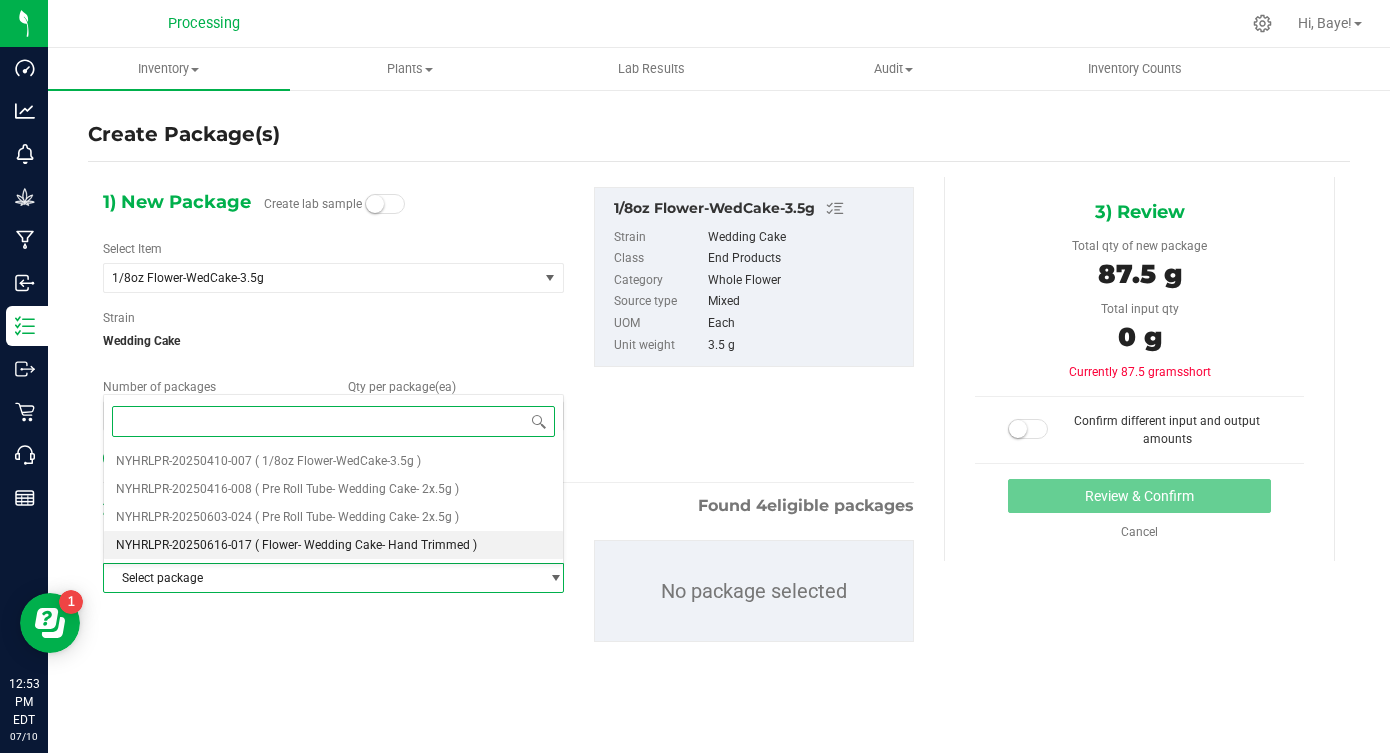 click on "(
Flower- Wedding Cake- Hand Trimmed
)" at bounding box center (366, 545) 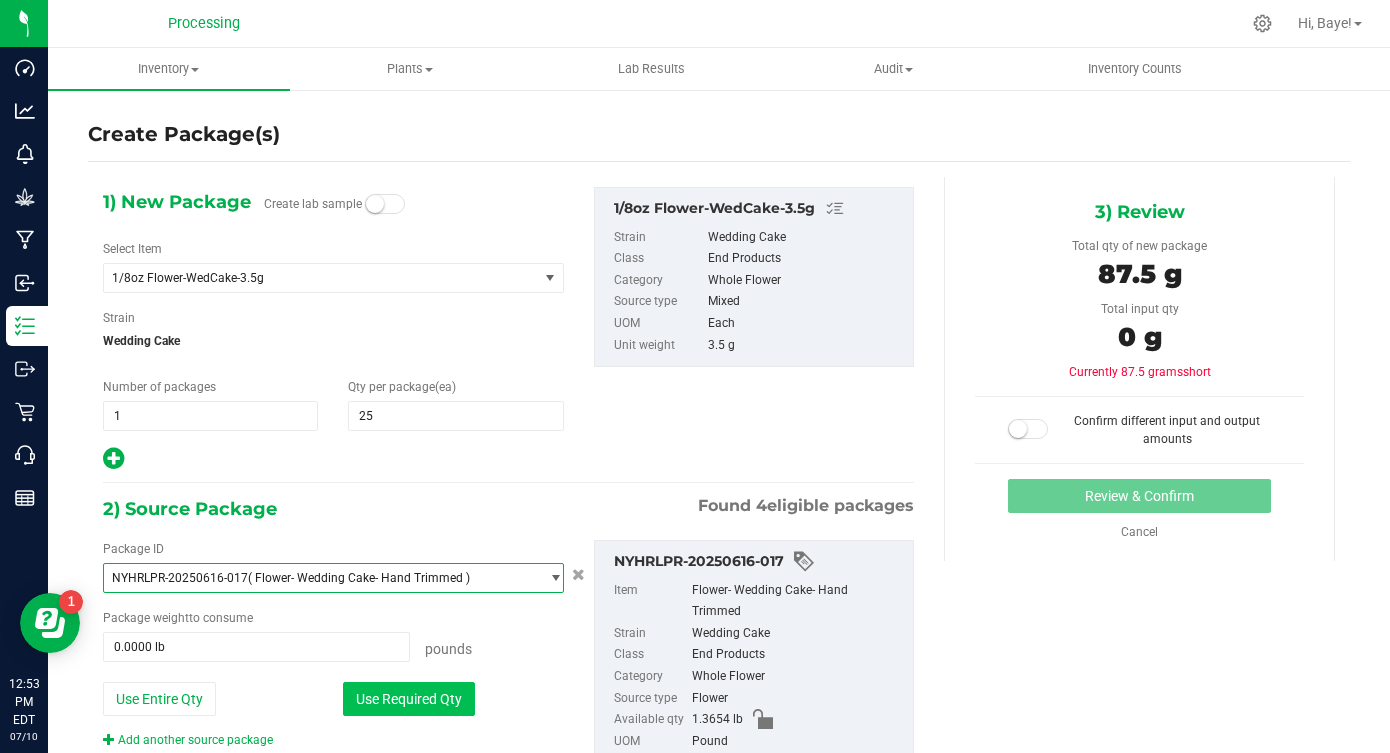 click on "Use Required Qty" at bounding box center [409, 699] 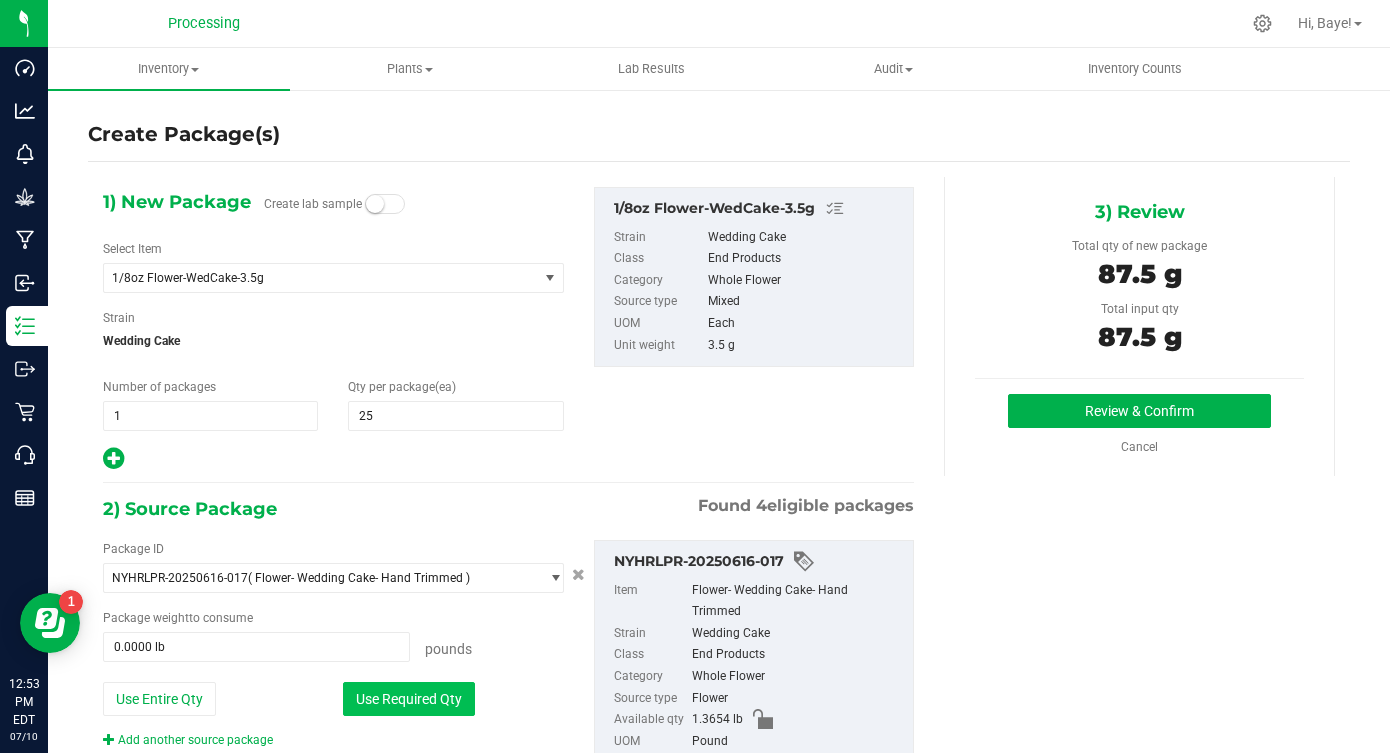 type on "0.1929 lb" 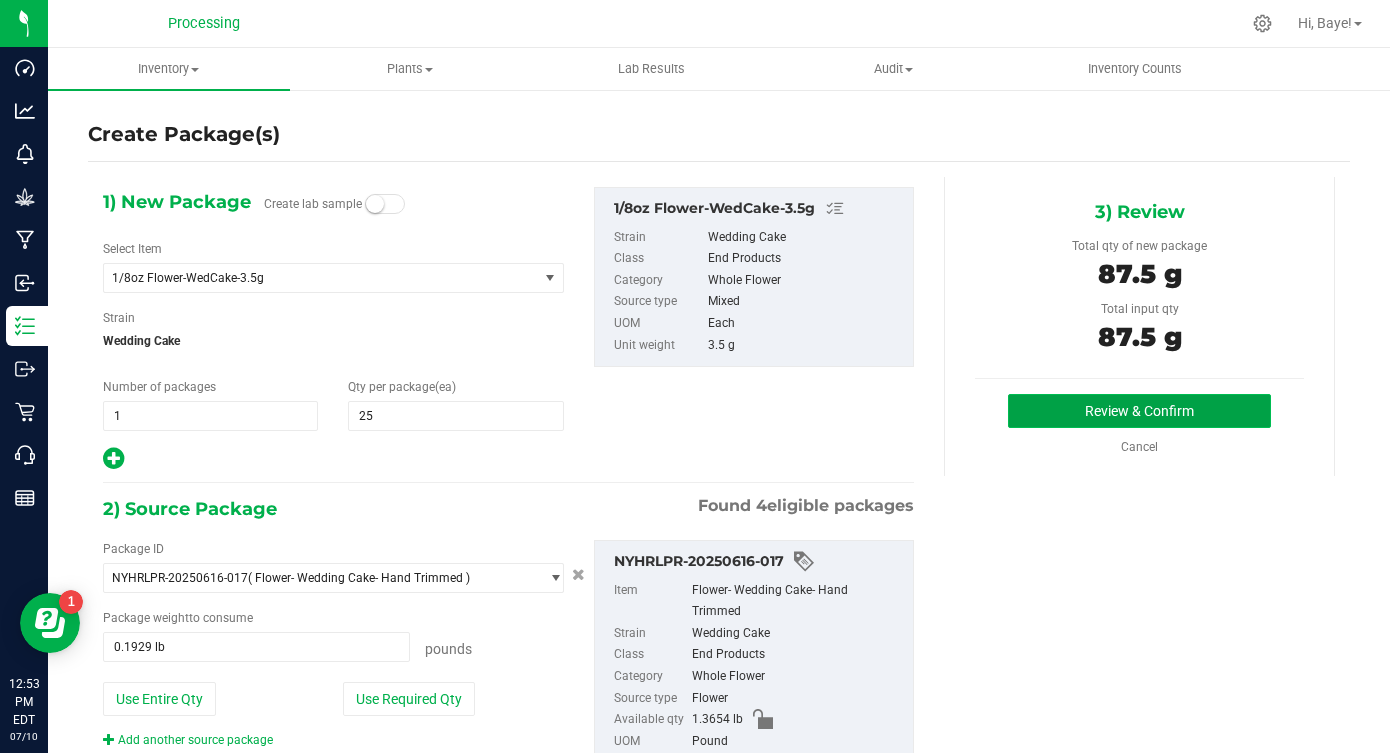click on "Review & Confirm" at bounding box center (1139, 411) 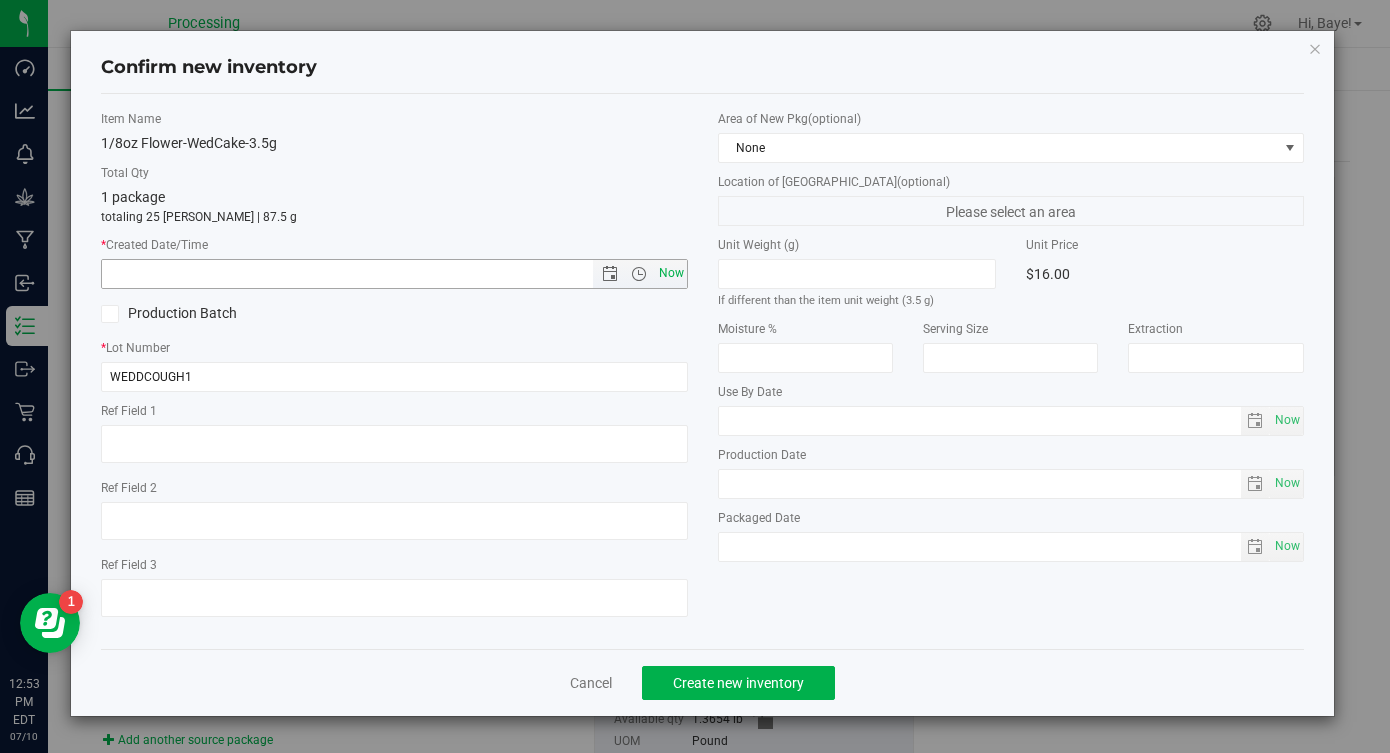 click on "Now" at bounding box center (671, 273) 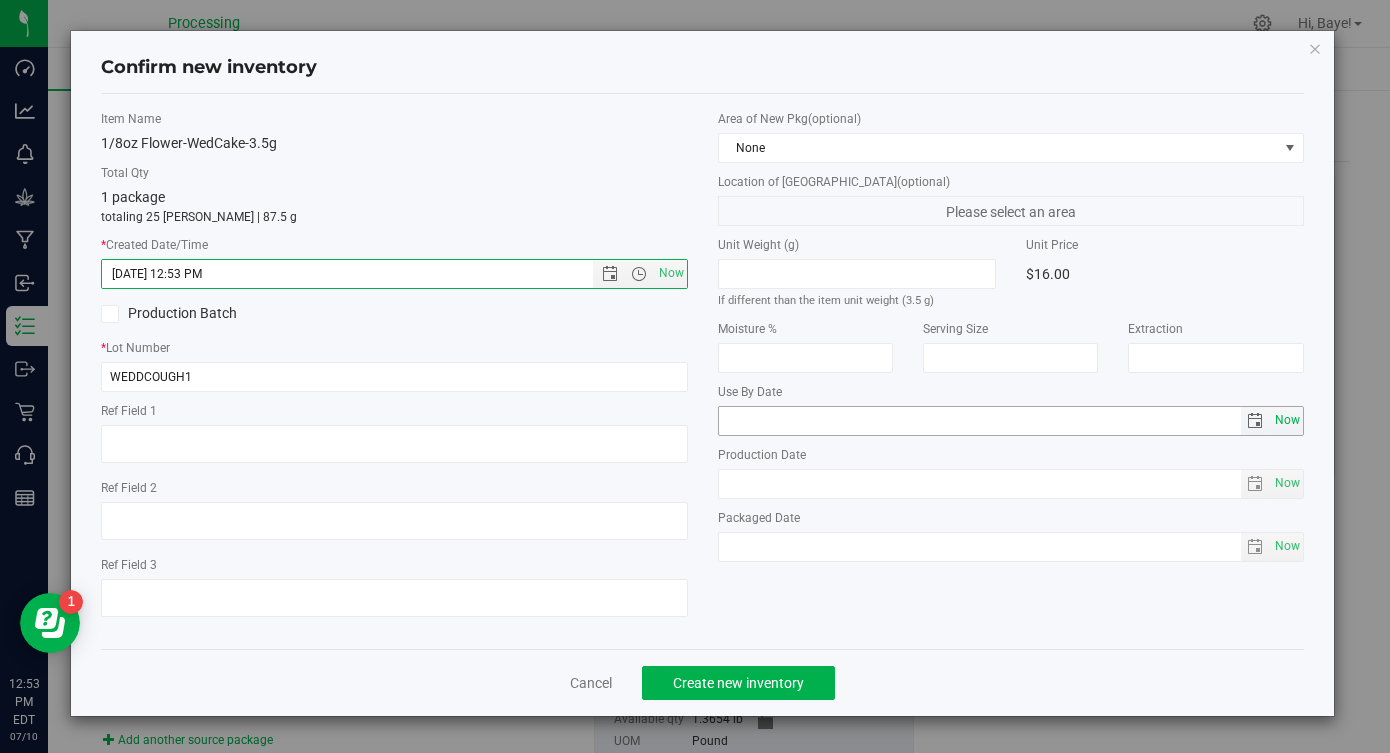 click on "Now" at bounding box center (1287, 420) 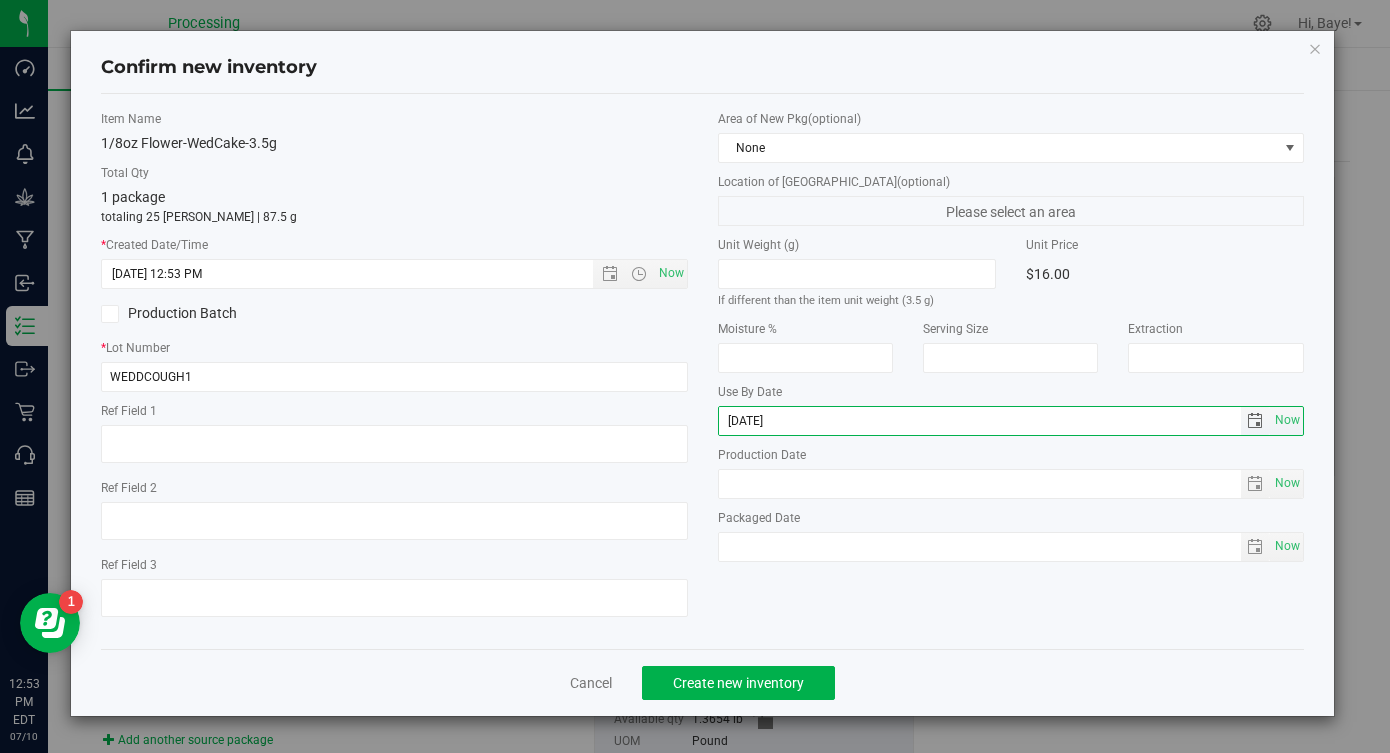 click on "[DATE]" at bounding box center (980, 421) 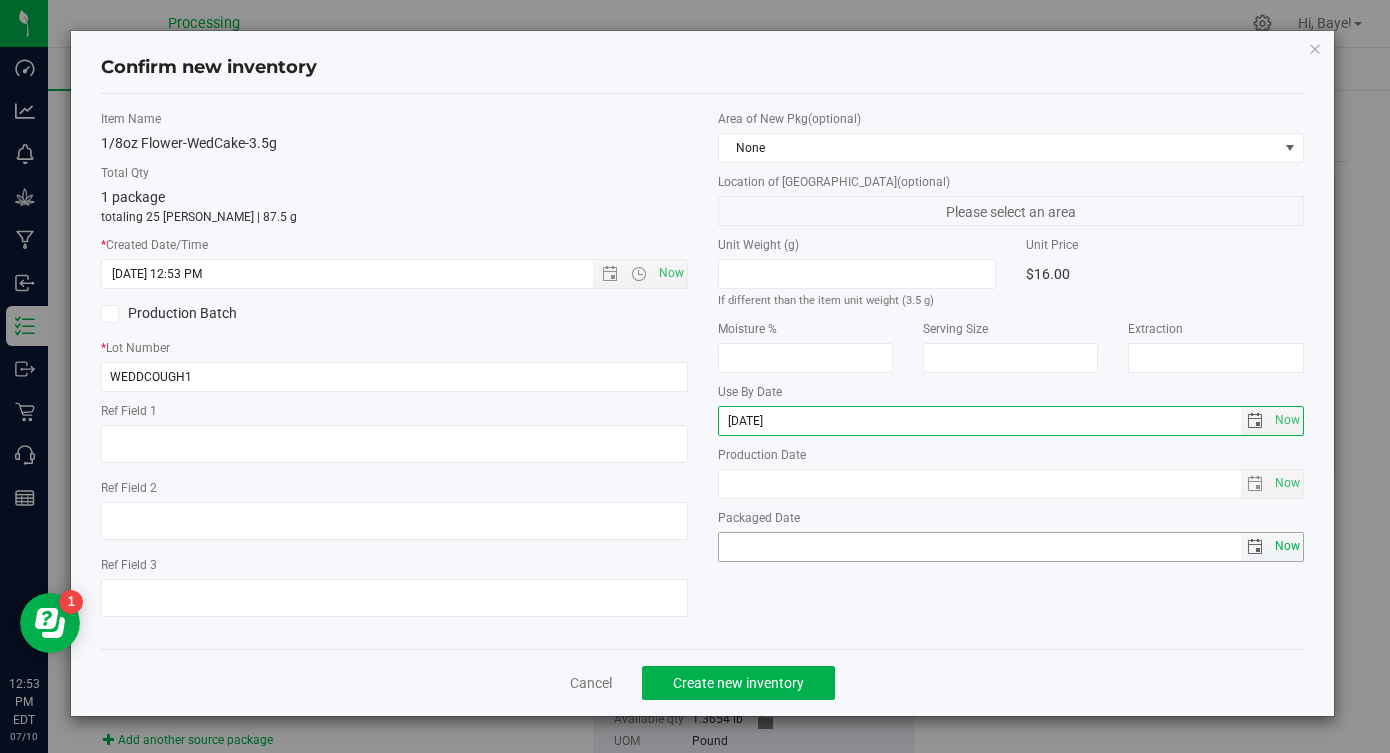 type on "[DATE]" 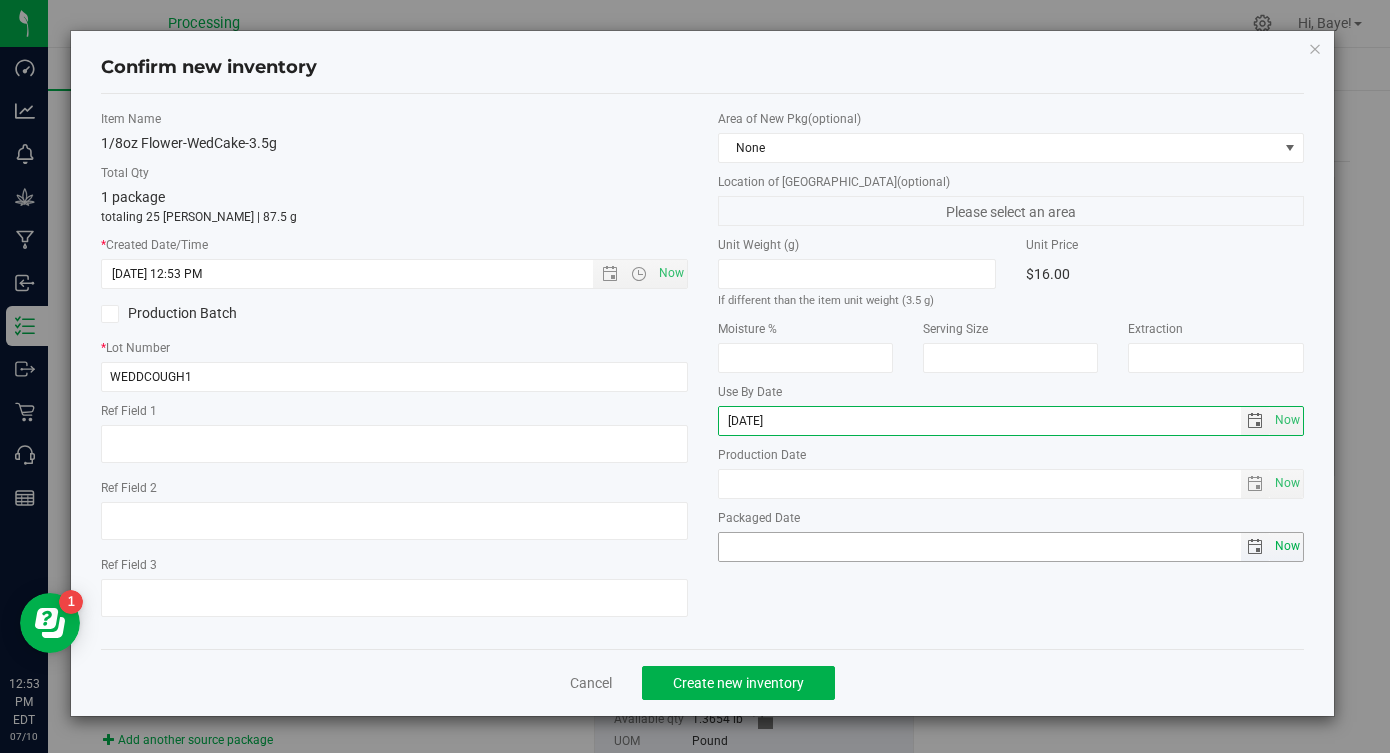 click on "Now" at bounding box center [1287, 546] 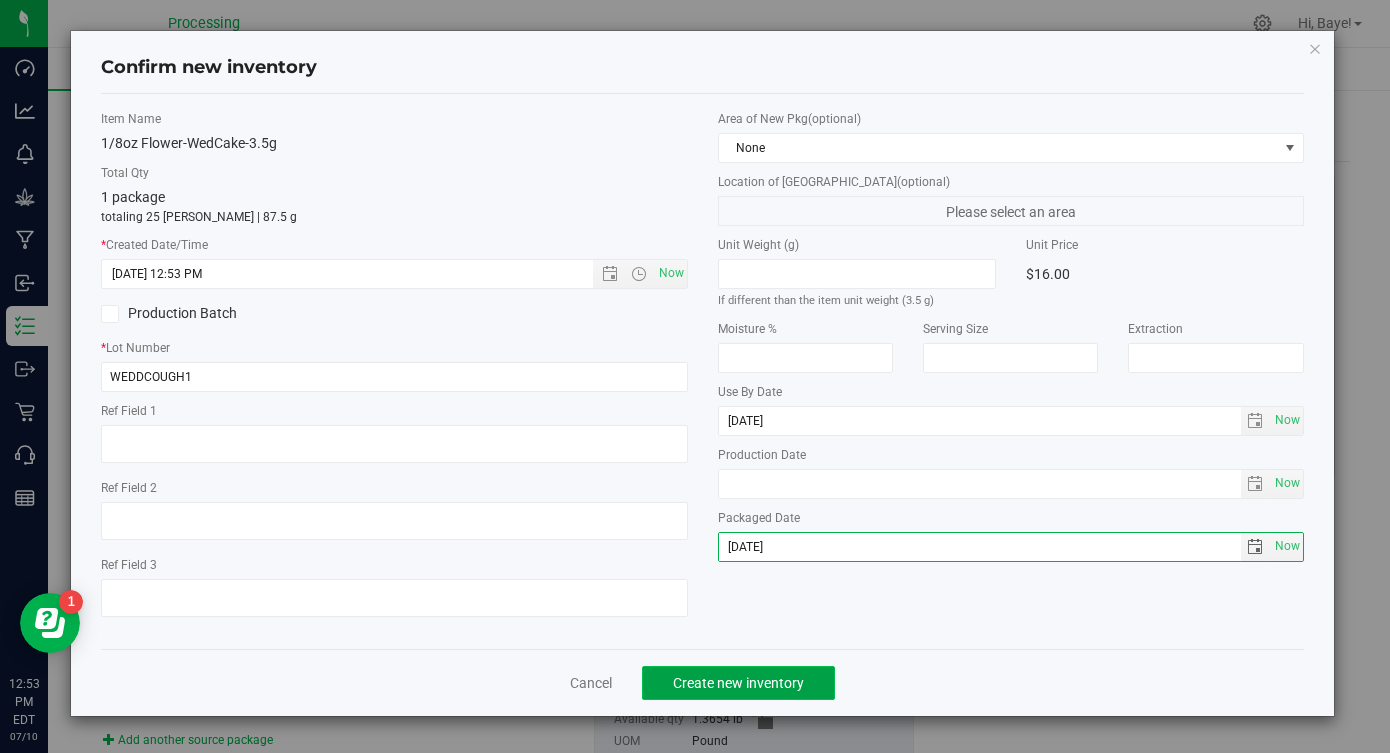 click on "Create new inventory" 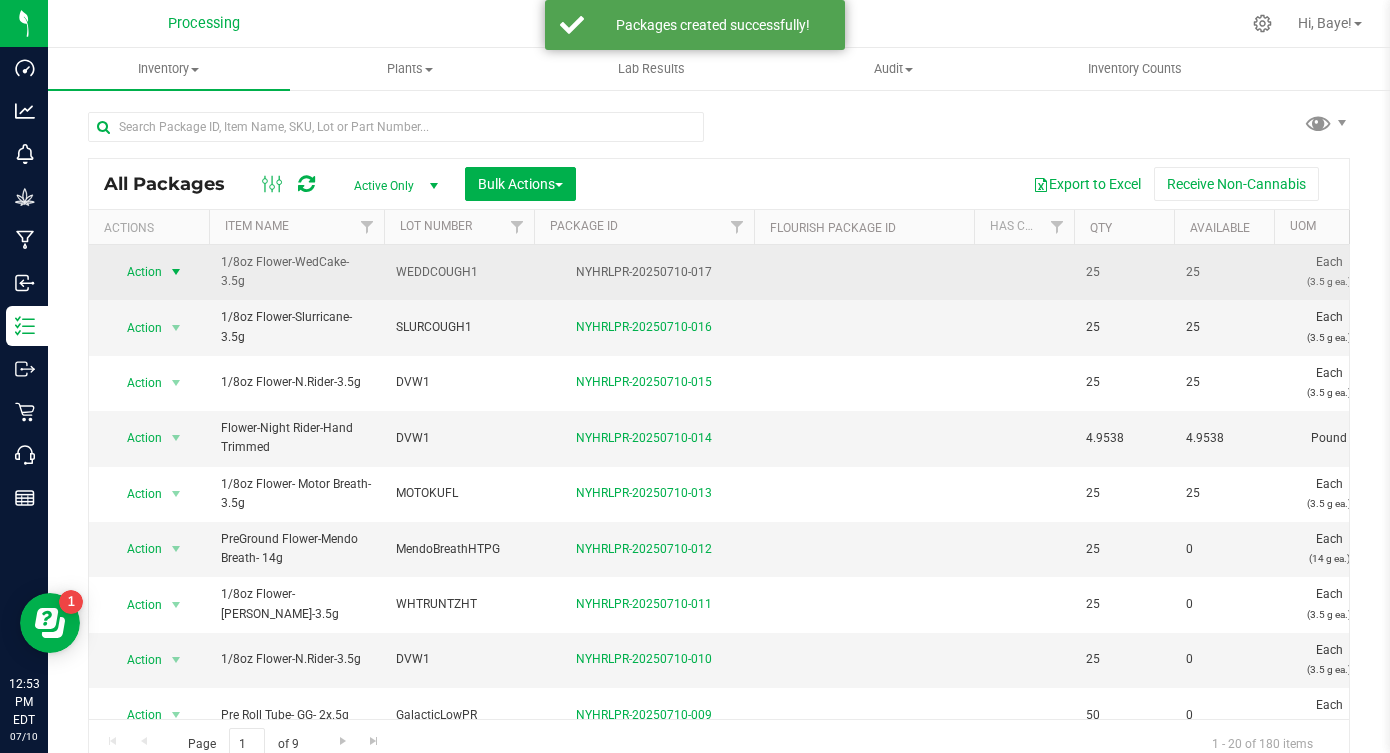 click on "Action" at bounding box center [136, 272] 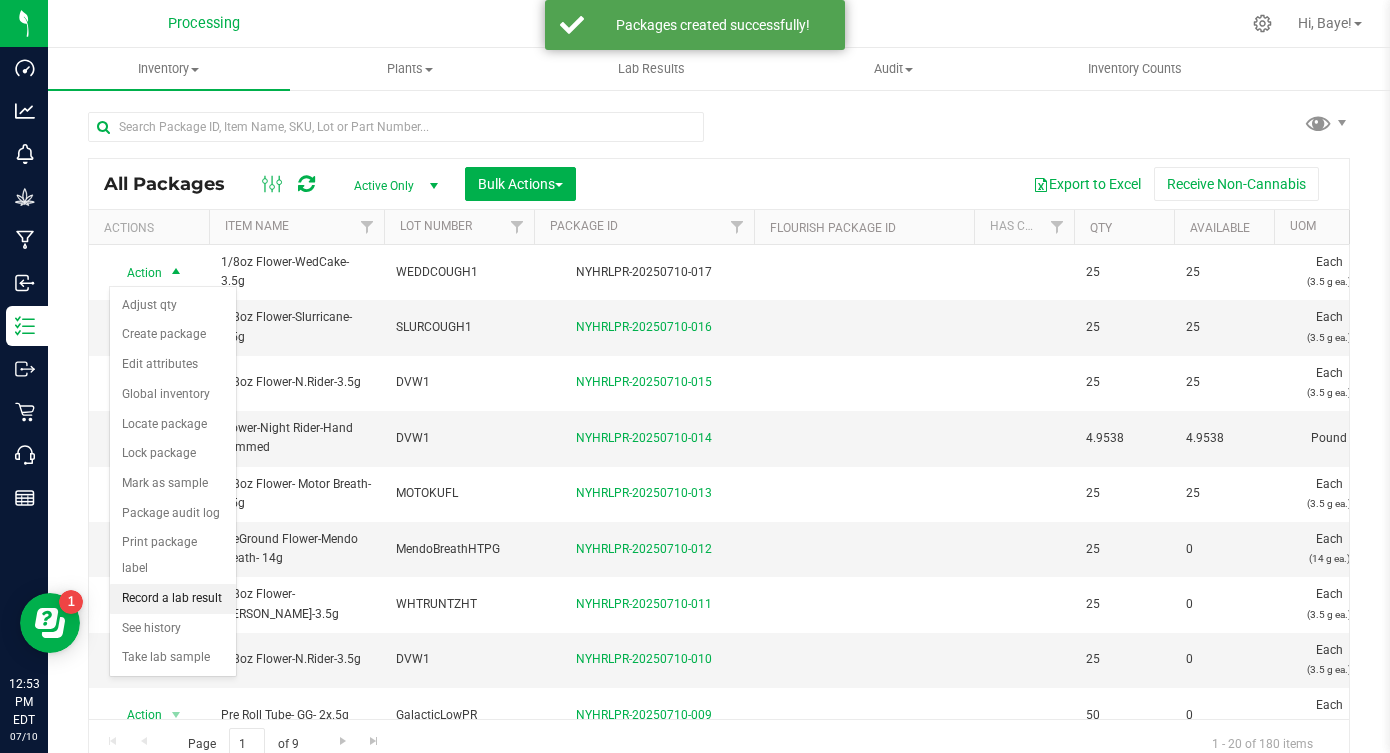 click on "Record a lab result" at bounding box center (173, 599) 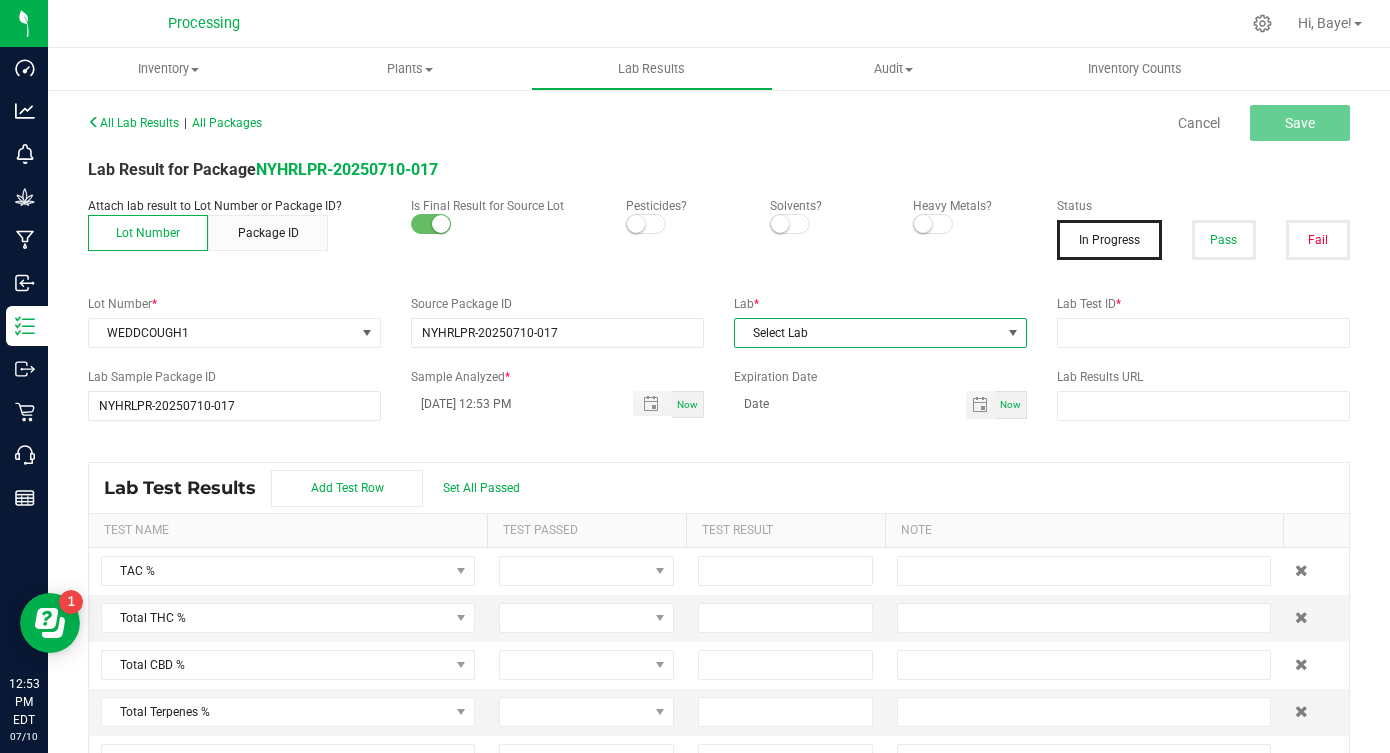 click on "Select Lab" at bounding box center [868, 333] 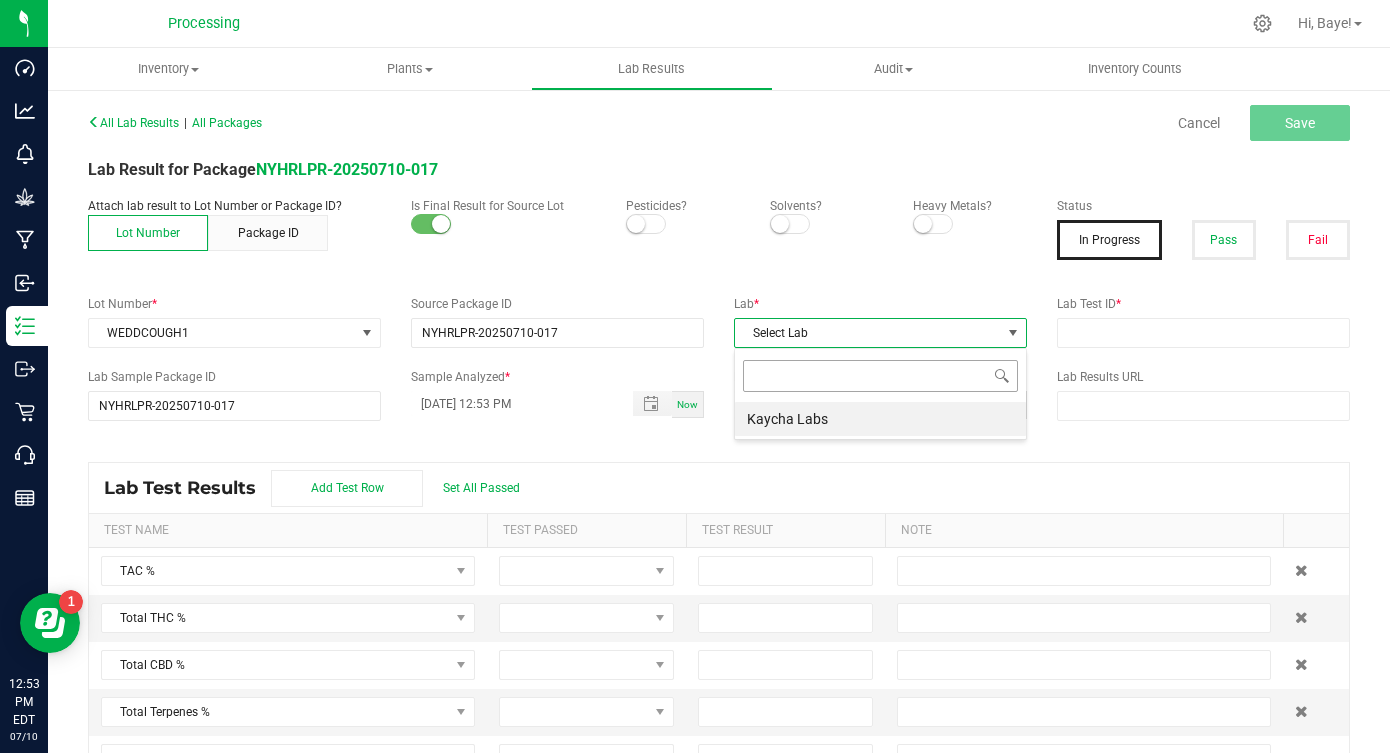 scroll, scrollTop: 99970, scrollLeft: 99707, axis: both 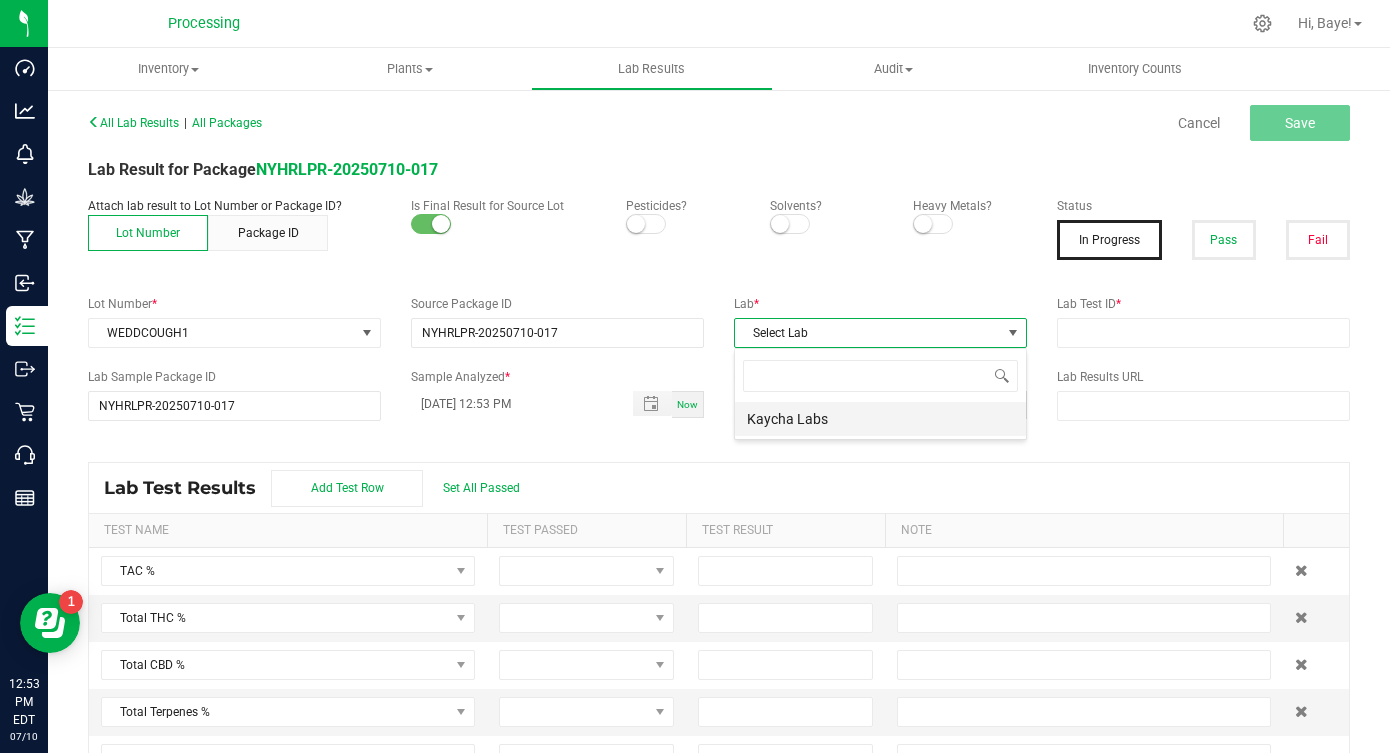 click on "Kaycha Labs" at bounding box center [880, 419] 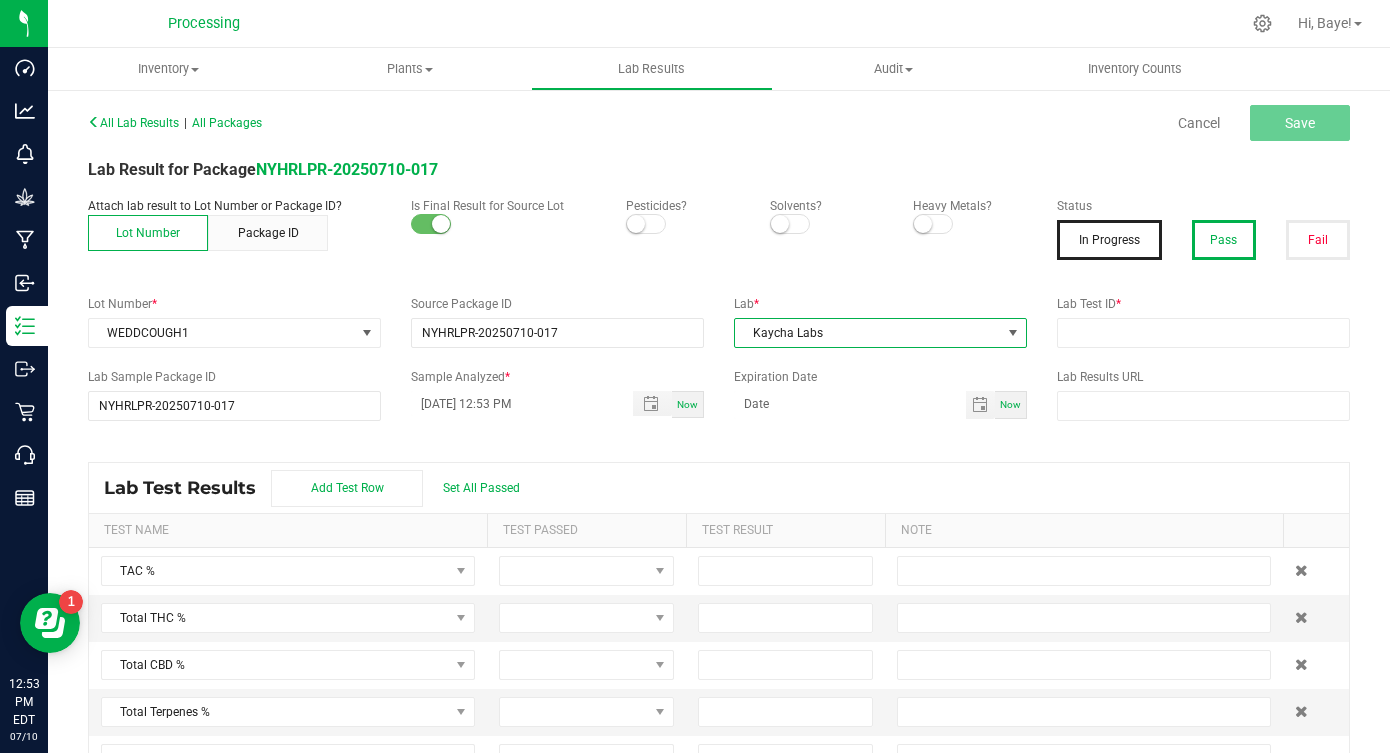 click on "Pass" at bounding box center [1224, 240] 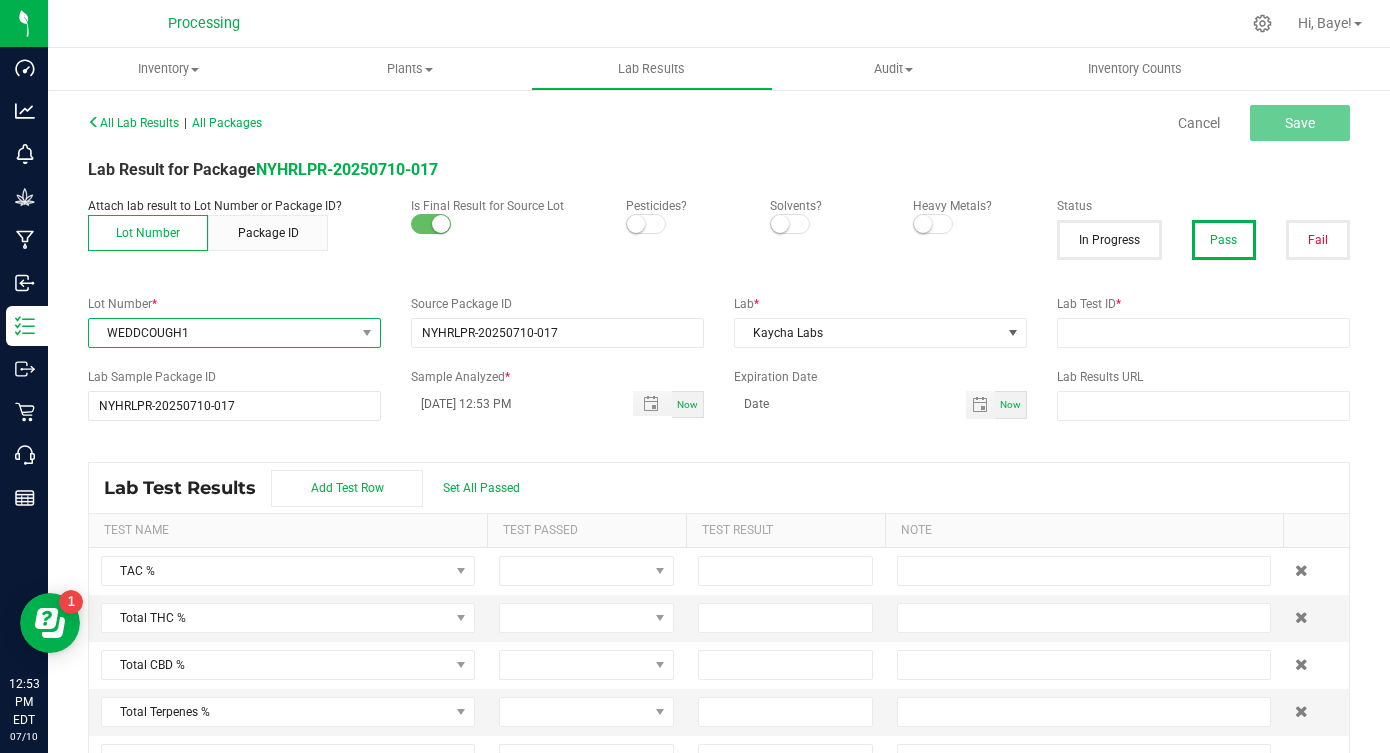 click on "WEDDCOUGH1" at bounding box center (222, 333) 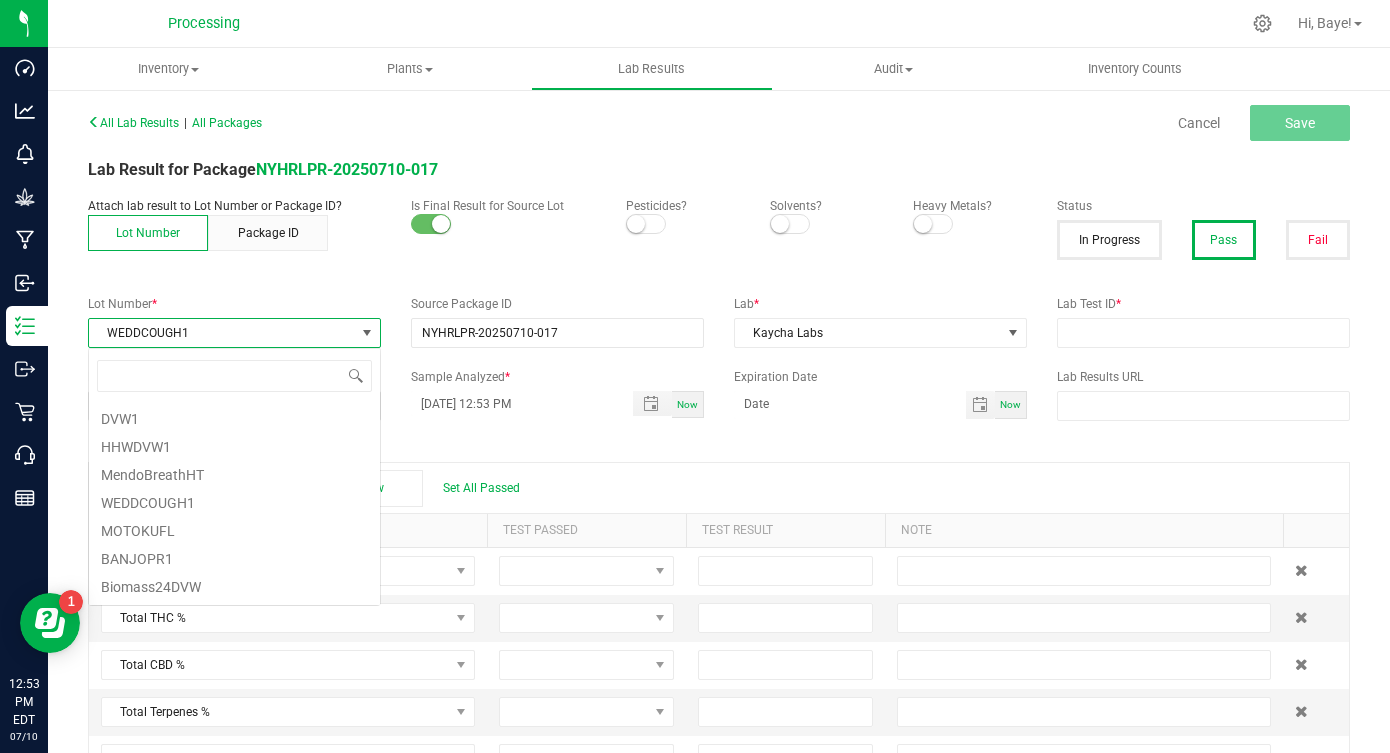 scroll, scrollTop: 99970, scrollLeft: 99707, axis: both 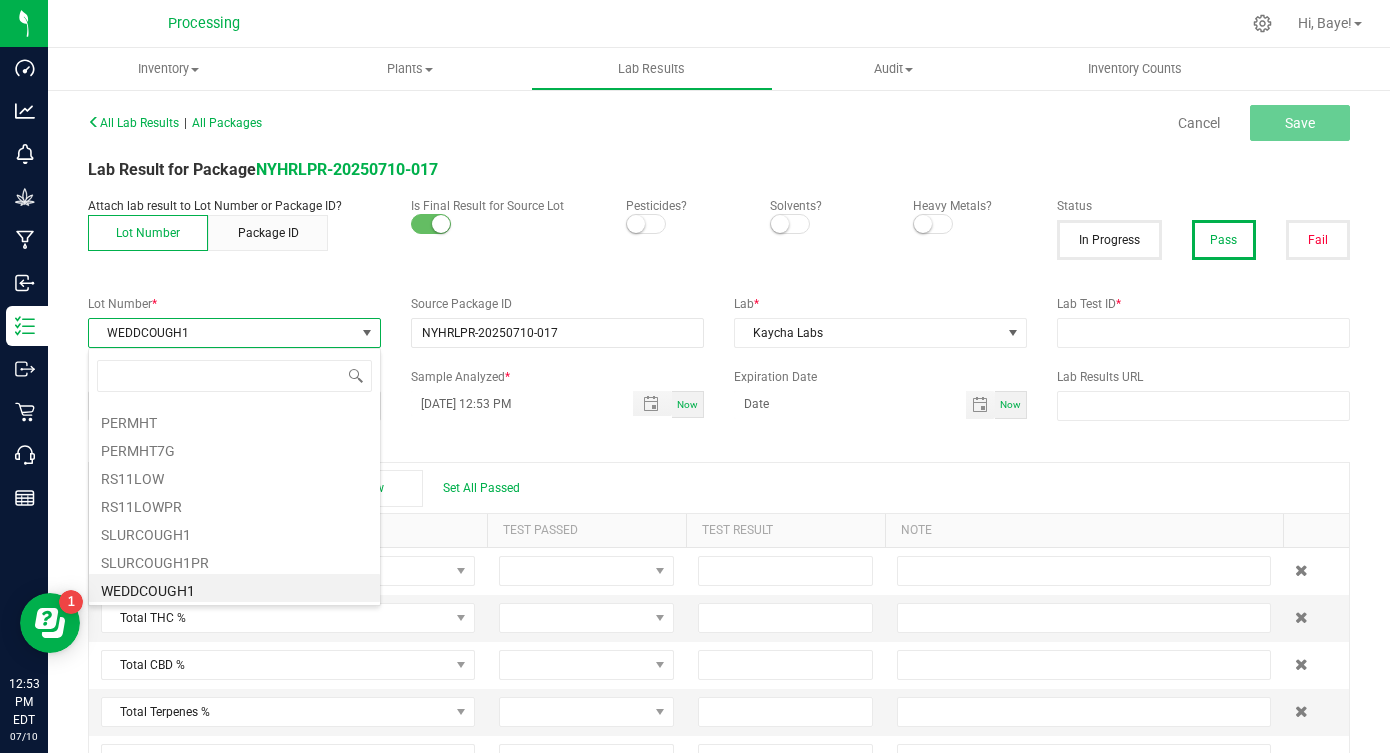 click on "WEDDCOUGH1" at bounding box center (222, 333) 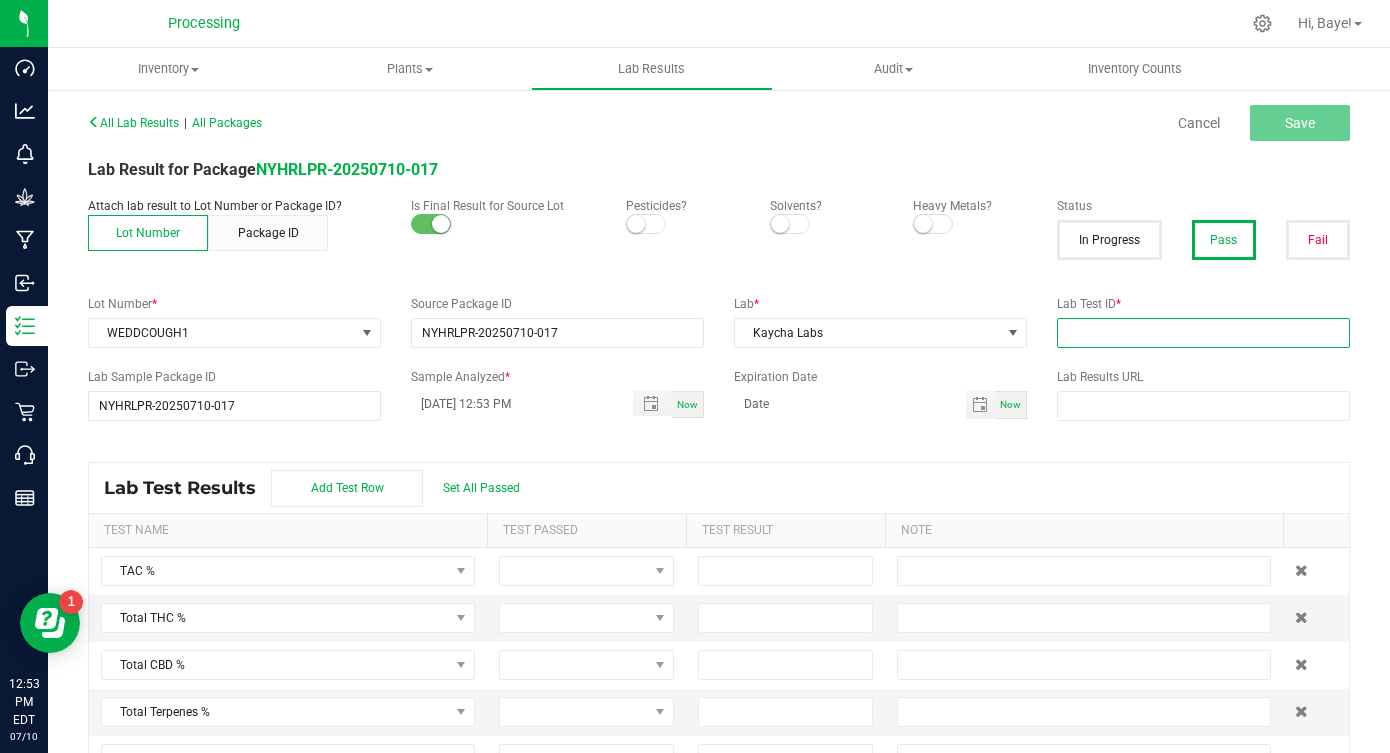 click at bounding box center (1203, 333) 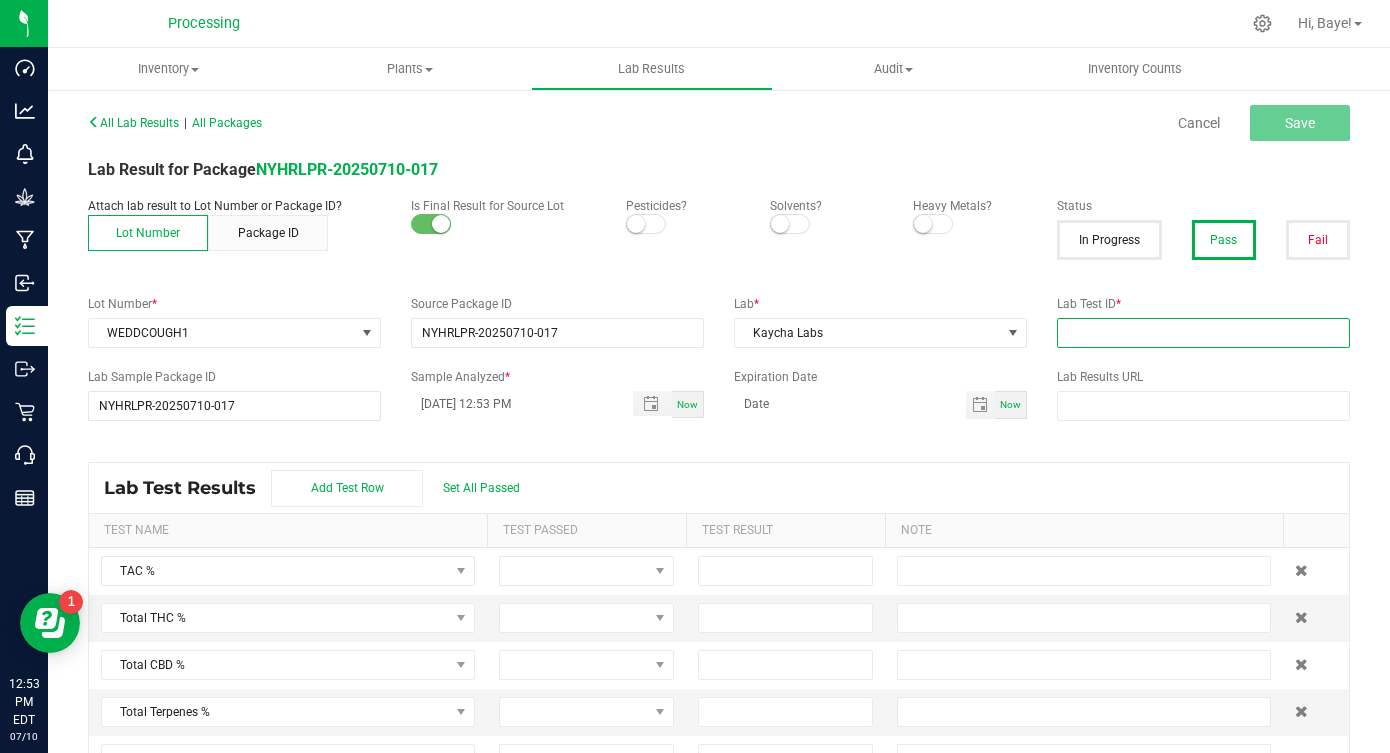 paste on "AL41104005-002" 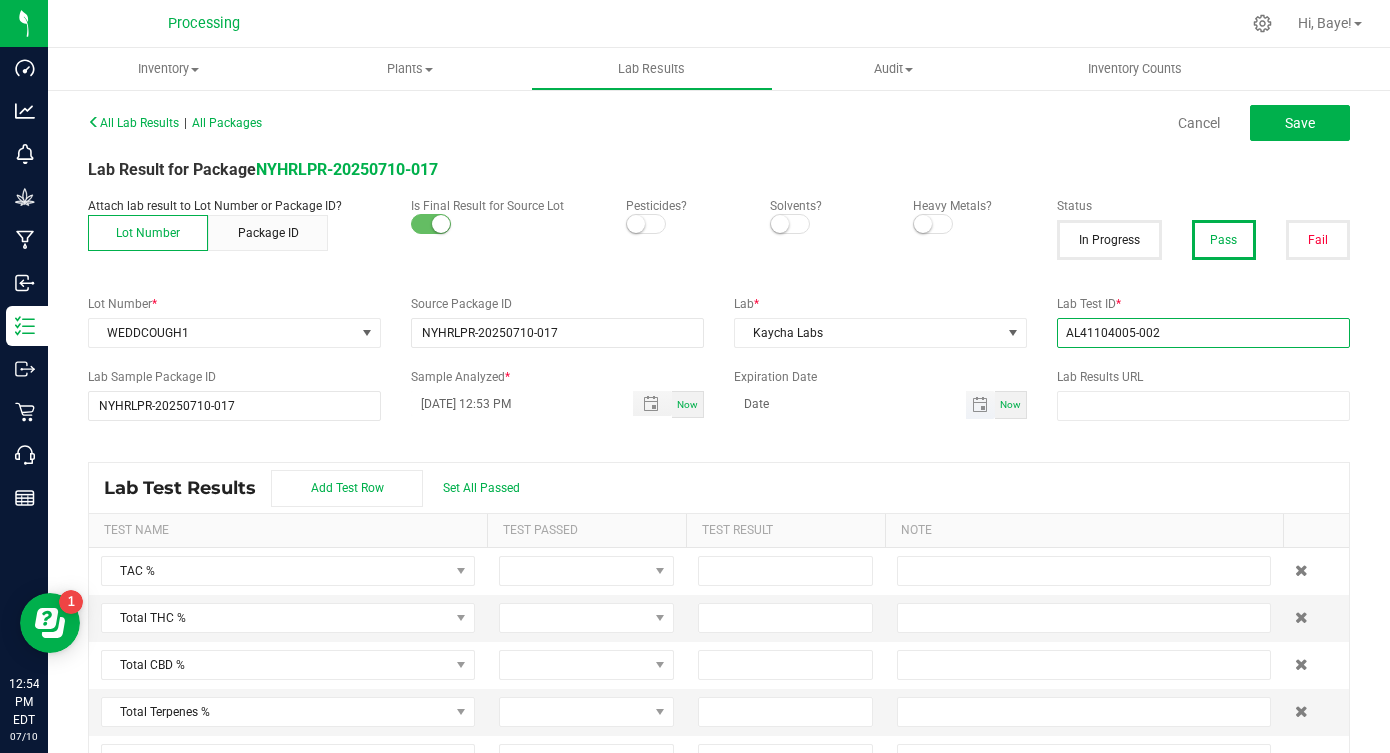 scroll, scrollTop: 42, scrollLeft: 0, axis: vertical 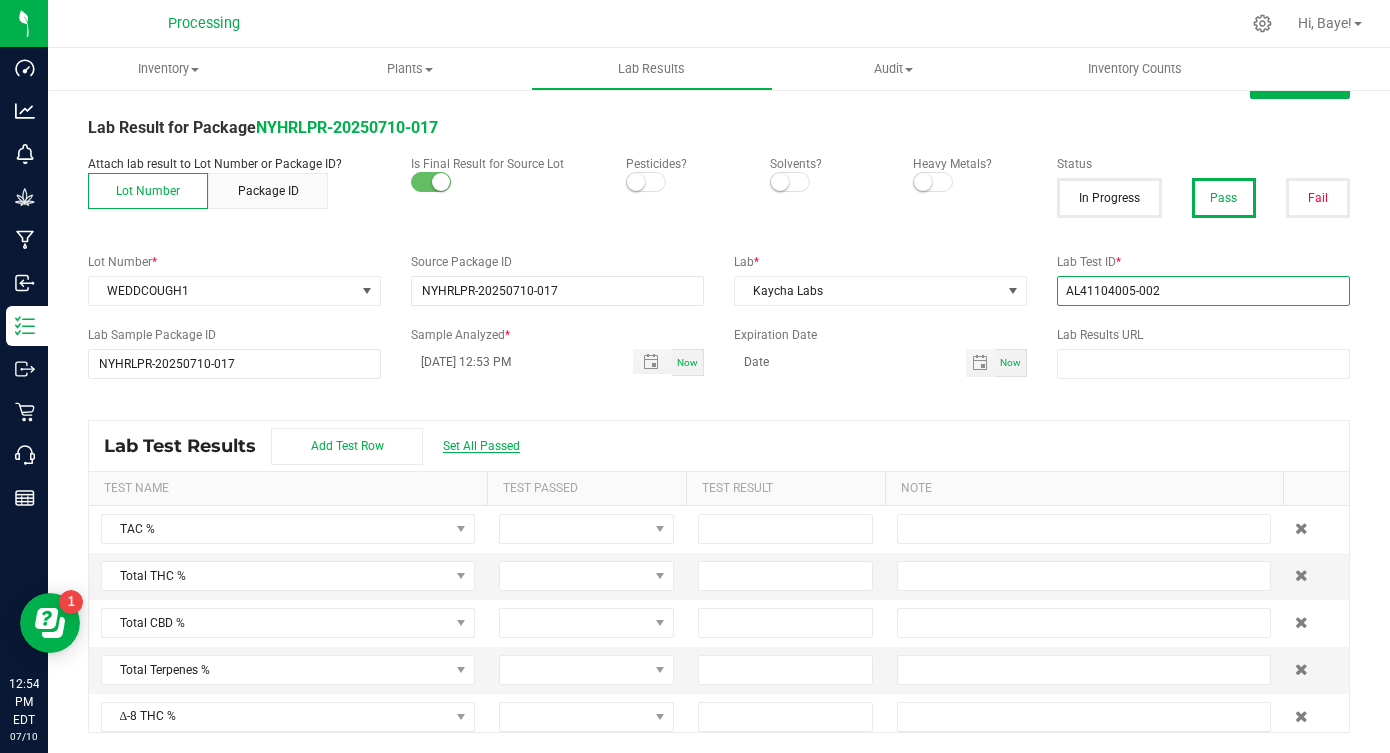 type on "AL41104005-002" 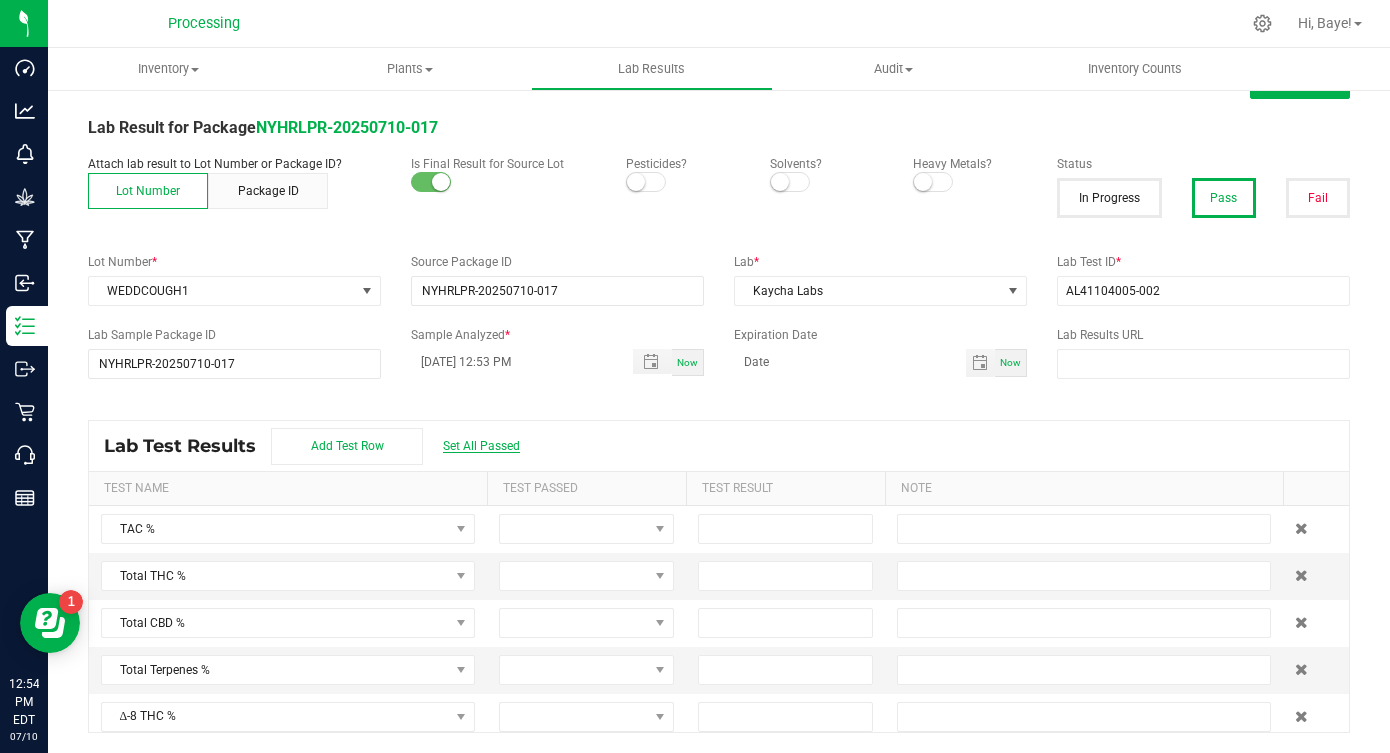 click on "Set All Passed" at bounding box center (481, 446) 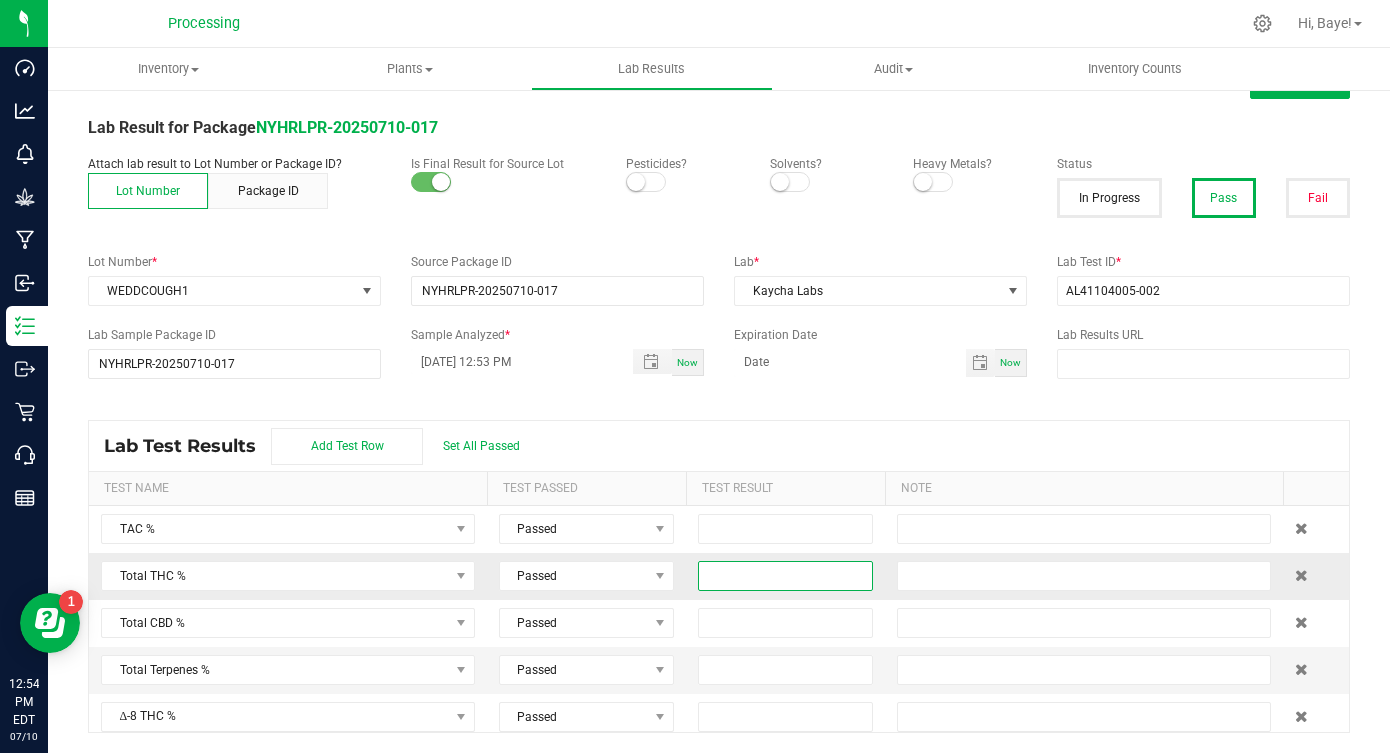 click at bounding box center [785, 576] 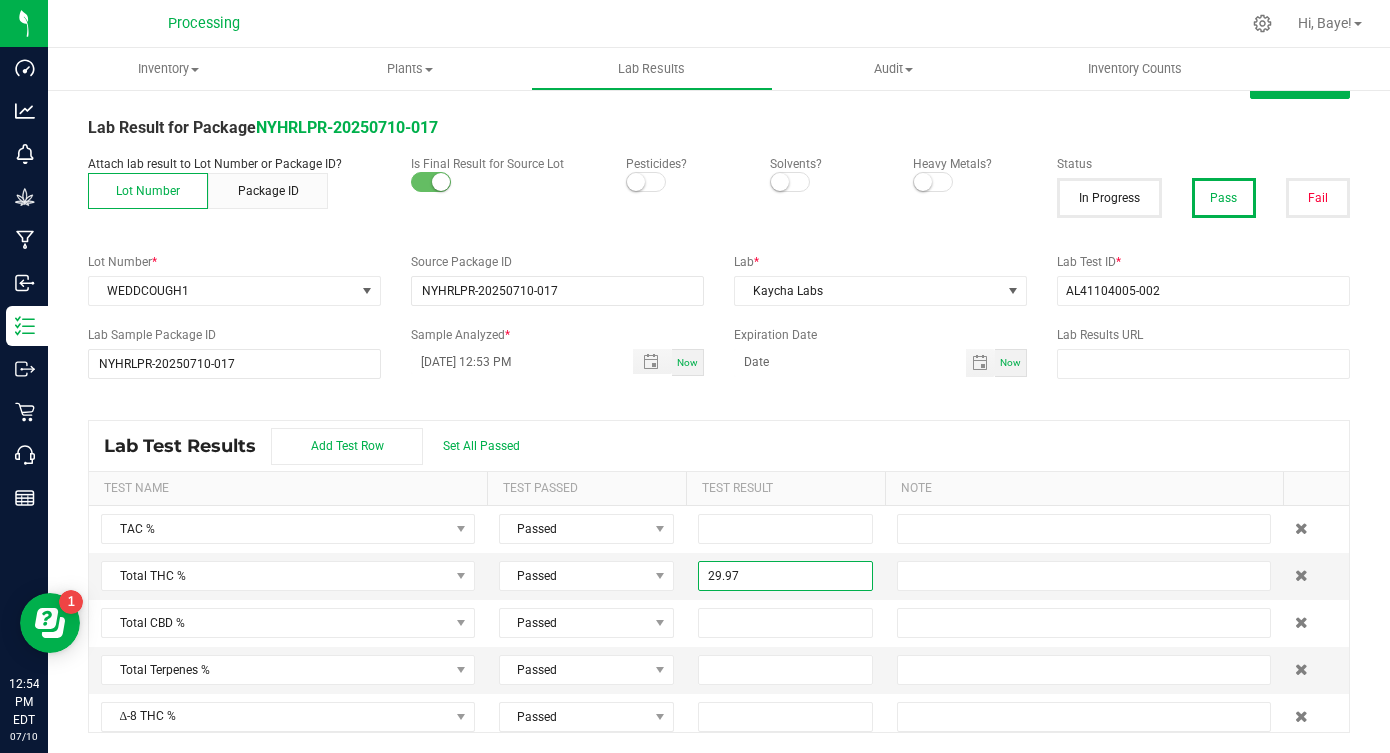 type on "29.9700" 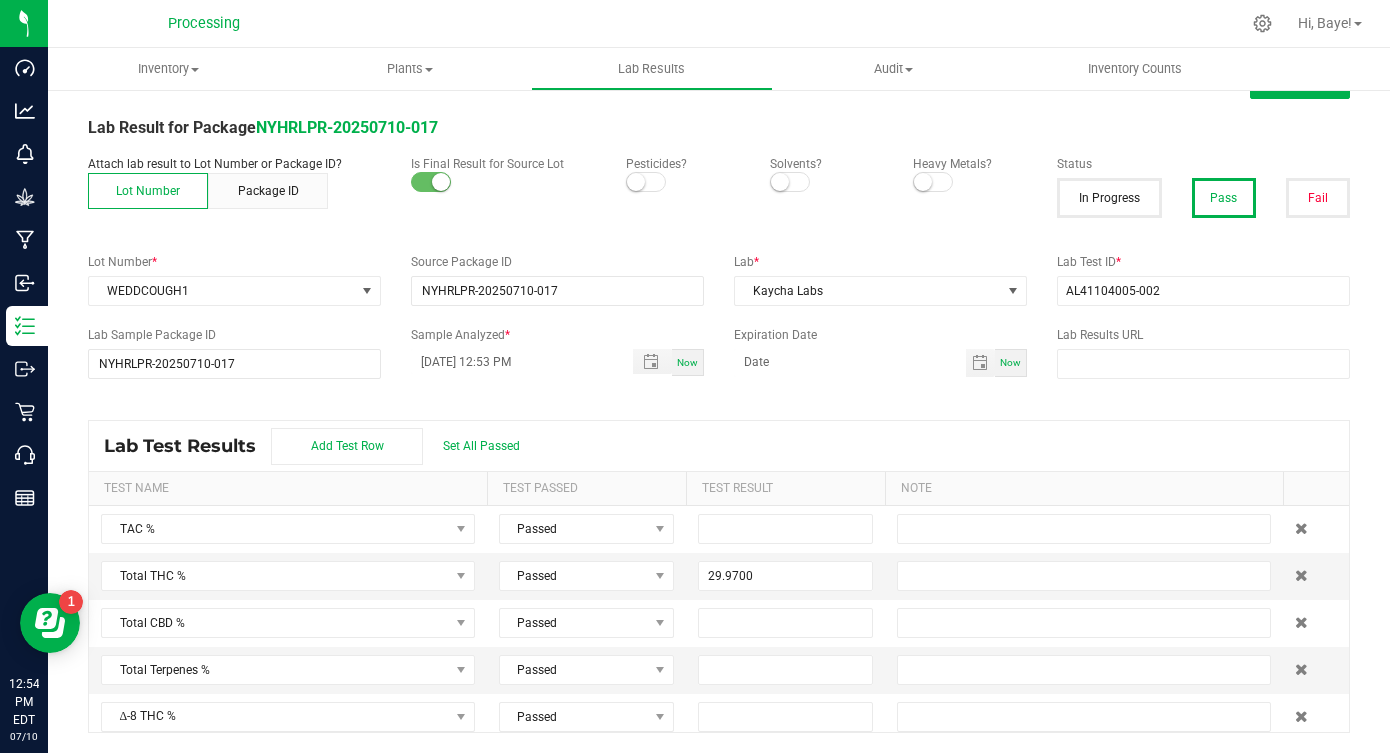 click on "Lab Test Results   Add Test Row   Set All Passed" at bounding box center (719, 446) 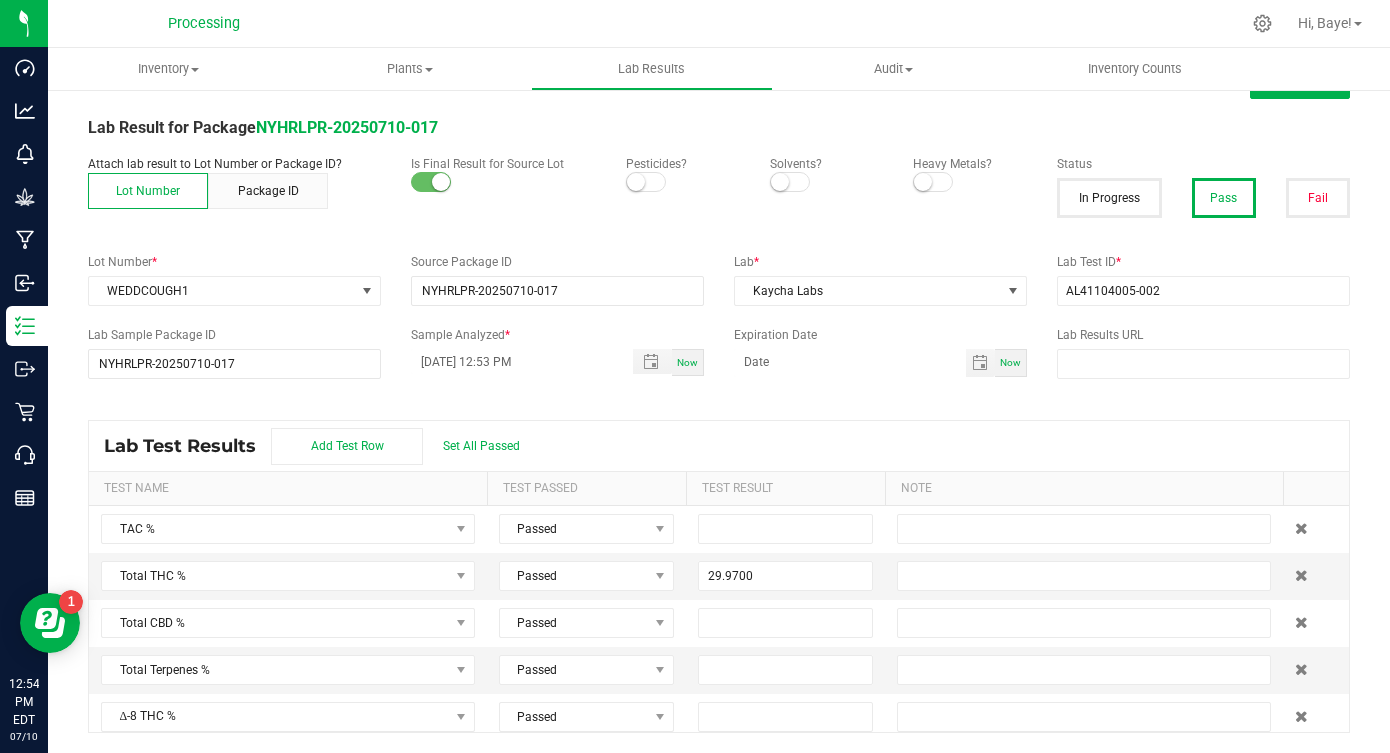 scroll, scrollTop: 0, scrollLeft: 0, axis: both 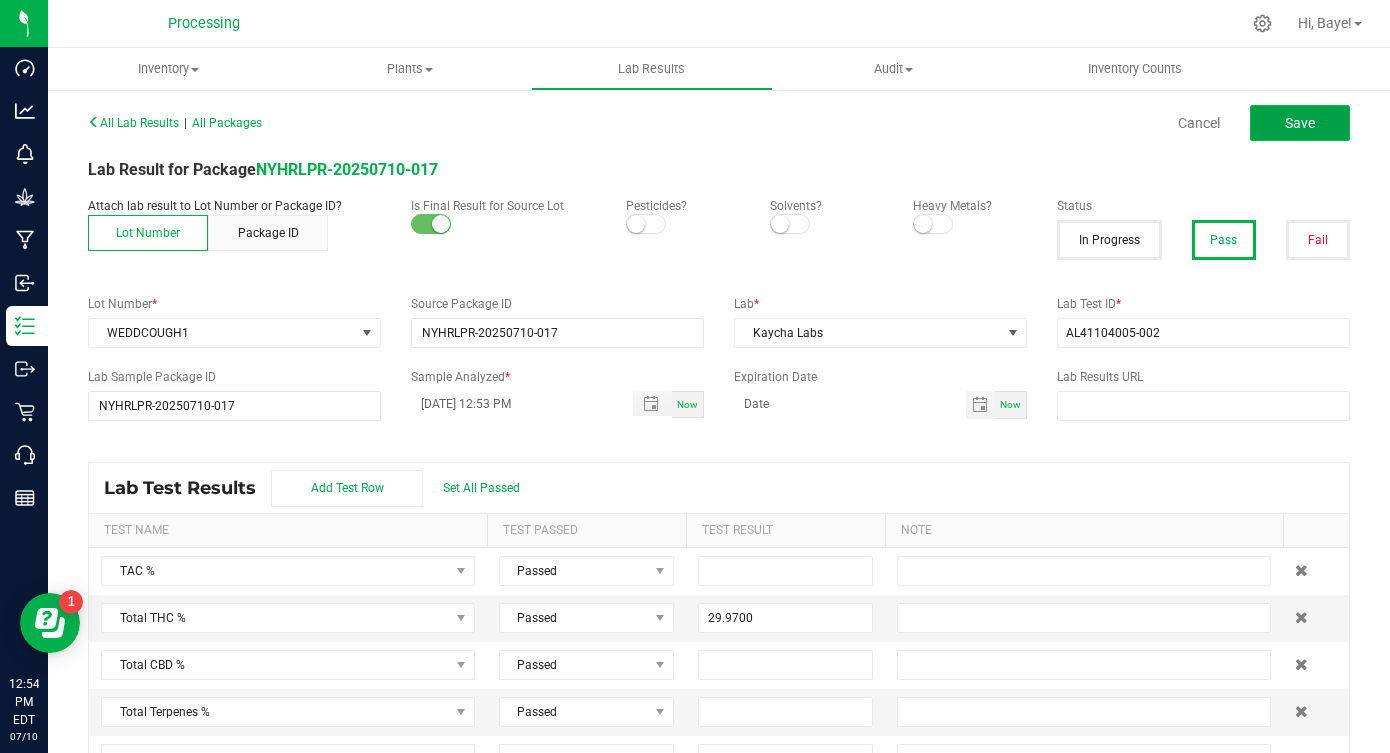 click on "Save" 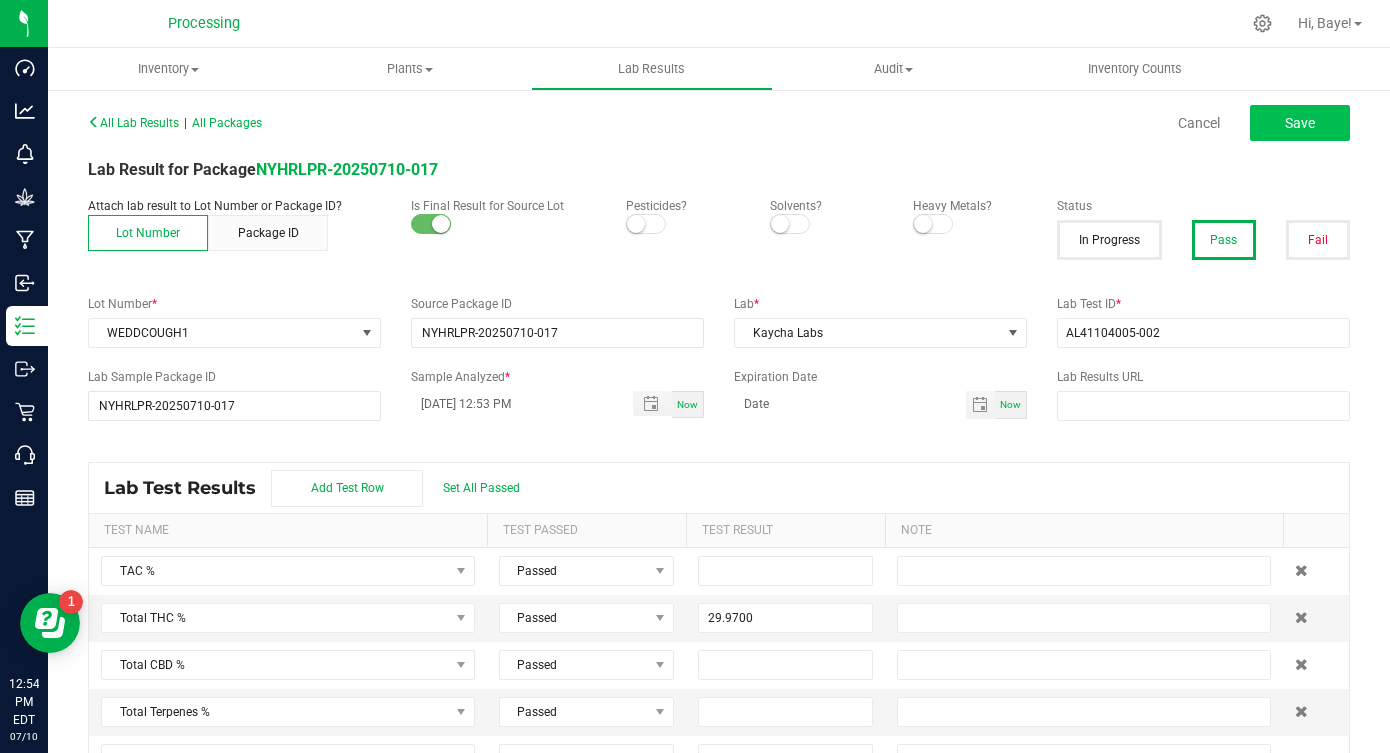 type on "29.9700" 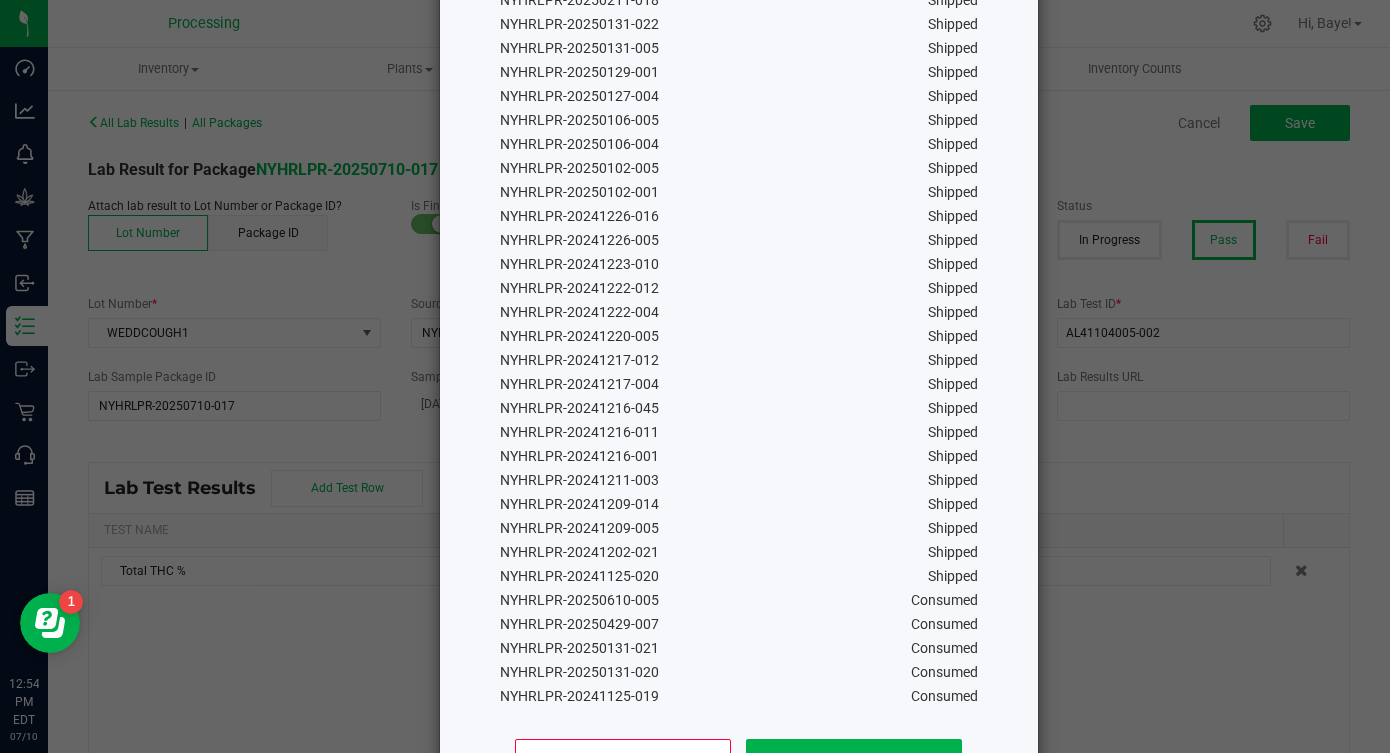 scroll, scrollTop: 1641, scrollLeft: 0, axis: vertical 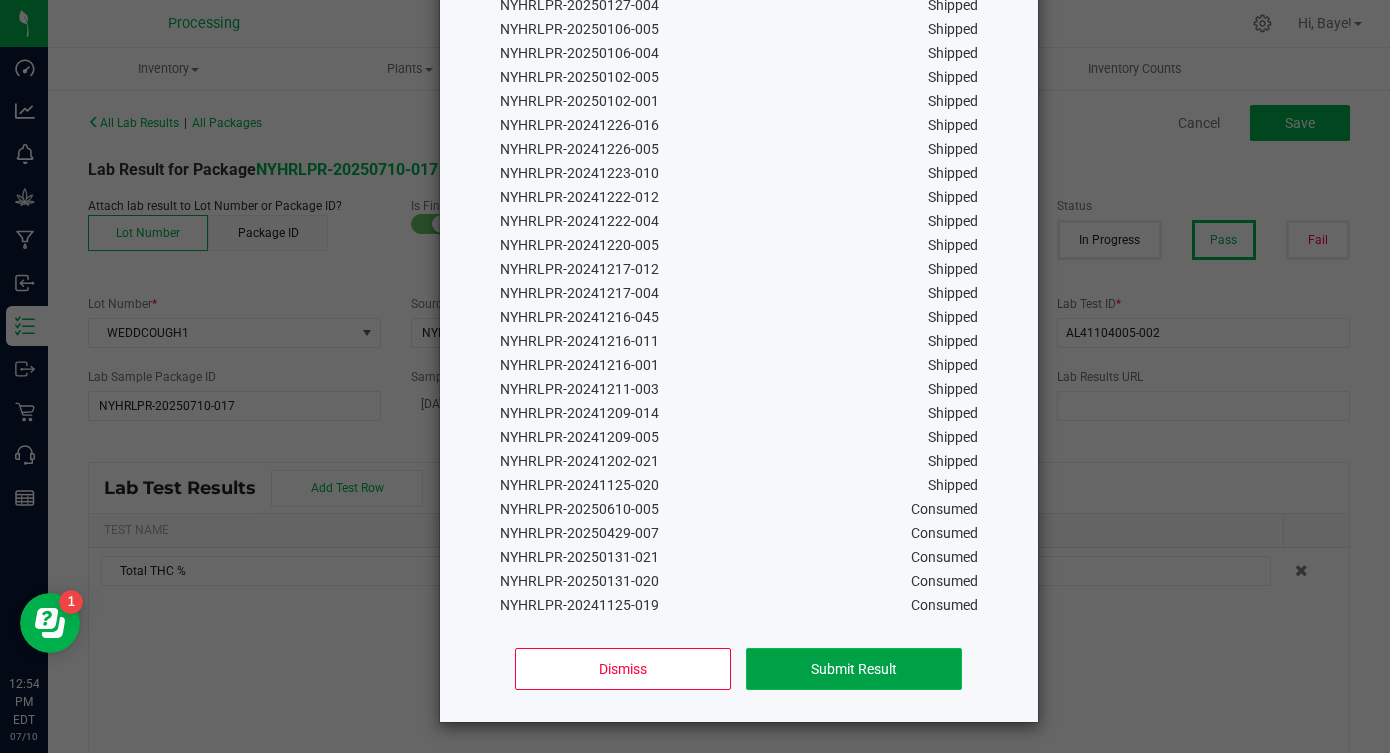 click on "Submit Result" 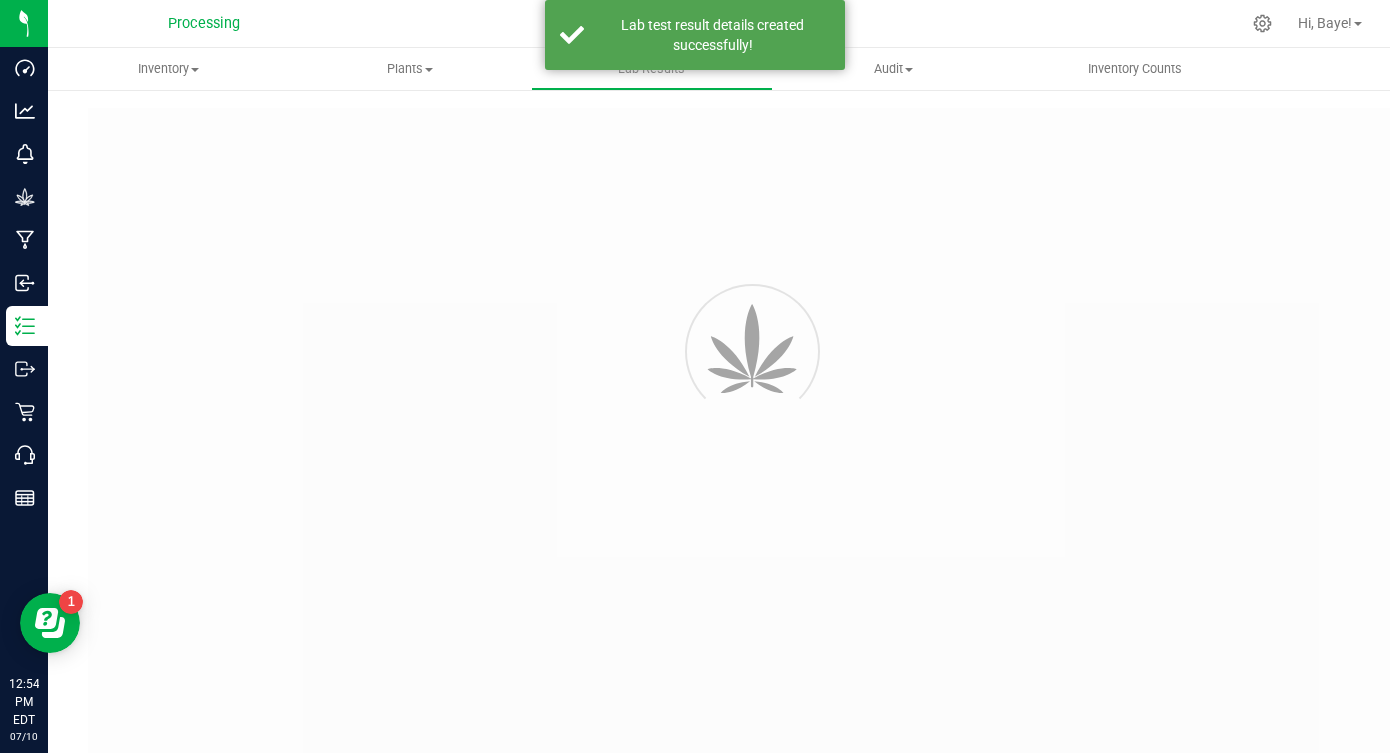 type on "NYHRLPR-20250710-017" 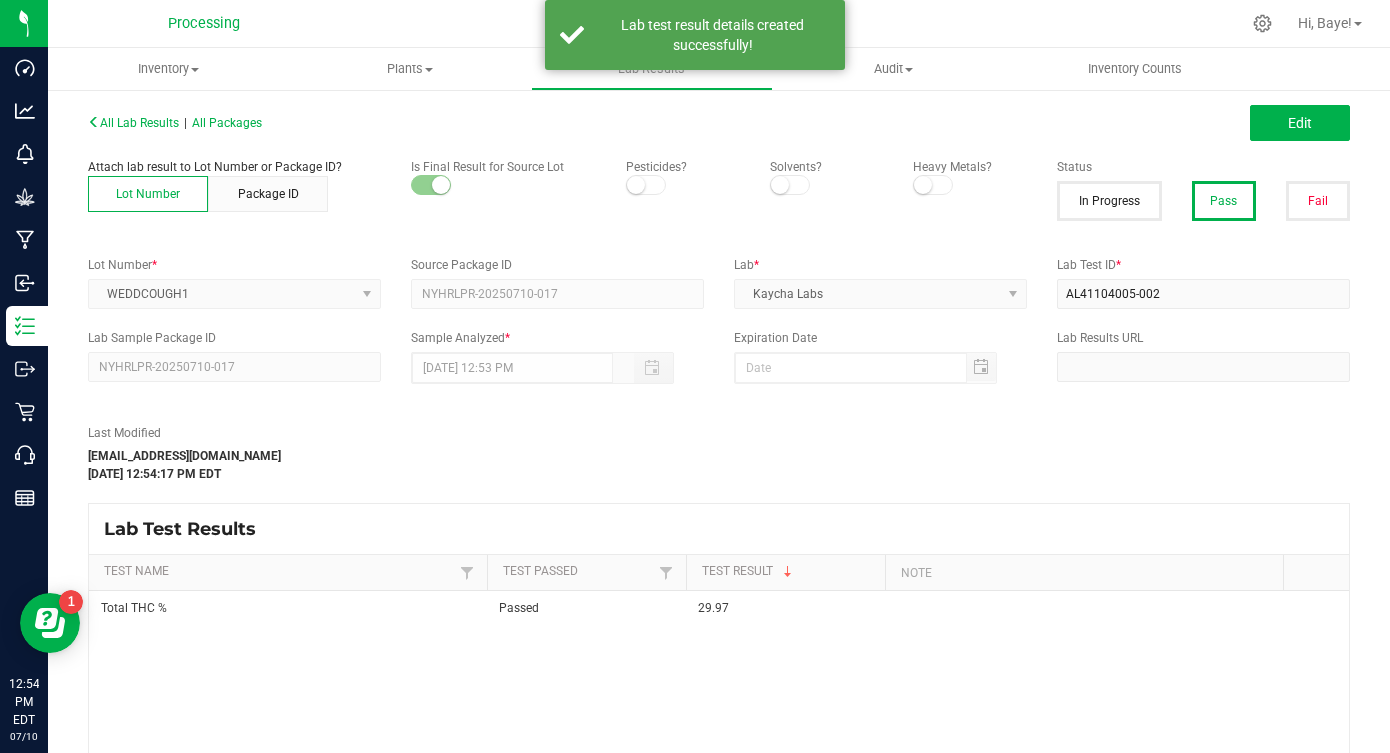 drag, startPoint x: 1021, startPoint y: 335, endPoint x: 930, endPoint y: 241, distance: 130.83195 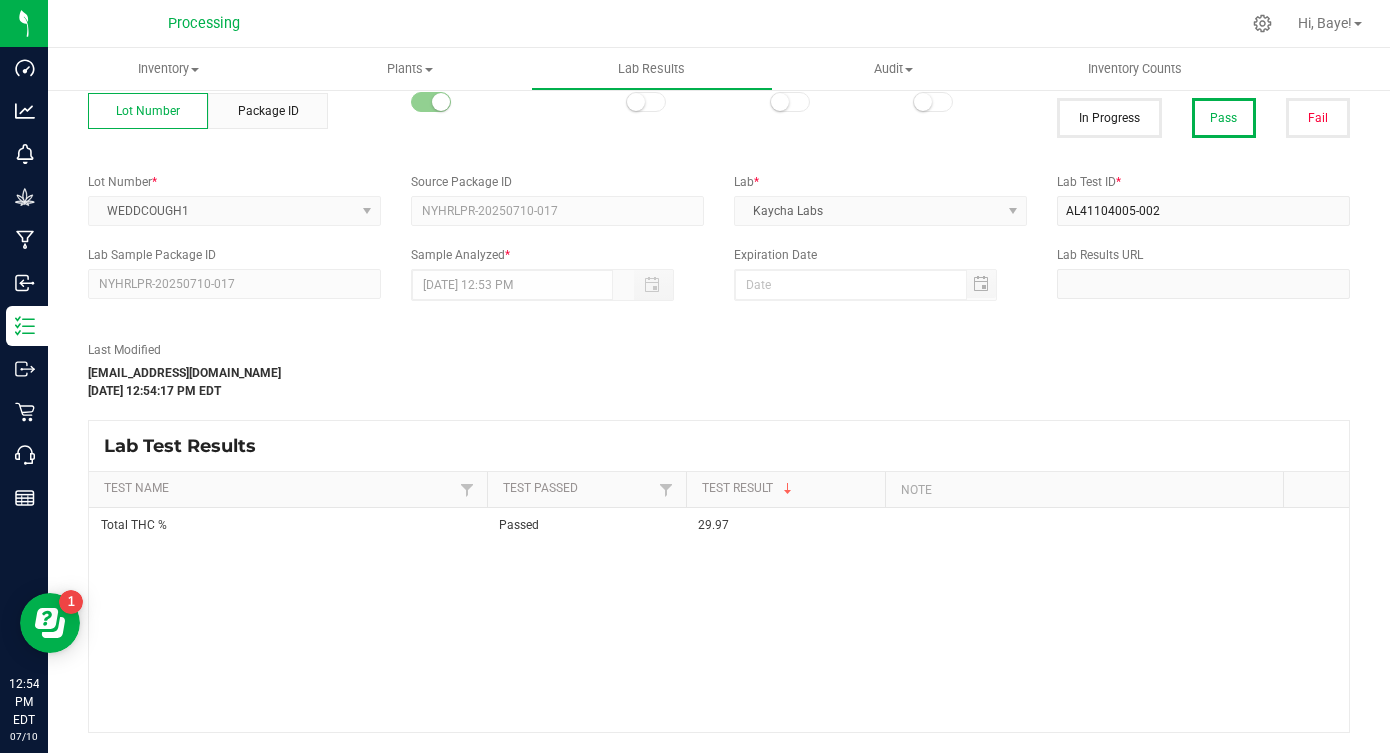 scroll, scrollTop: 0, scrollLeft: 0, axis: both 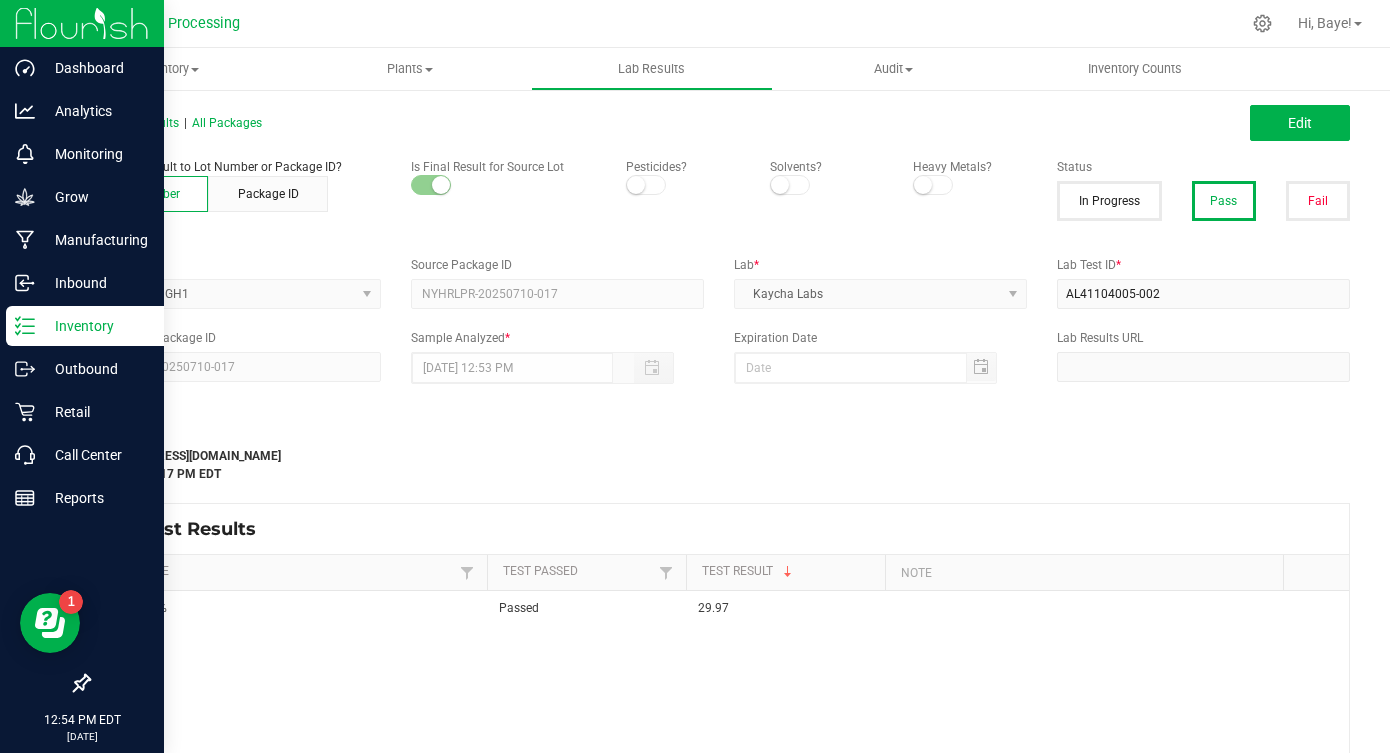 click 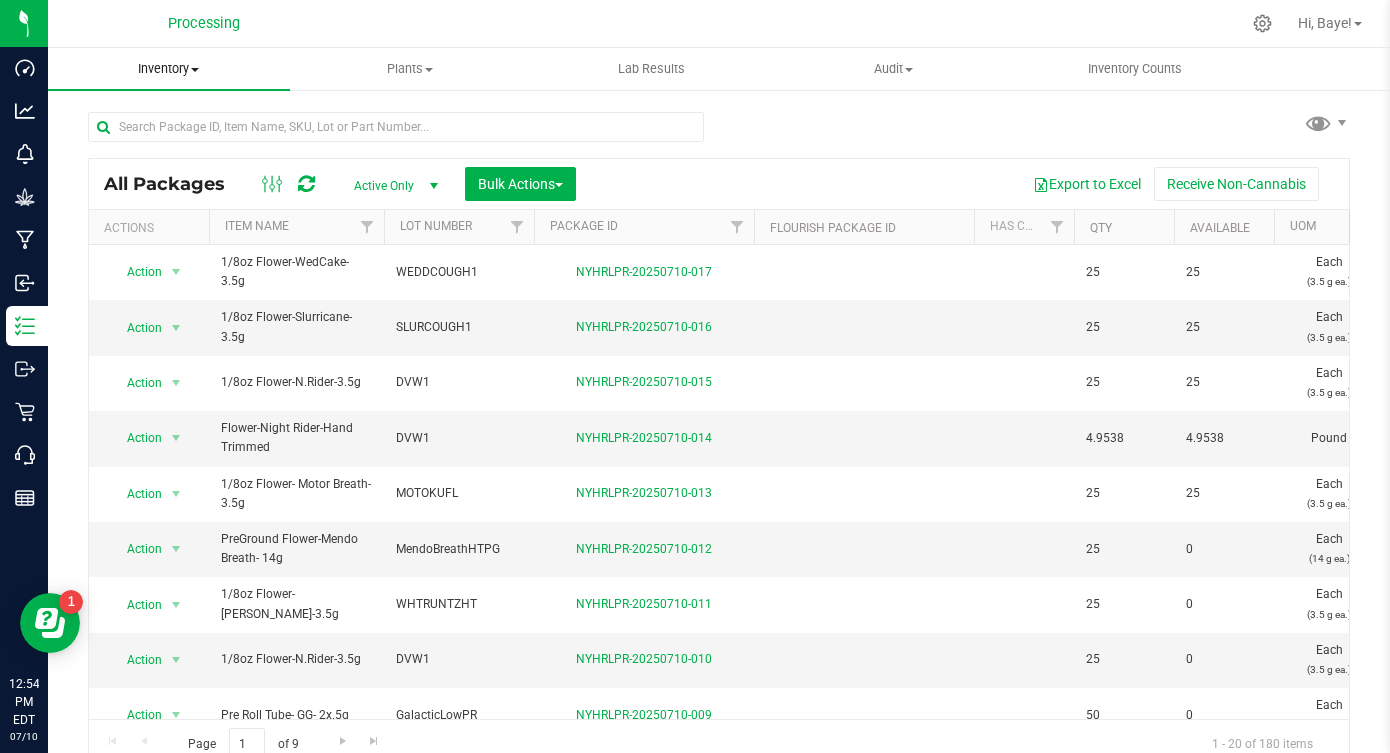 click on "Inventory" at bounding box center (169, 69) 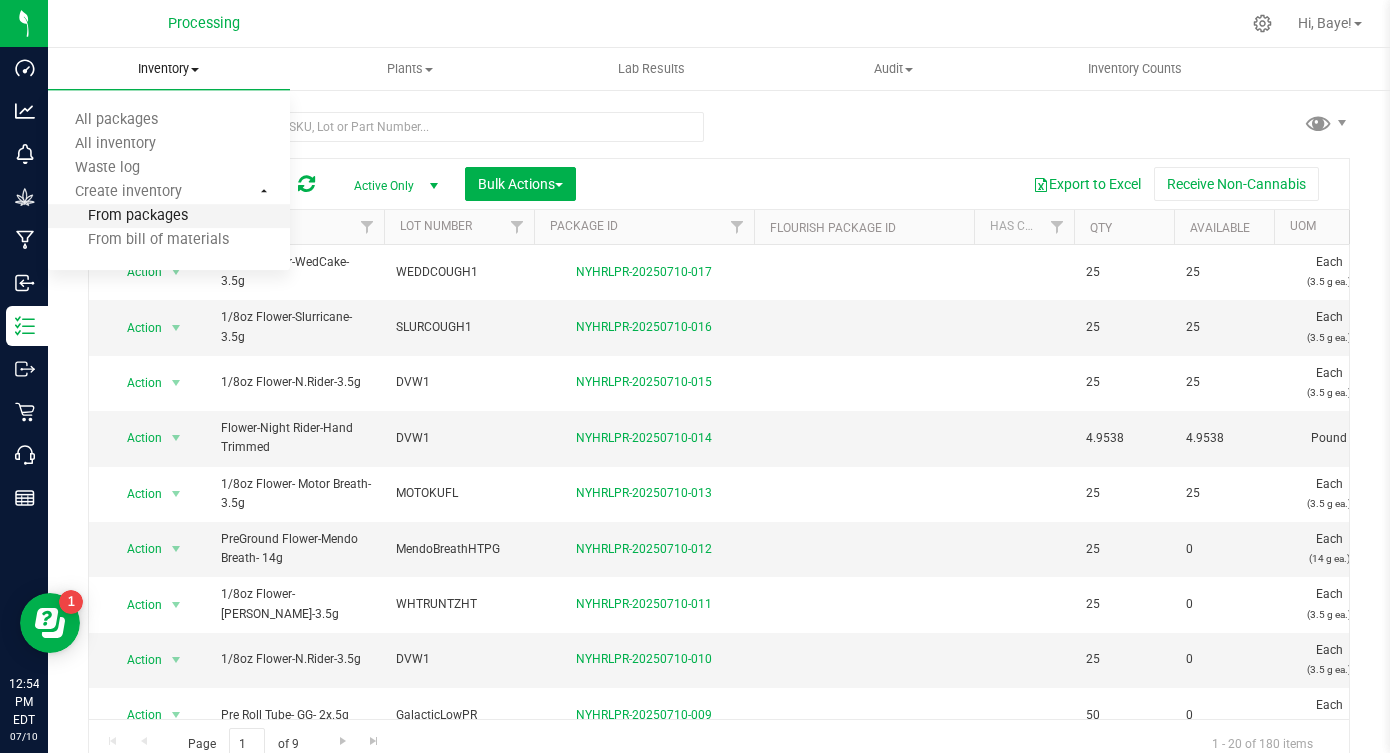 click on "From packages" at bounding box center [118, 216] 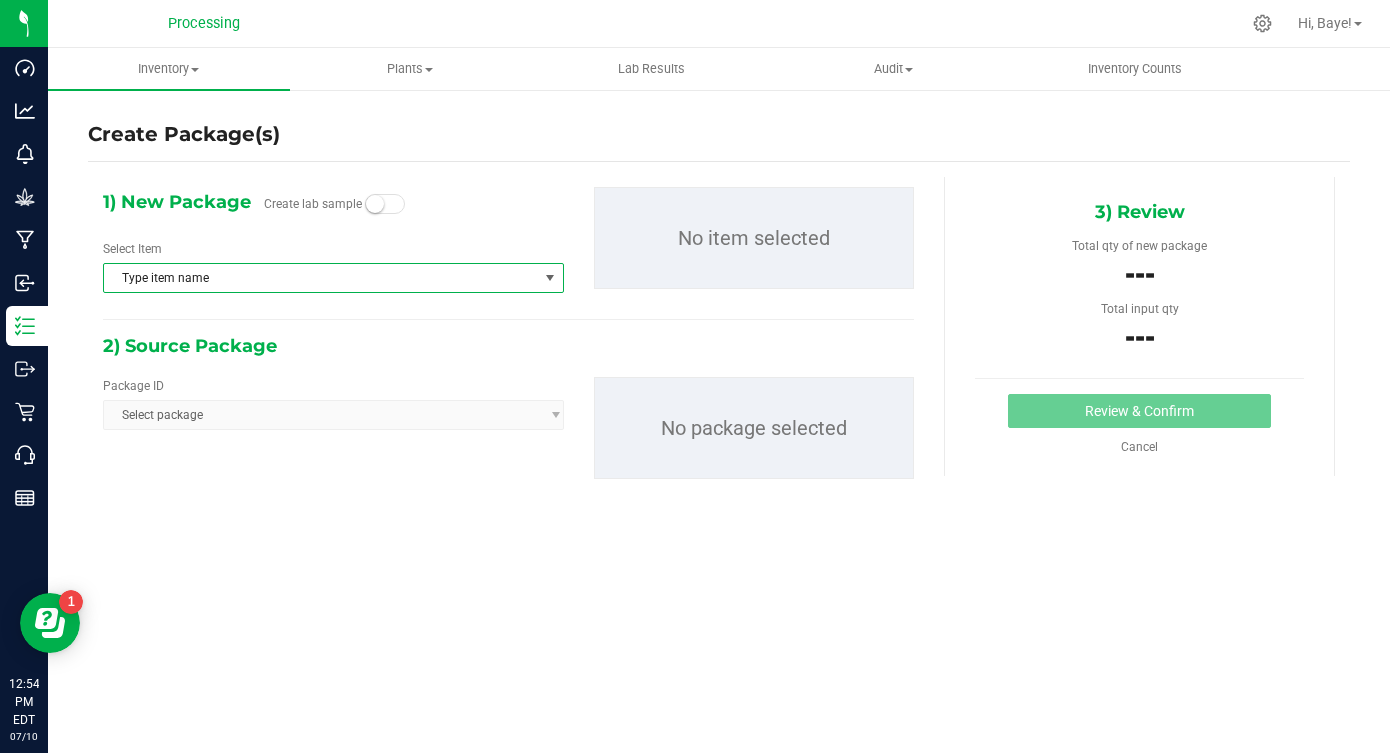 click on "Type item name" at bounding box center (321, 278) 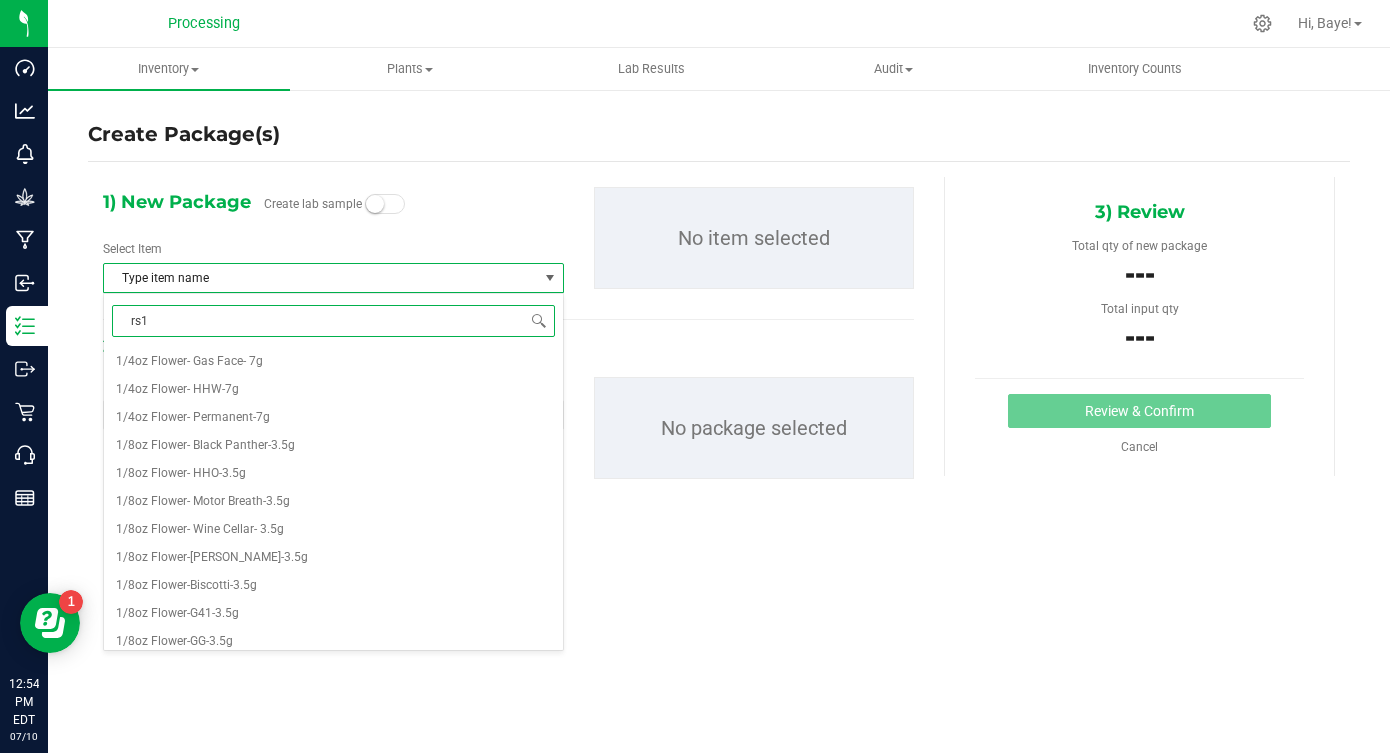 type on "rs11" 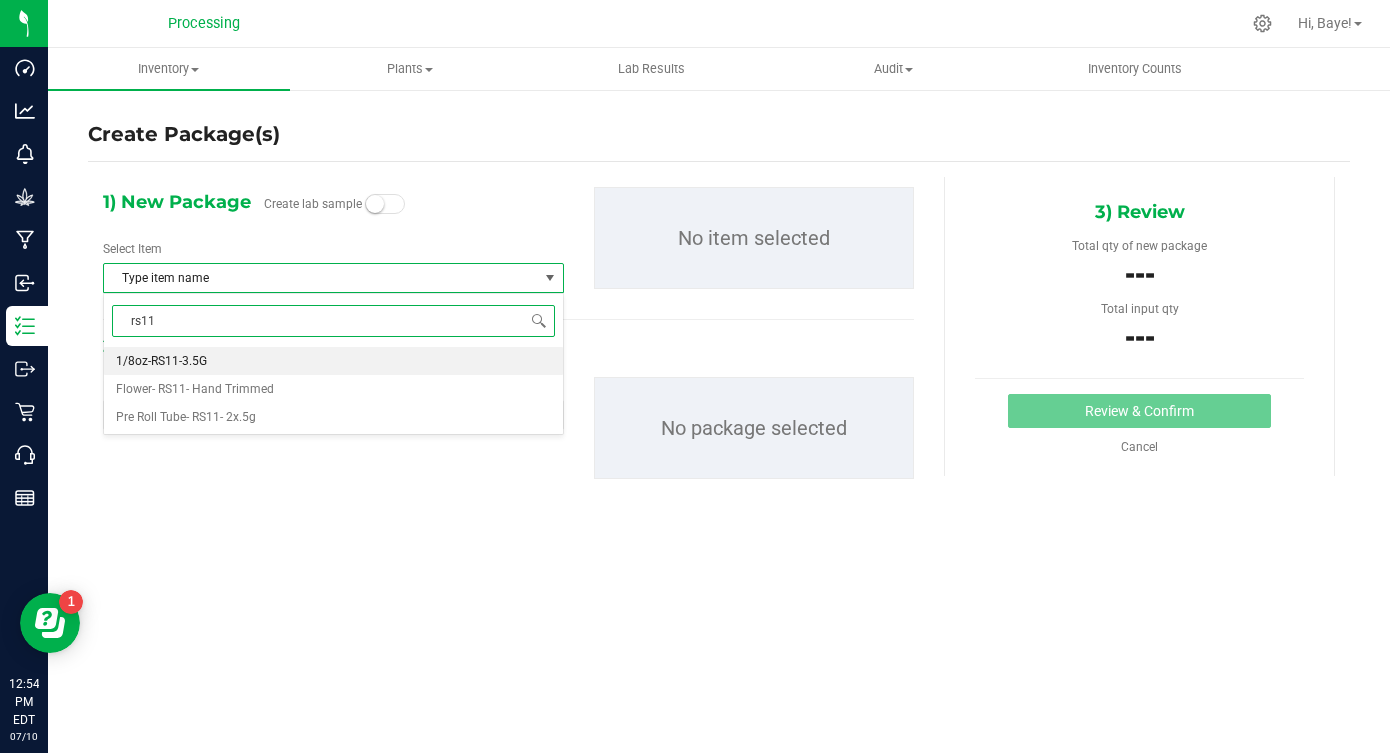 click on "1/8oz-RS11-3.5G" at bounding box center (333, 361) 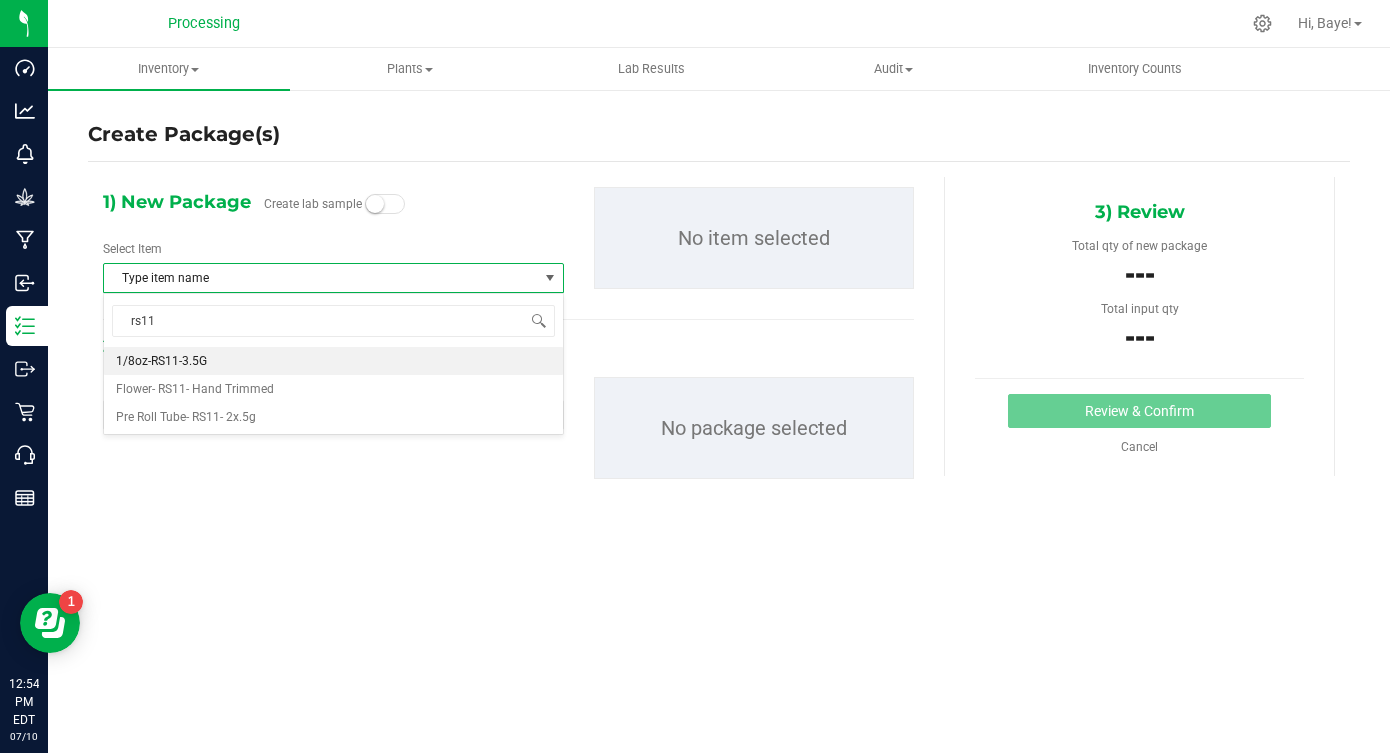 type 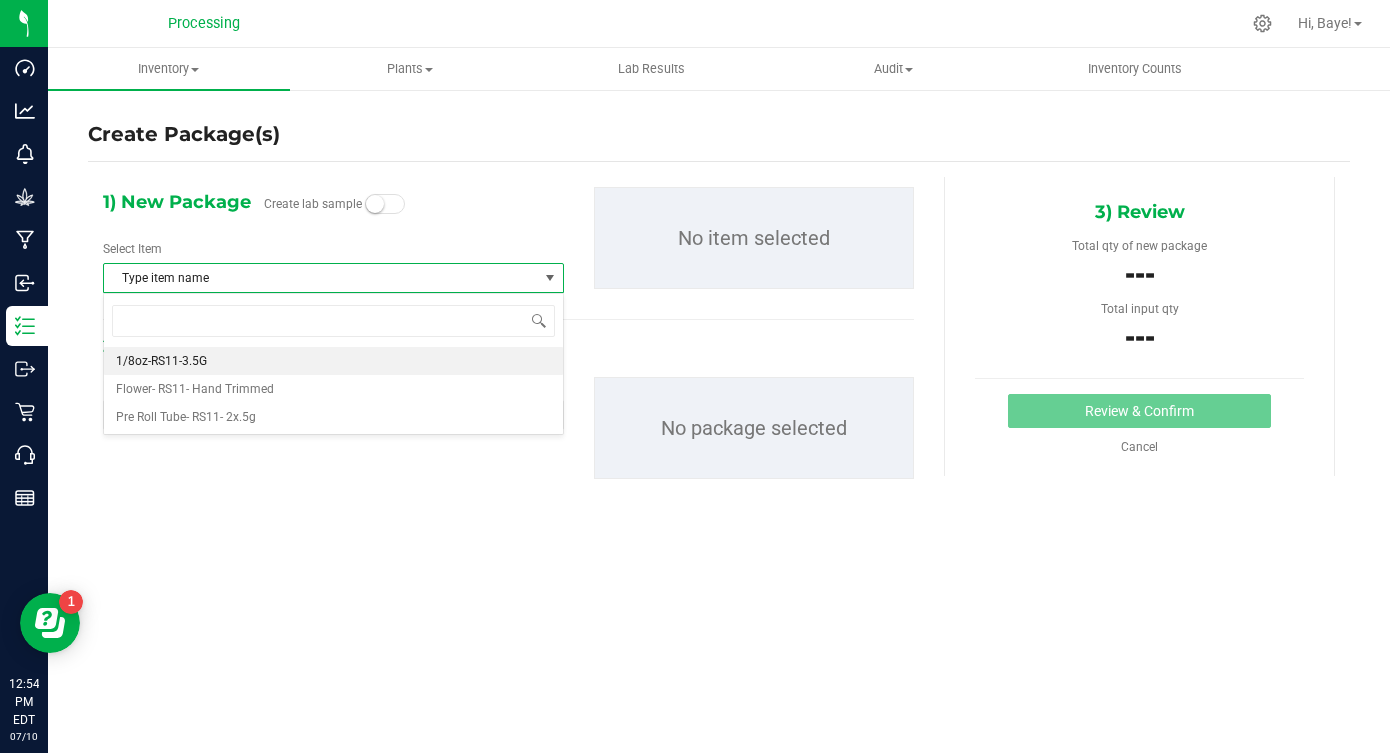 scroll, scrollTop: 0, scrollLeft: 0, axis: both 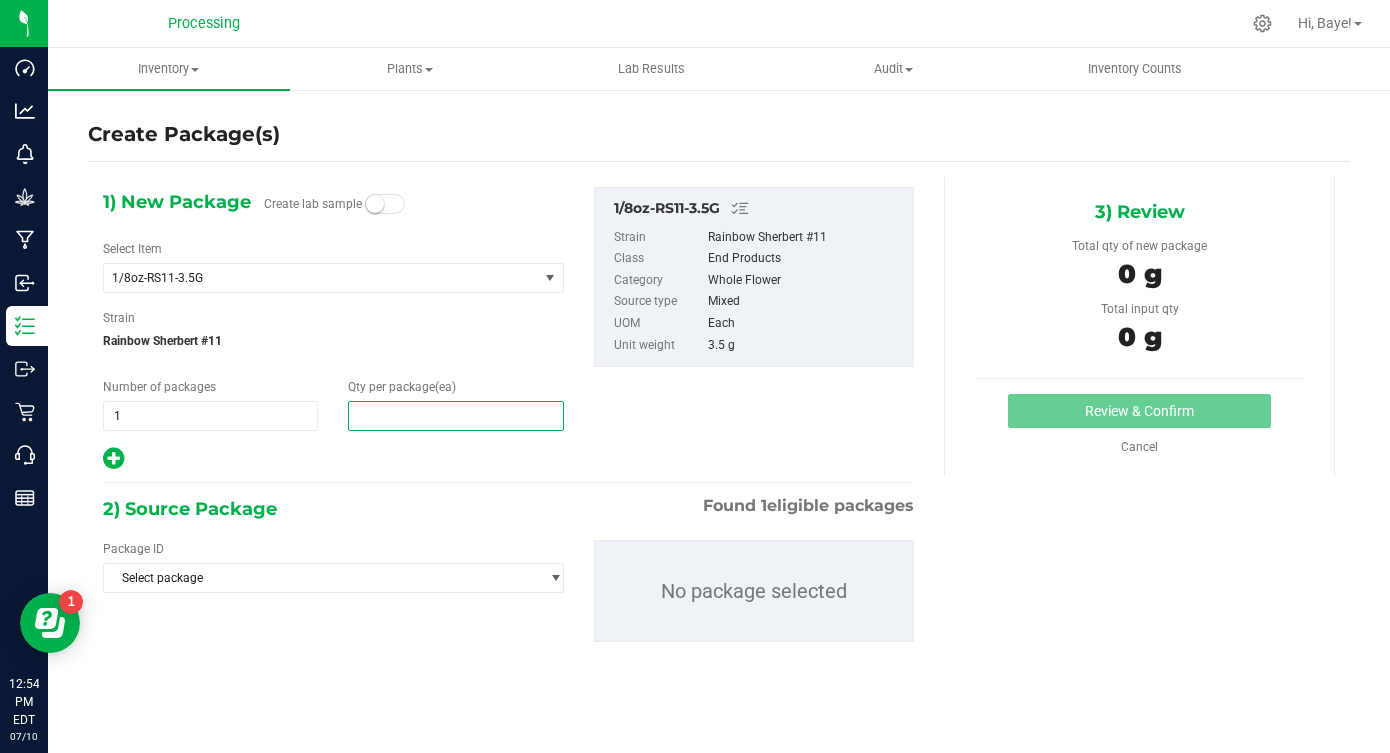 click at bounding box center [455, 416] 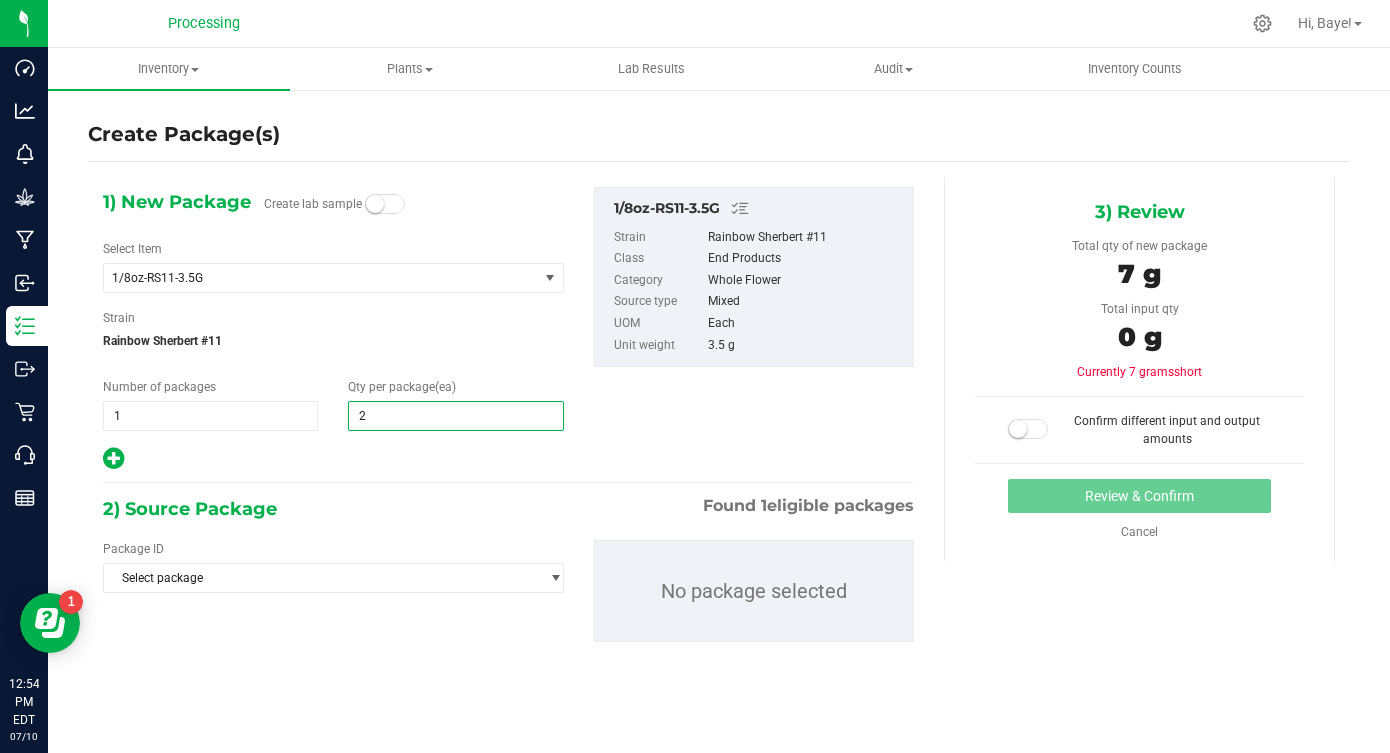 type on "25" 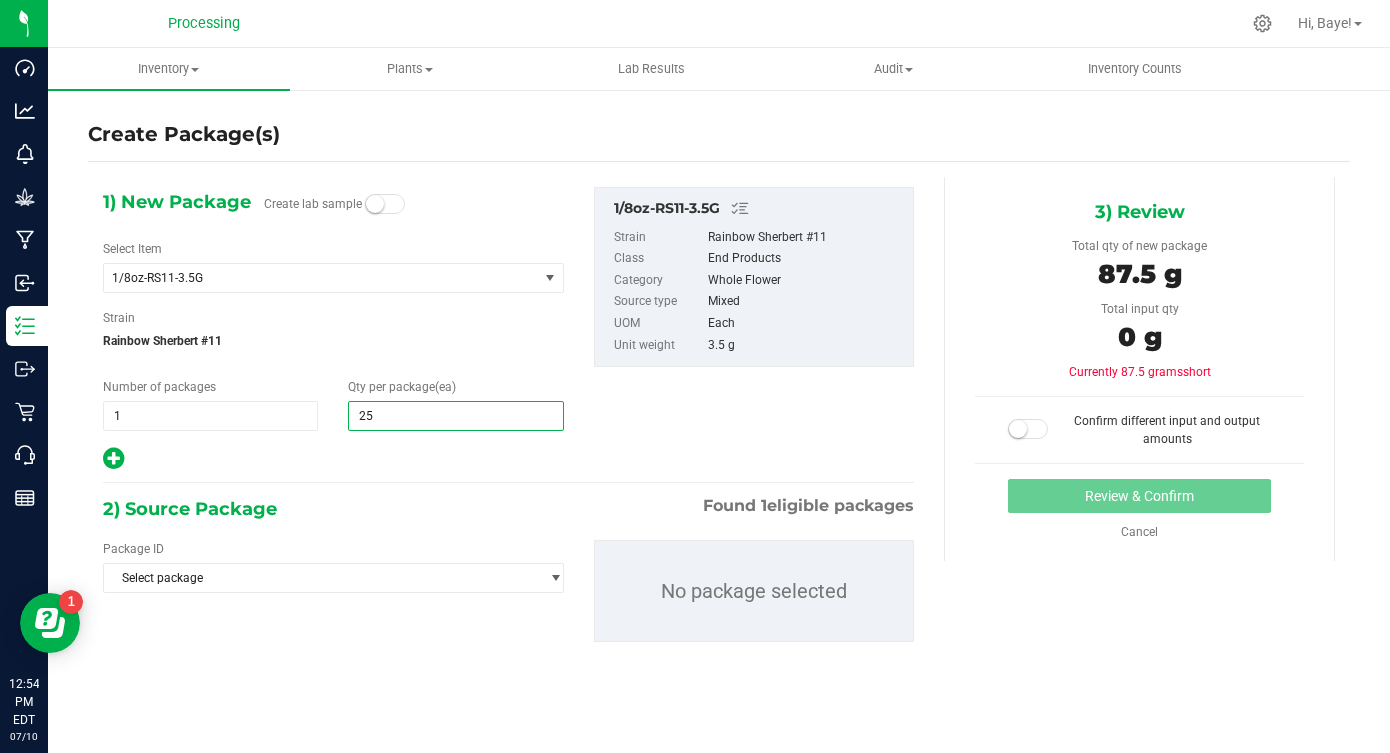 type on "25" 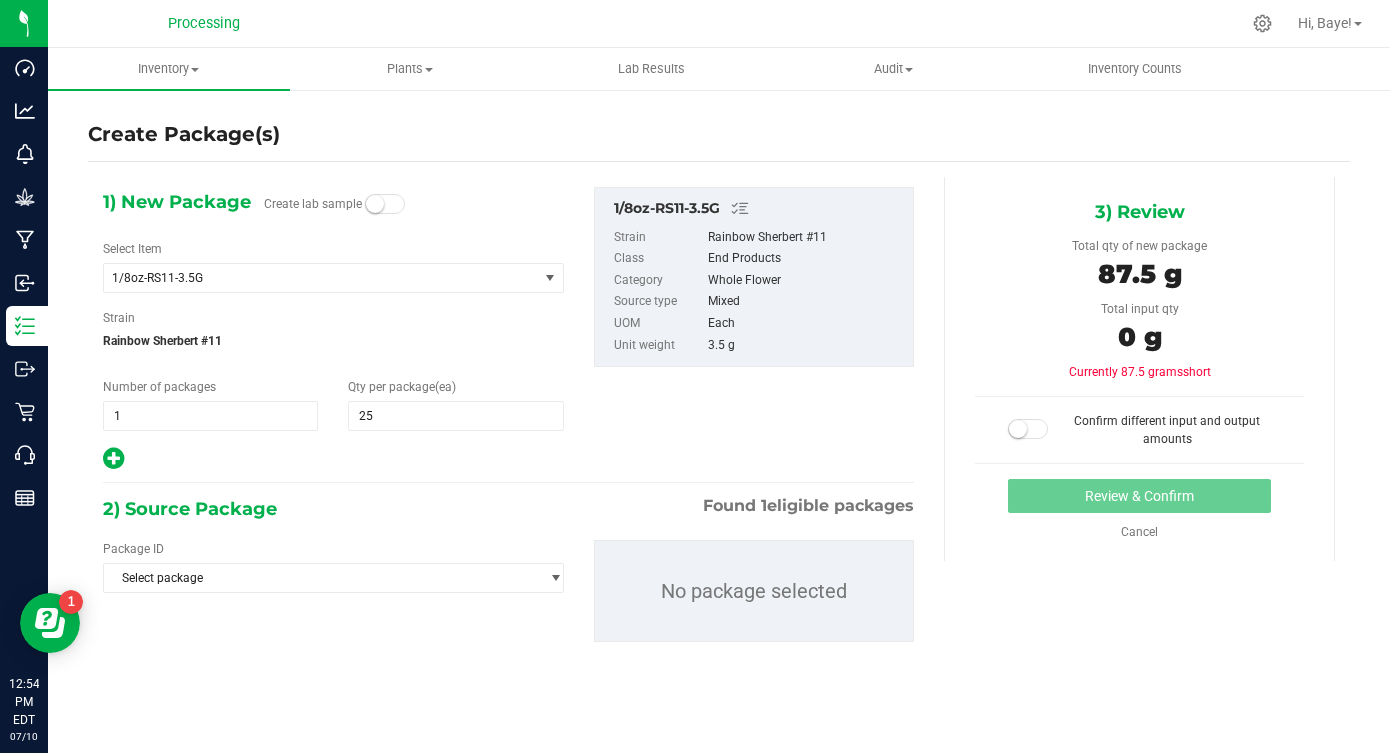 click on "2) Source Package
Found
1
eligible packages" at bounding box center (508, 509) 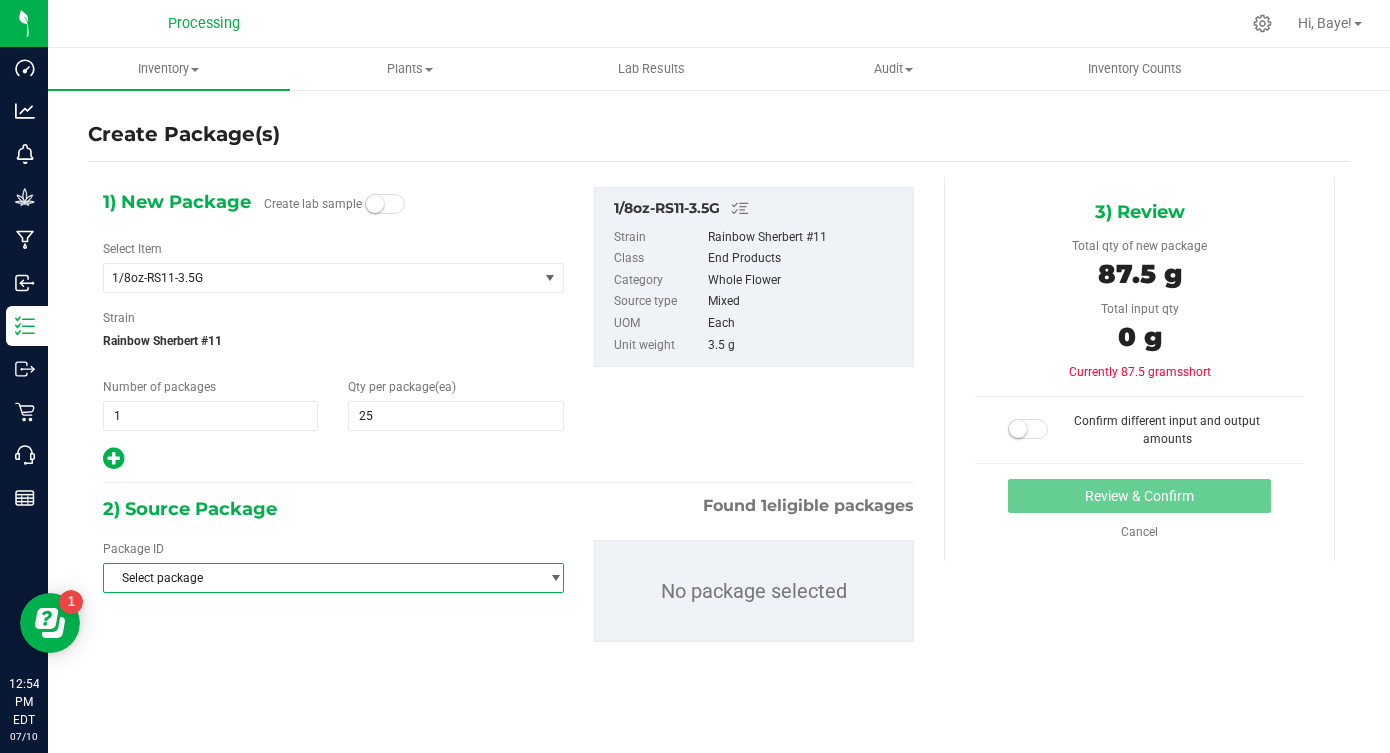 click on "Select package" at bounding box center [321, 578] 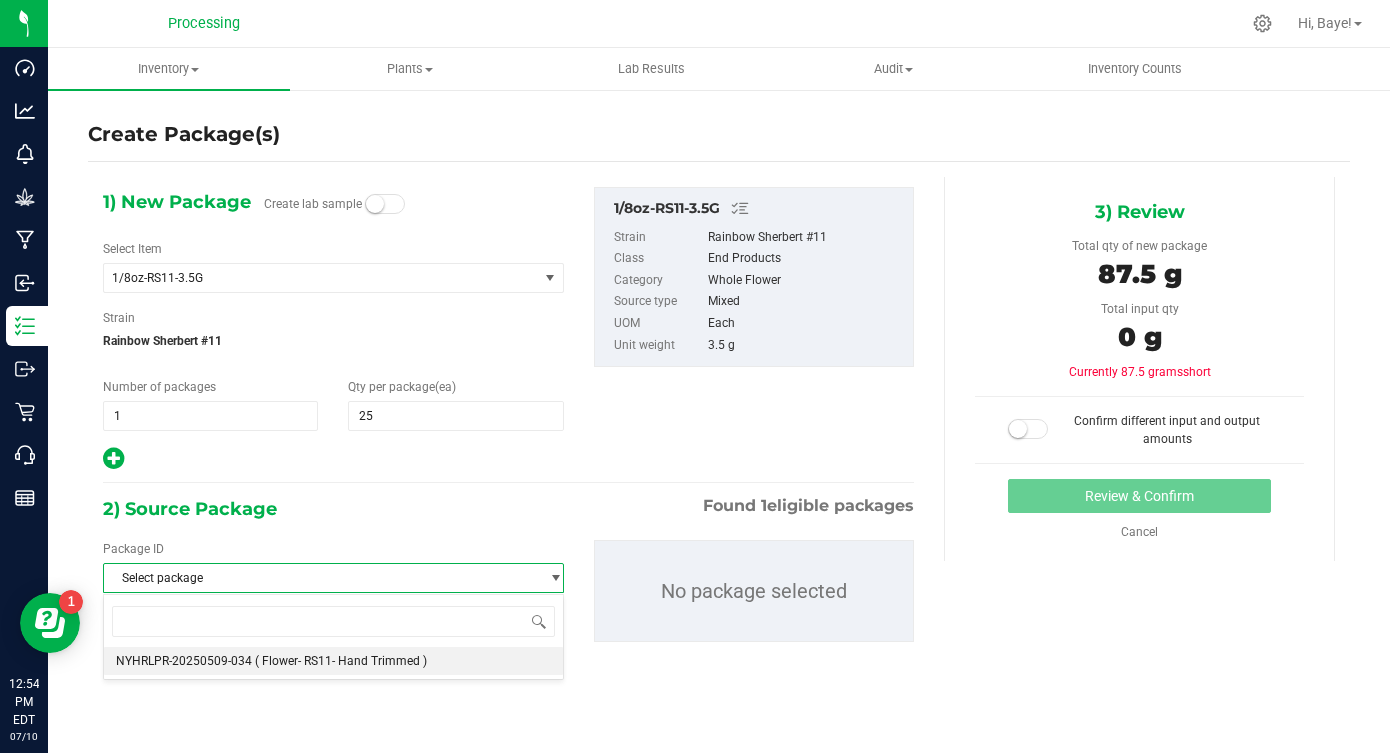 click on "(
Flower- RS11- Hand Trimmed
)" at bounding box center [341, 661] 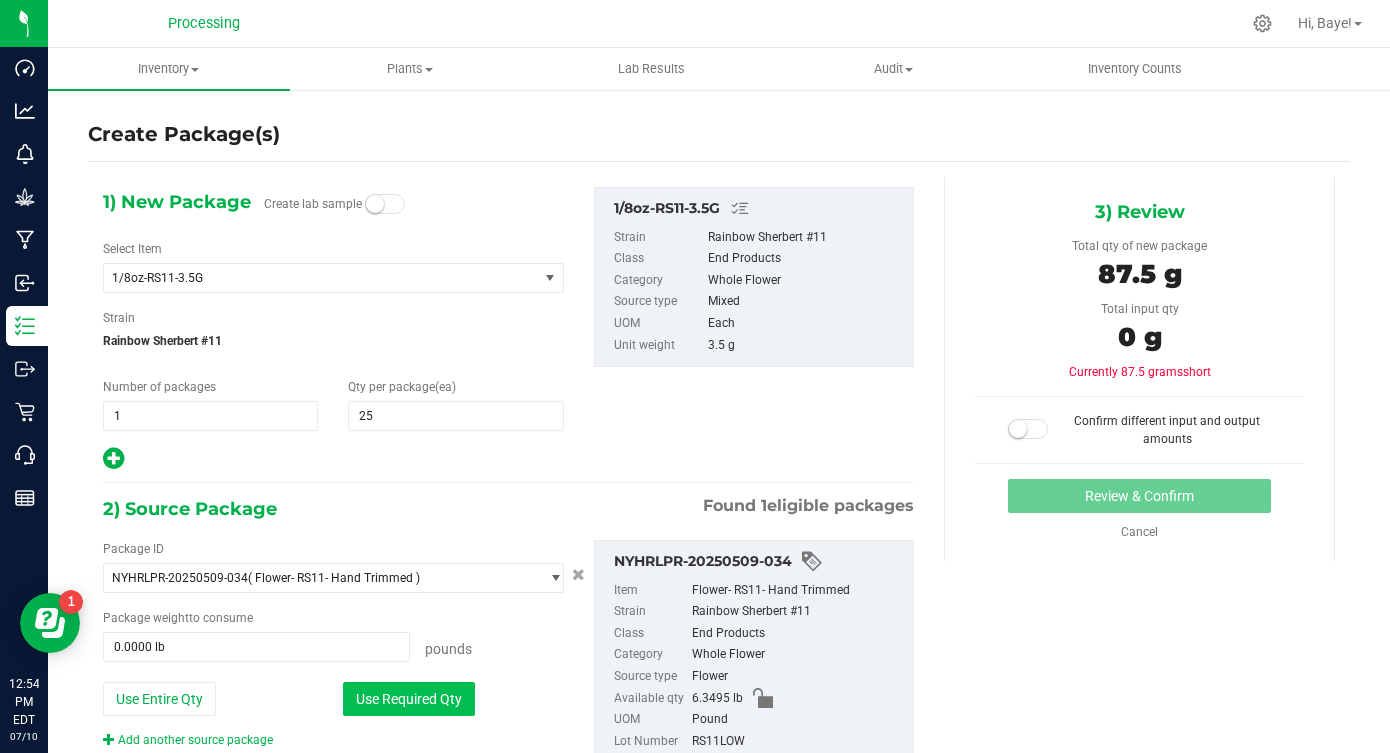 click on "Use Required Qty" at bounding box center [409, 699] 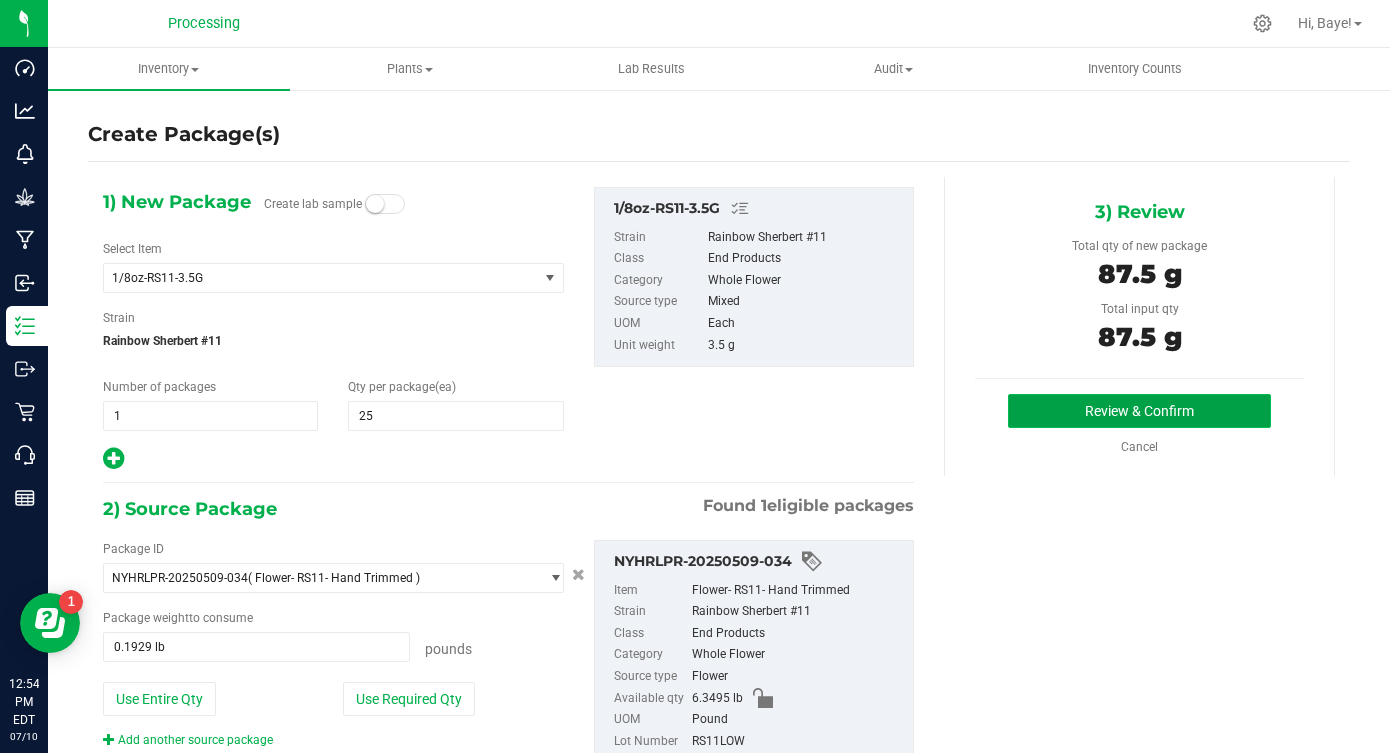 click on "Review & Confirm" at bounding box center (1139, 411) 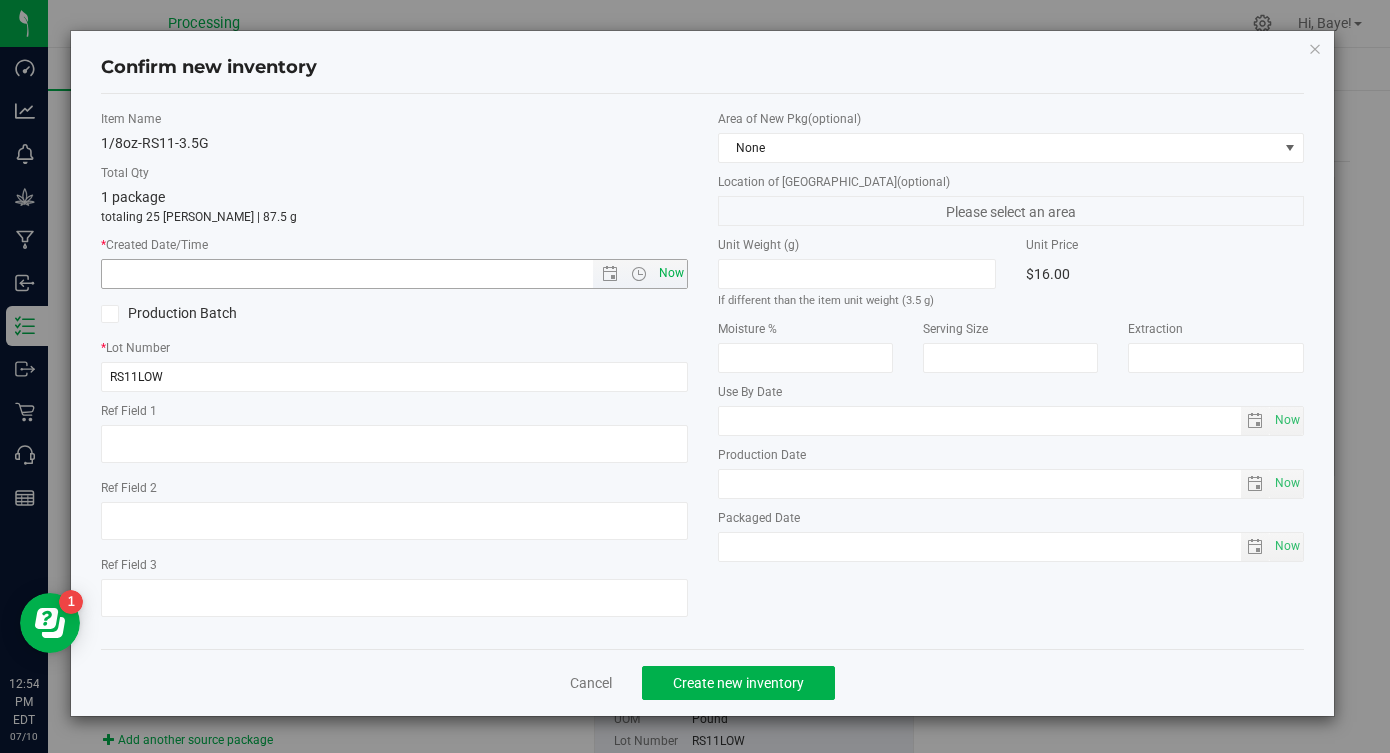 click on "Now" at bounding box center (671, 273) 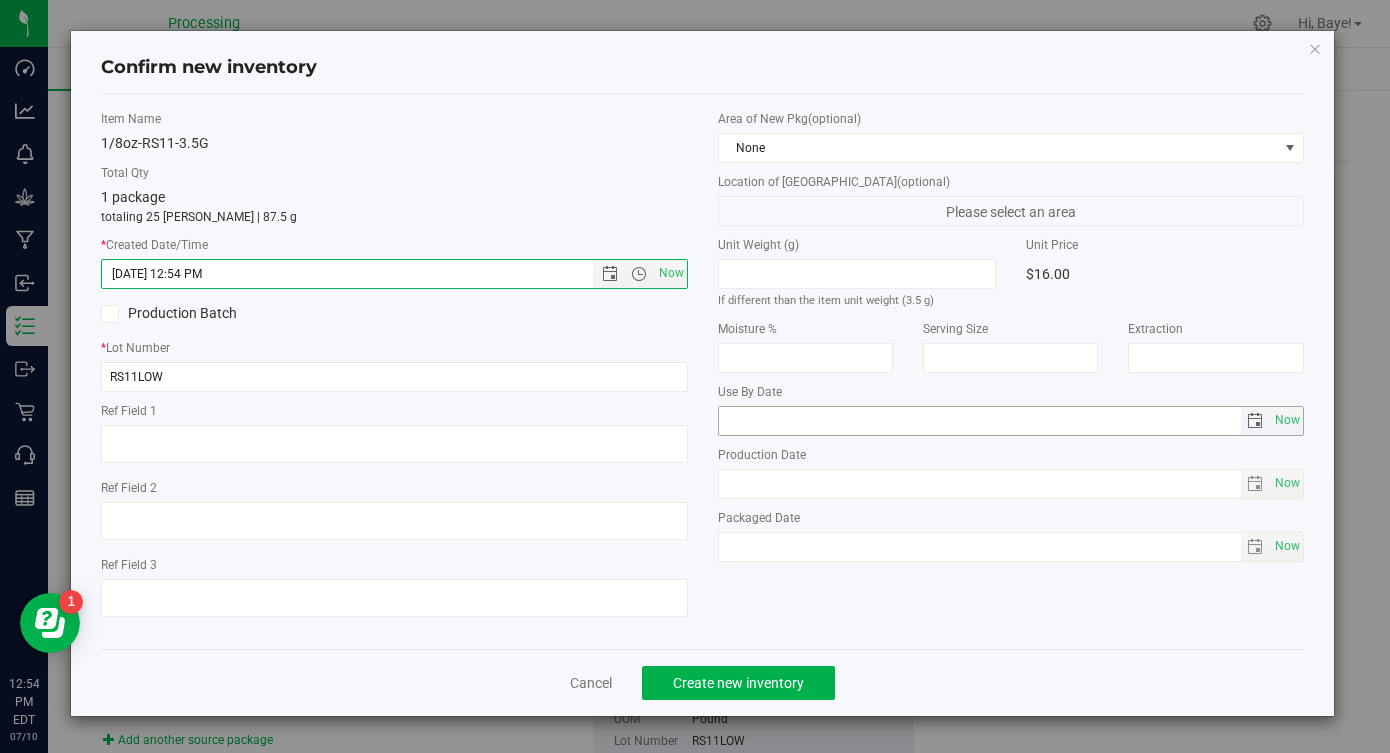 click at bounding box center (1255, 421) 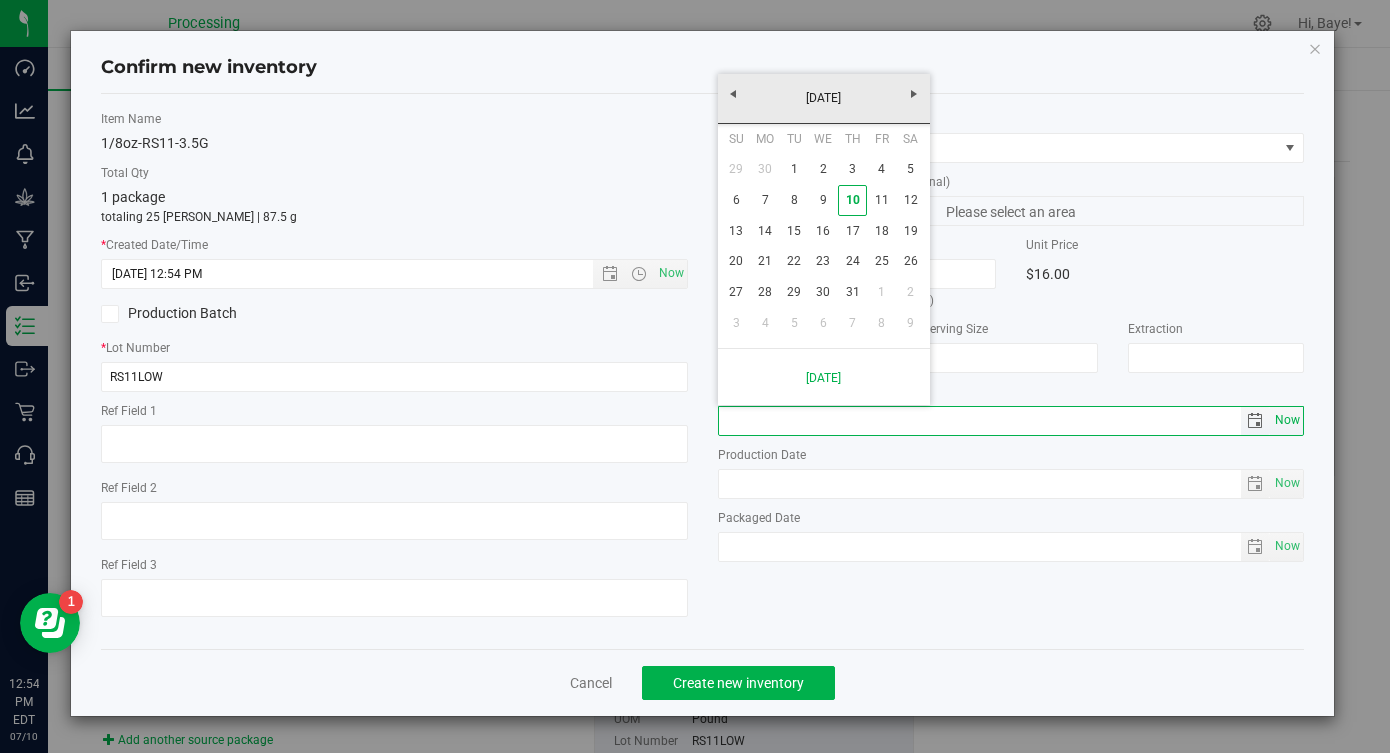 click on "Now" at bounding box center [1287, 420] 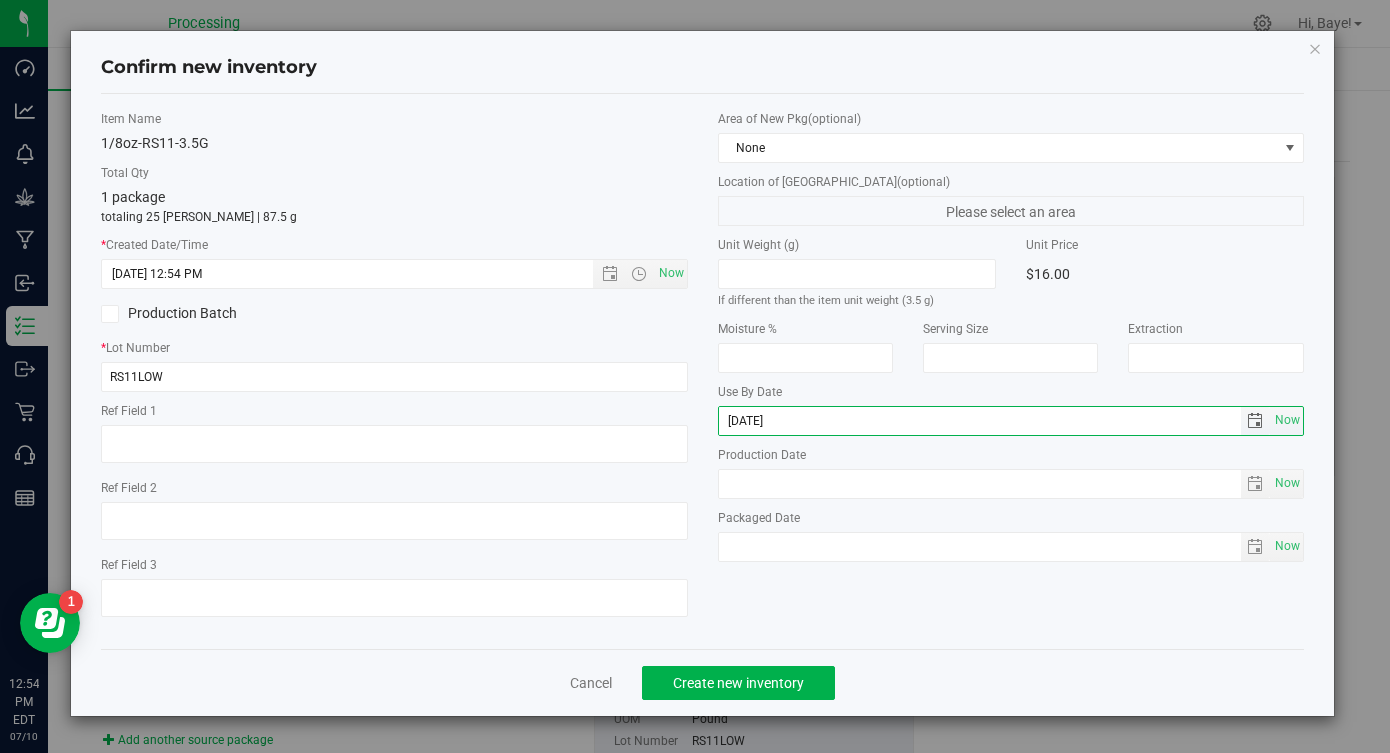 click on "[DATE]" at bounding box center [980, 421] 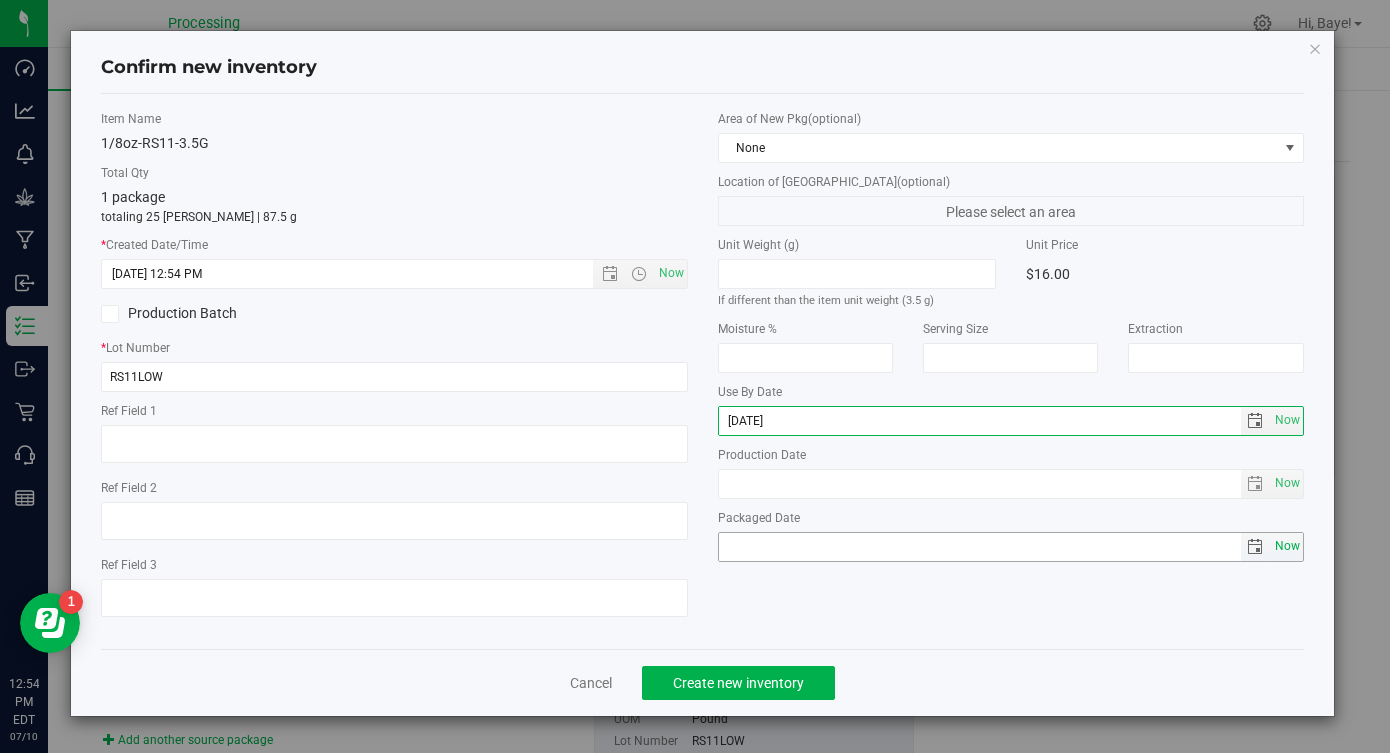 type on "[DATE]" 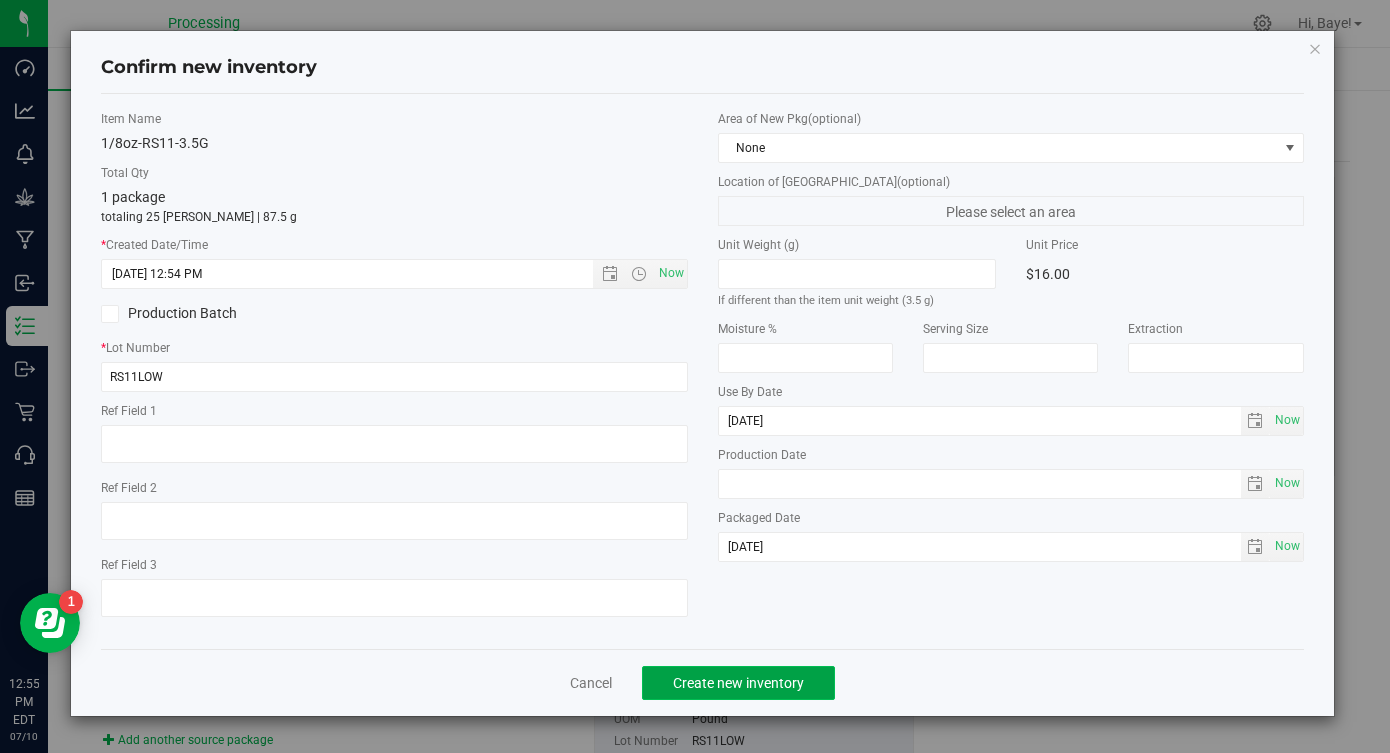 click on "Create new inventory" 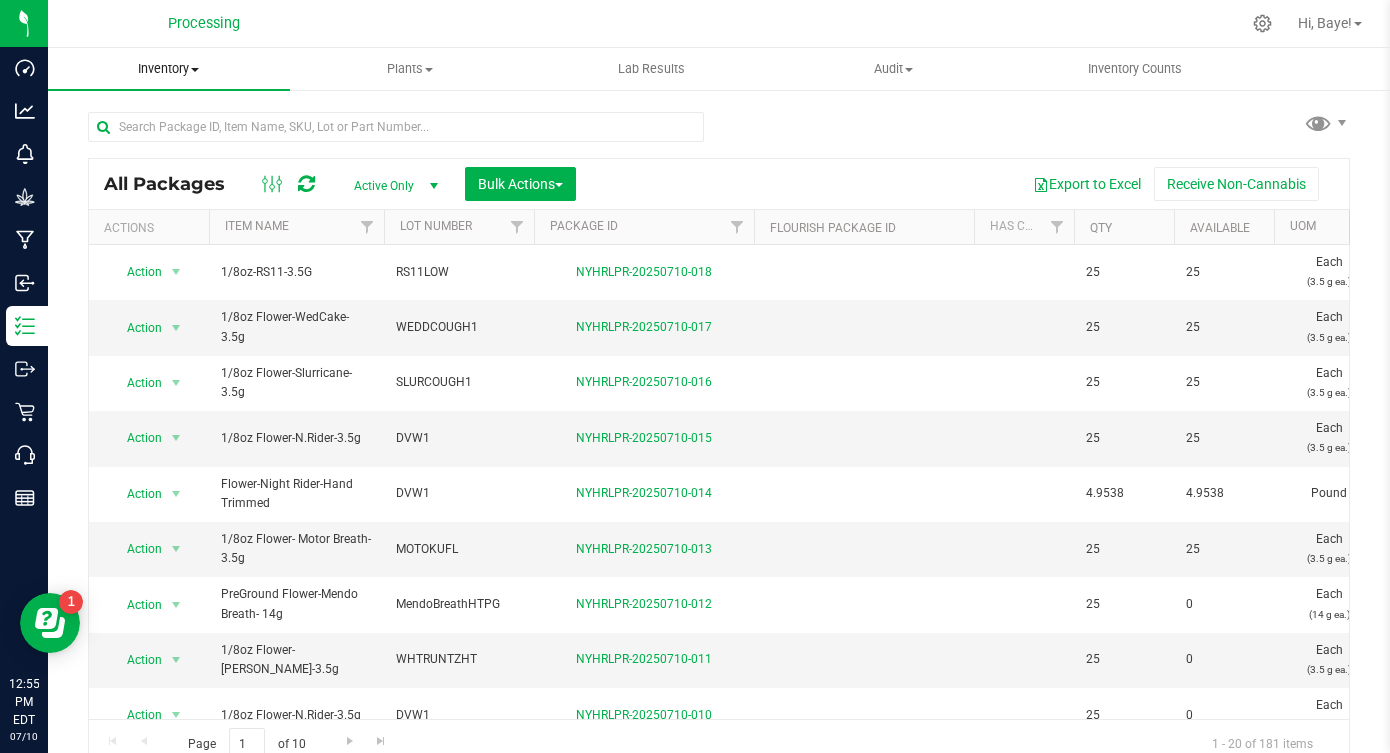 click on "Inventory" at bounding box center (169, 69) 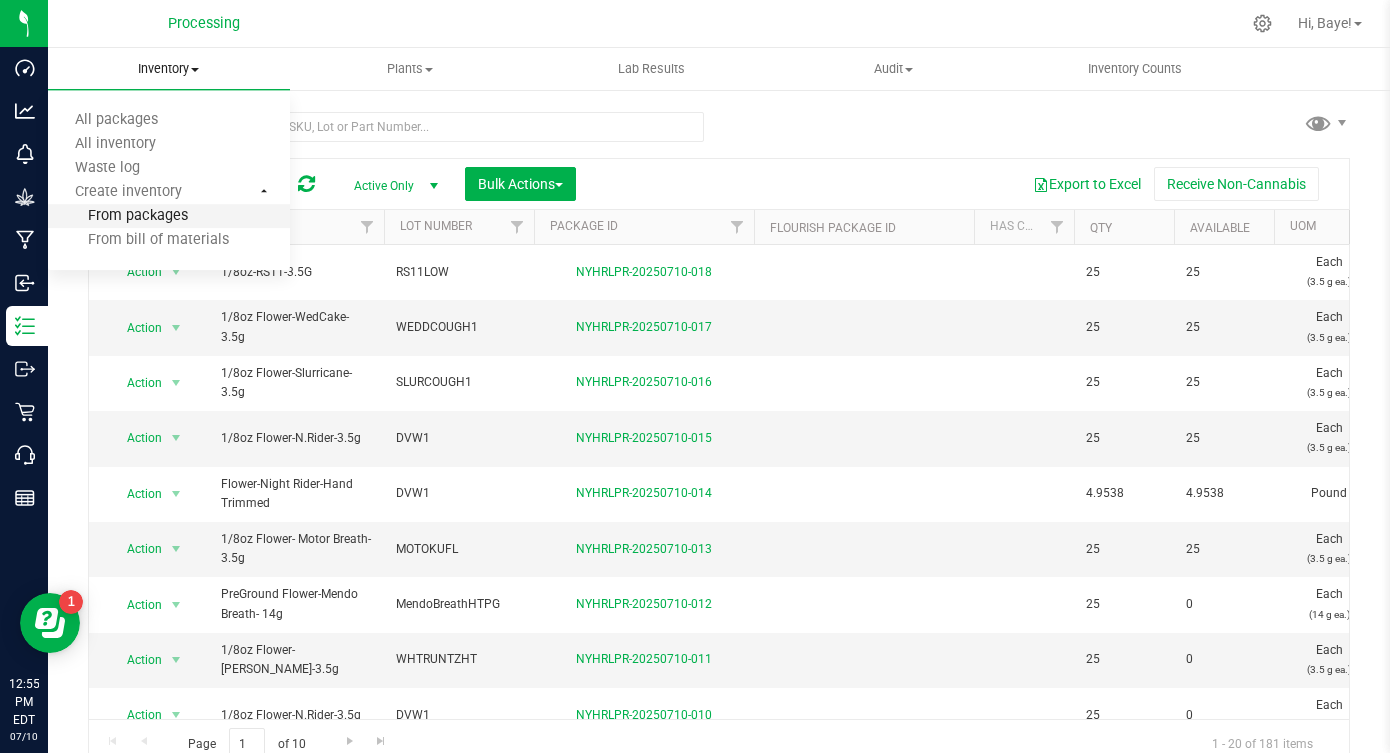 click on "From packages" at bounding box center (169, 217) 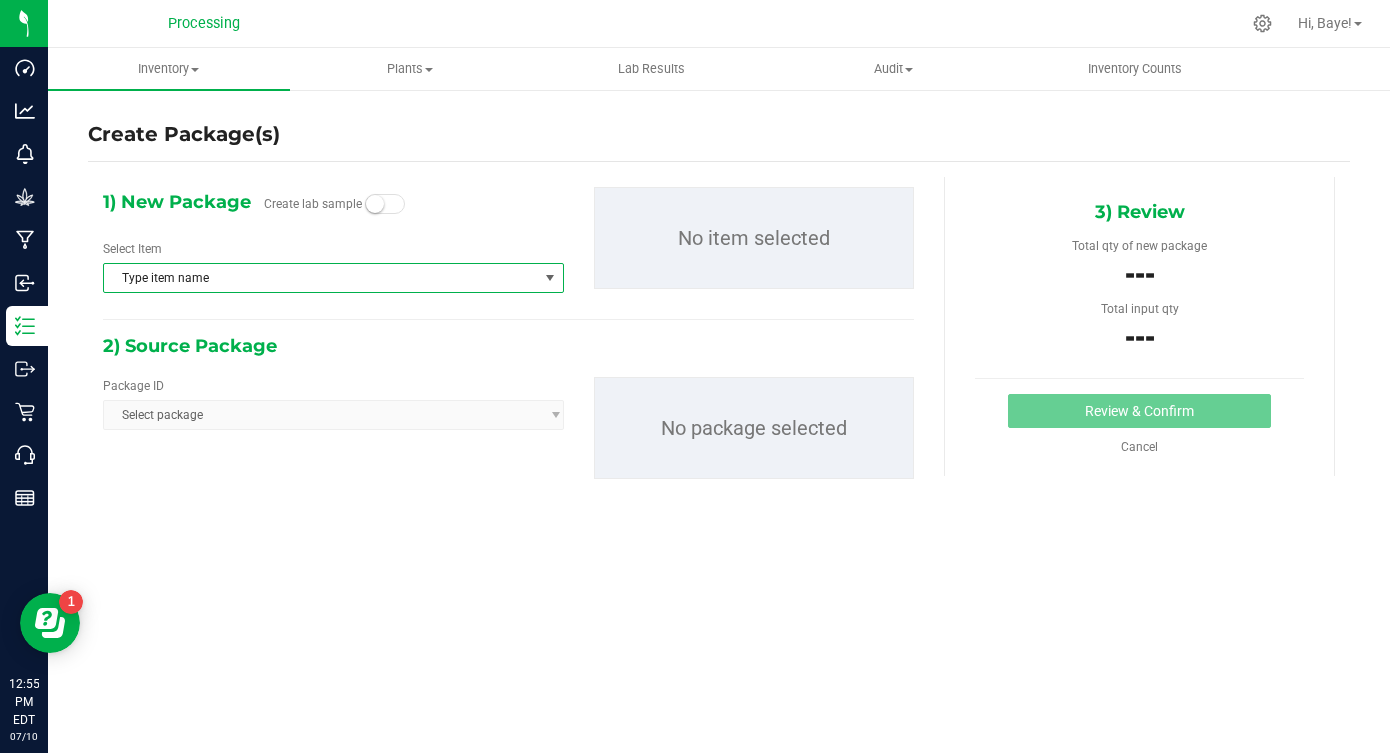 click on "Type item name" at bounding box center [321, 278] 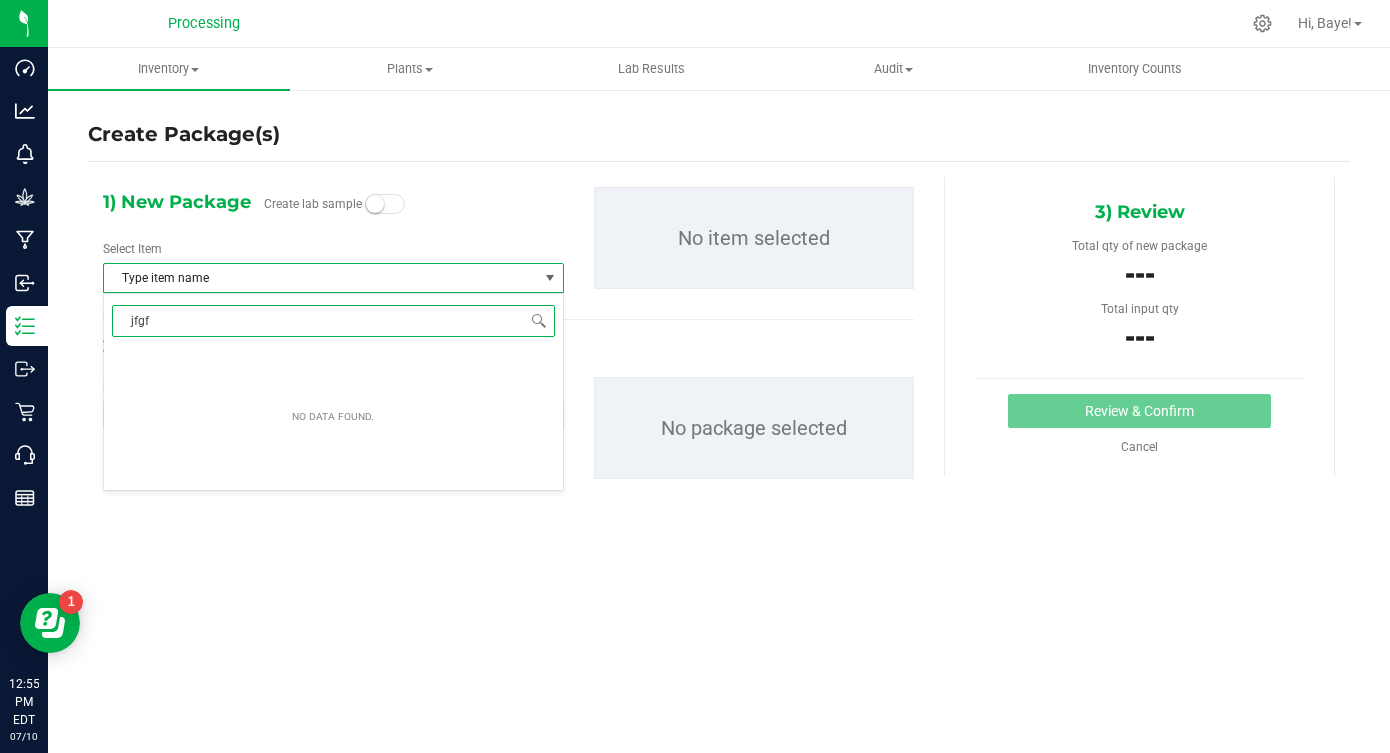 type on "jfg" 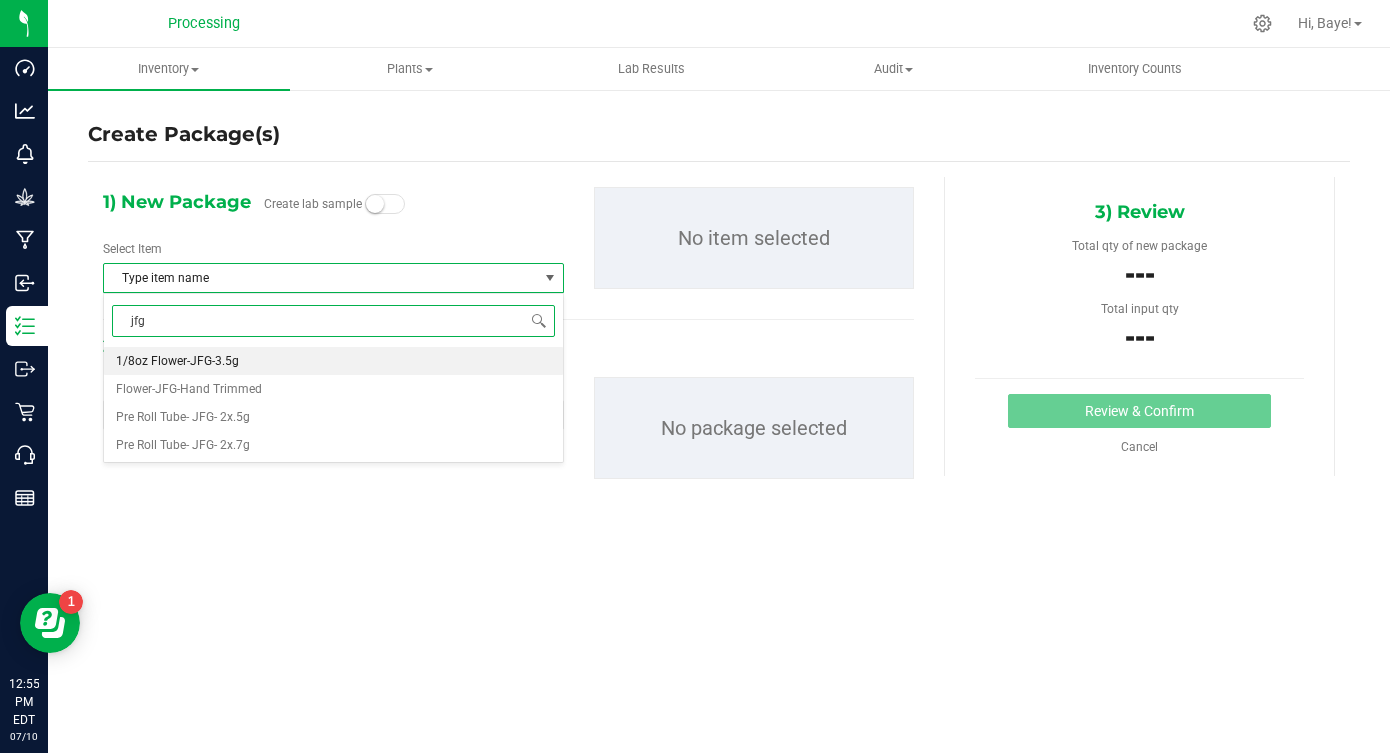 click on "1/8oz Flower-JFG-3.5g" at bounding box center [333, 361] 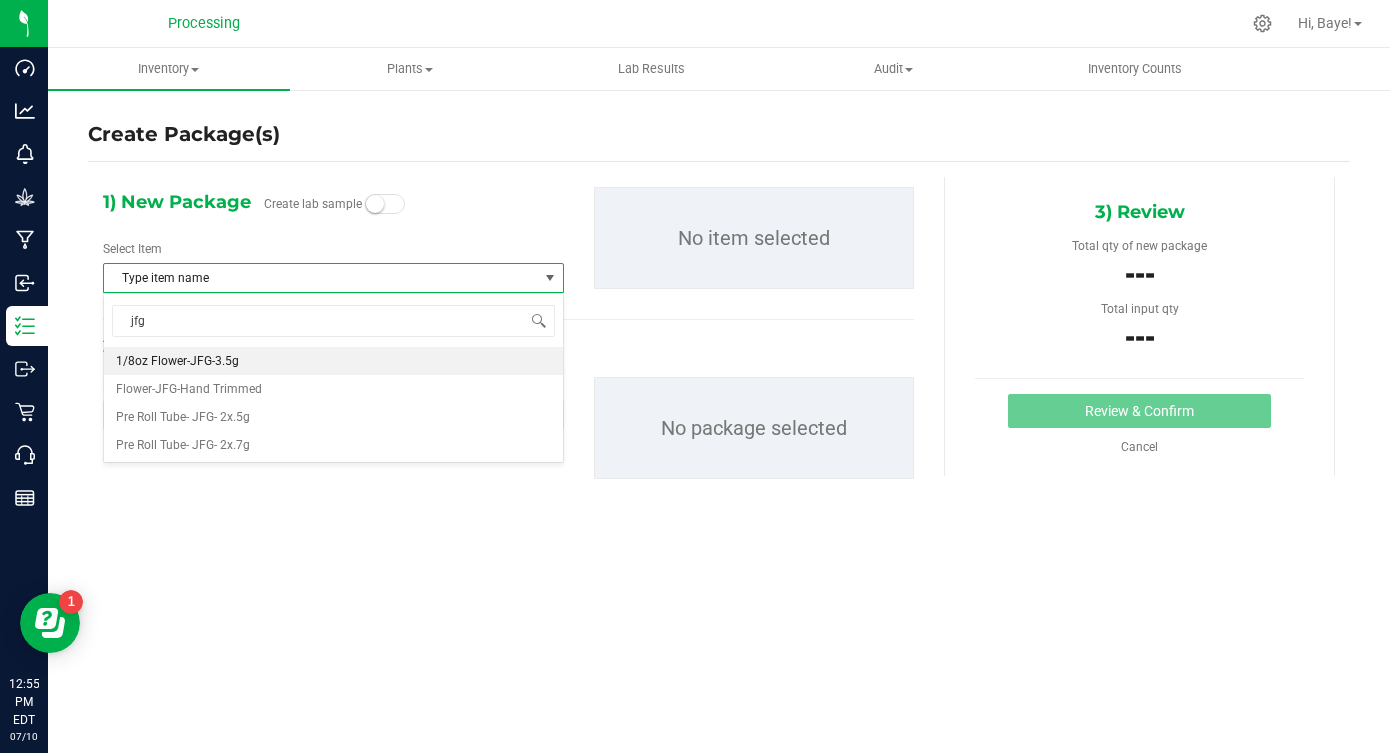 type 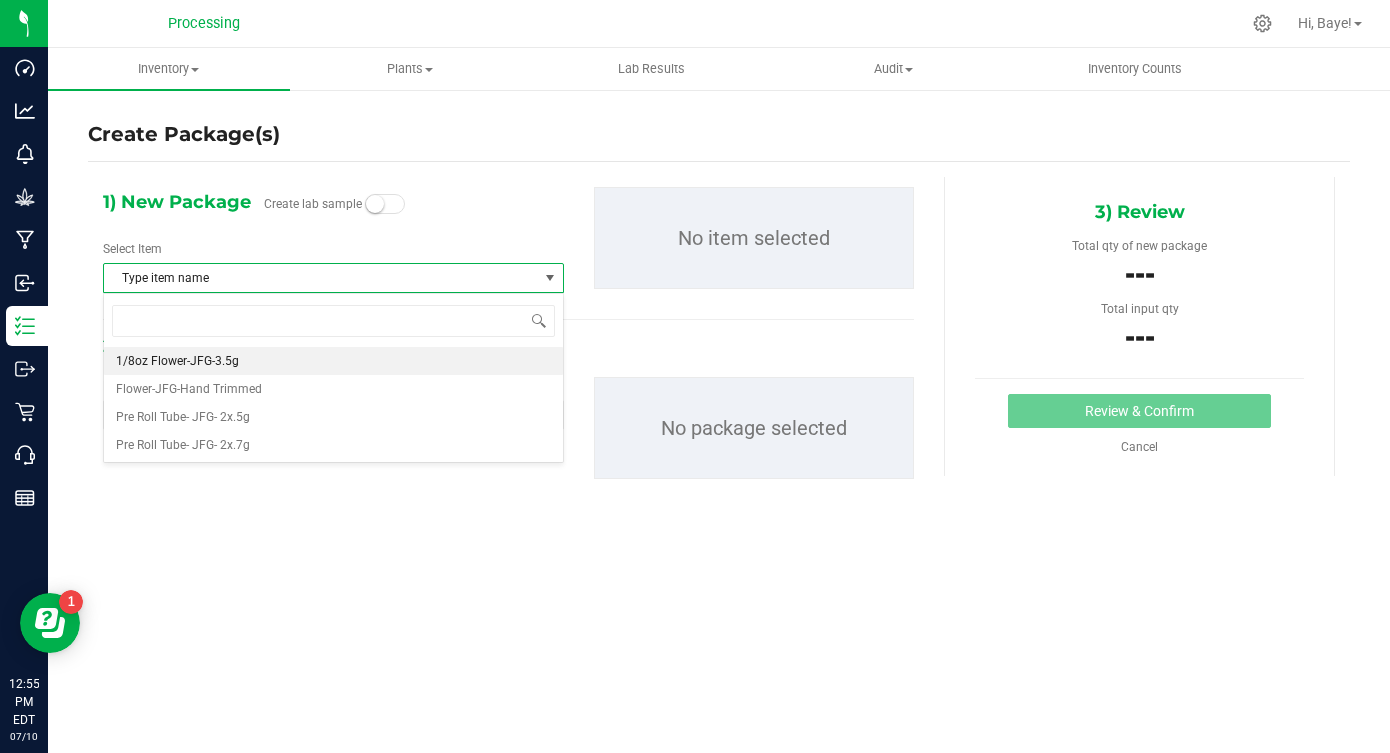 scroll, scrollTop: 336, scrollLeft: 0, axis: vertical 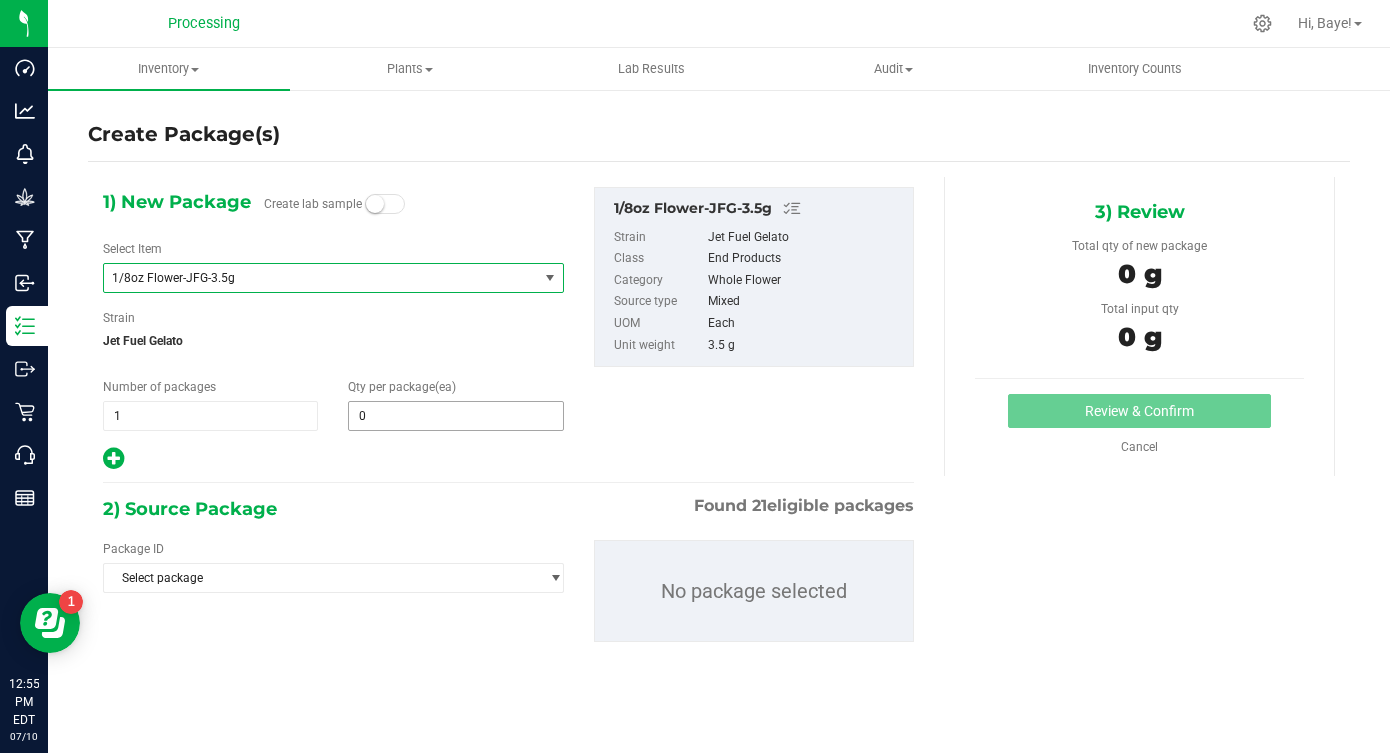 type 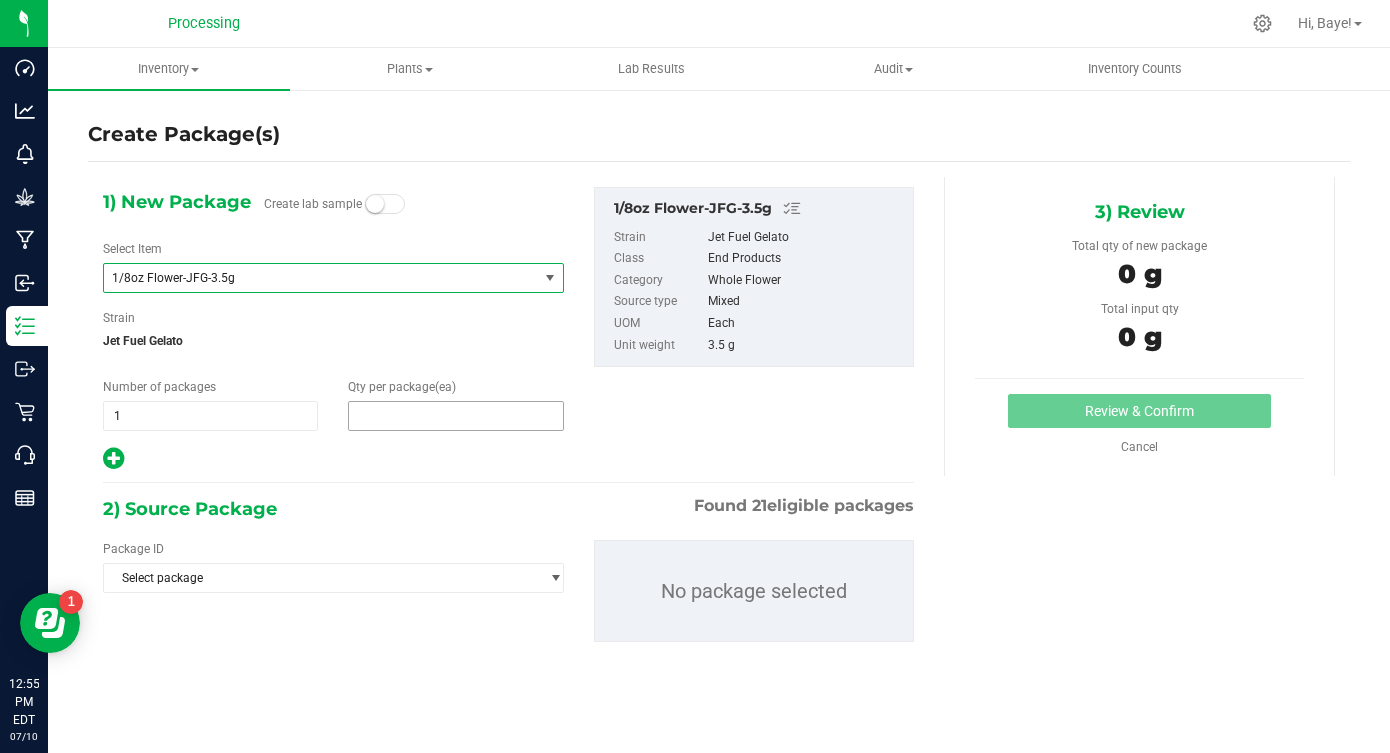 click at bounding box center (455, 416) 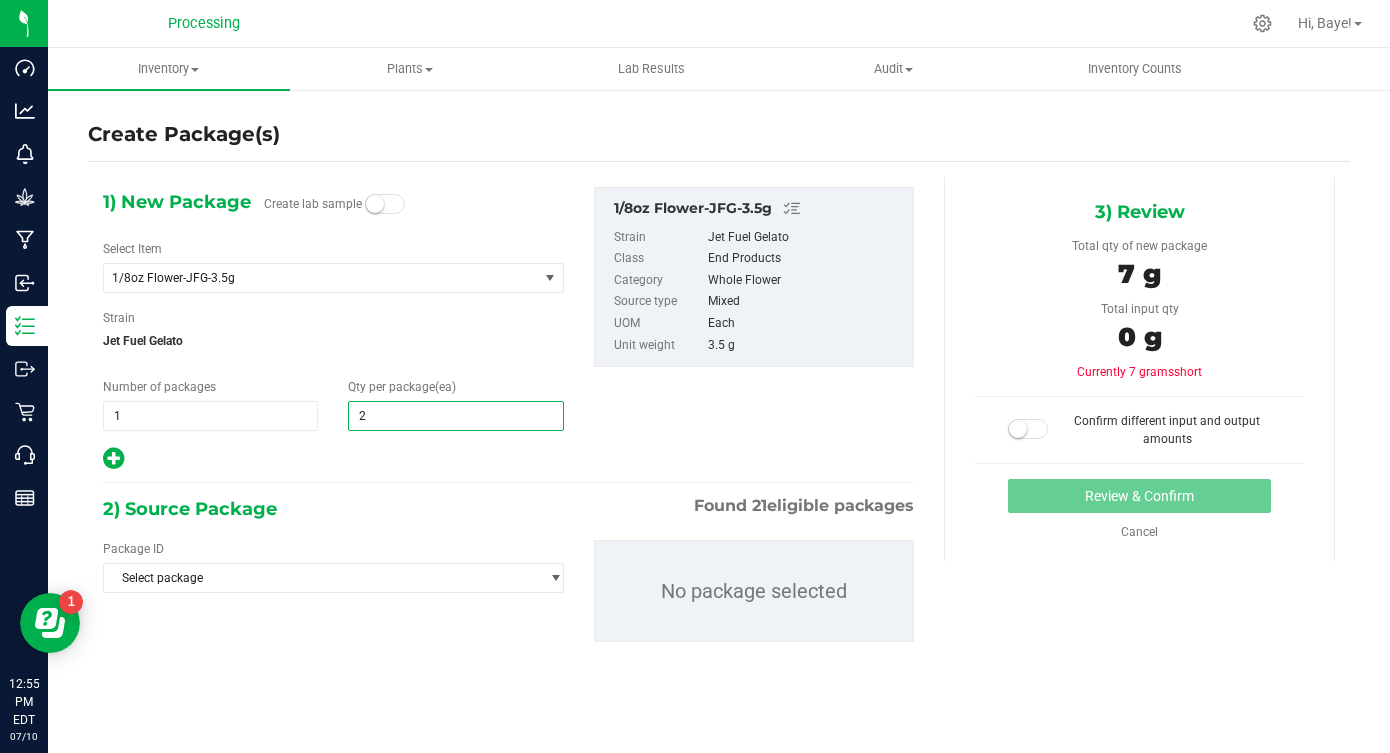 type on "25" 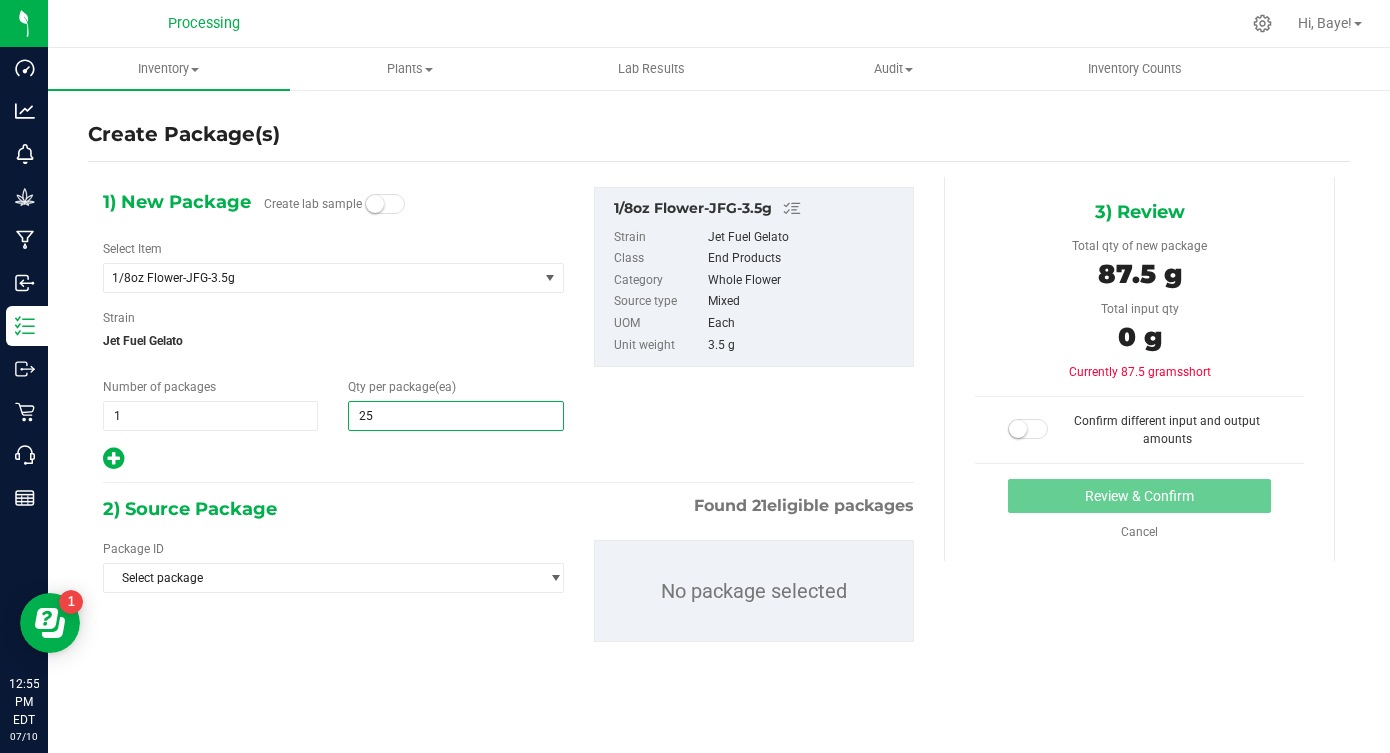 type on "25" 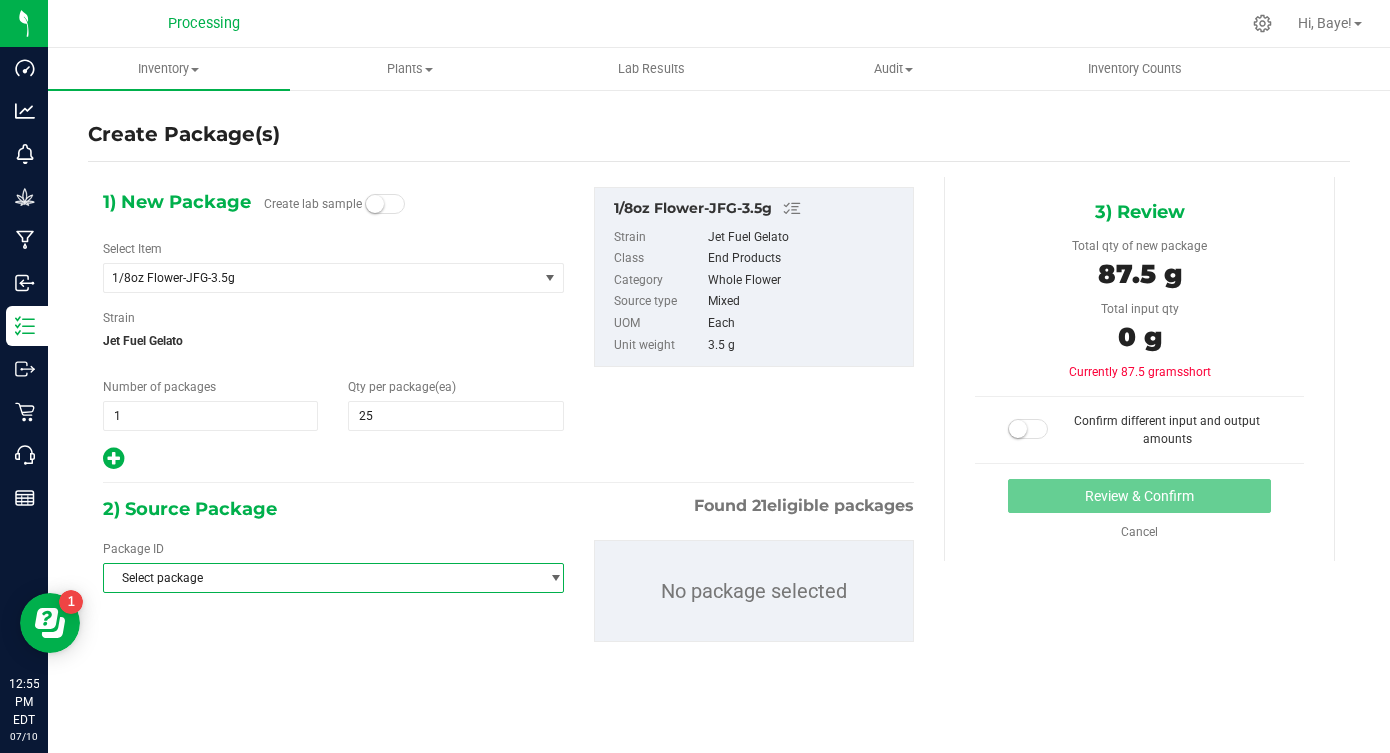click on "Select package" at bounding box center (321, 578) 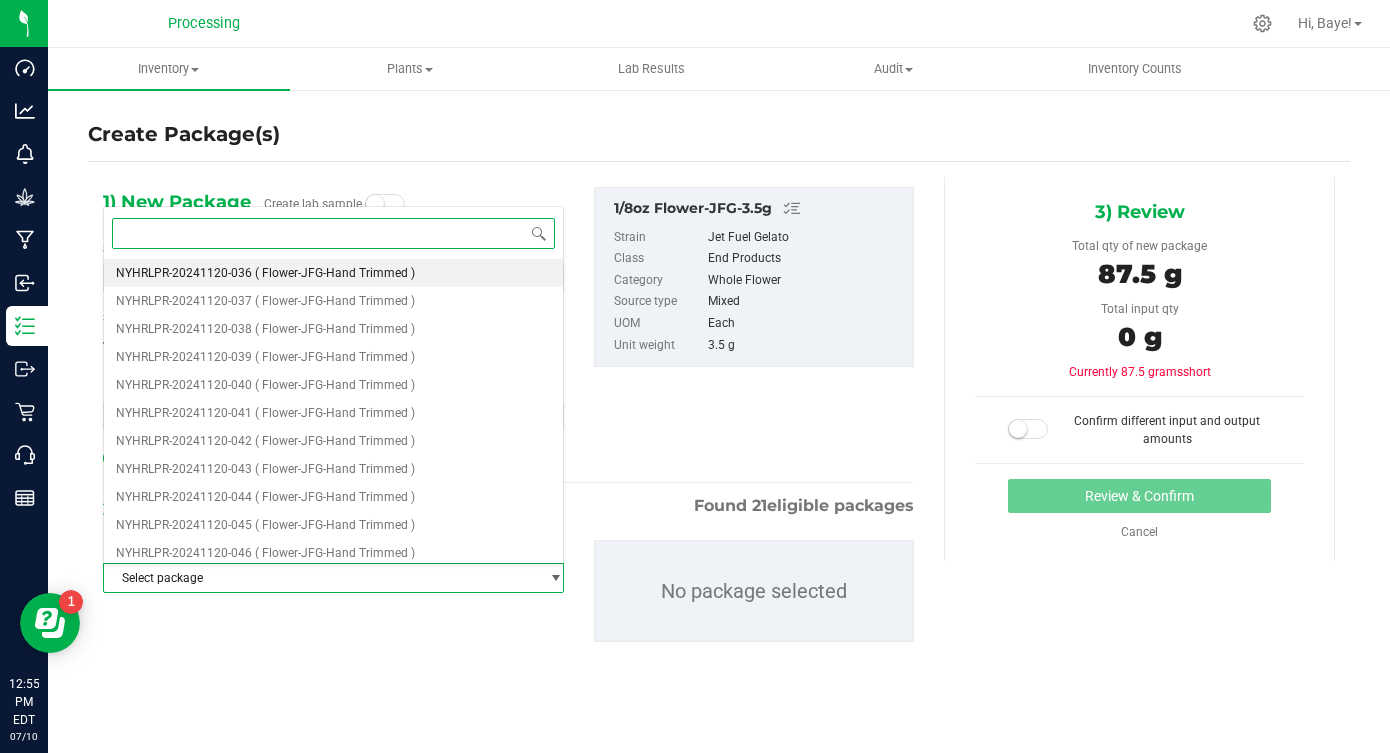 click on "NYHRLPR-20241120-036
(
Flower-JFG-Hand Trimmed
)" at bounding box center (333, 273) 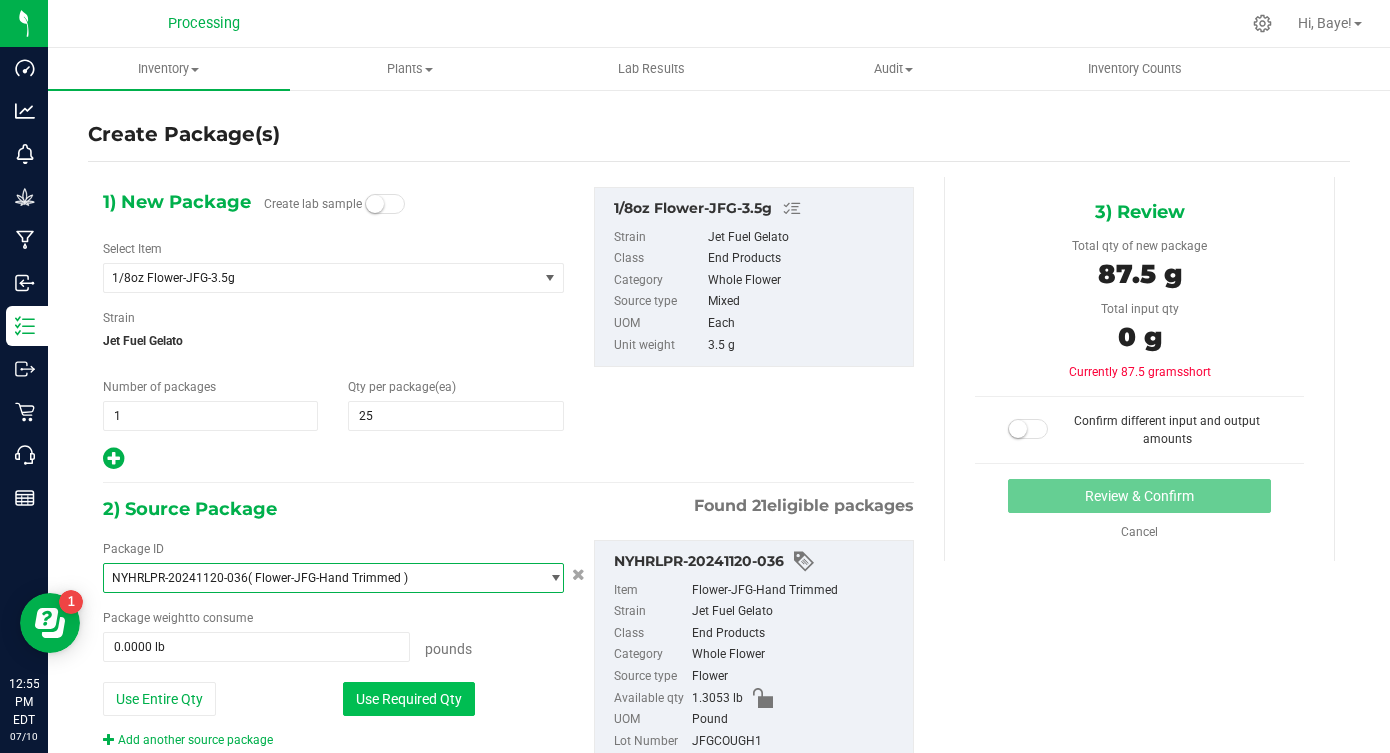 click on "Use Required Qty" at bounding box center [409, 699] 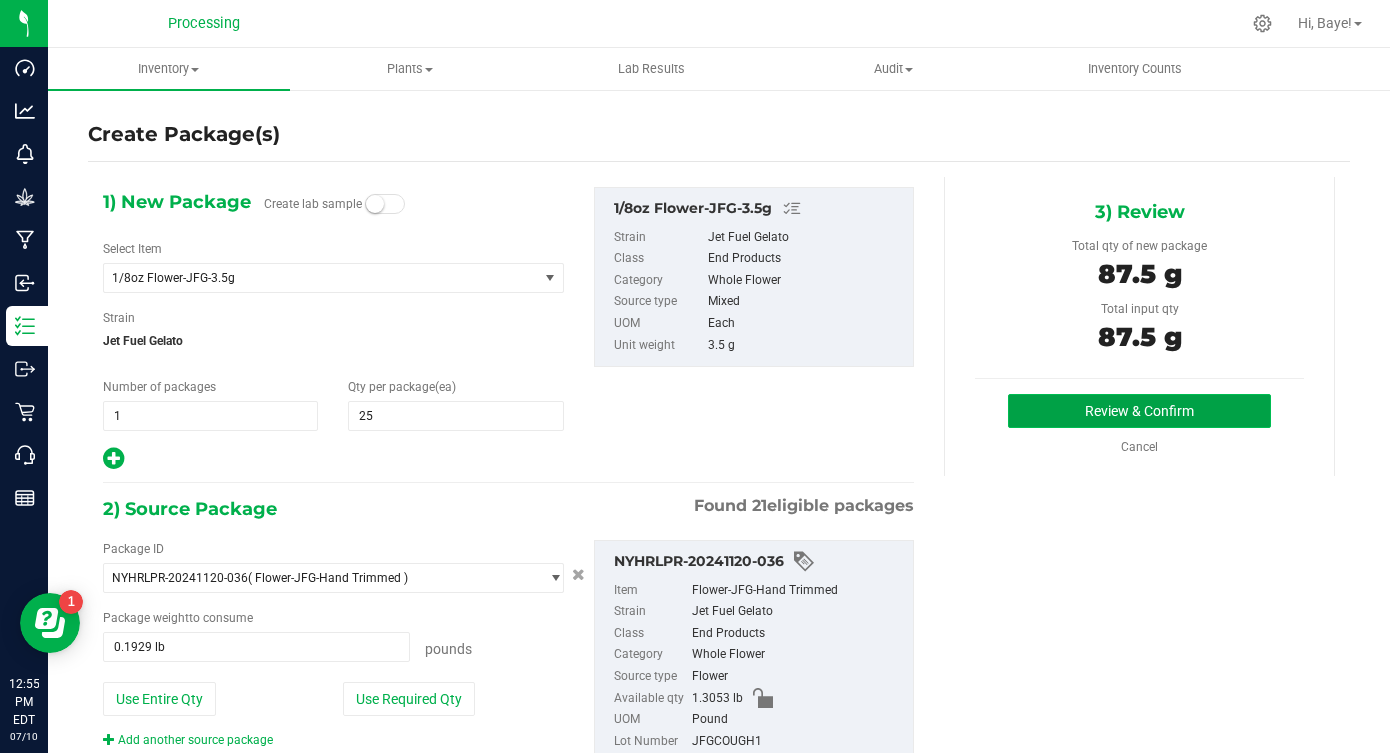 click on "Review & Confirm" at bounding box center [1139, 411] 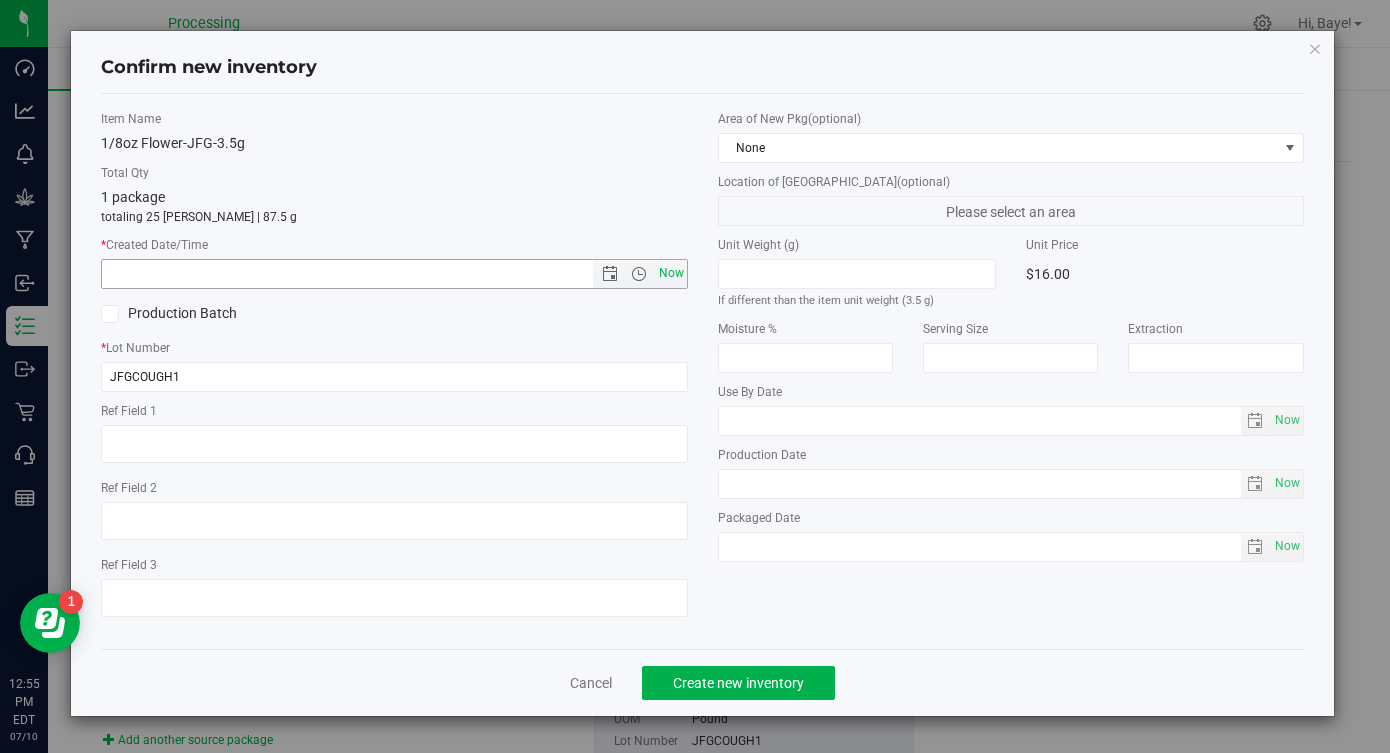 click on "Now" at bounding box center [671, 273] 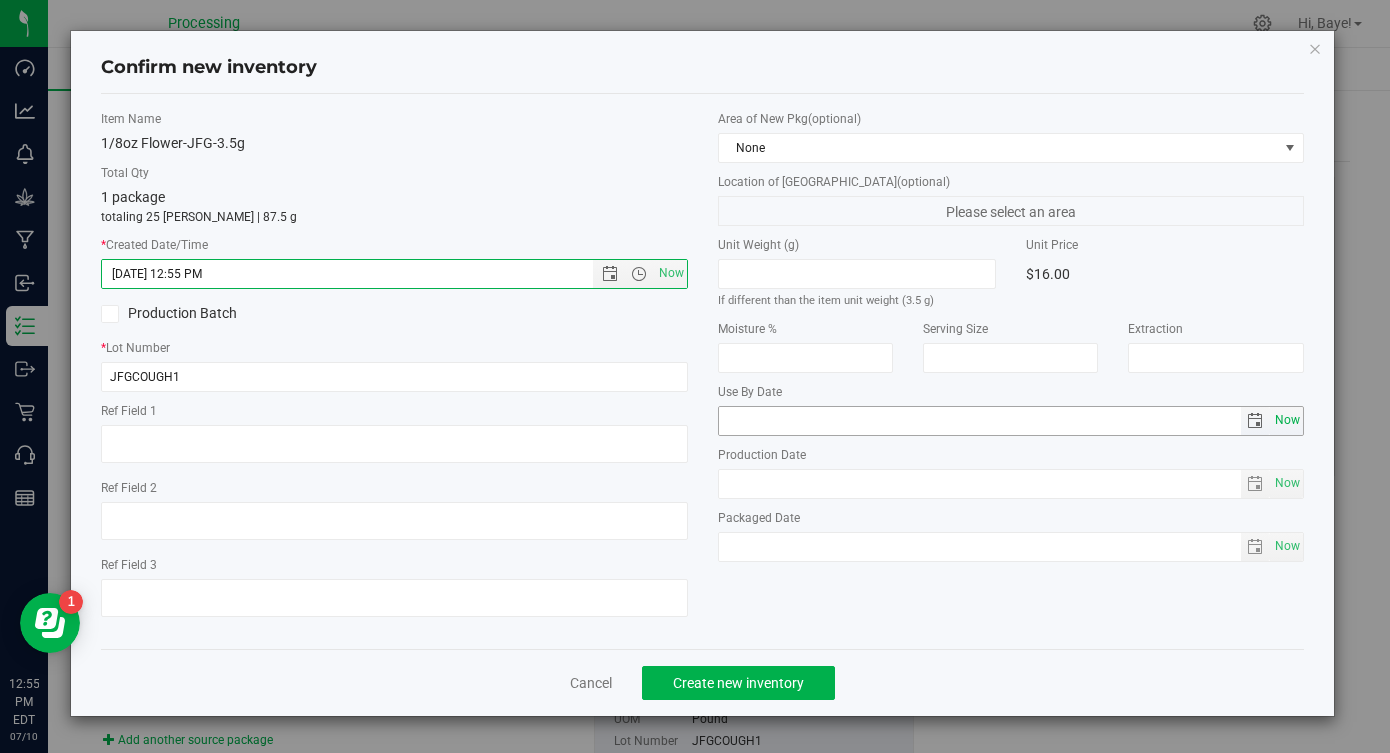 click on "Now" at bounding box center (1287, 420) 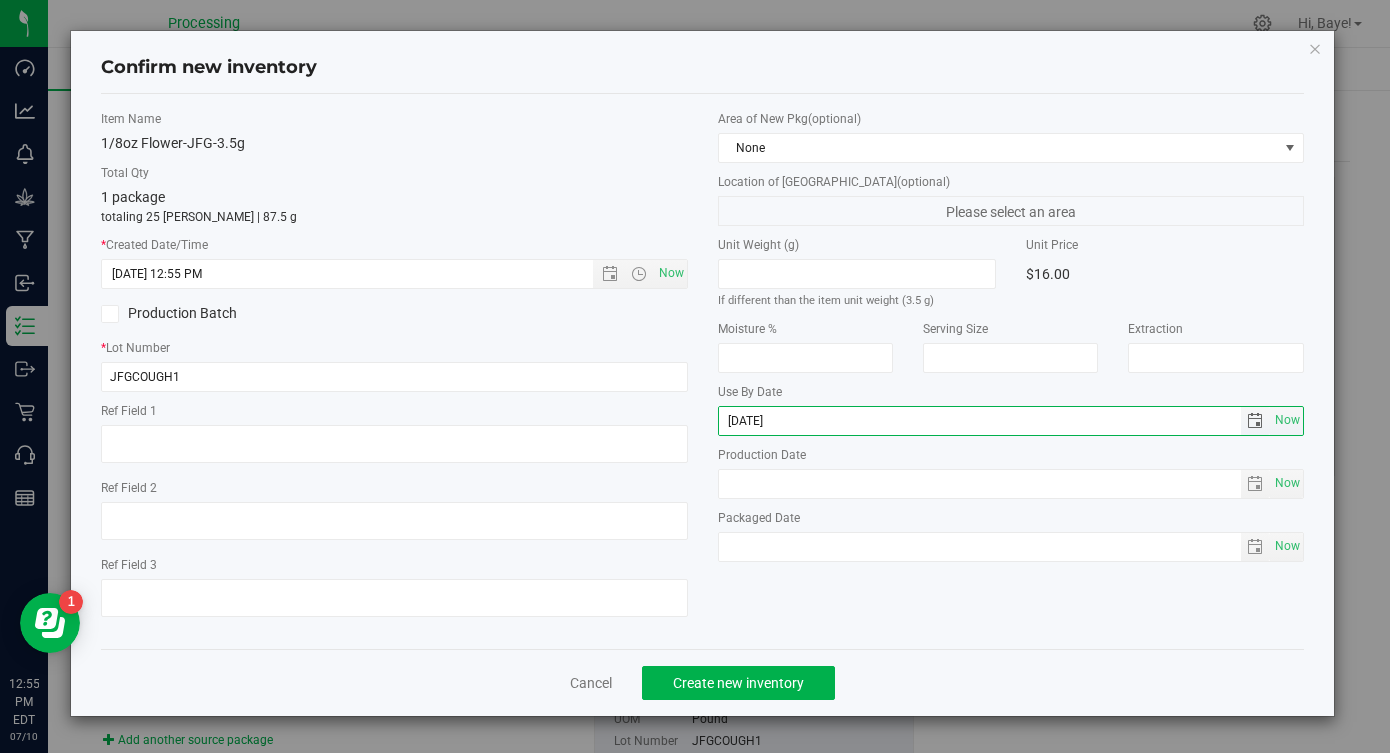 click on "[DATE]" at bounding box center (980, 421) 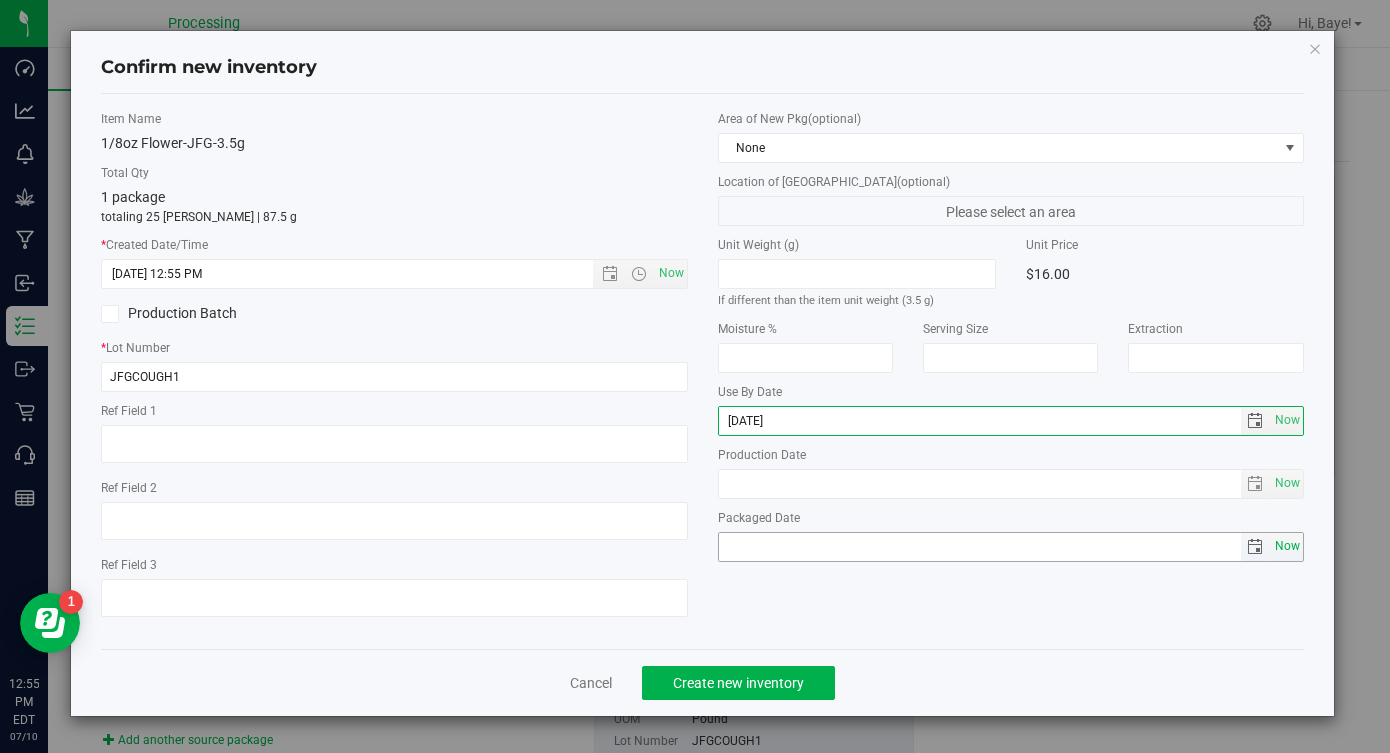type on "[DATE]" 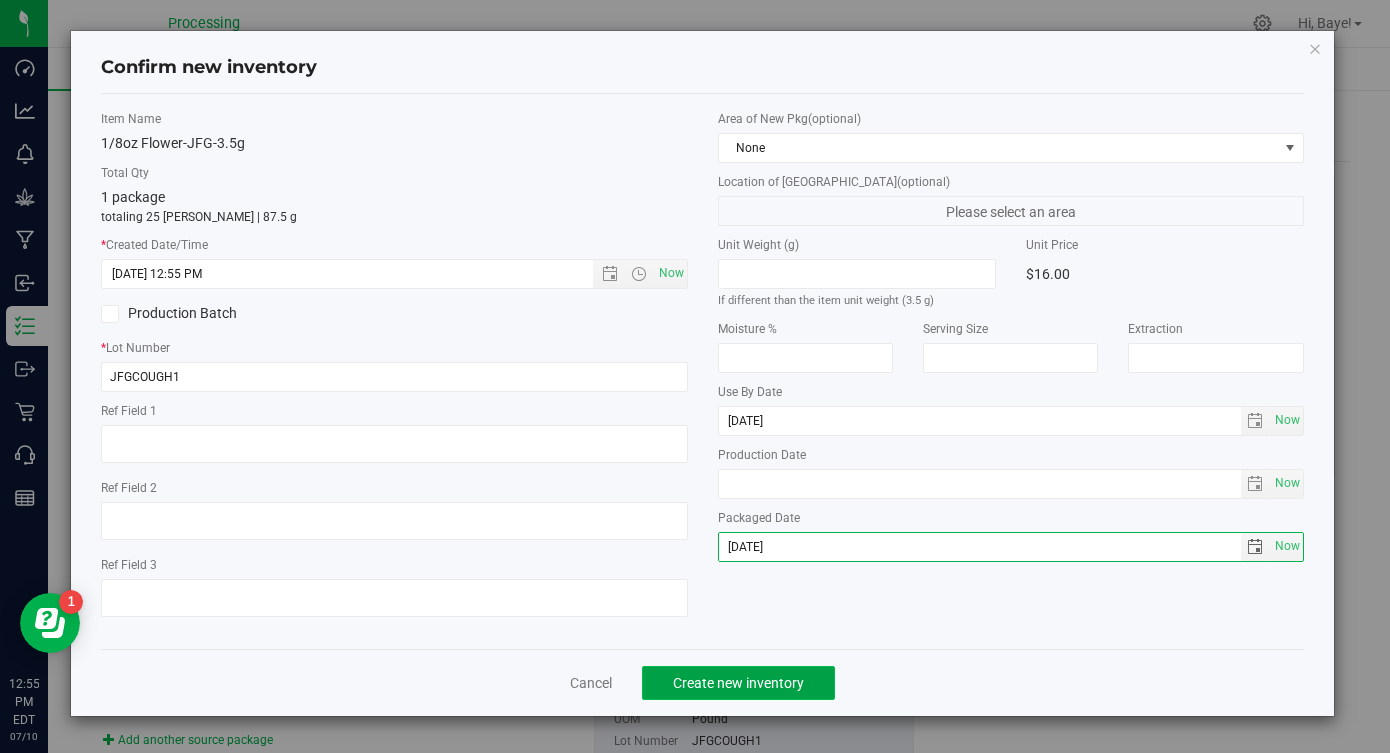 click on "Create new inventory" 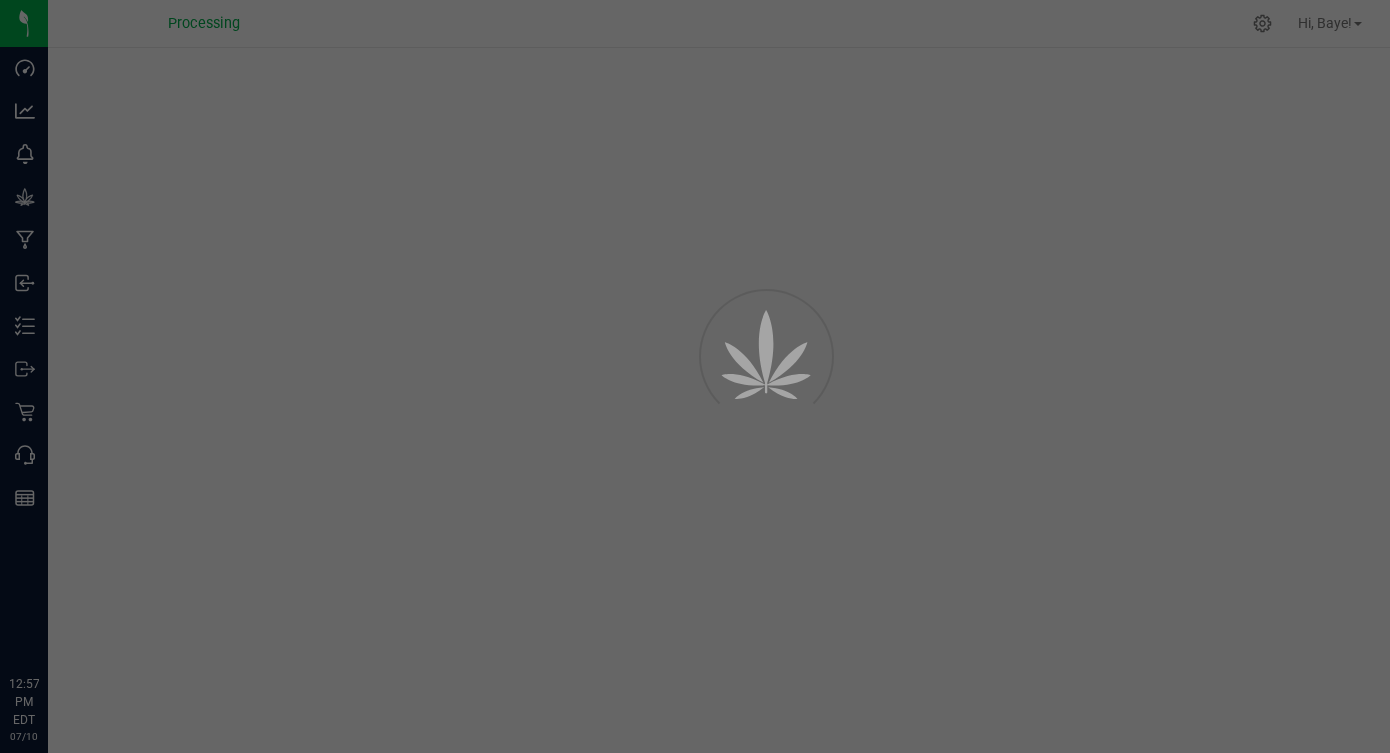 scroll, scrollTop: 0, scrollLeft: 0, axis: both 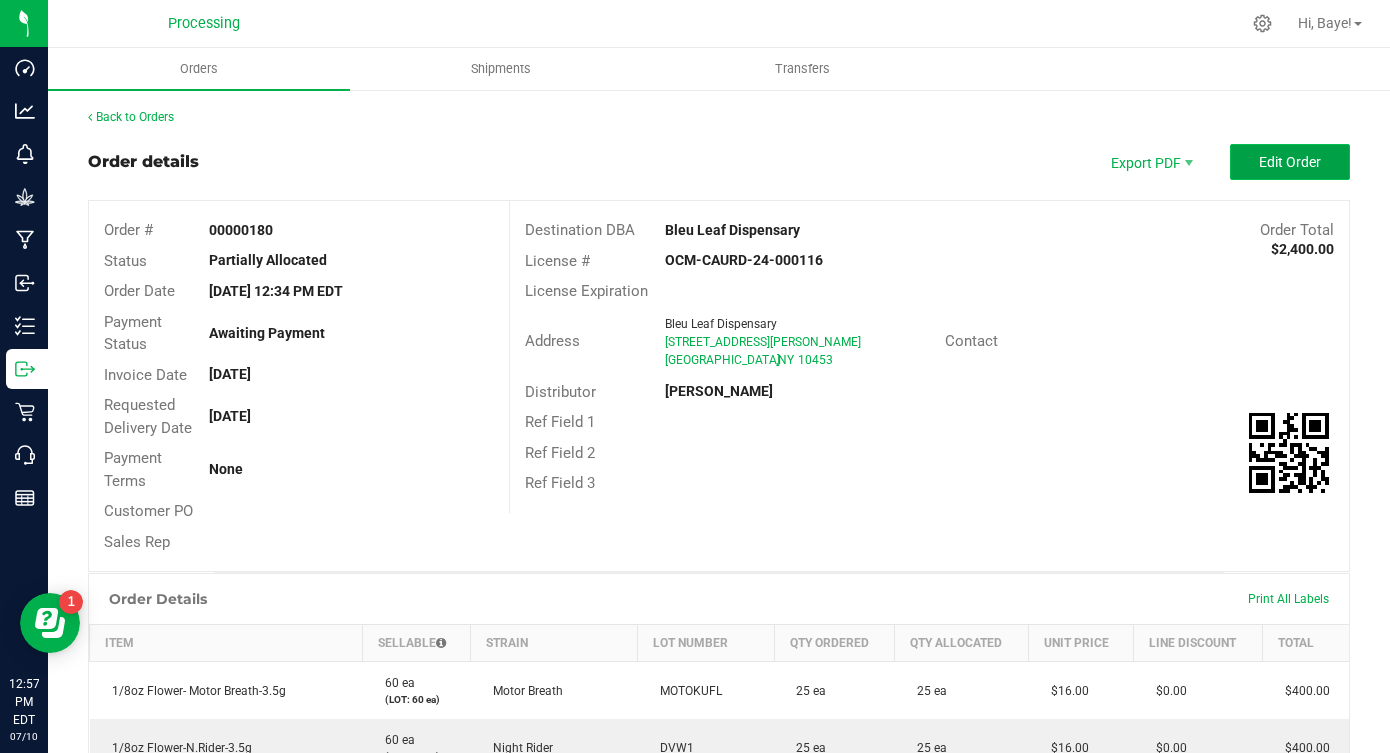 click on "Edit Order" at bounding box center (1290, 162) 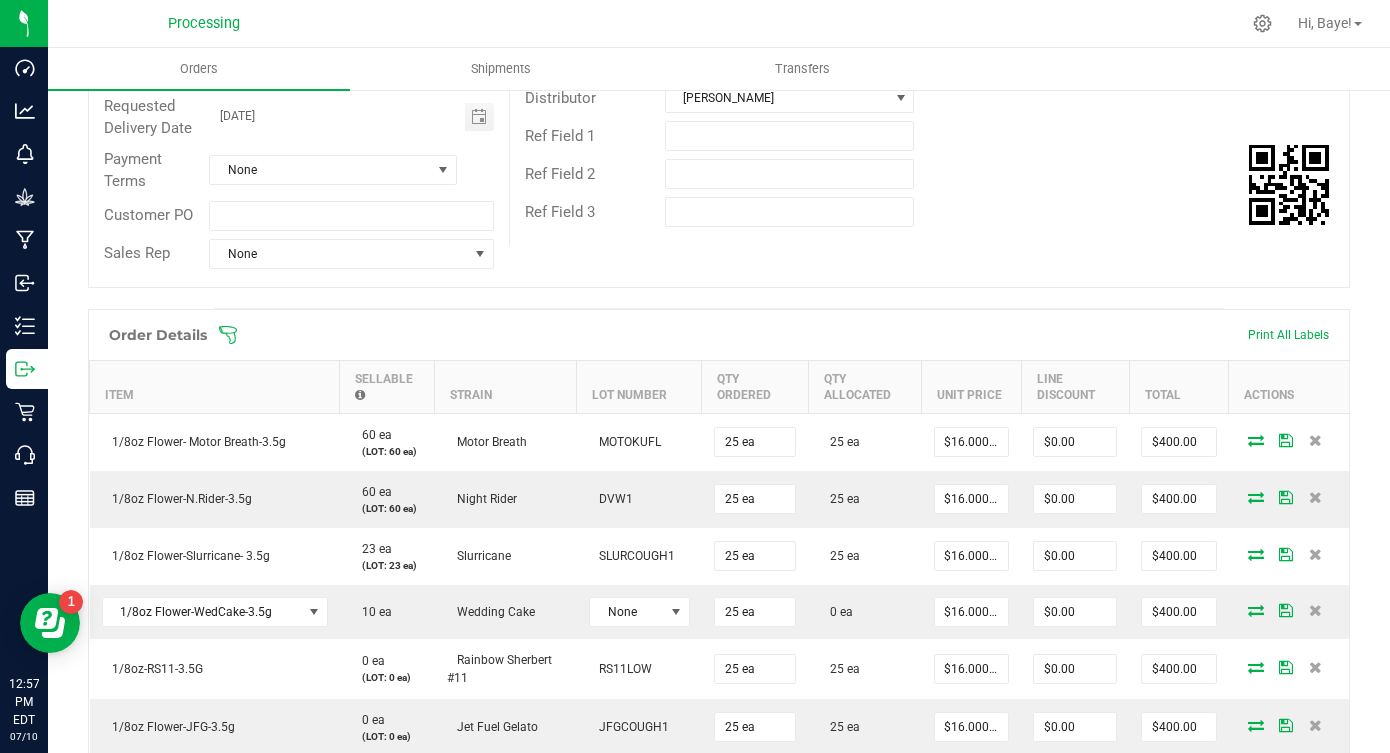 scroll, scrollTop: 628, scrollLeft: 0, axis: vertical 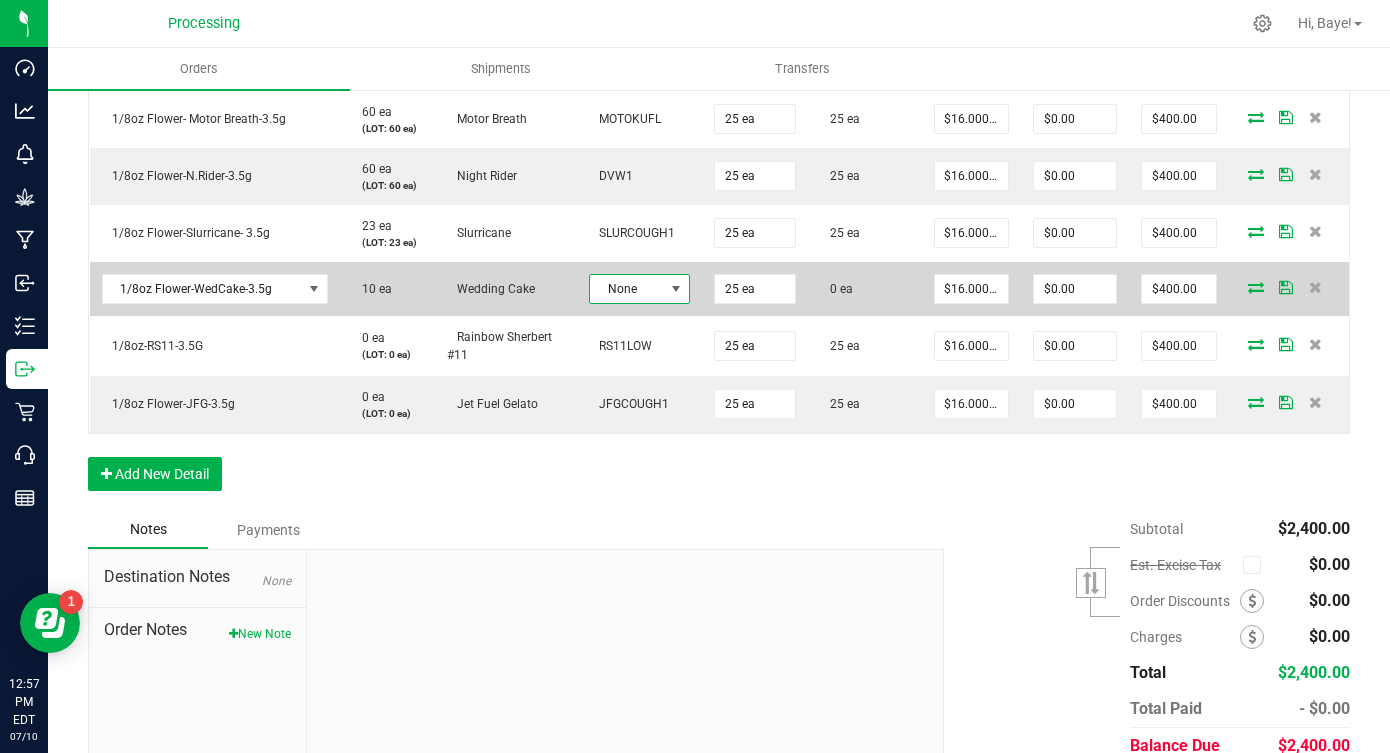 click on "None" at bounding box center [627, 289] 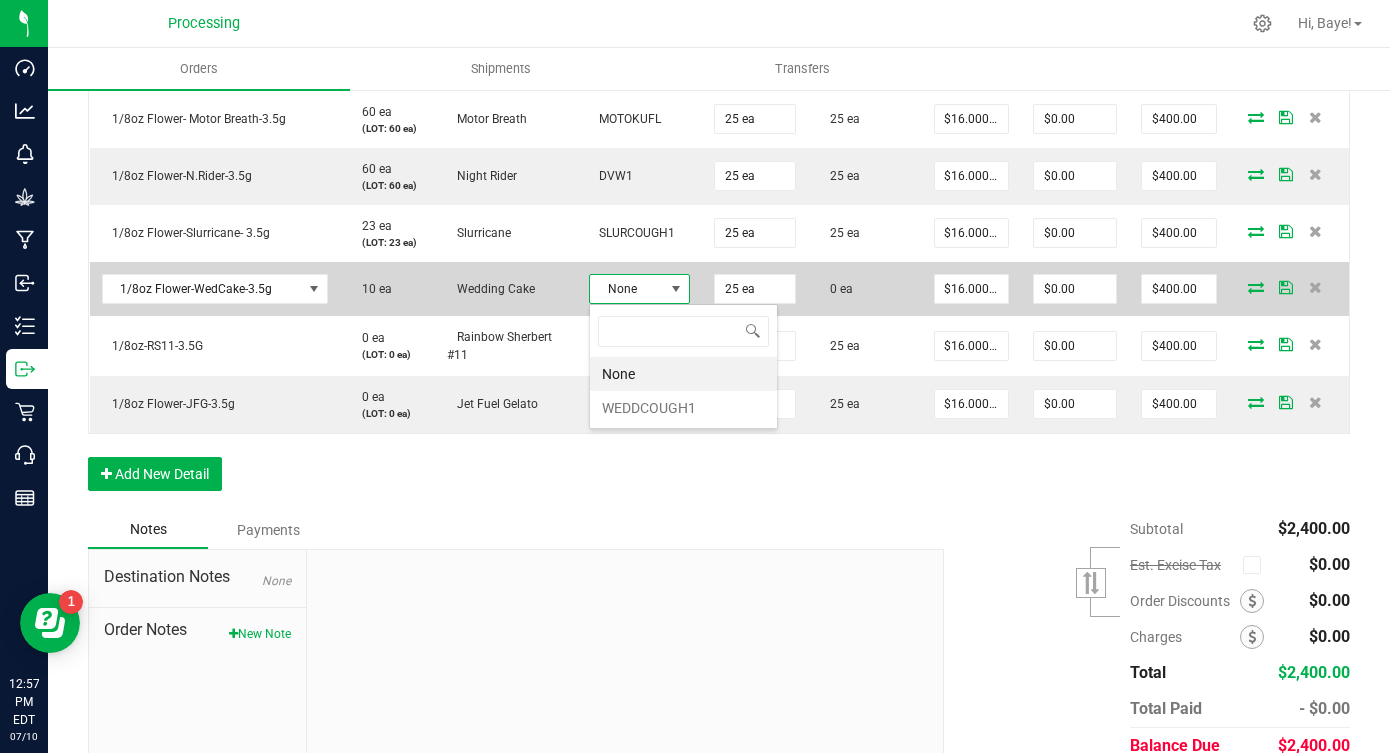 scroll, scrollTop: 99970, scrollLeft: 99899, axis: both 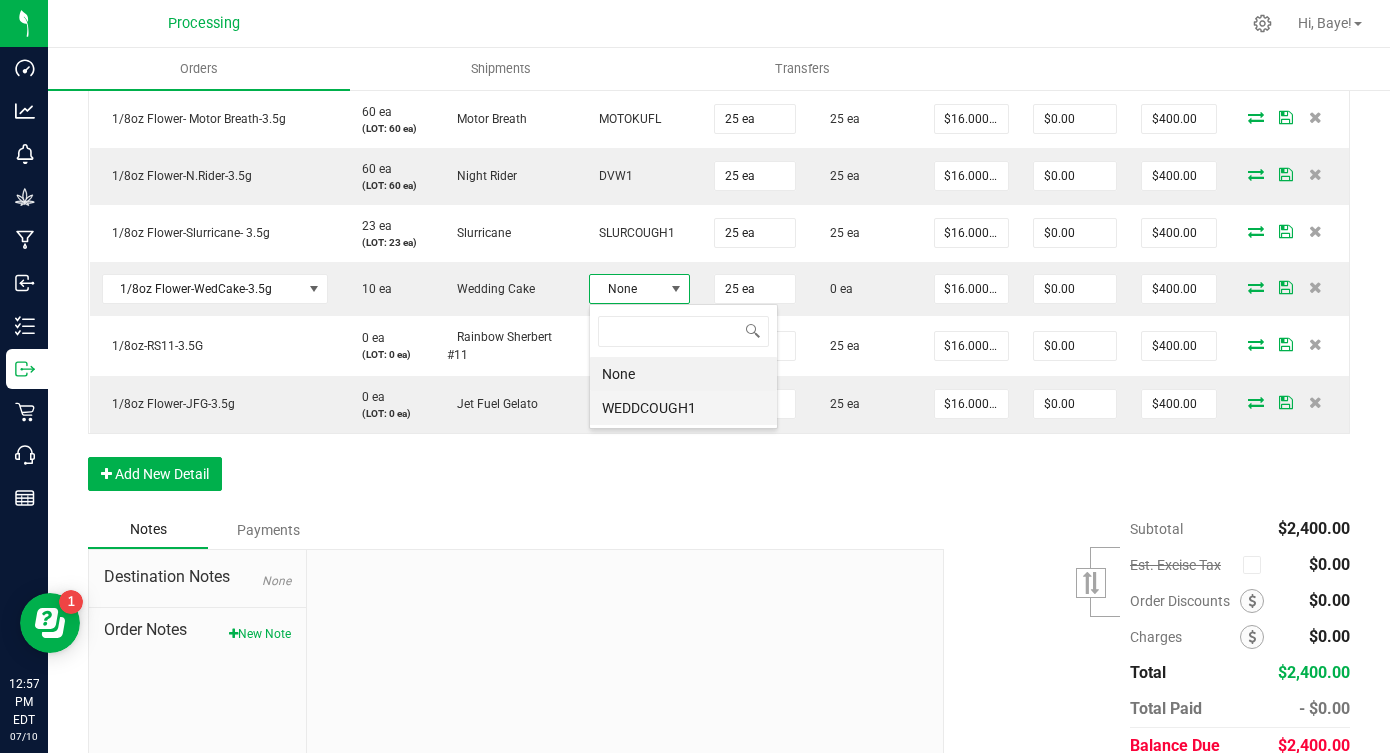 click on "WEDDCOUGH1" at bounding box center (683, 408) 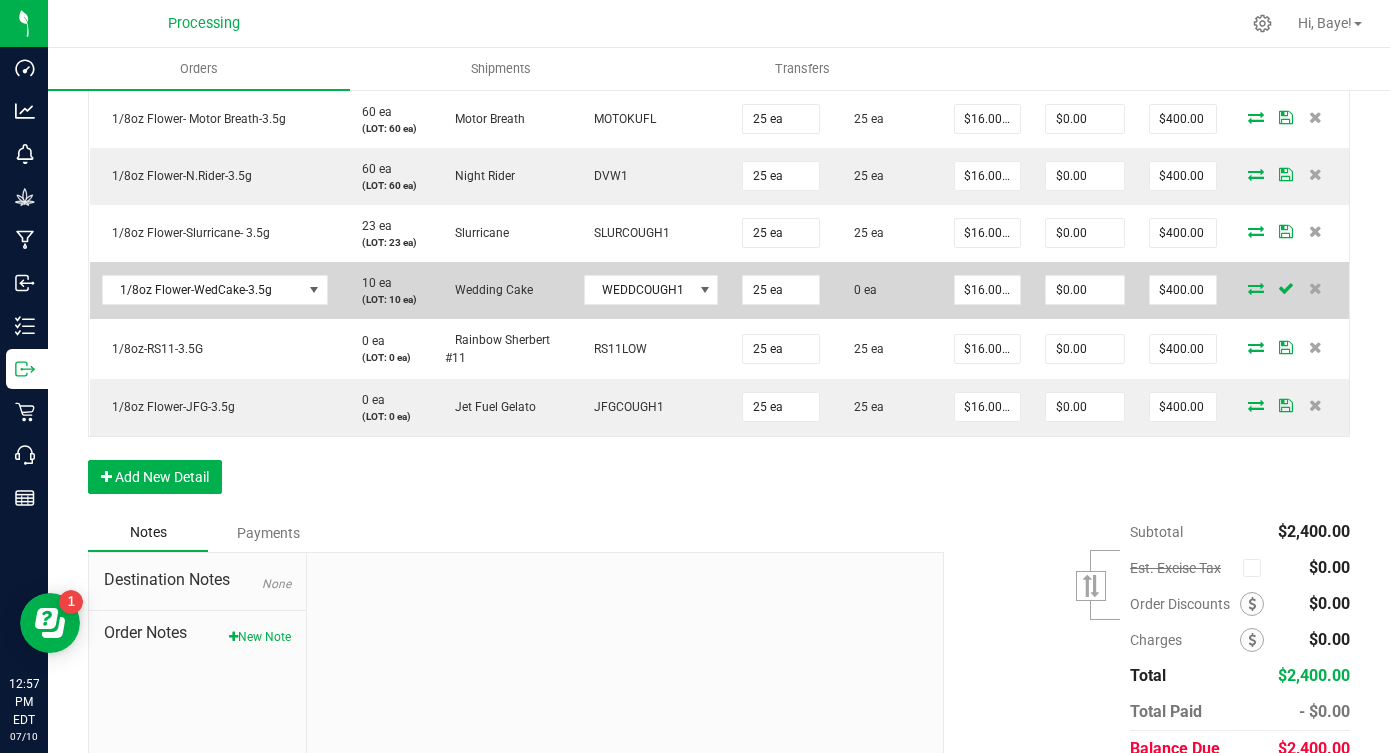 click at bounding box center [1256, 288] 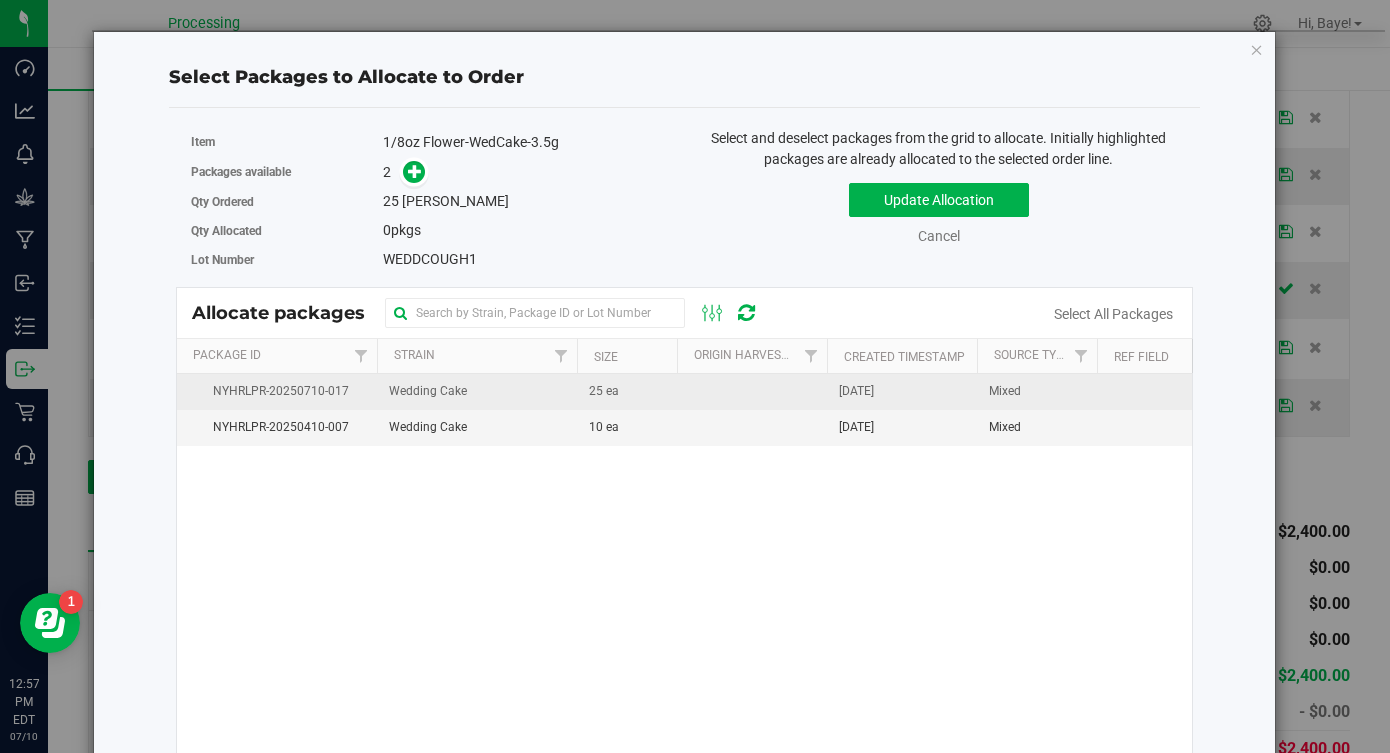 click on "25 ea" at bounding box center (627, 392) 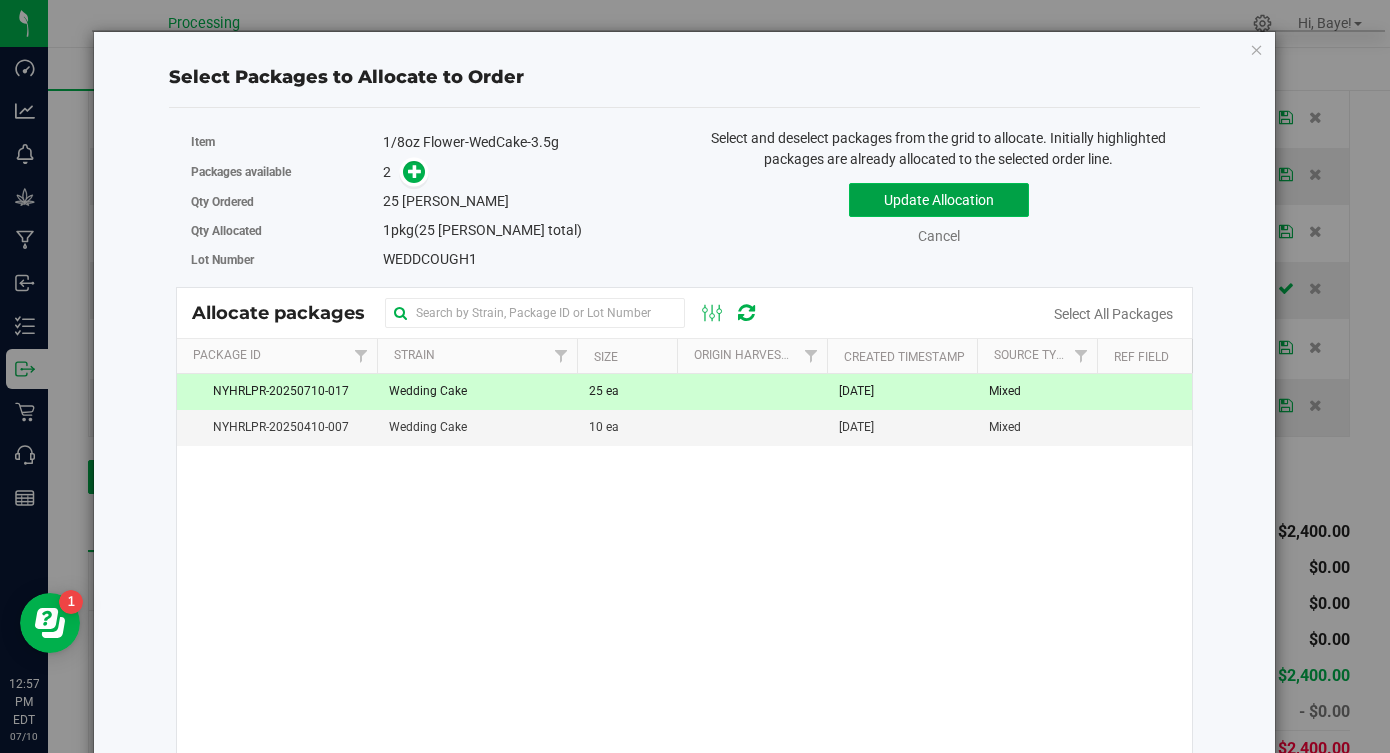 click on "Update Allocation" at bounding box center [939, 200] 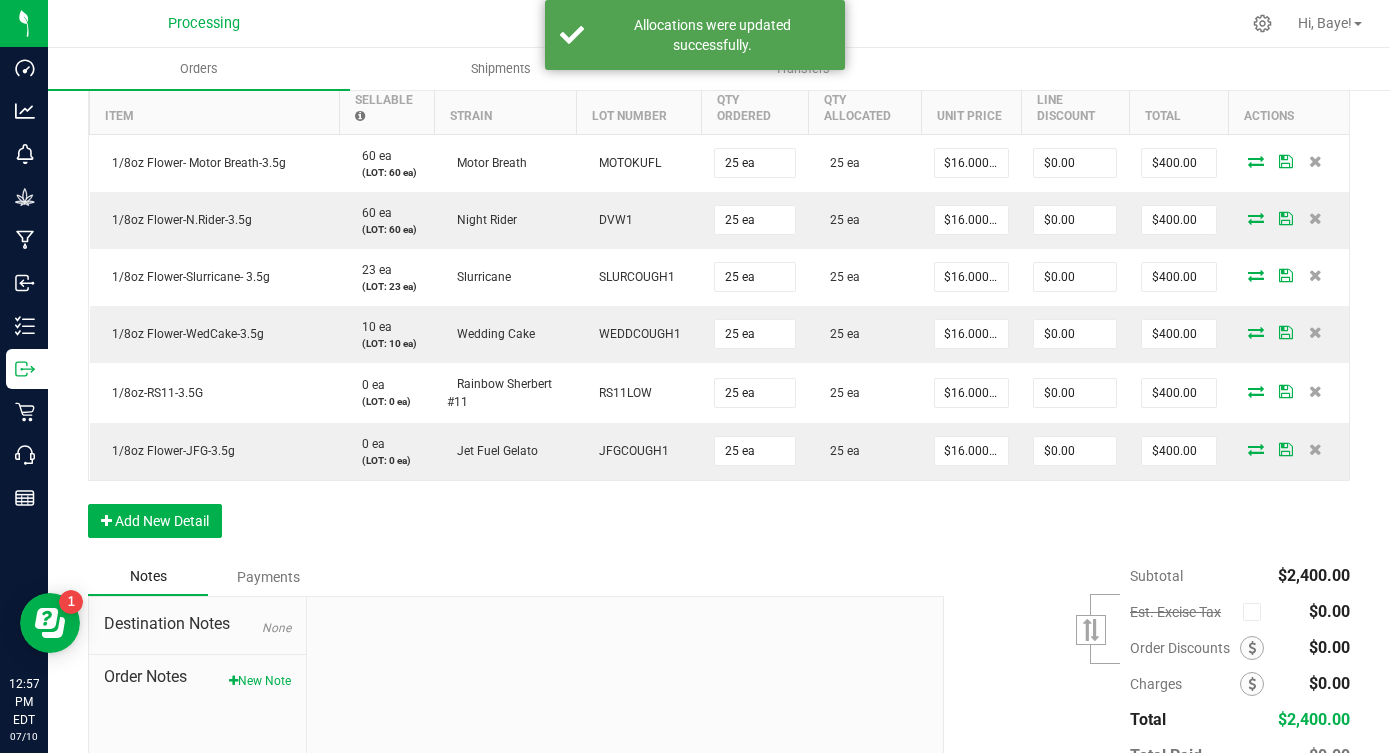 scroll, scrollTop: 0, scrollLeft: 0, axis: both 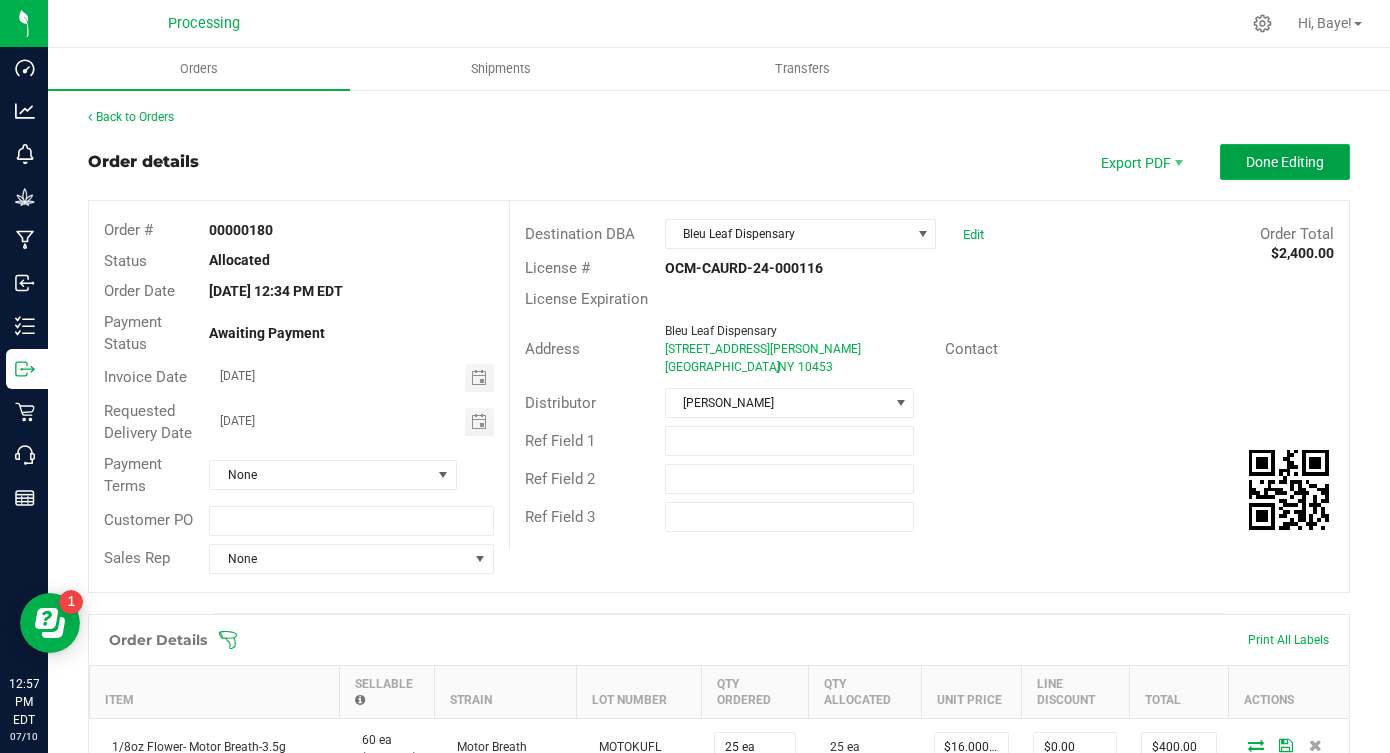 click on "Done Editing" at bounding box center (1285, 162) 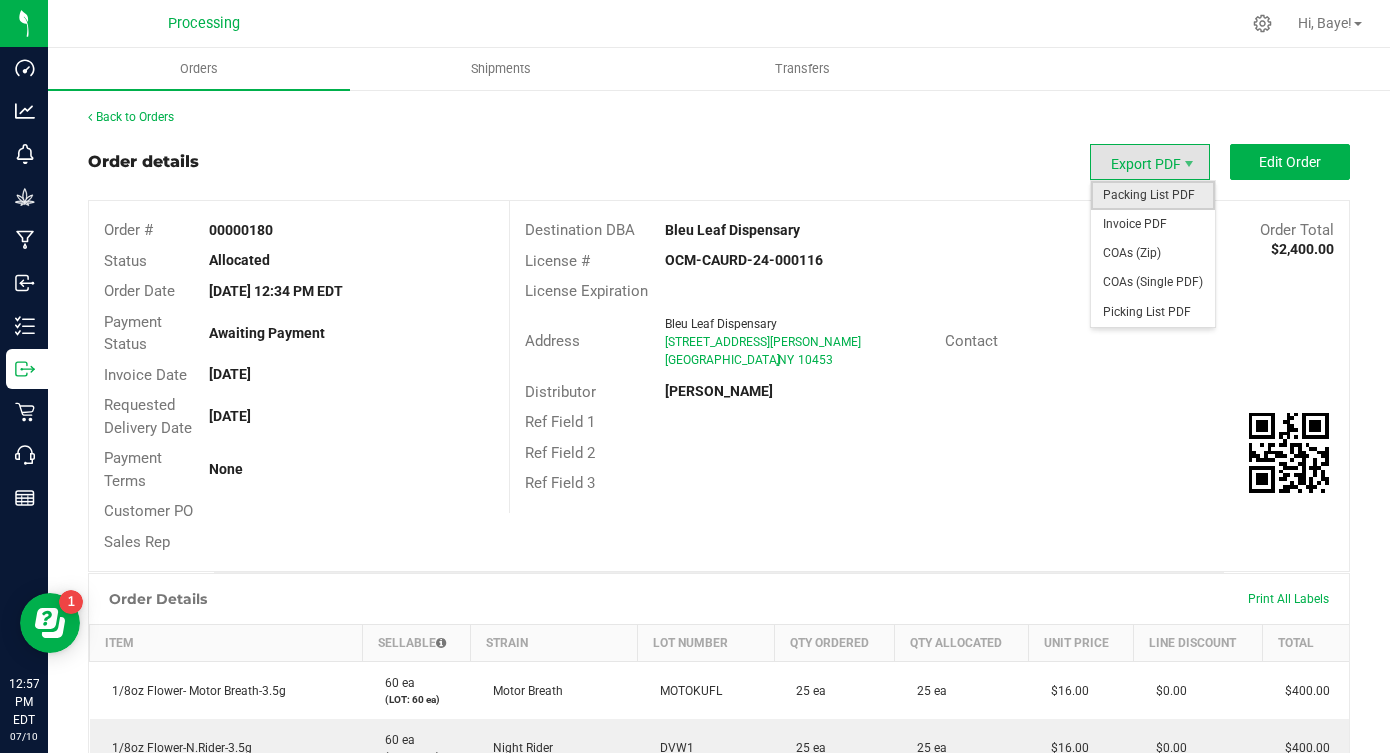 click on "Packing List PDF" at bounding box center [1153, 195] 